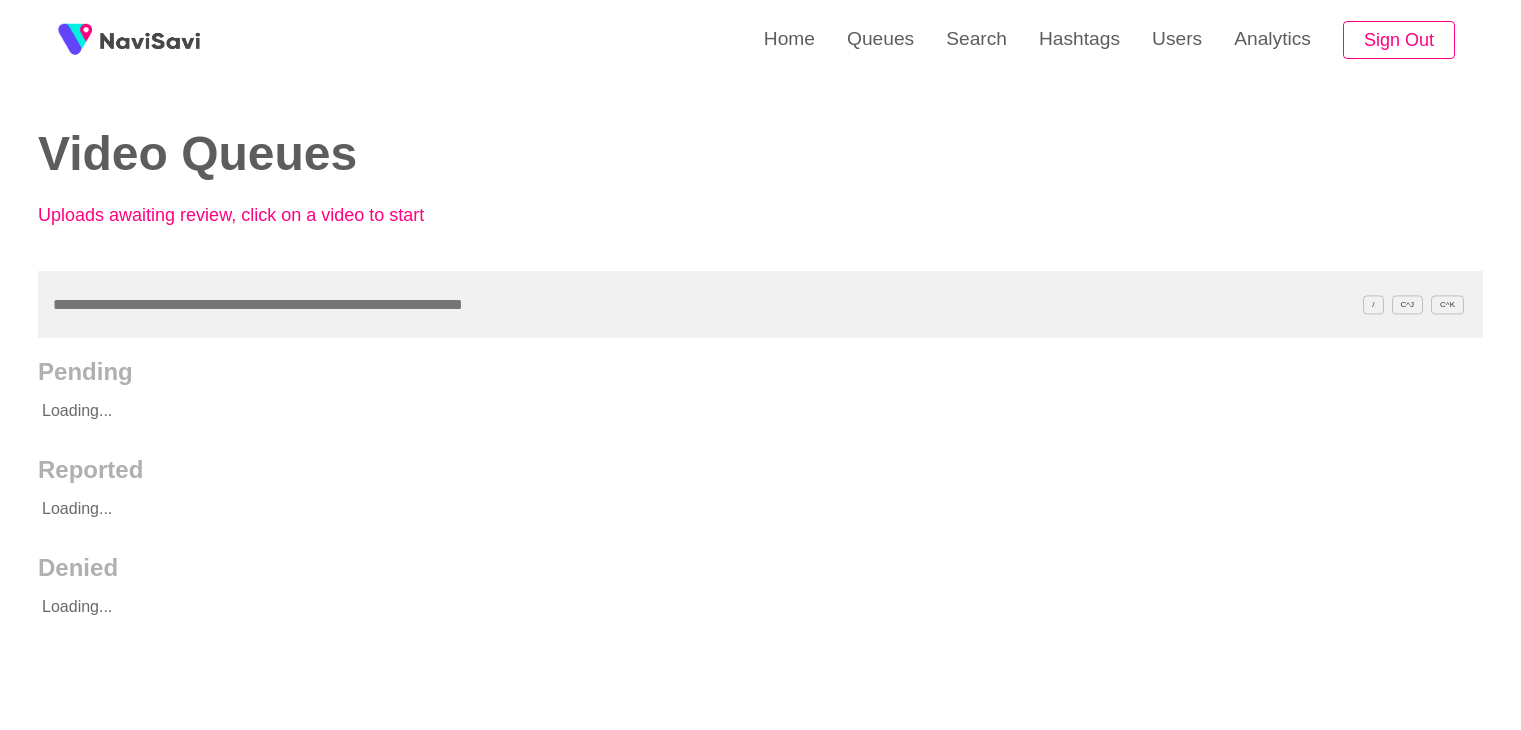 scroll, scrollTop: 0, scrollLeft: 0, axis: both 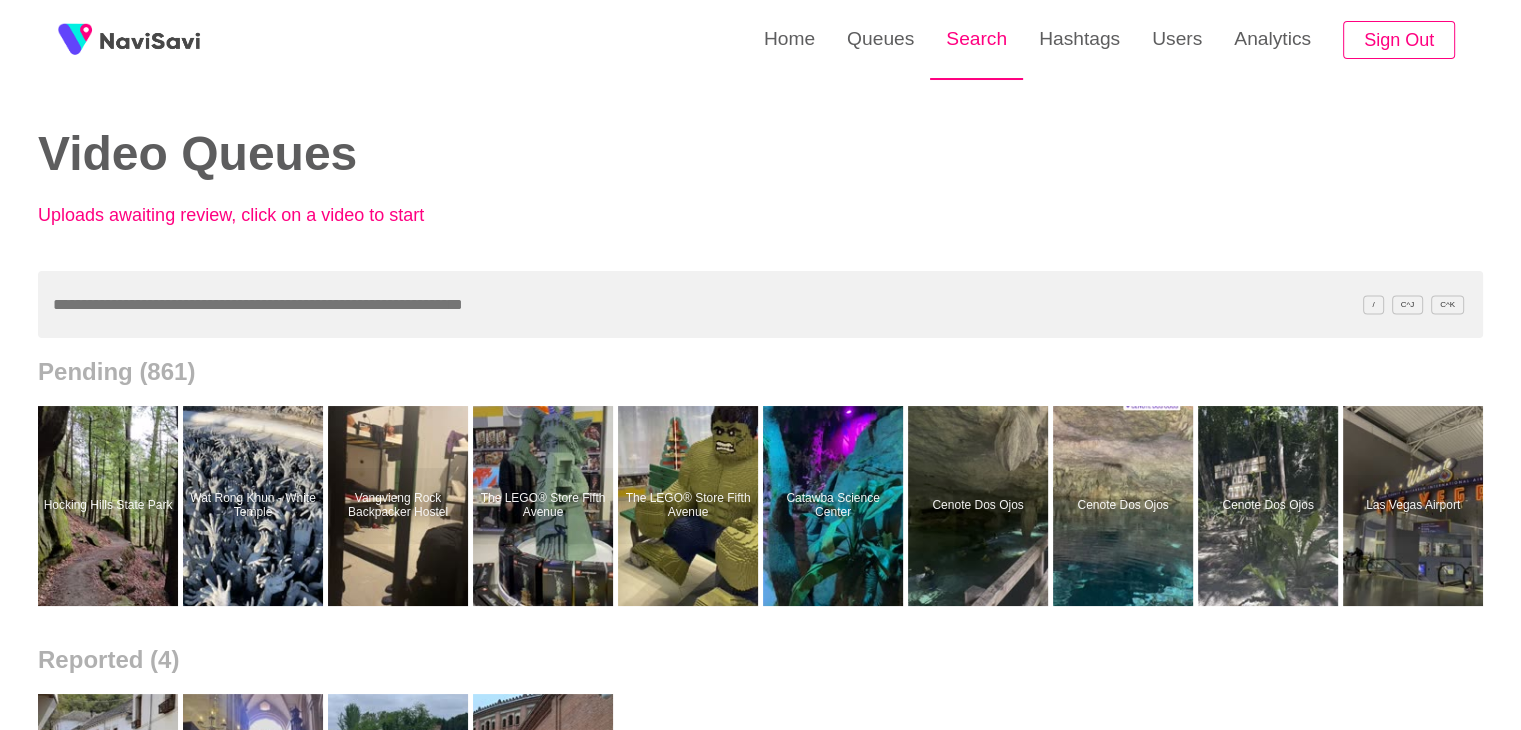click on "Search" at bounding box center [976, 39] 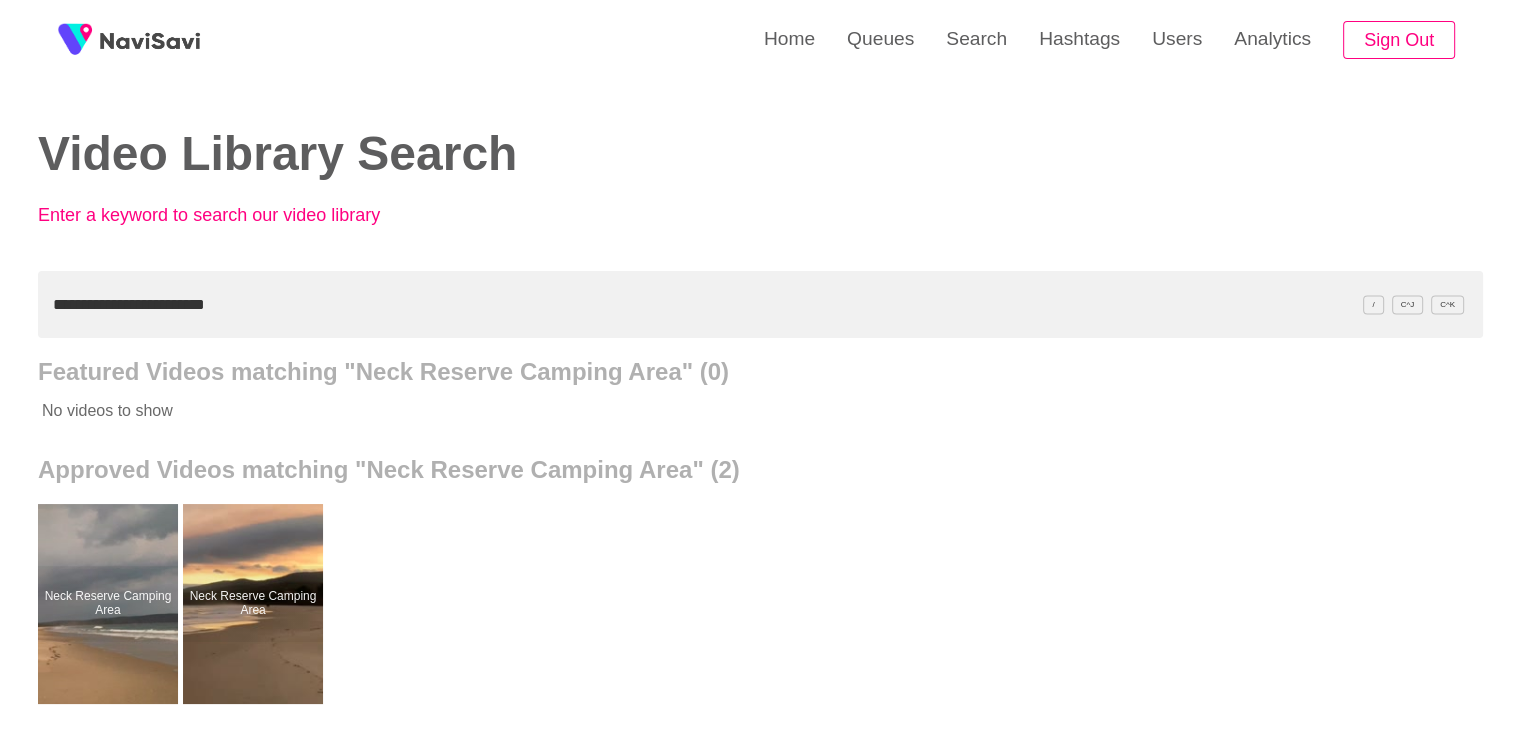 click on "**********" at bounding box center [760, 304] 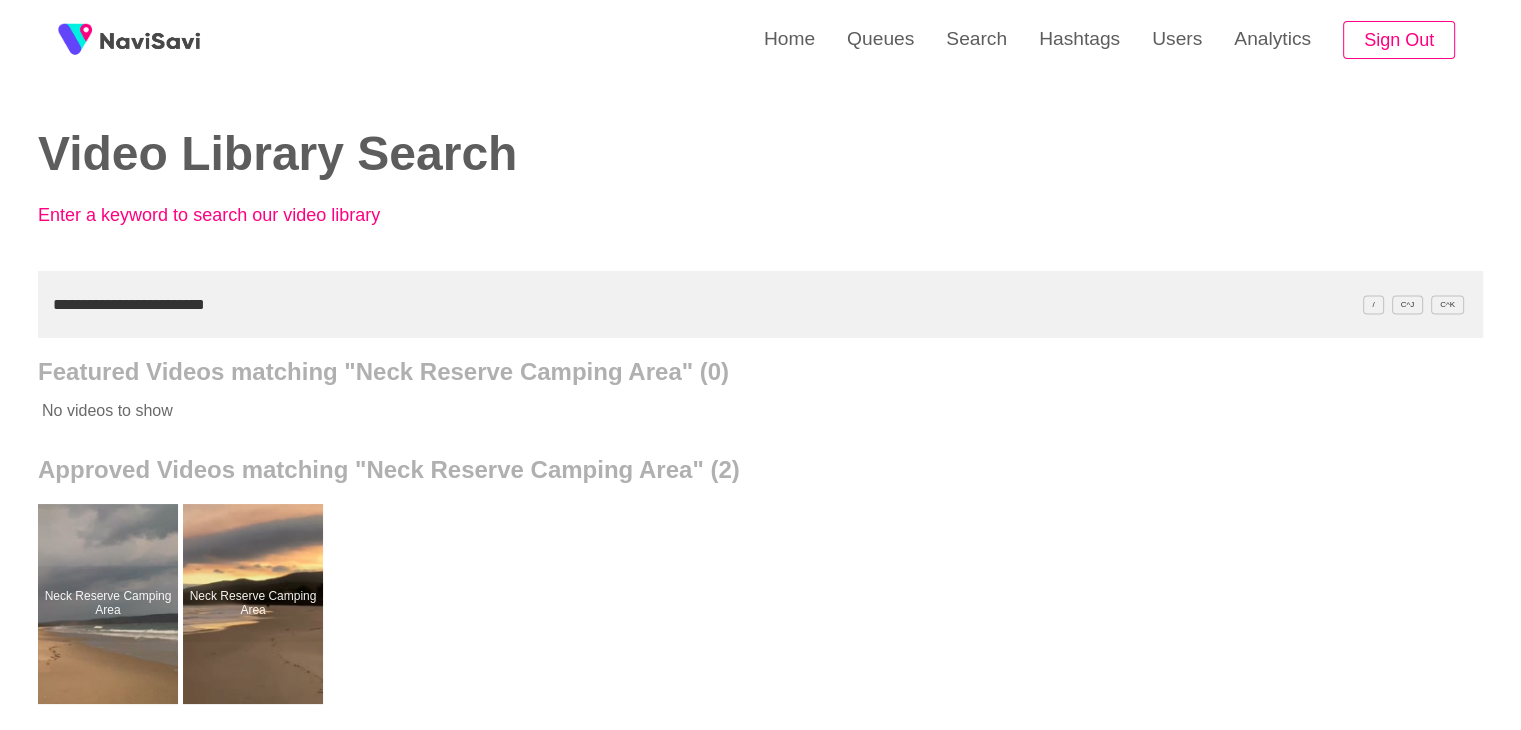 click on "**********" at bounding box center (760, 304) 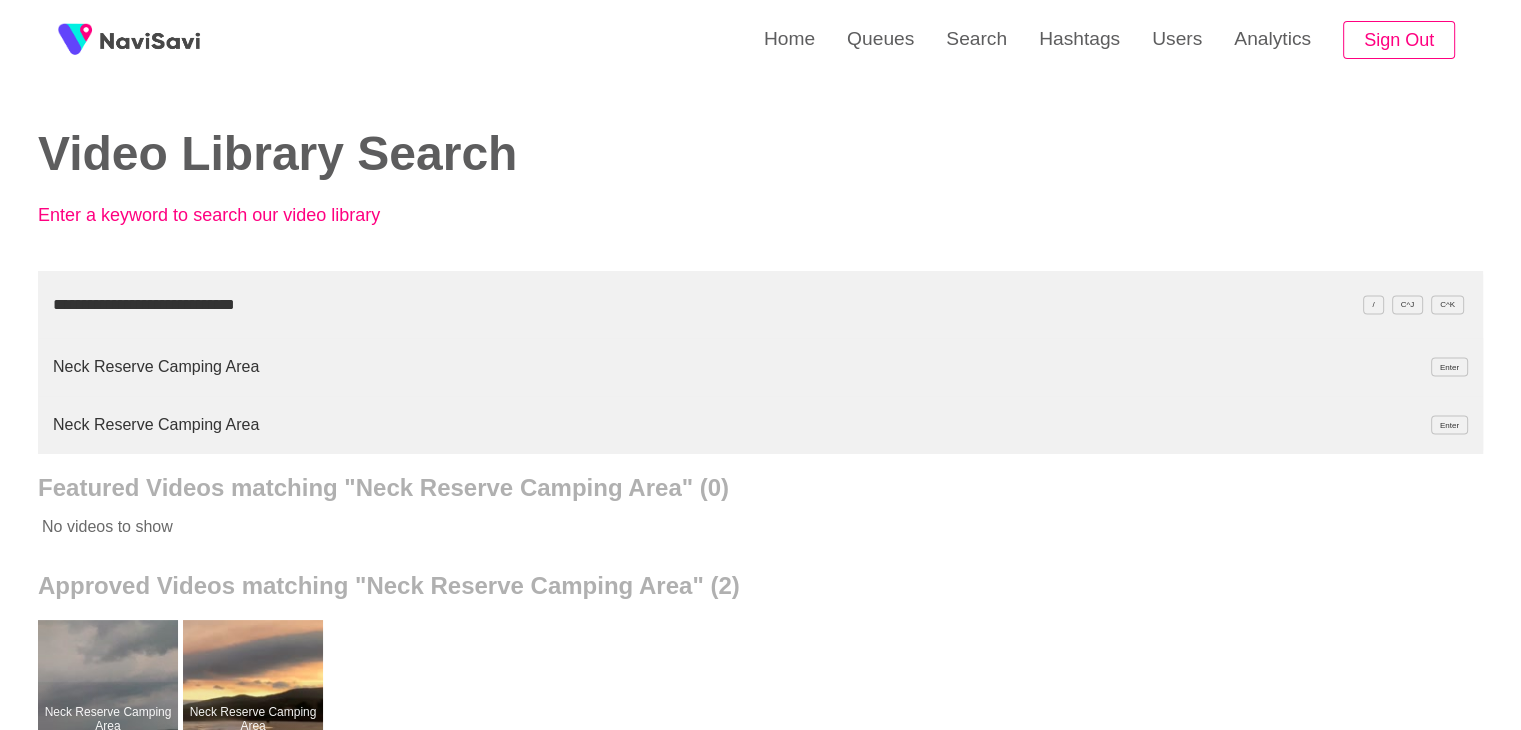 type on "**********" 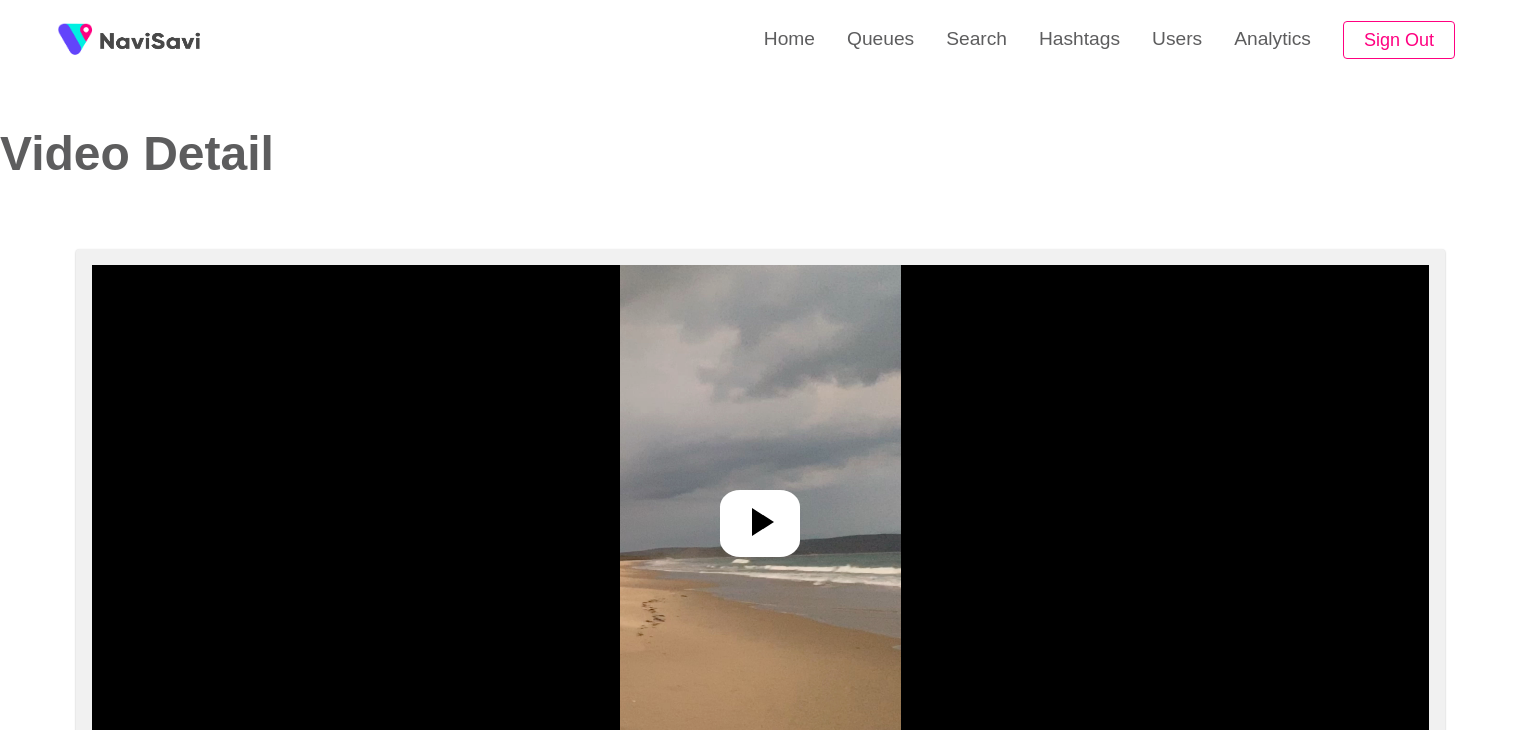 select on "**********" 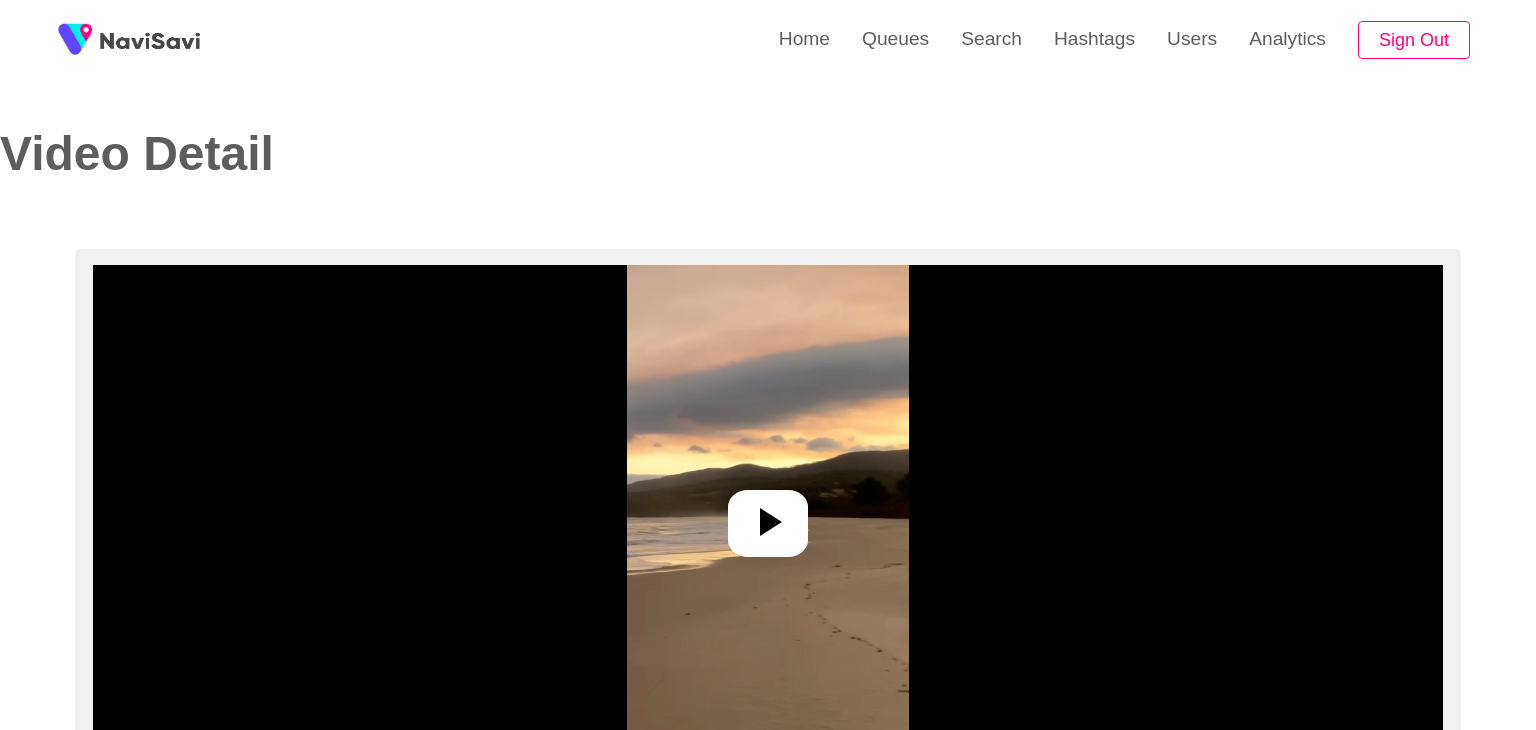 select on "**********" 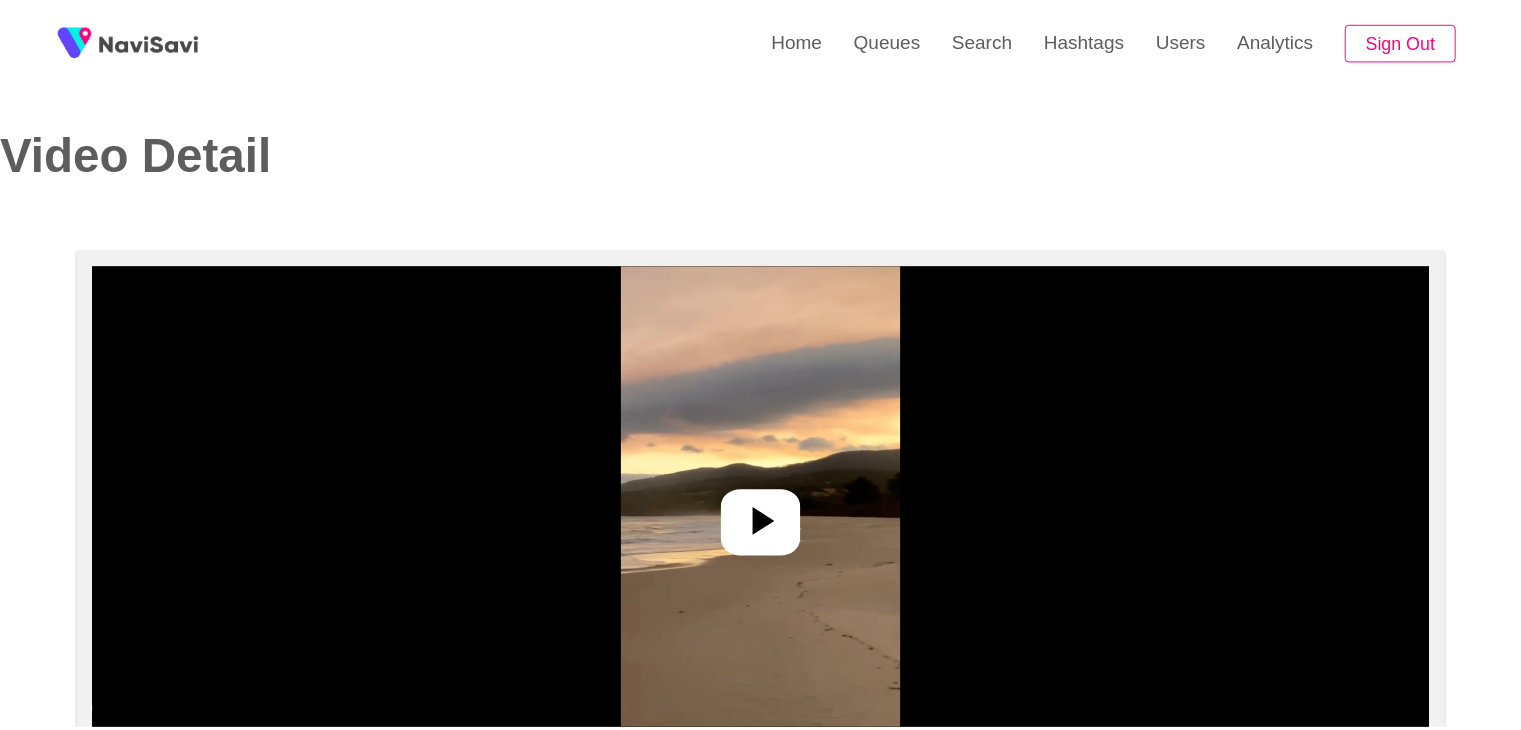 scroll, scrollTop: 0, scrollLeft: 0, axis: both 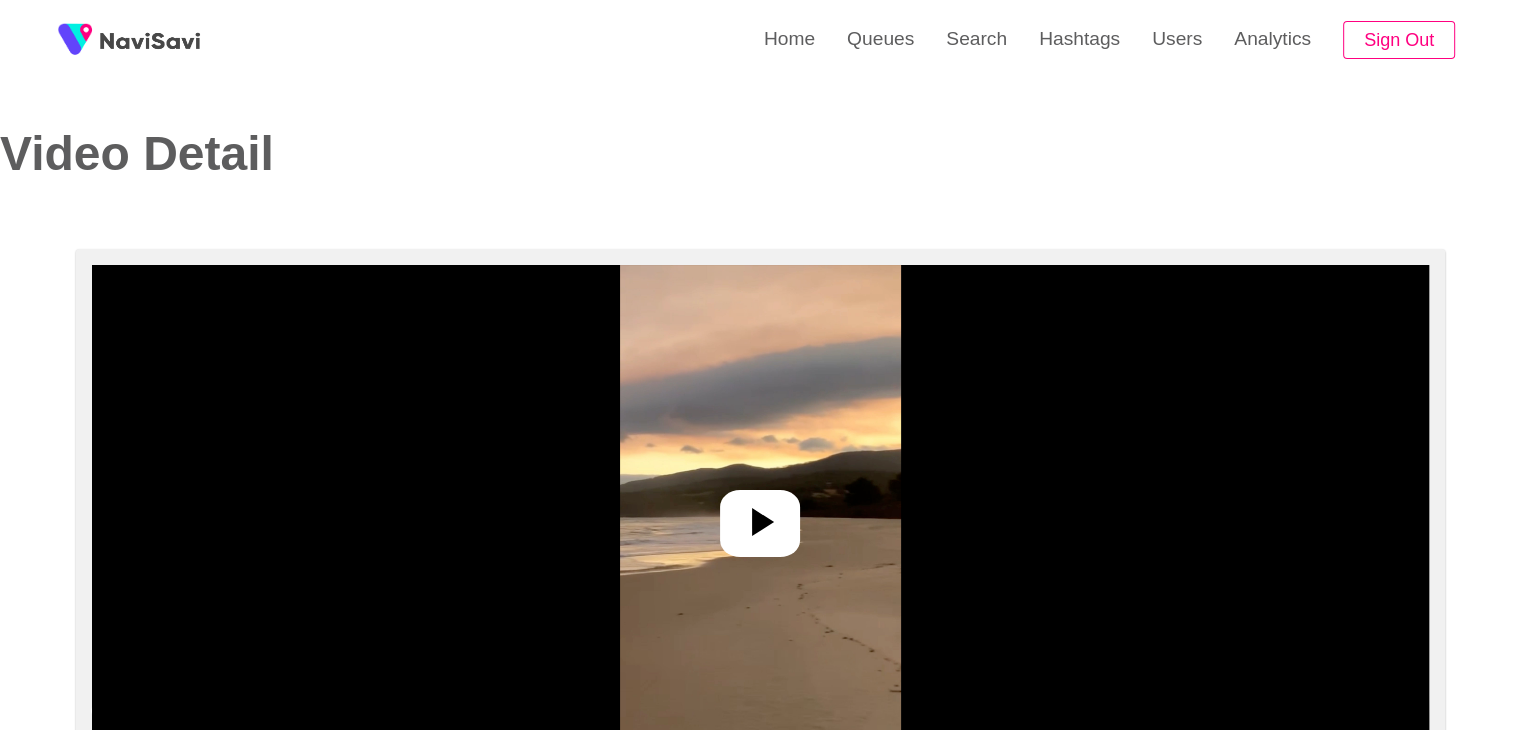 click at bounding box center [760, 515] 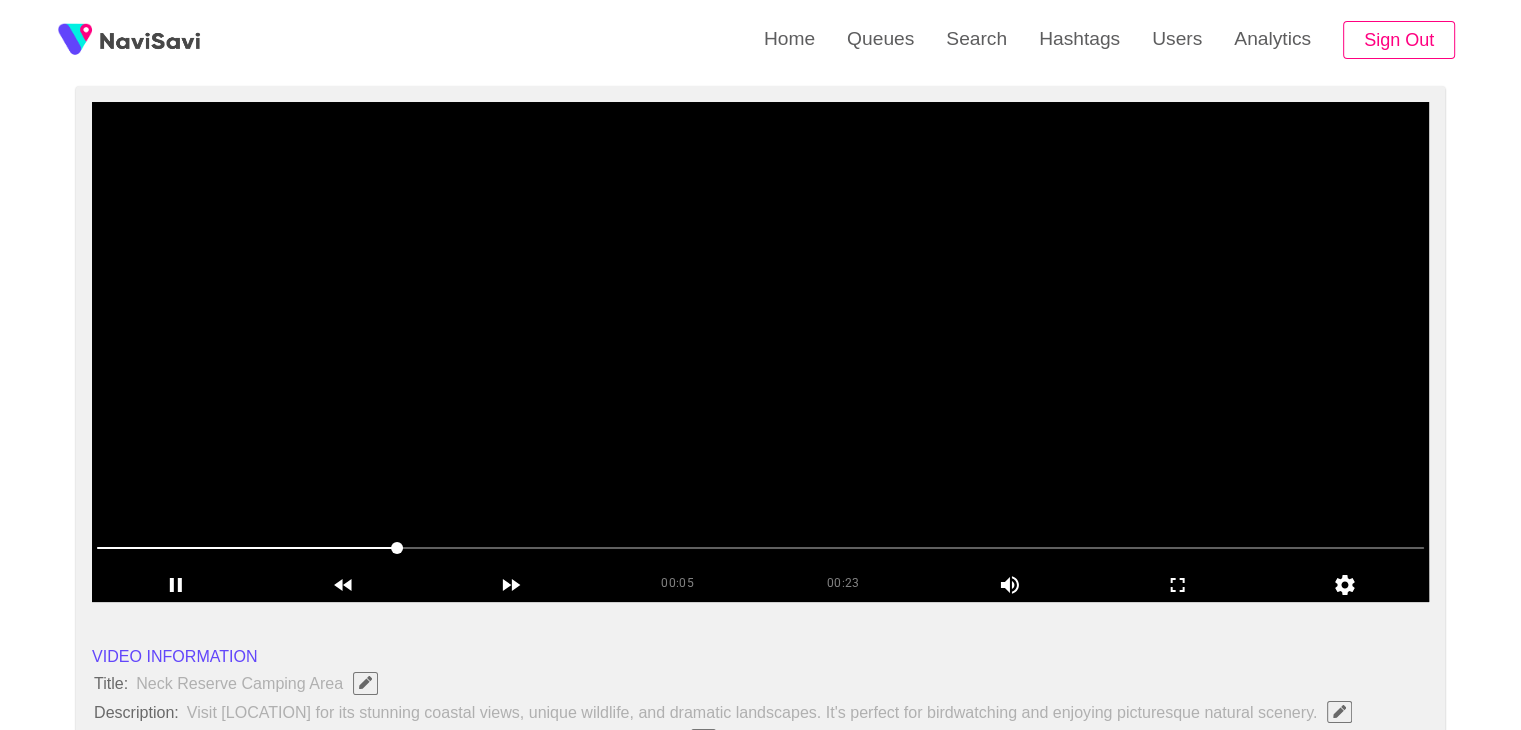 scroll, scrollTop: 160, scrollLeft: 0, axis: vertical 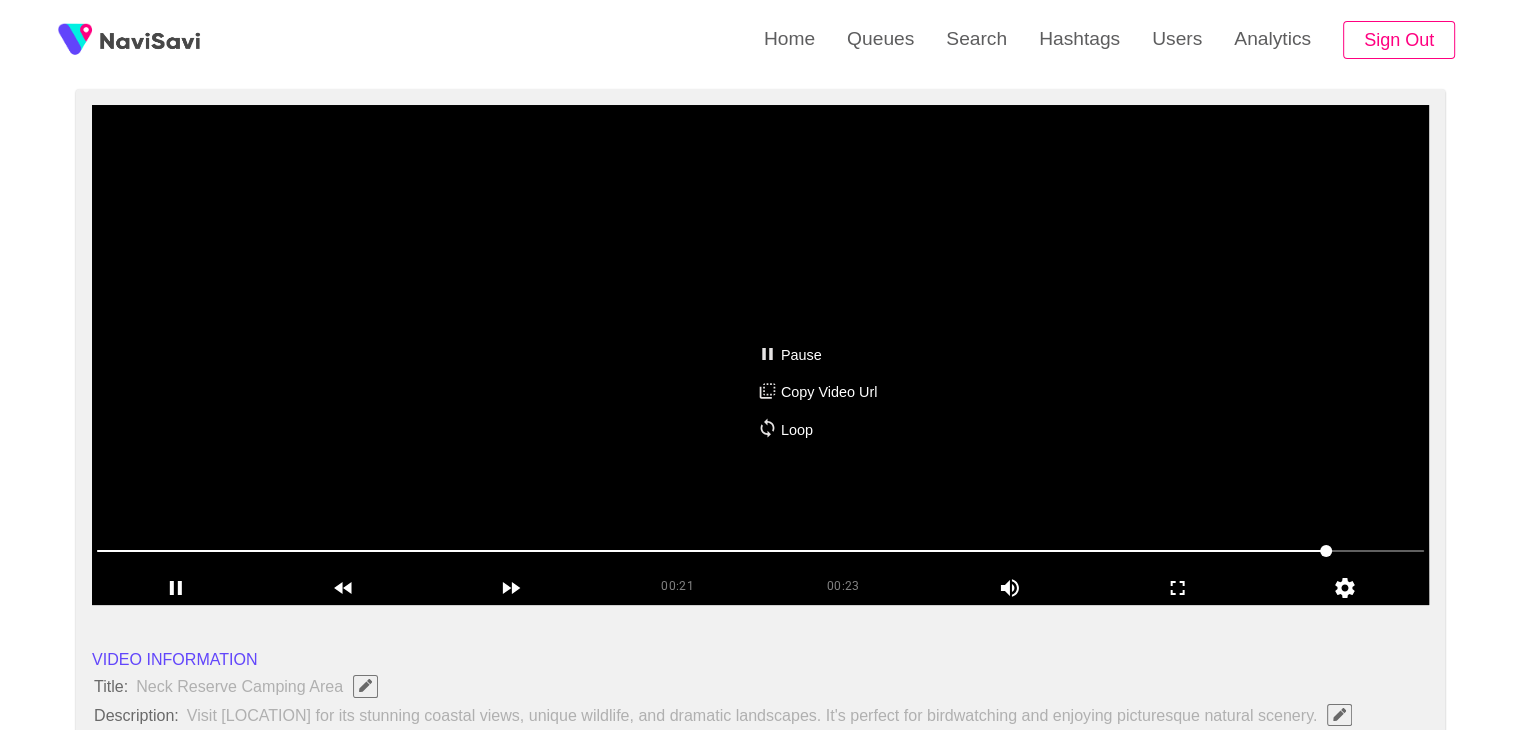 click on "Pause Copy Video Url Loop" at bounding box center [817, 392] 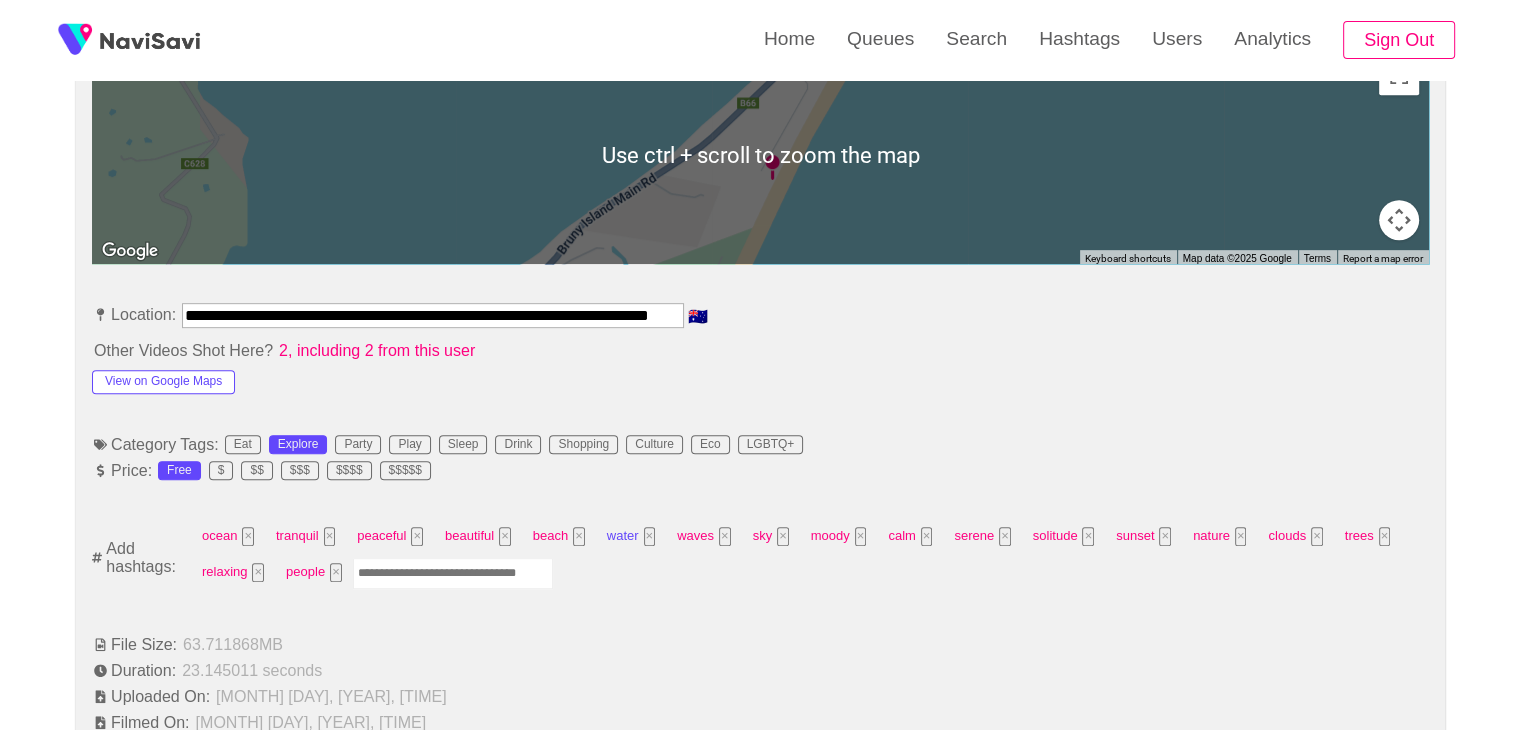 scroll, scrollTop: 944, scrollLeft: 0, axis: vertical 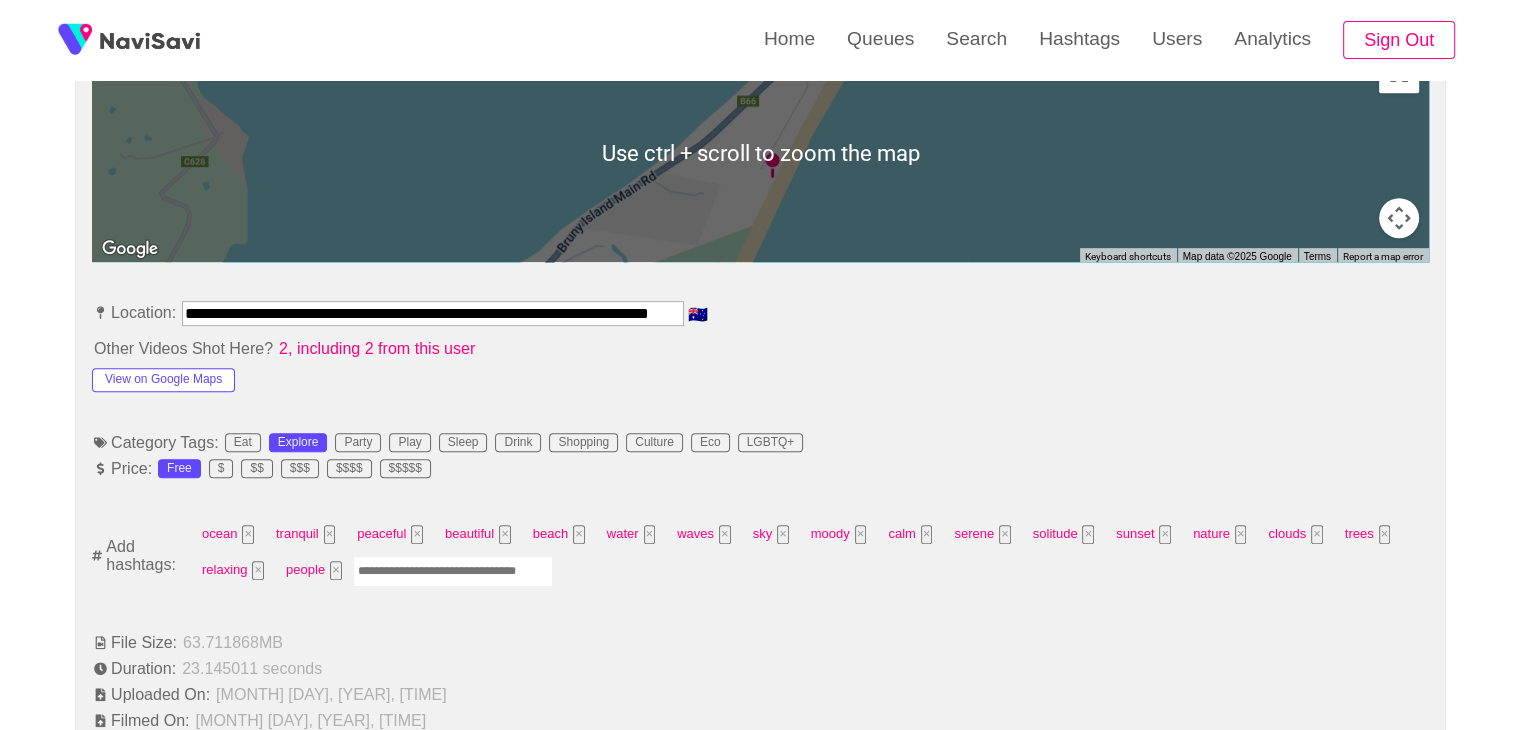 click at bounding box center (453, 571) 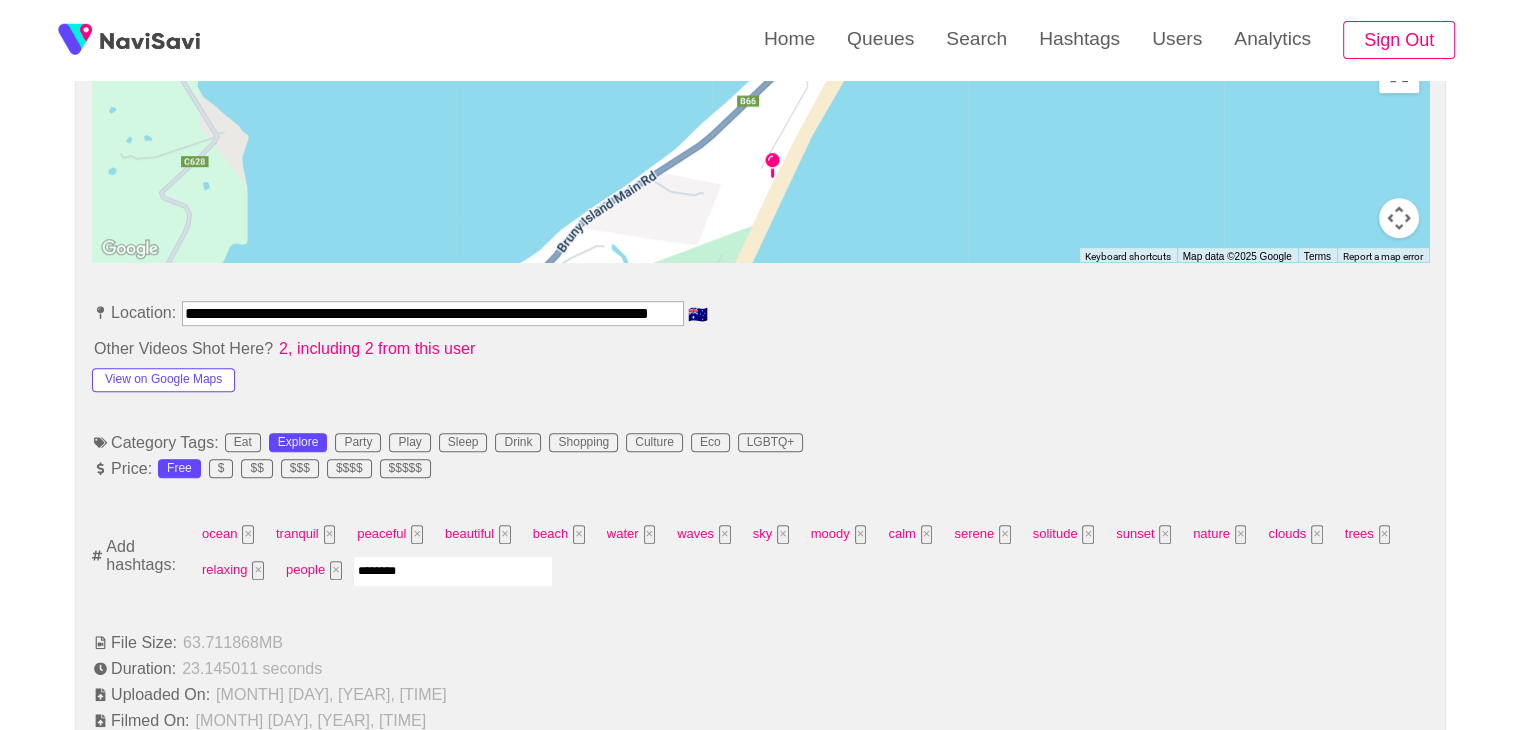 type on "*********" 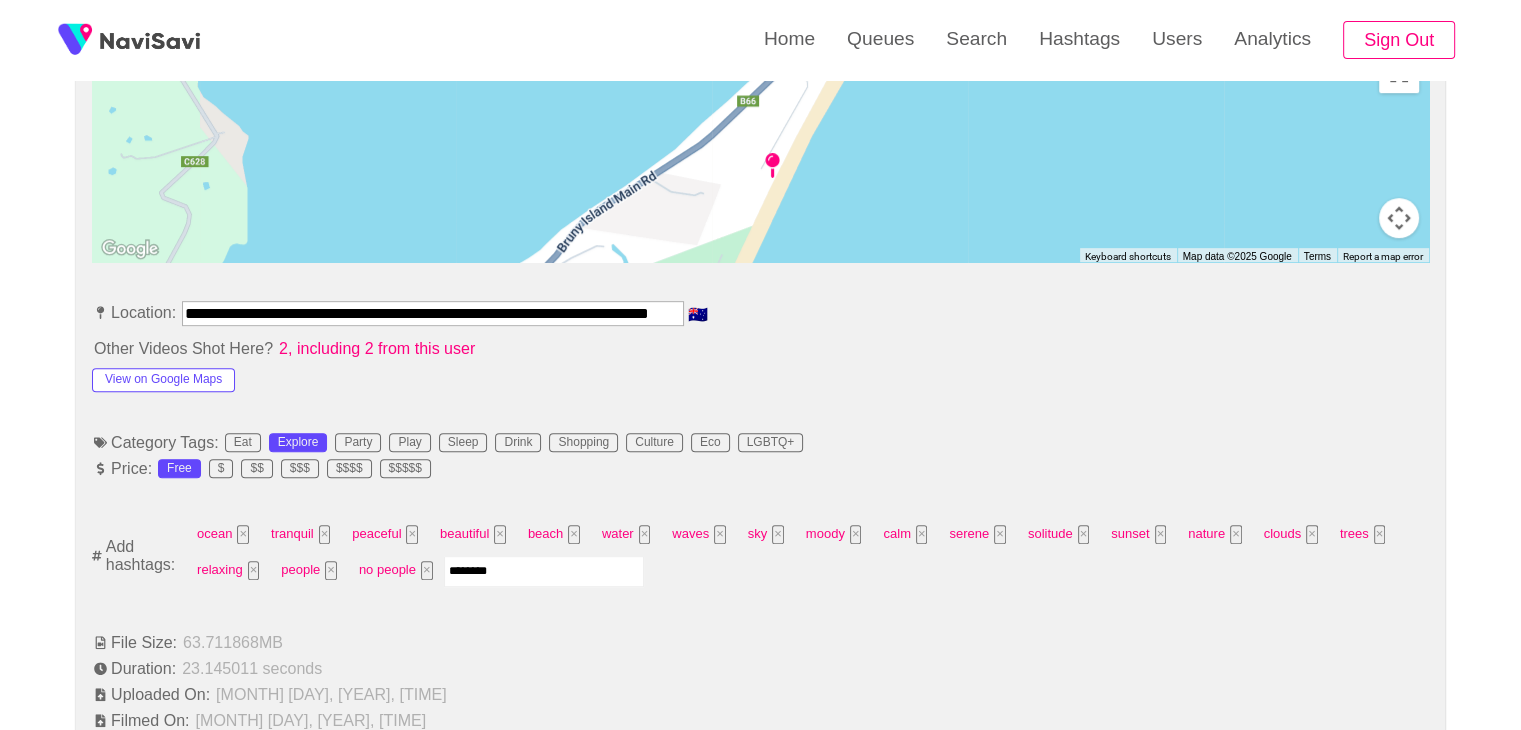 type on "*********" 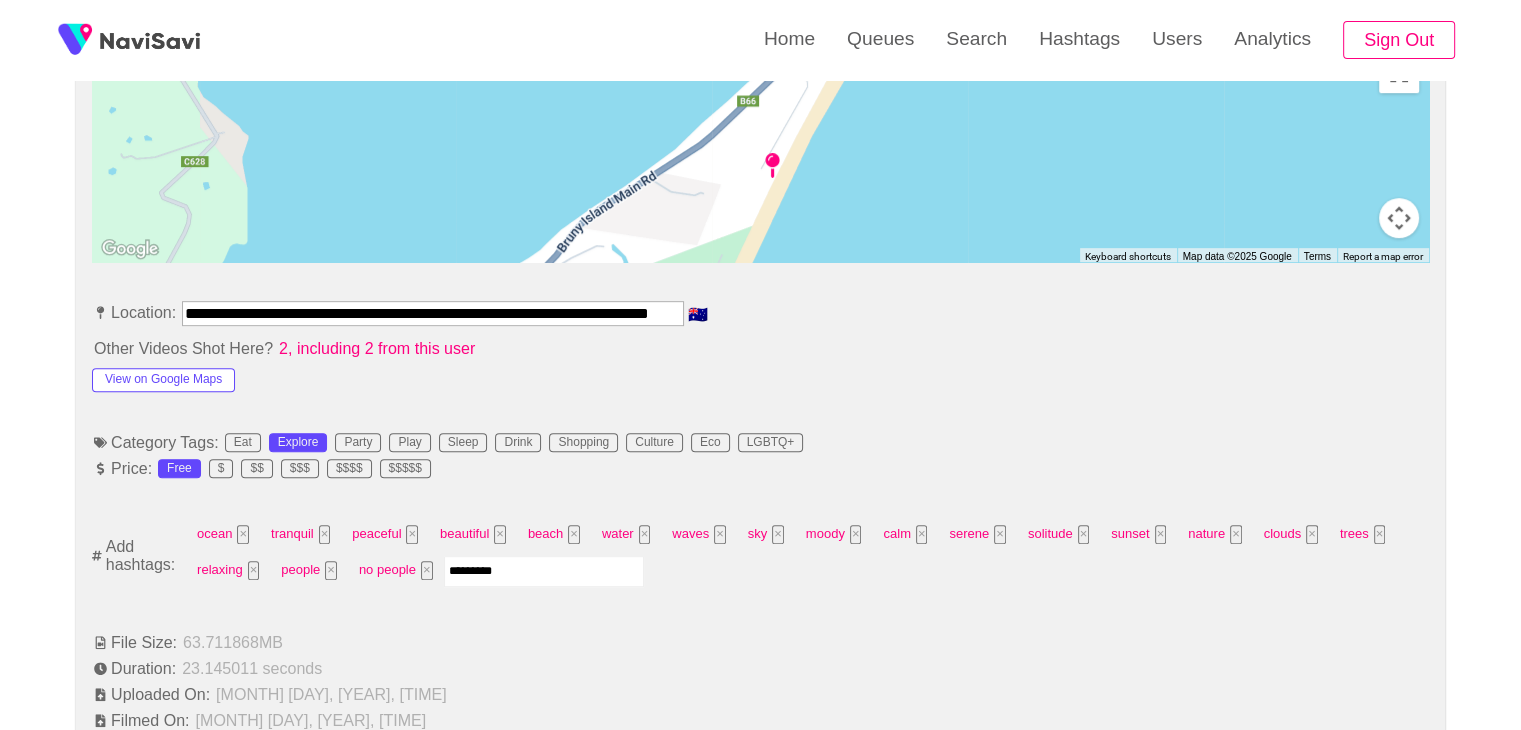 type 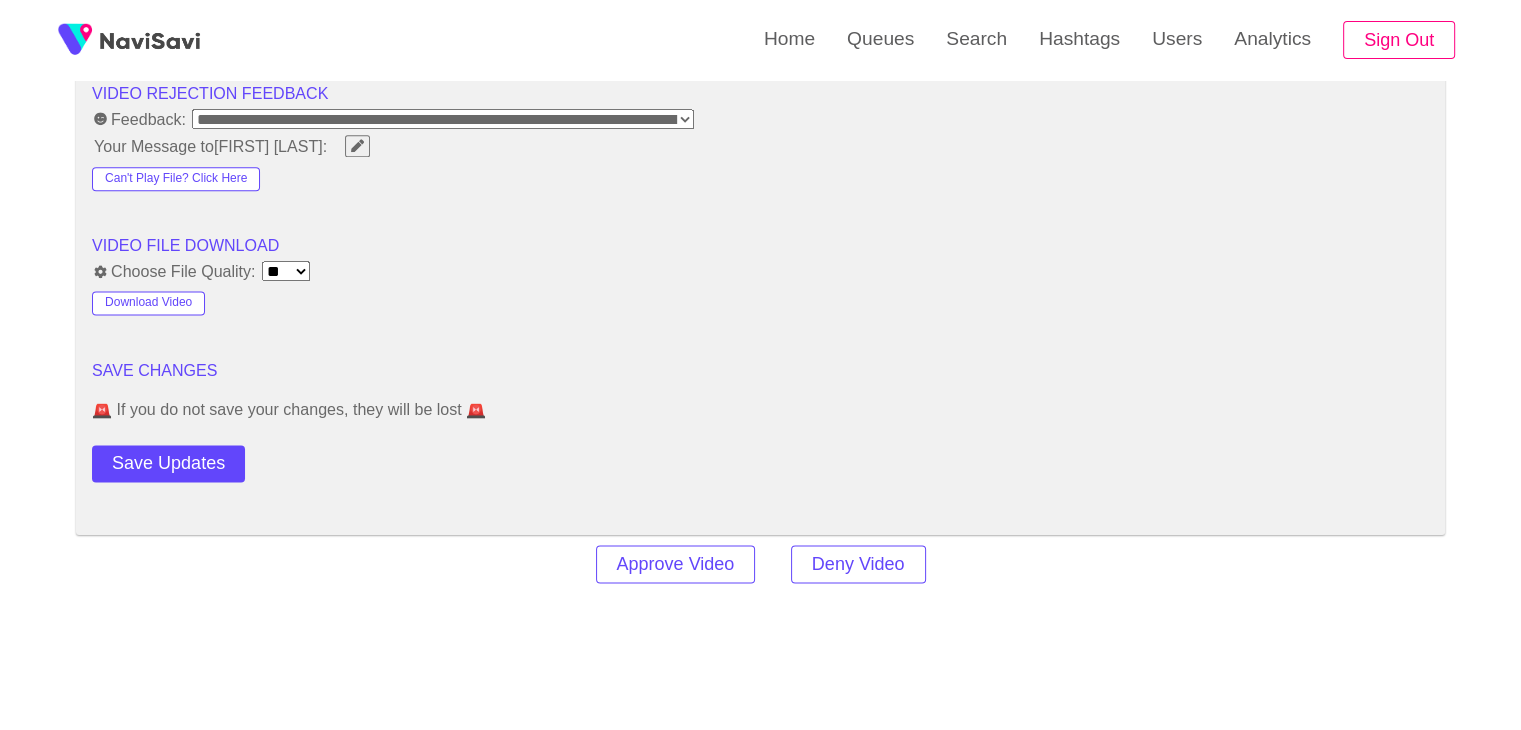 scroll, scrollTop: 2580, scrollLeft: 0, axis: vertical 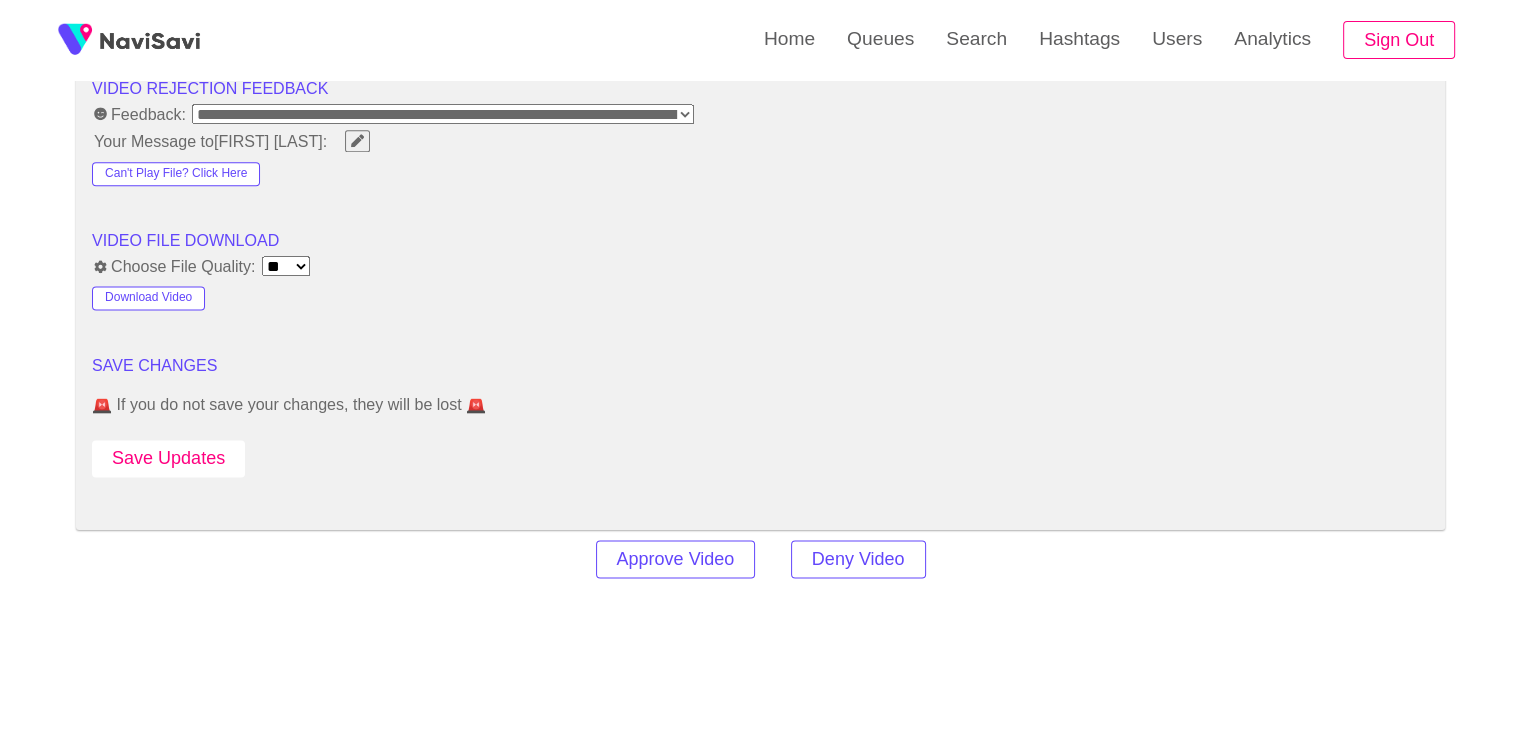 click on "Save Updates" at bounding box center [168, 458] 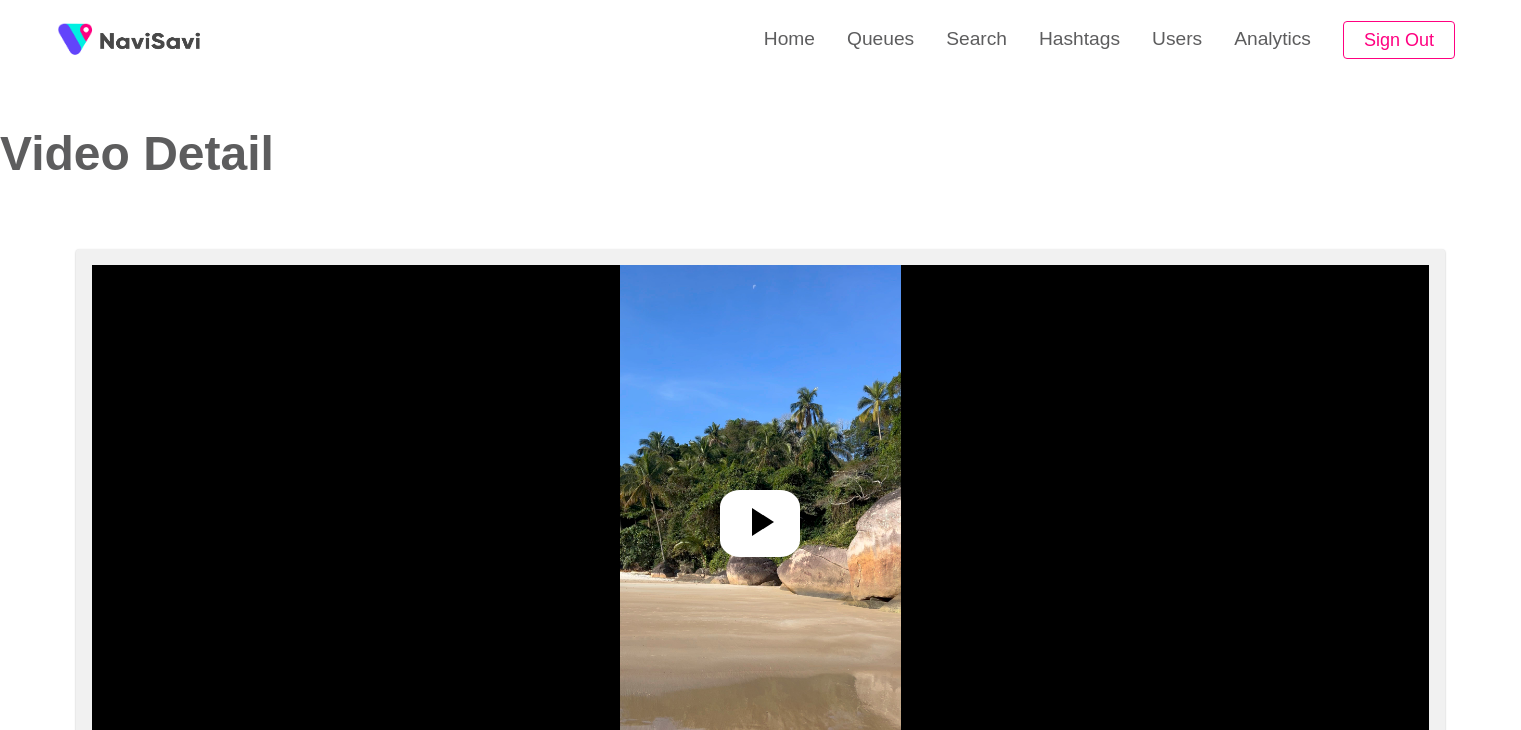 select on "**********" 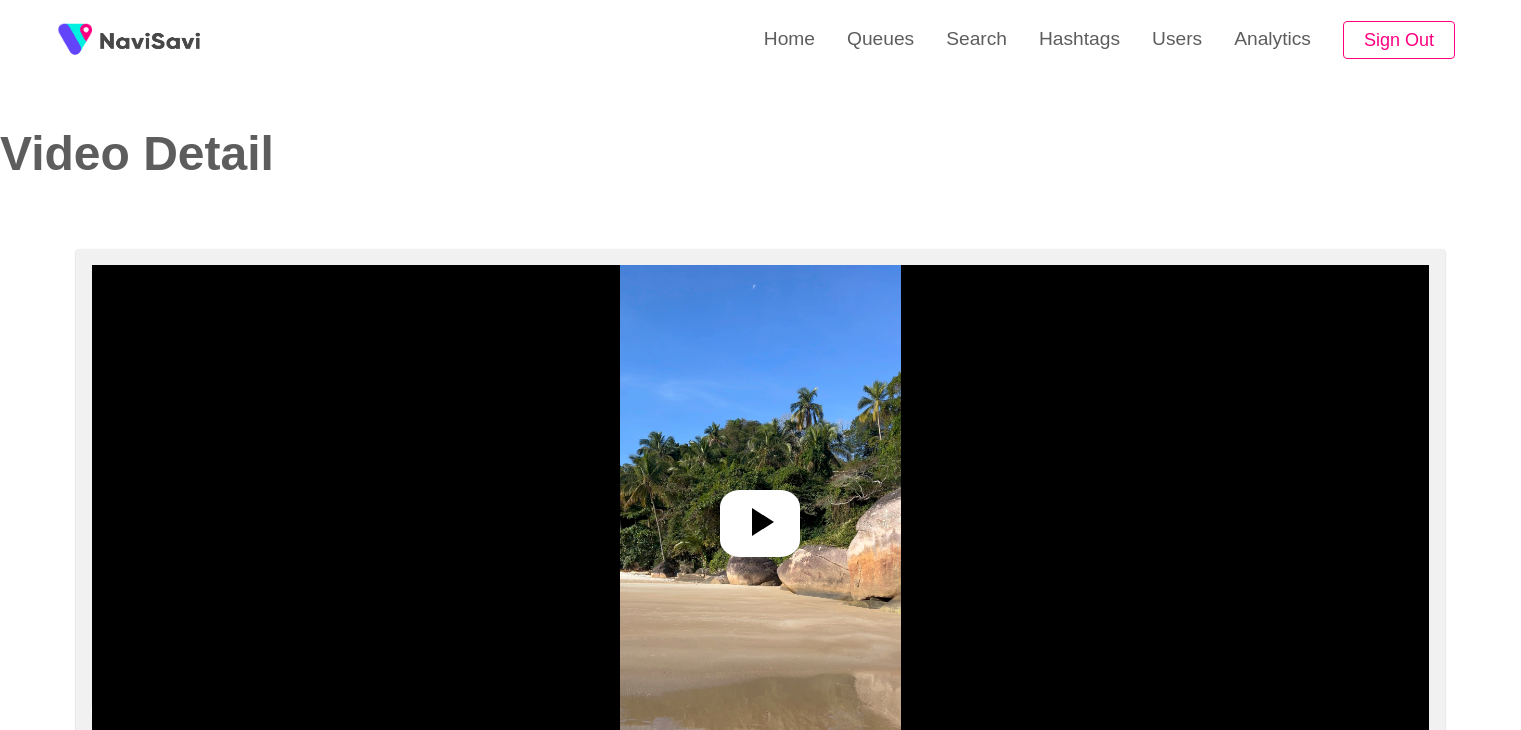 scroll, scrollTop: 0, scrollLeft: 0, axis: both 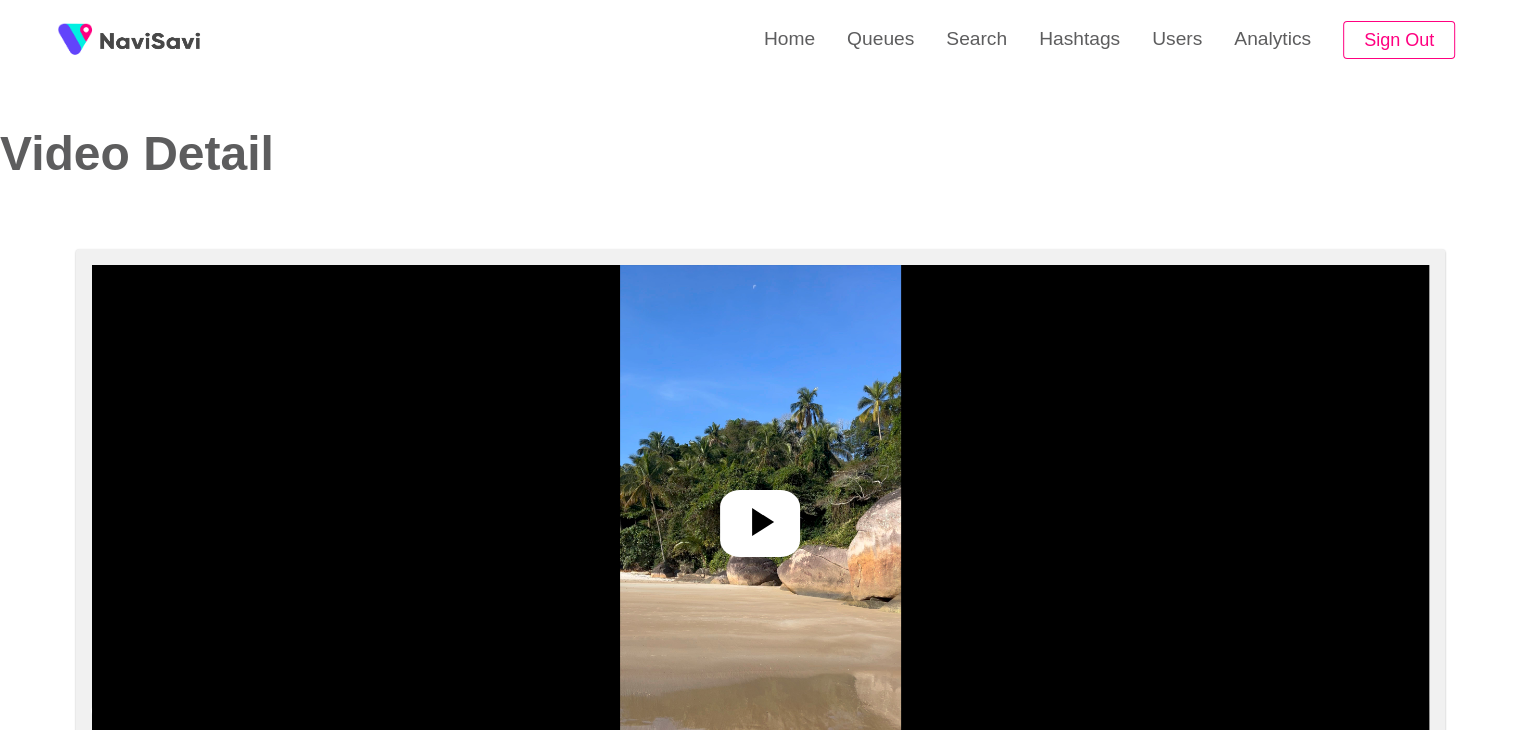 click at bounding box center (760, 515) 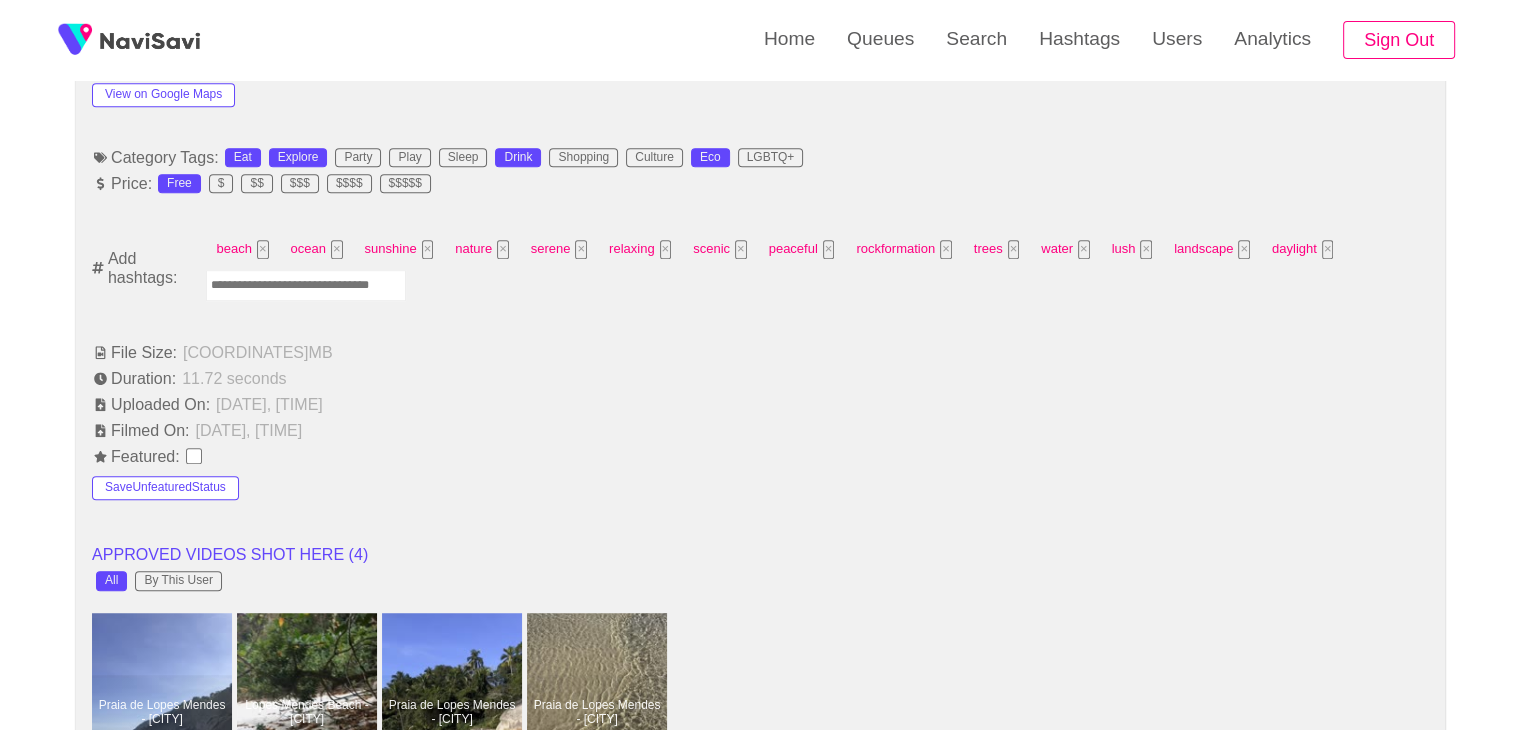 scroll, scrollTop: 1231, scrollLeft: 0, axis: vertical 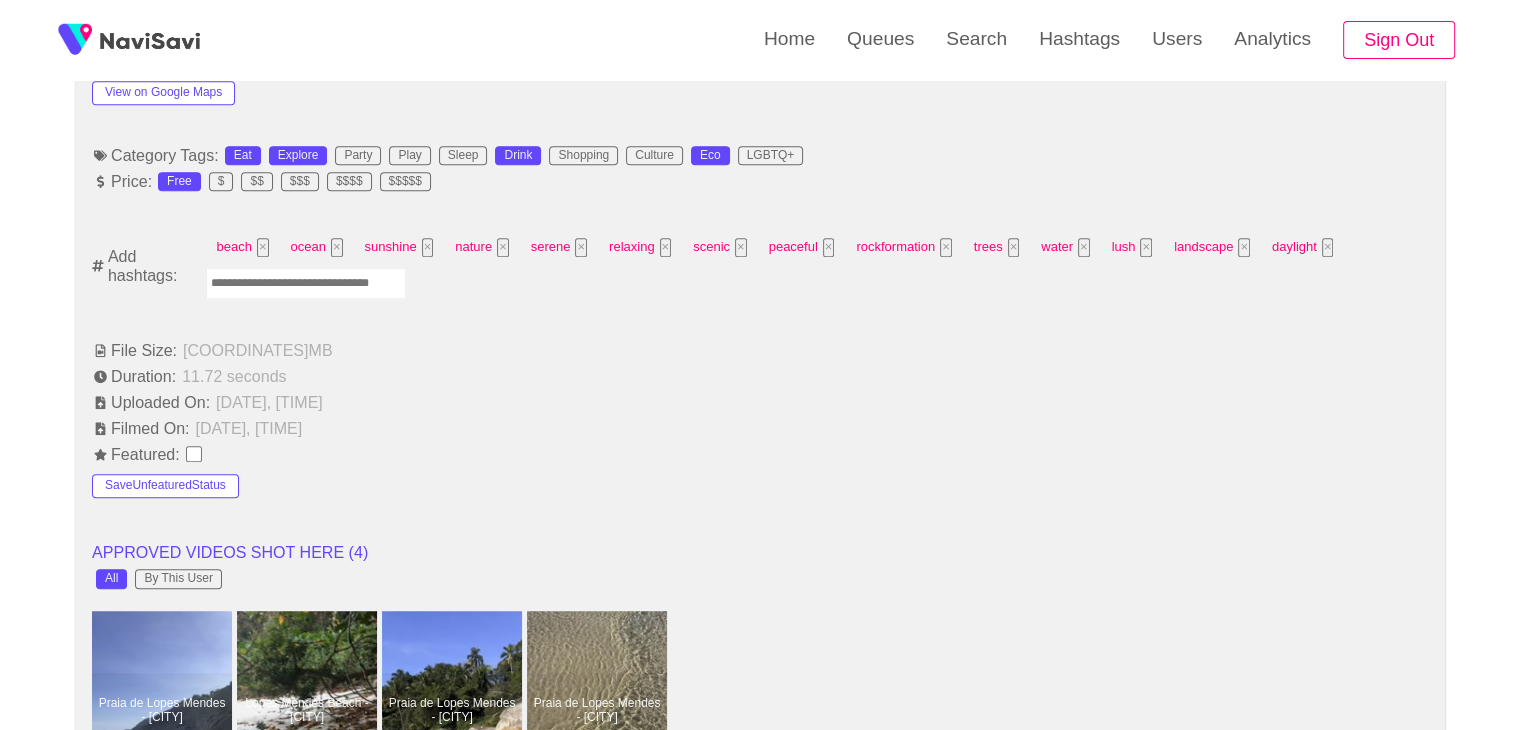 click at bounding box center (306, 283) 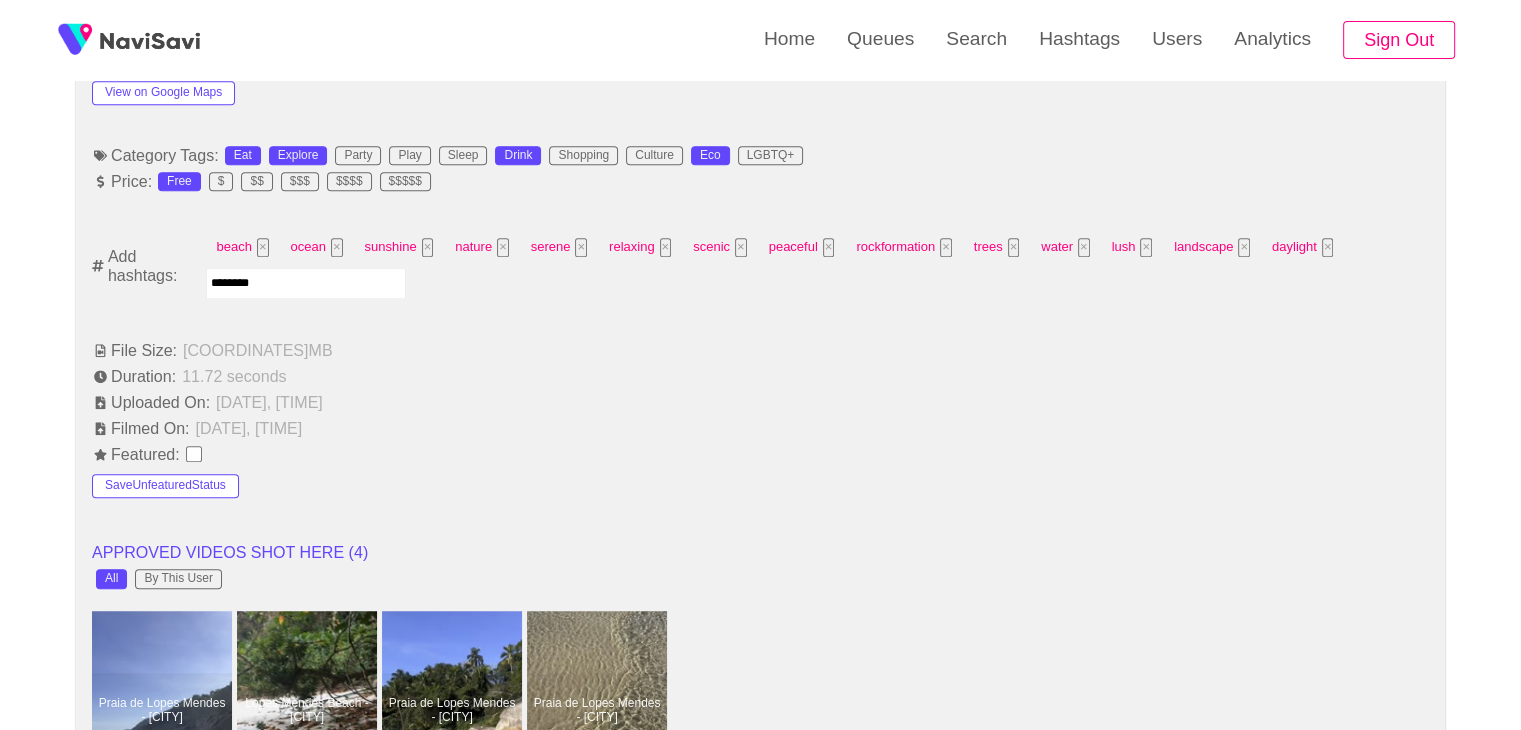 type on "*********" 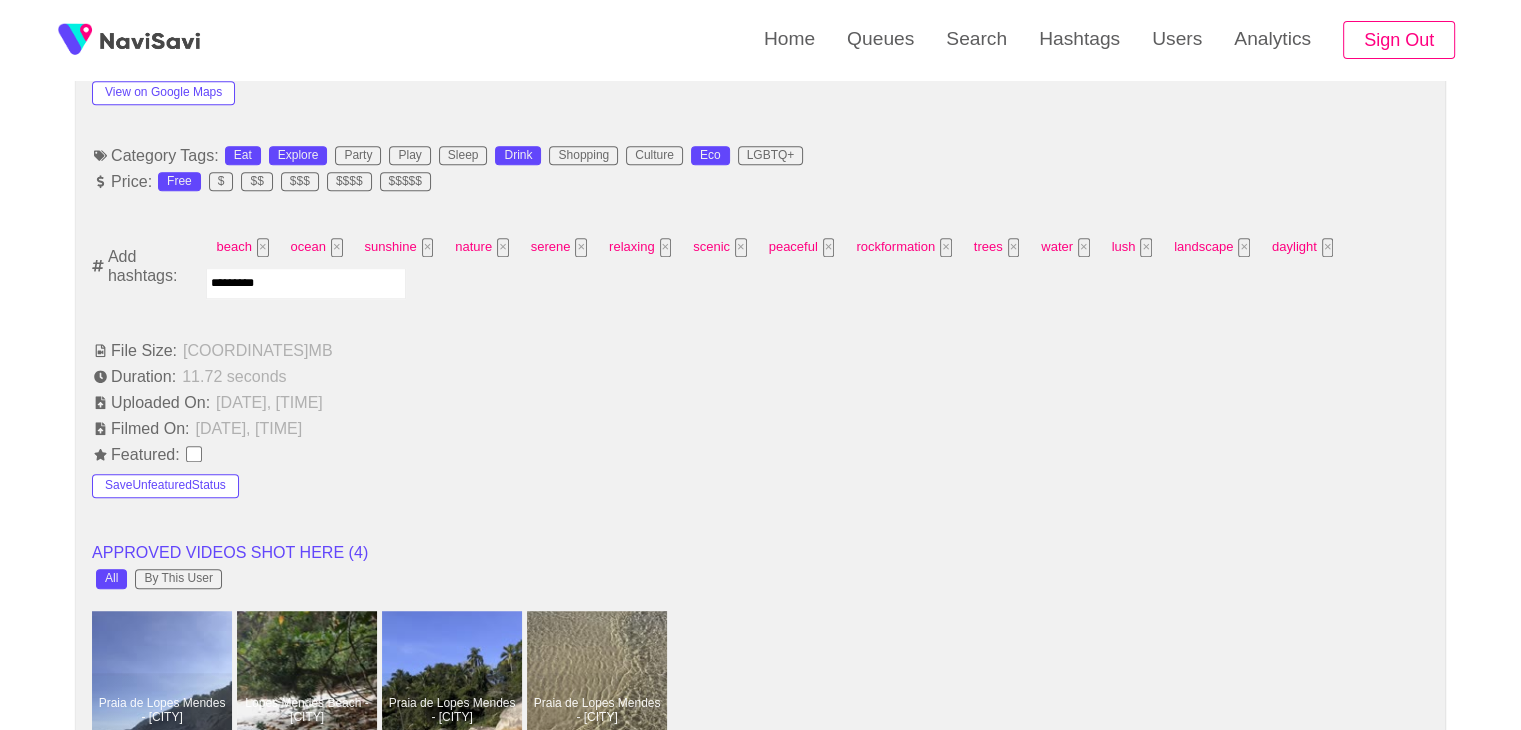 type 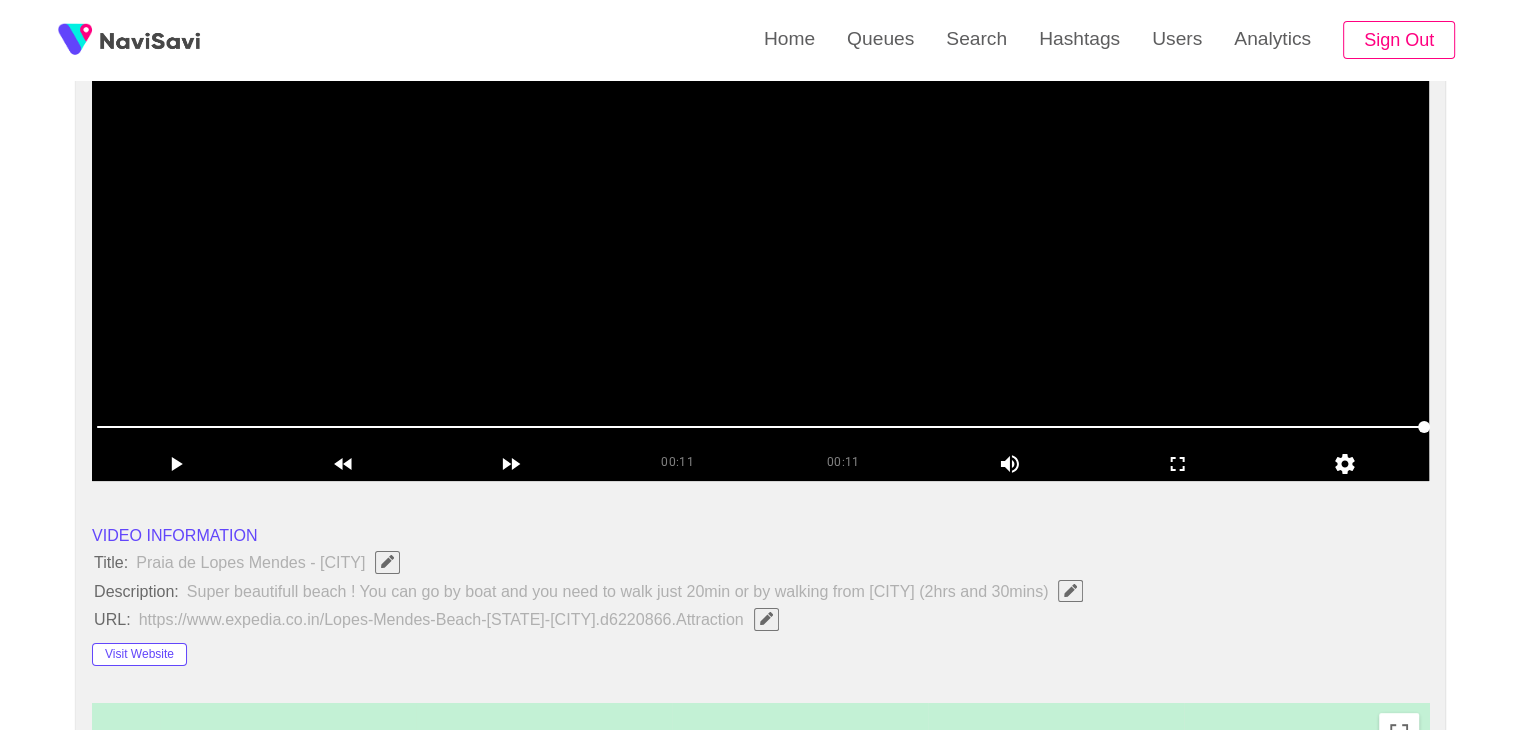 scroll, scrollTop: 183, scrollLeft: 0, axis: vertical 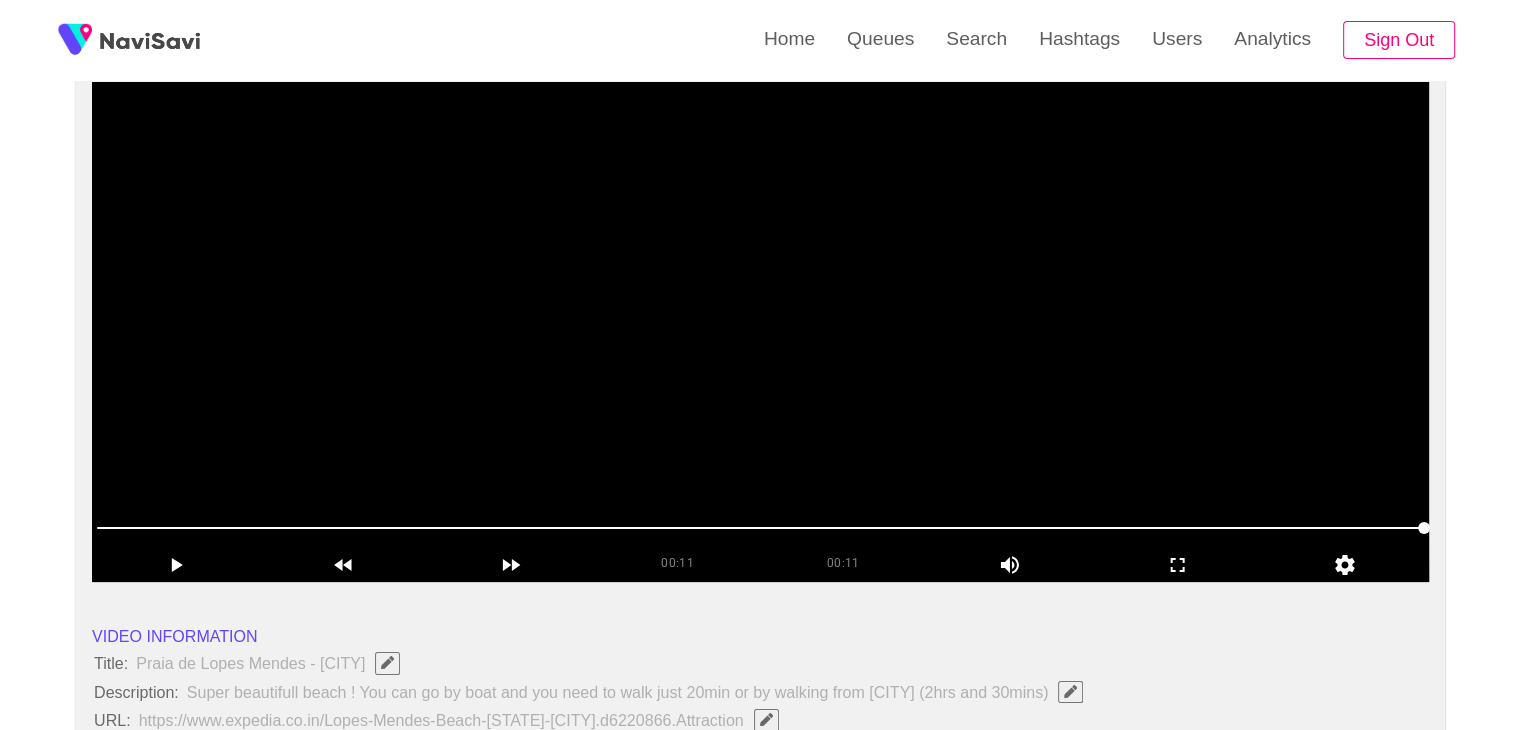 click at bounding box center (760, 332) 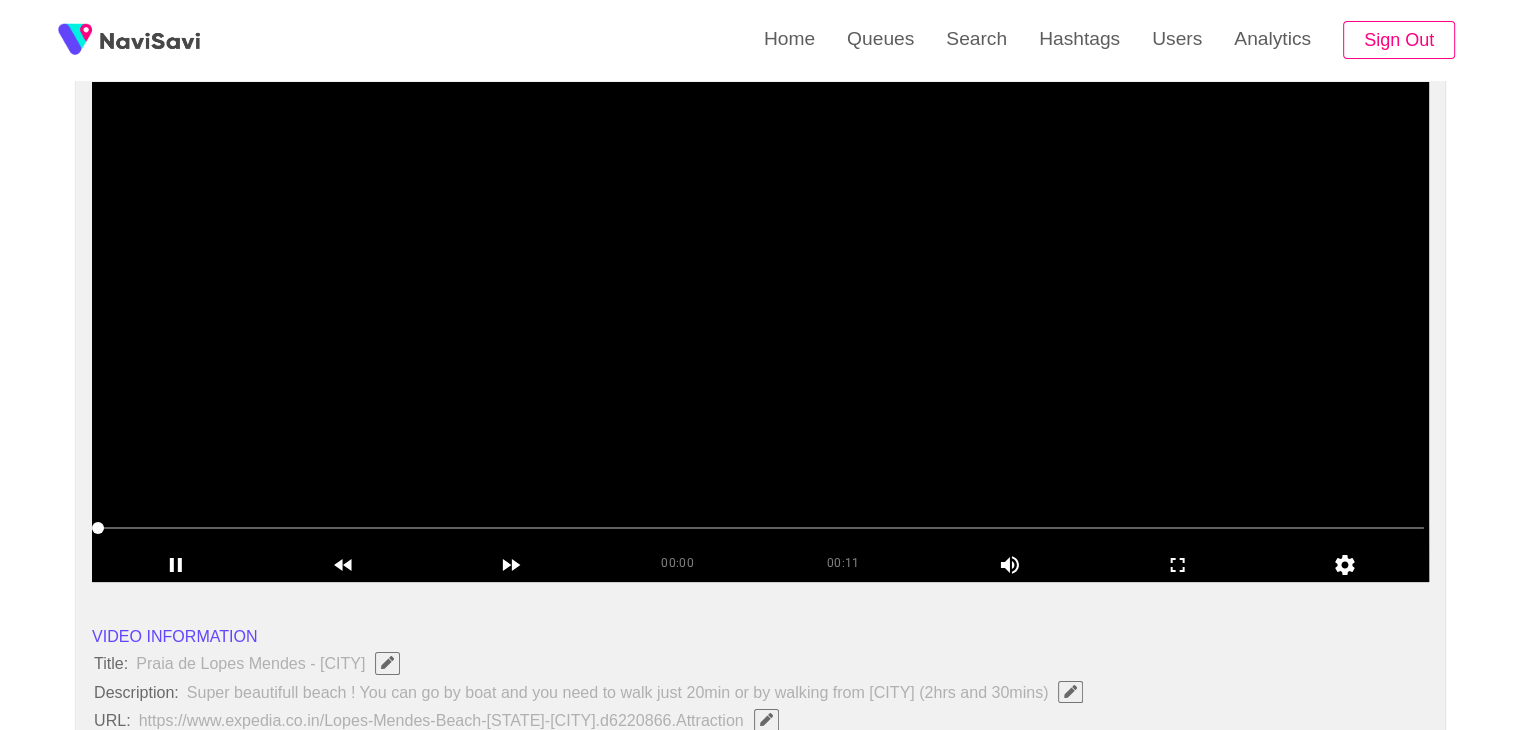 click at bounding box center (760, 332) 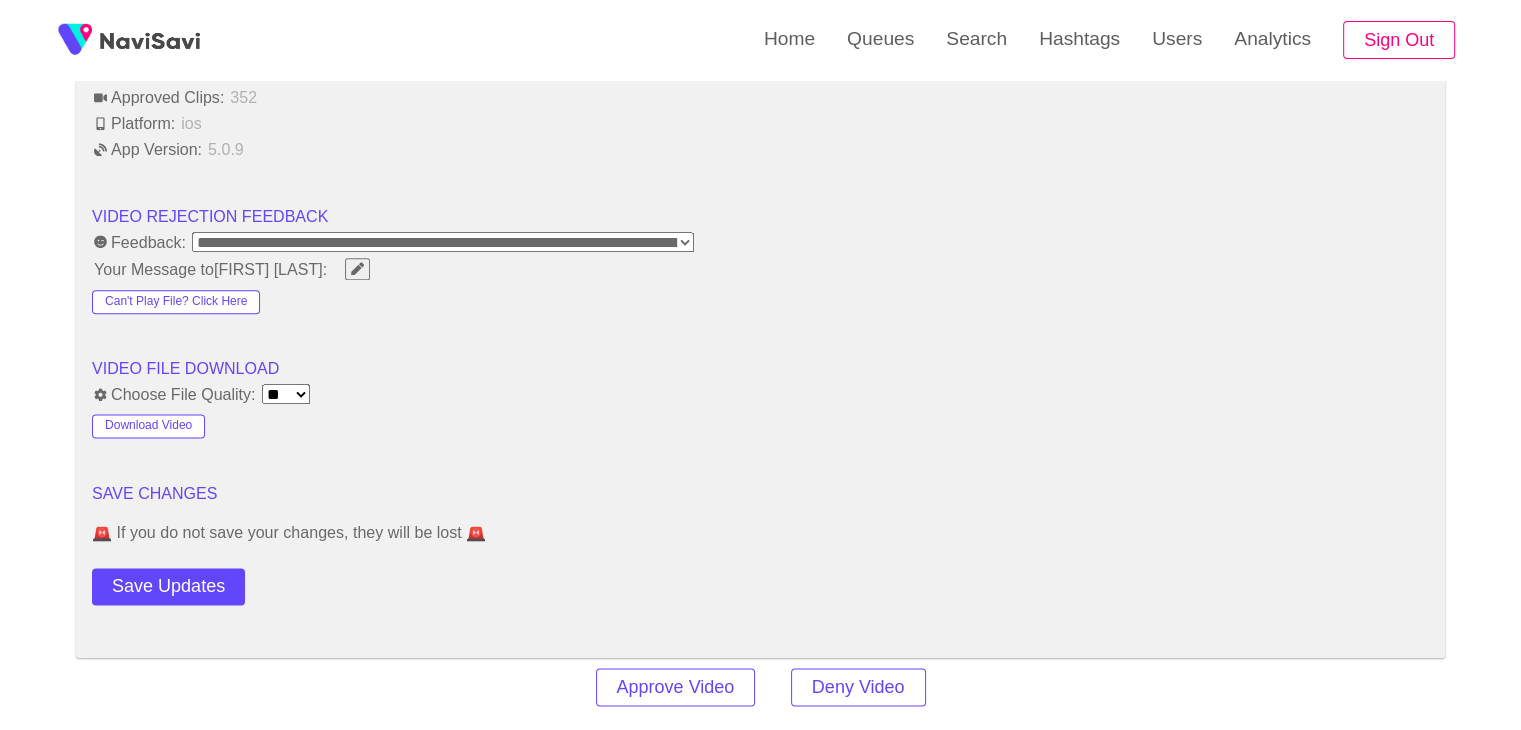 scroll, scrollTop: 2456, scrollLeft: 0, axis: vertical 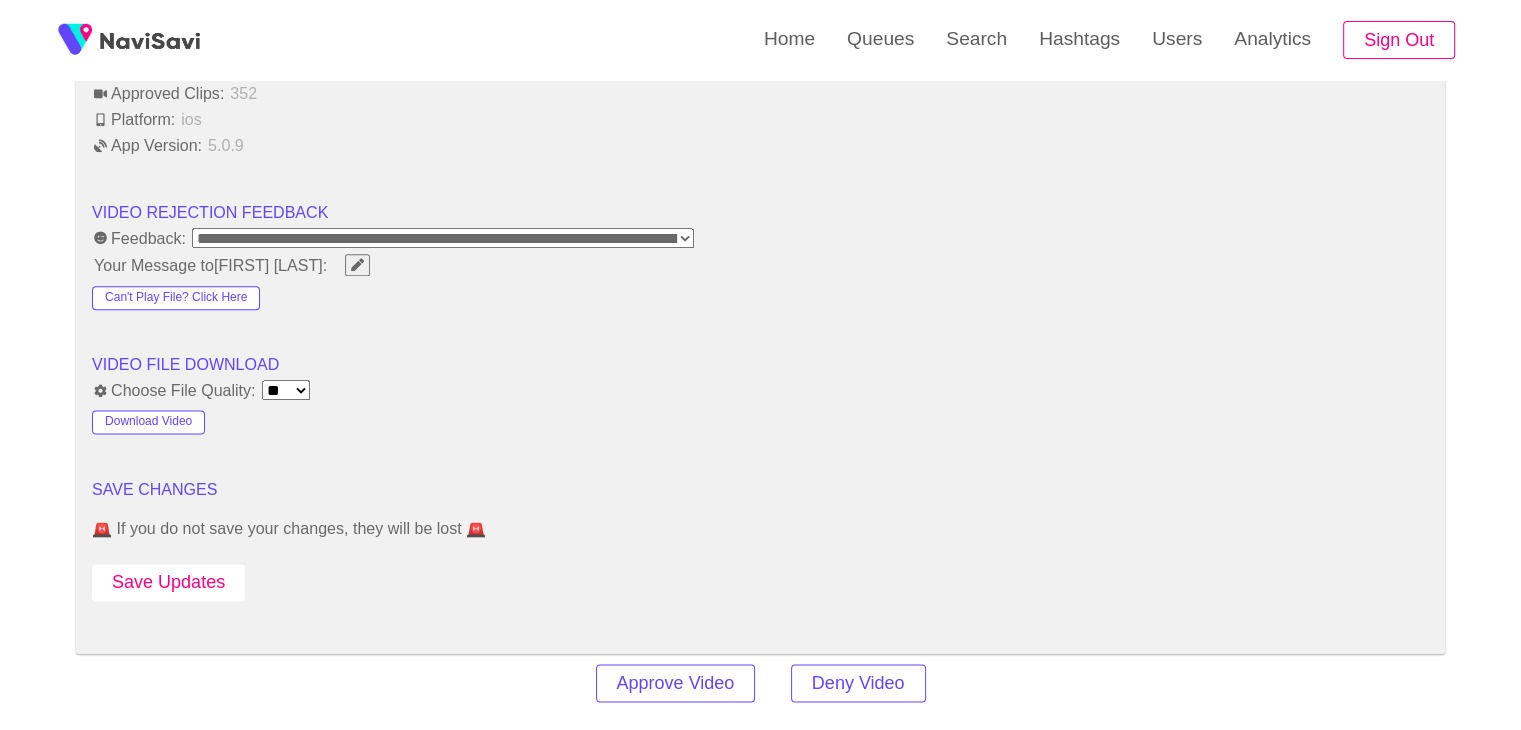 click on "Save Updates" at bounding box center [168, 582] 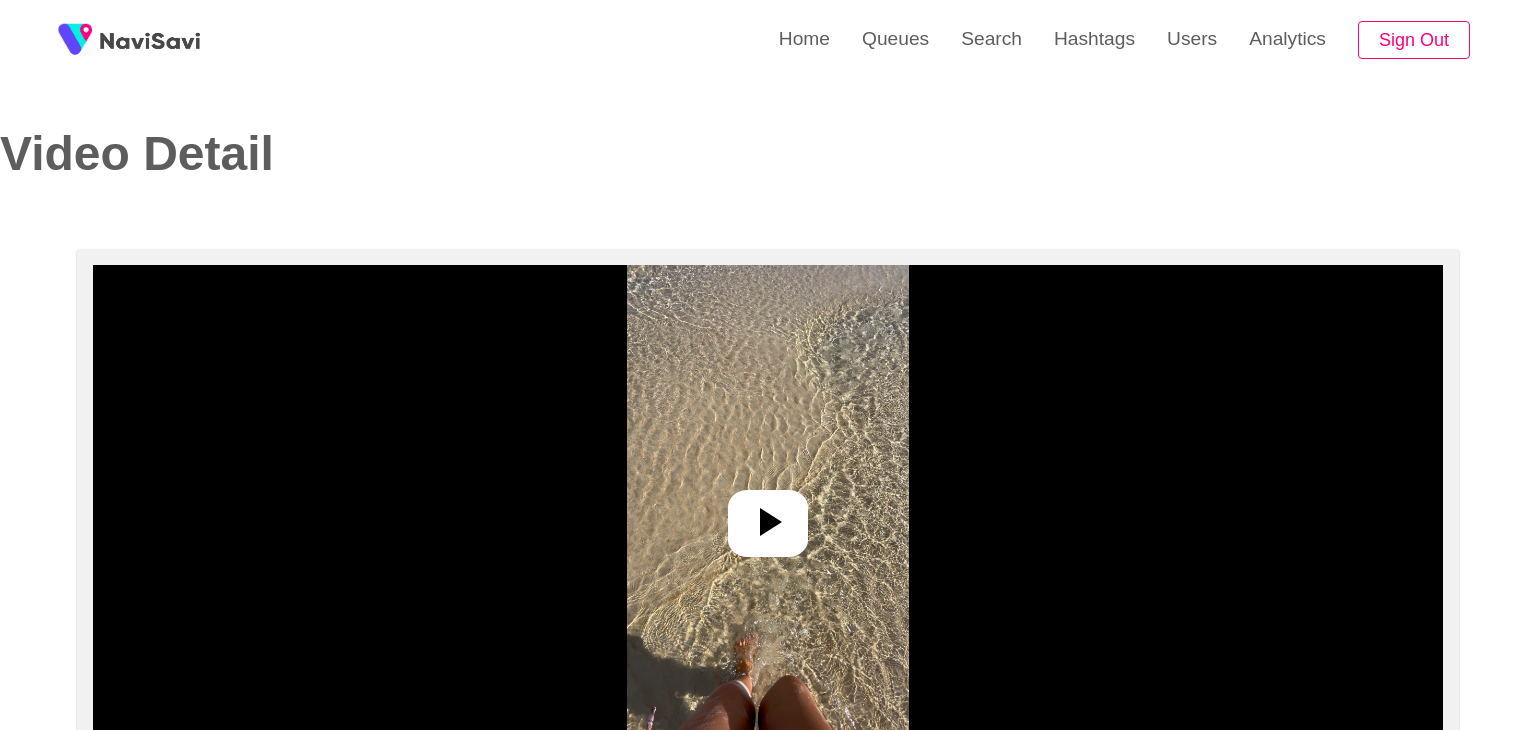 select on "**********" 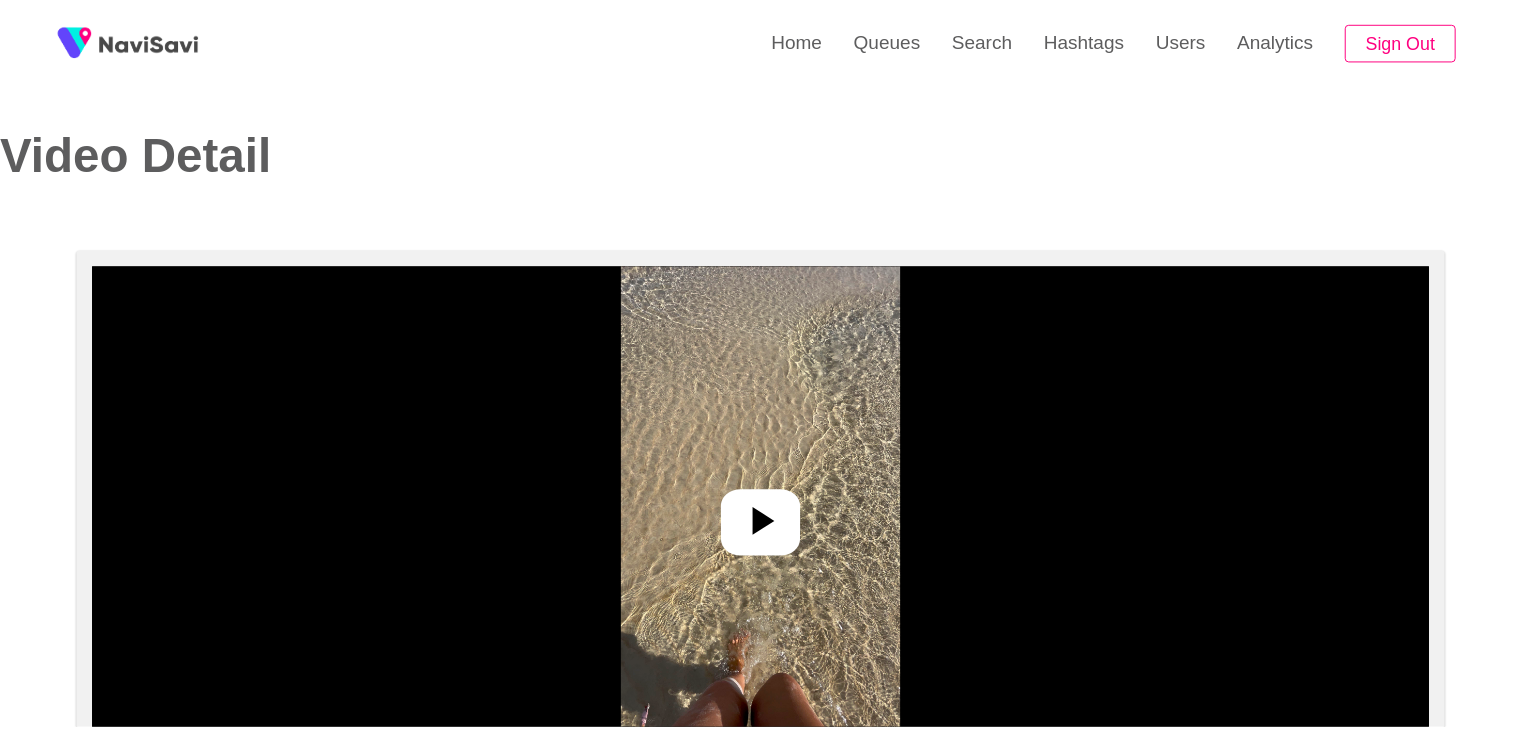 scroll, scrollTop: 0, scrollLeft: 0, axis: both 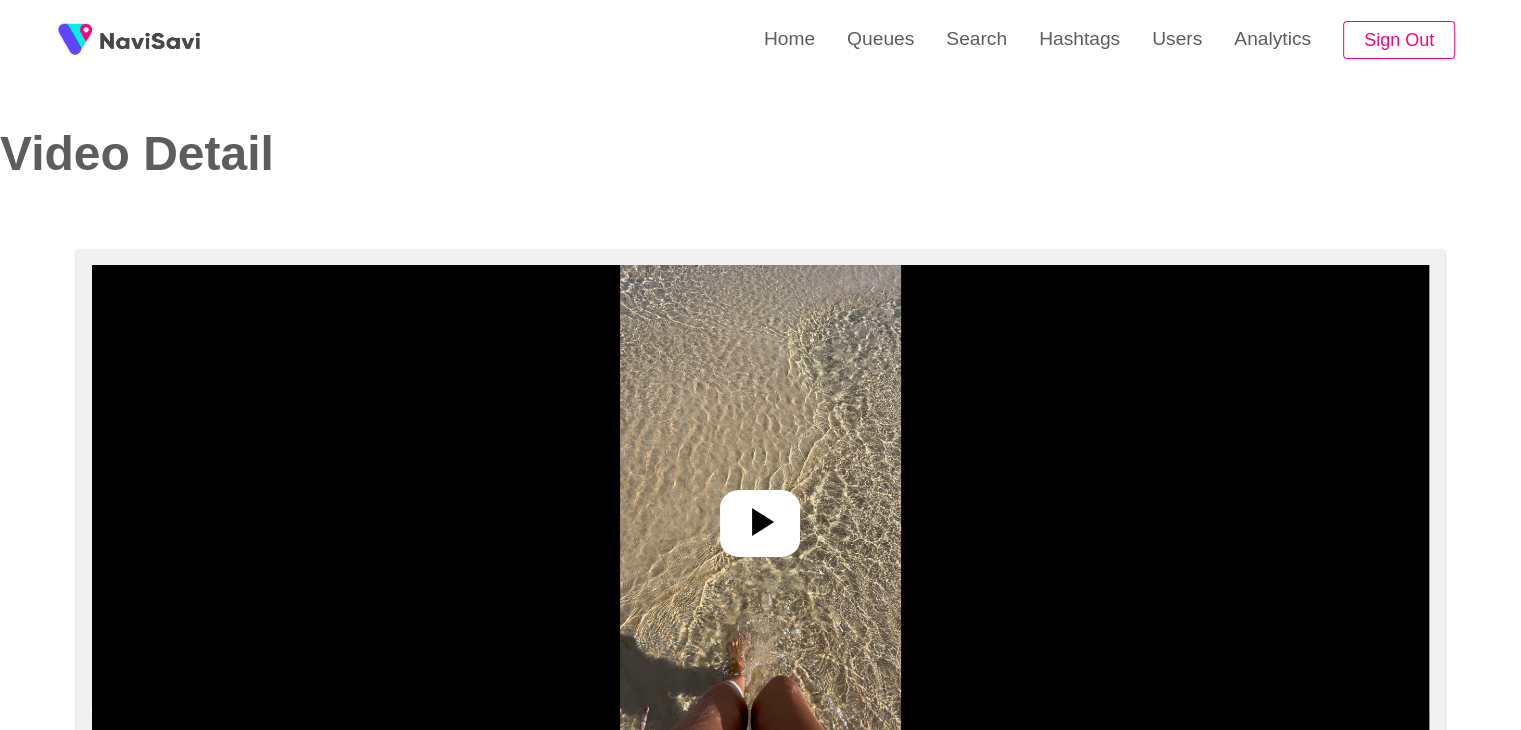click at bounding box center [760, 515] 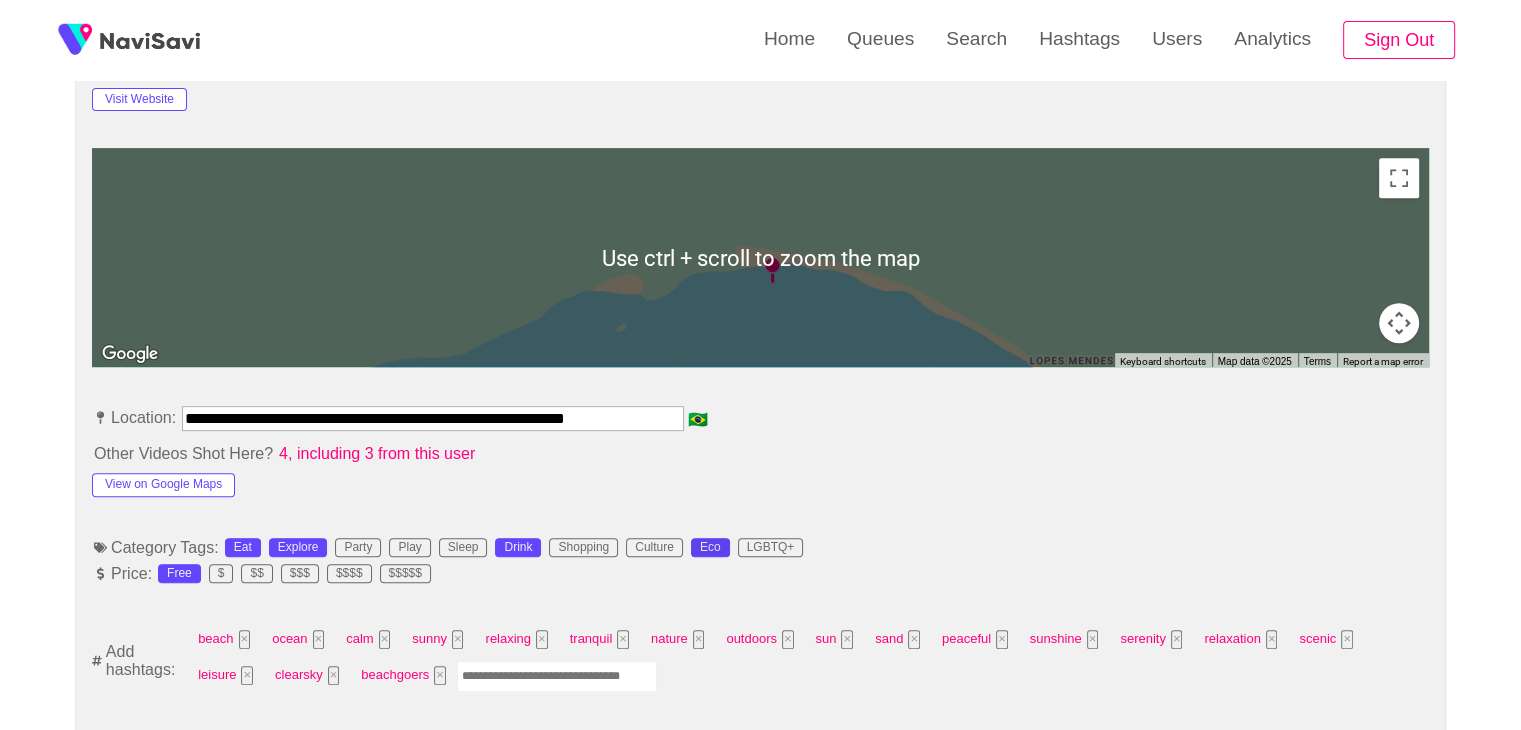 scroll, scrollTop: 878, scrollLeft: 0, axis: vertical 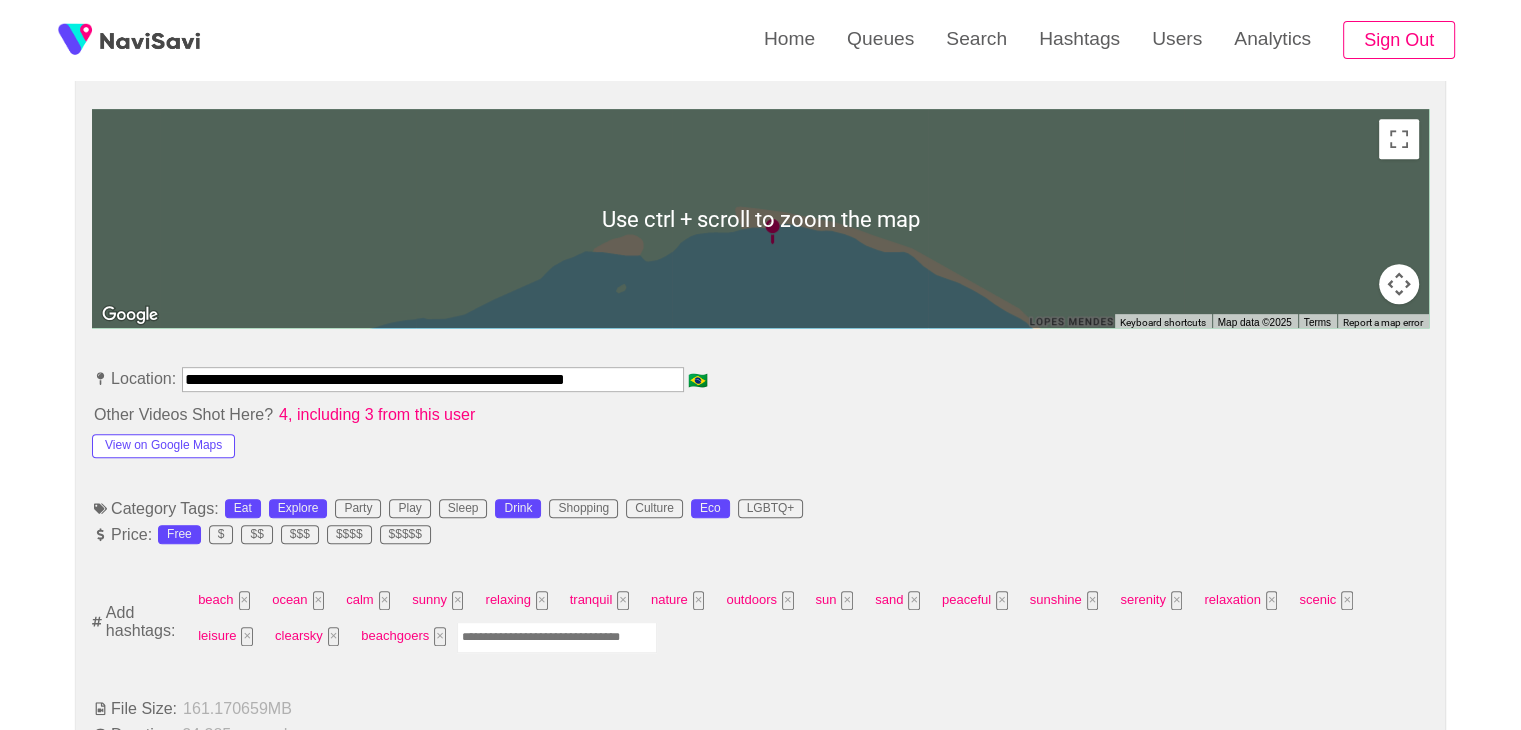 click at bounding box center [557, 637] 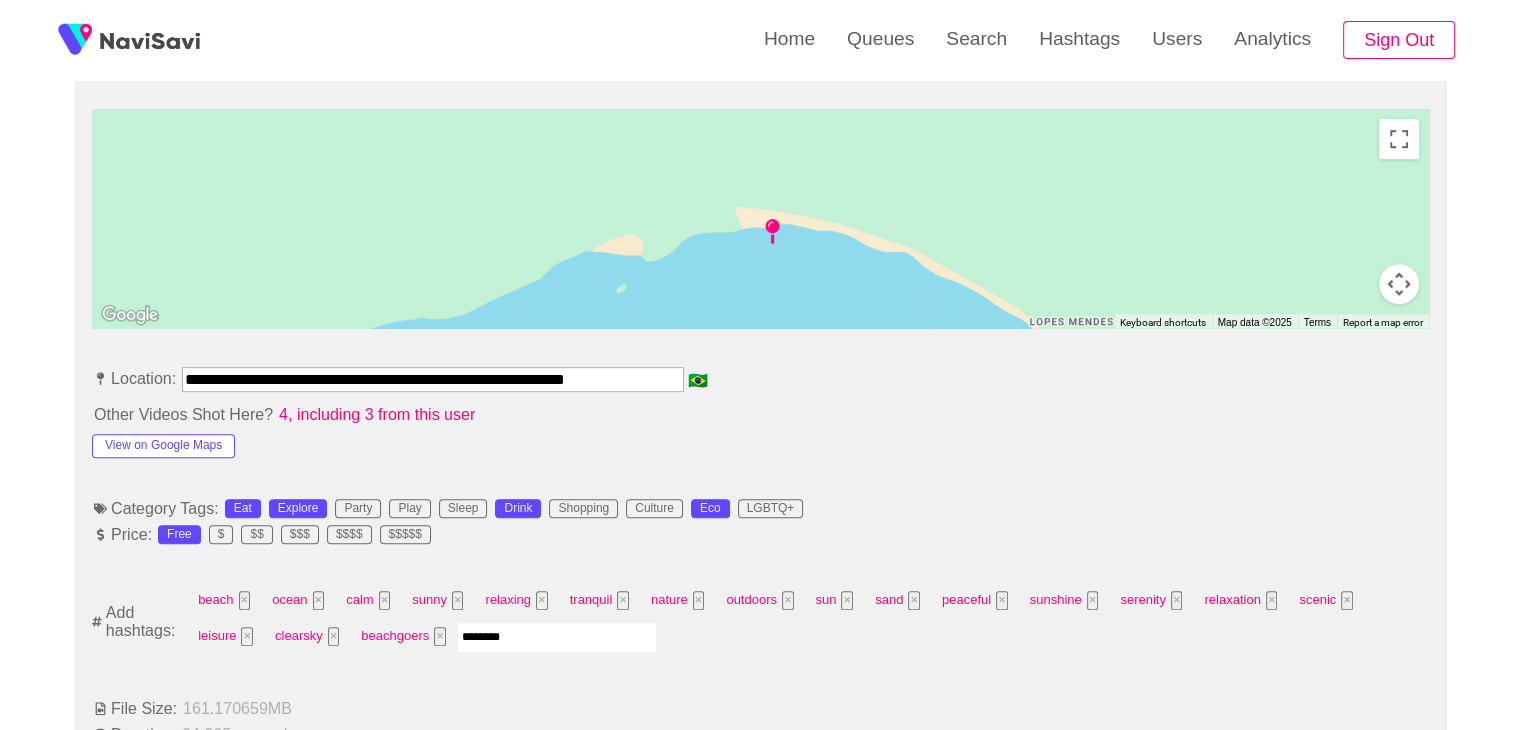 type on "*********" 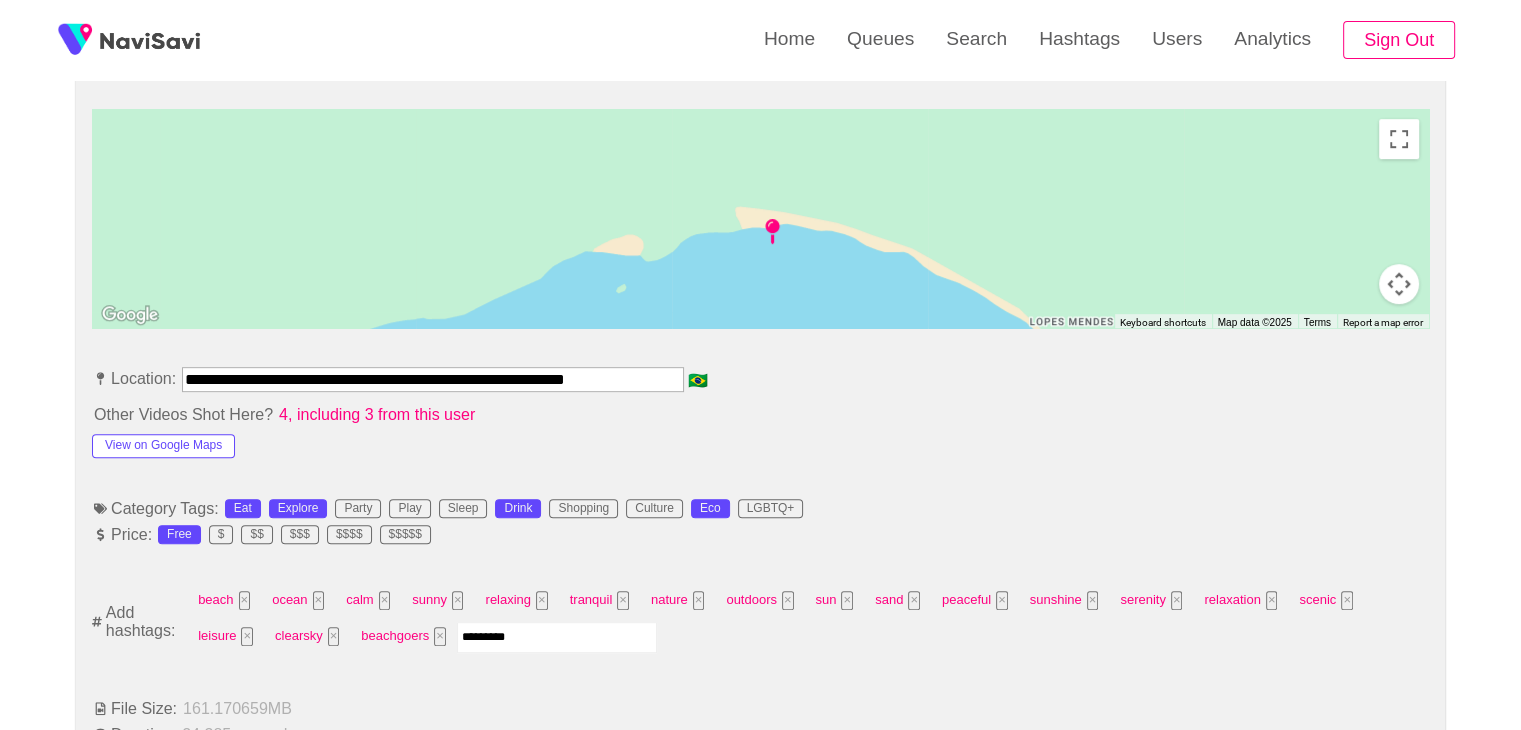 type 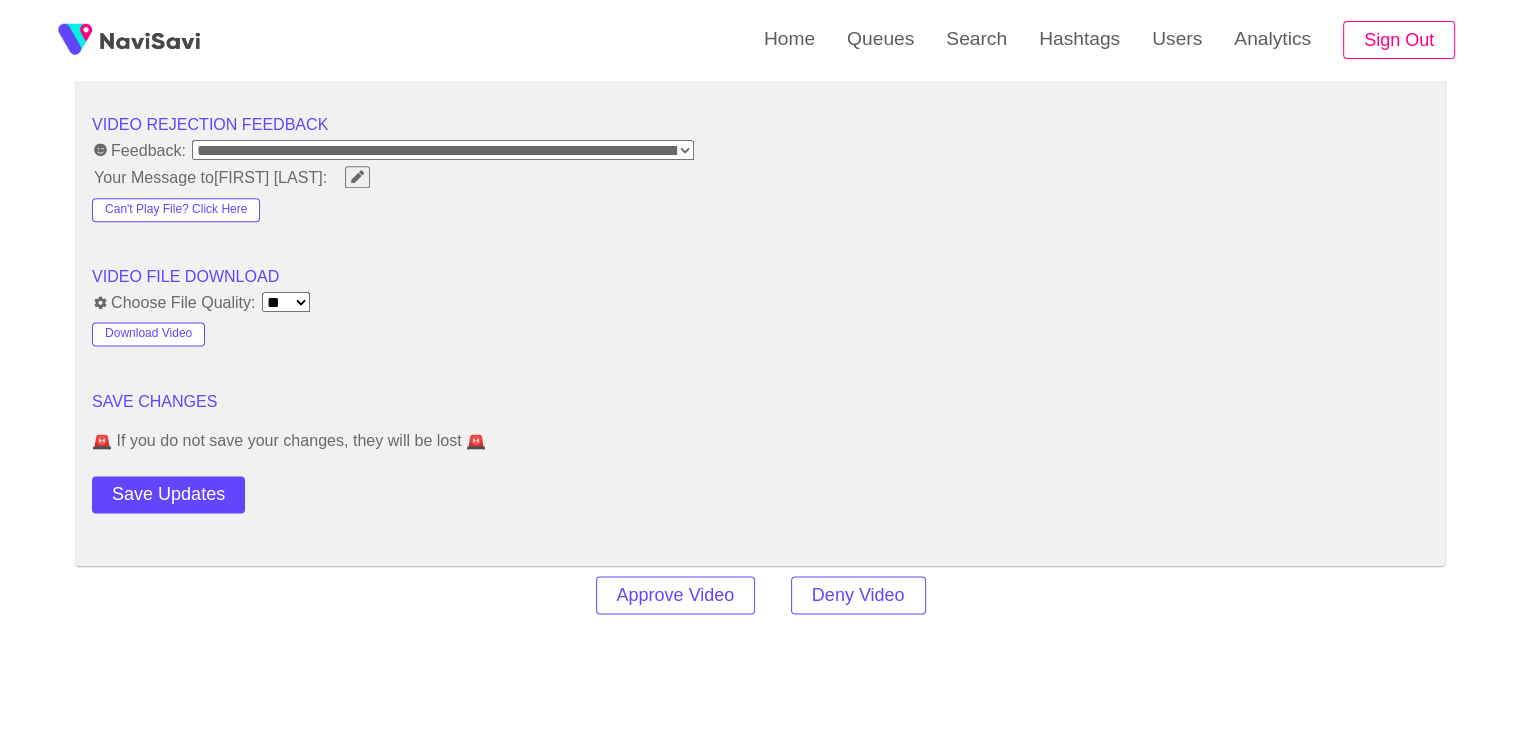 scroll, scrollTop: 2571, scrollLeft: 0, axis: vertical 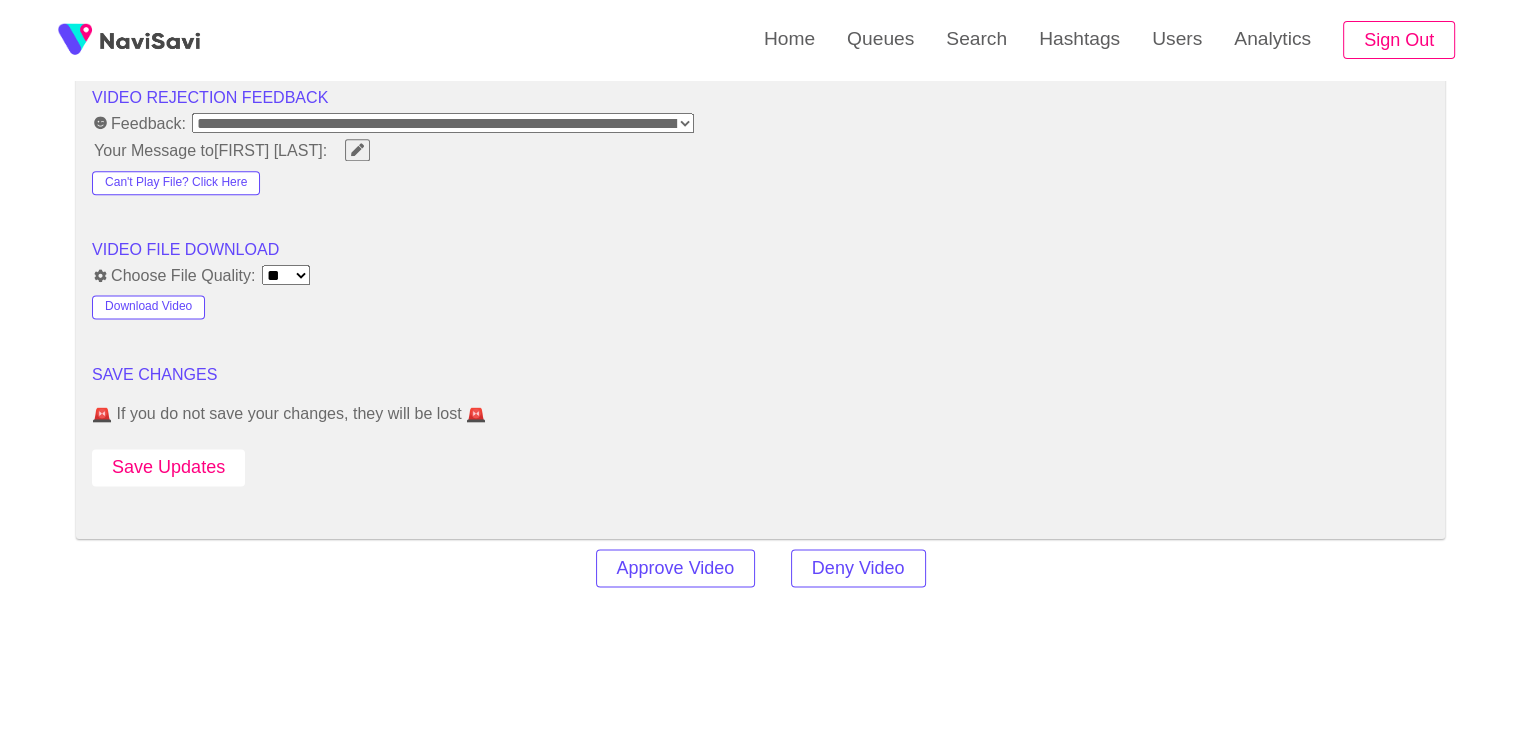 click on "Save Updates" at bounding box center (168, 467) 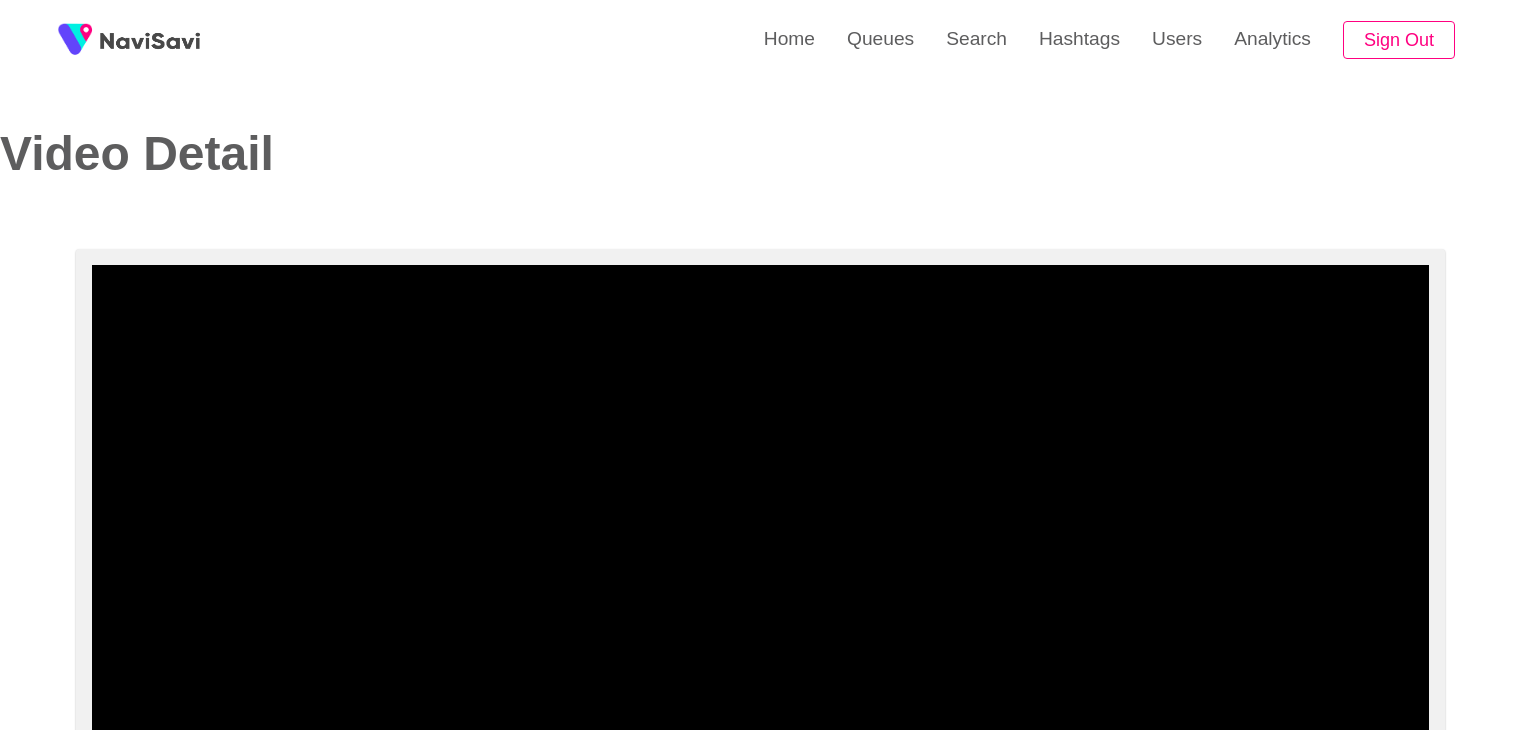 select on "**********" 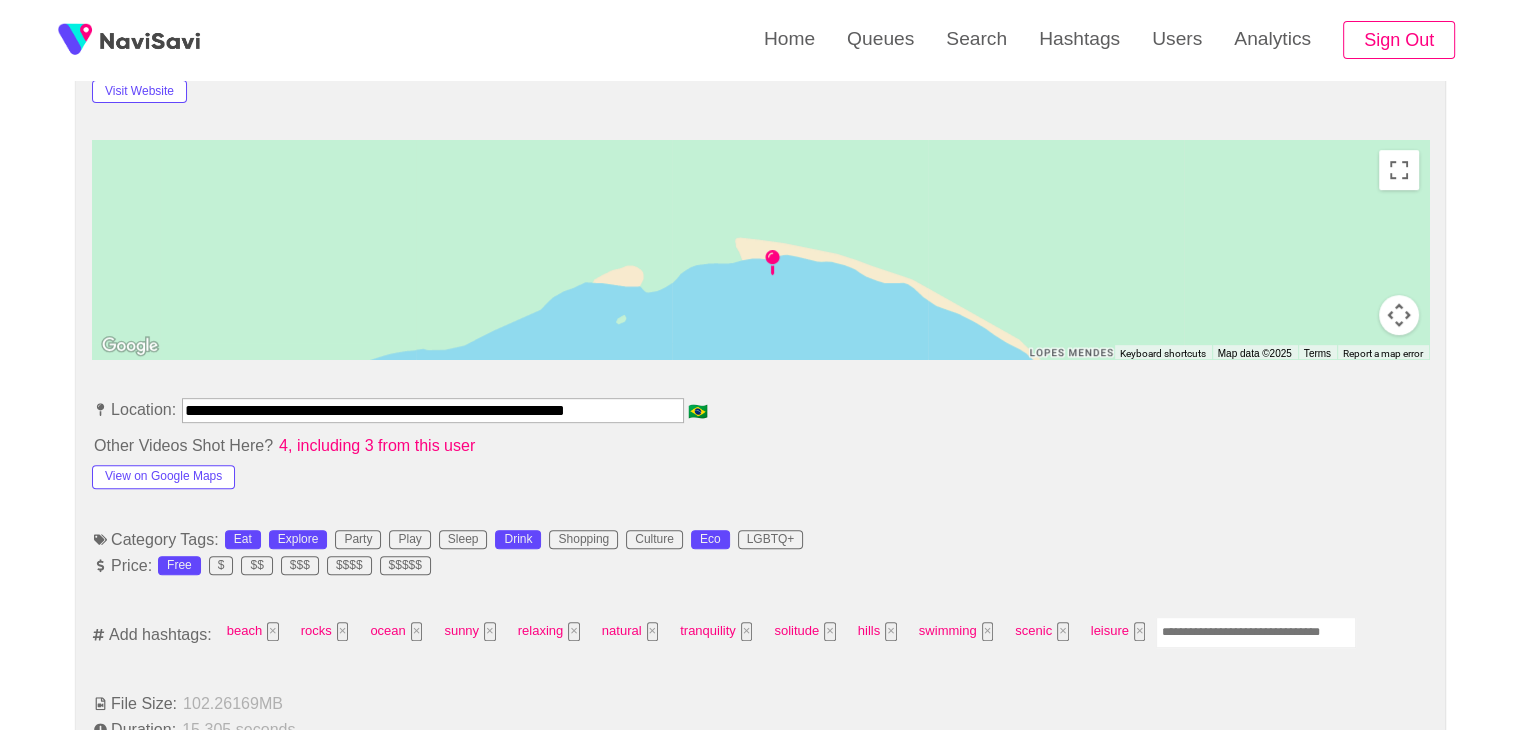 scroll, scrollTop: 870, scrollLeft: 0, axis: vertical 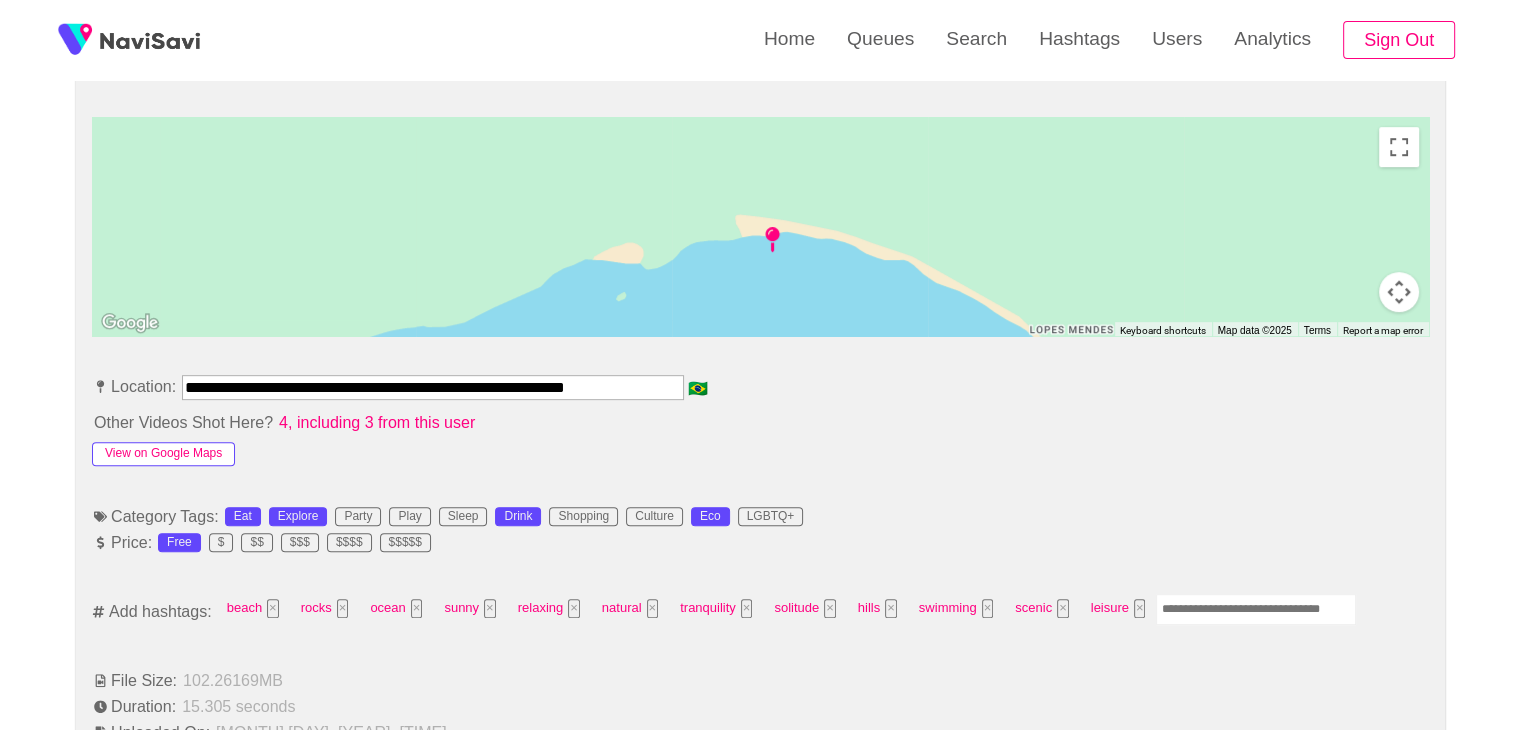 click on "View on Google Maps" at bounding box center (163, 454) 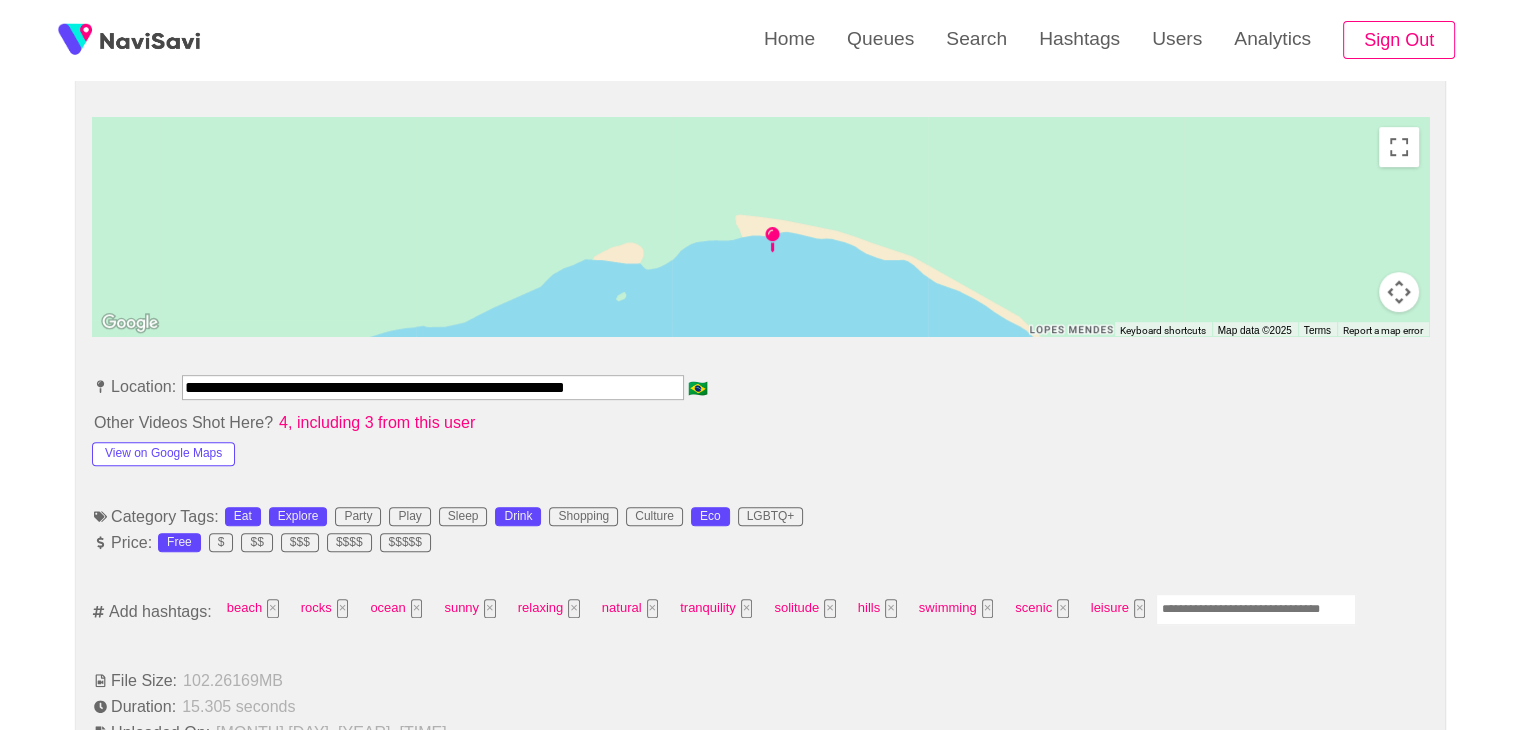 click at bounding box center (1256, 609) 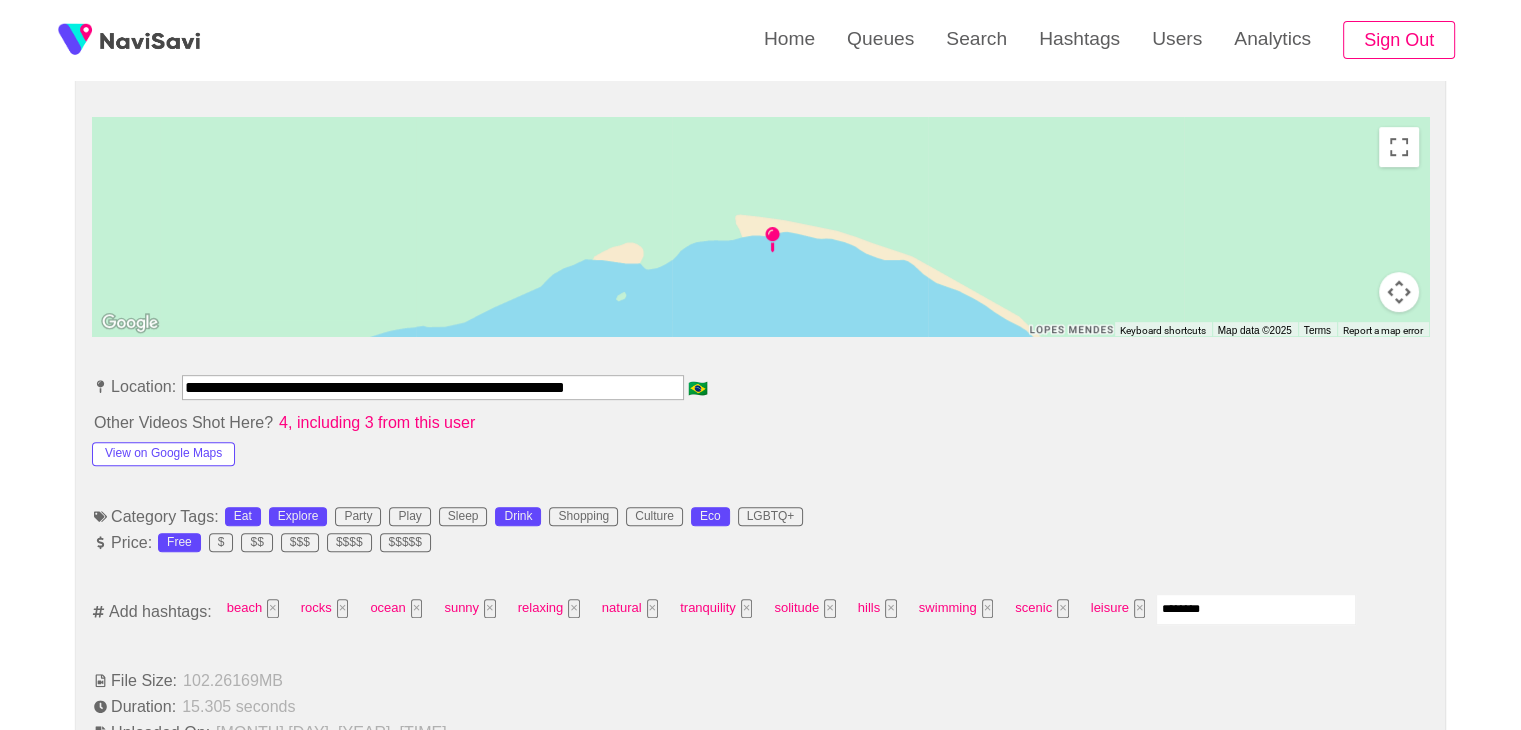 type on "*********" 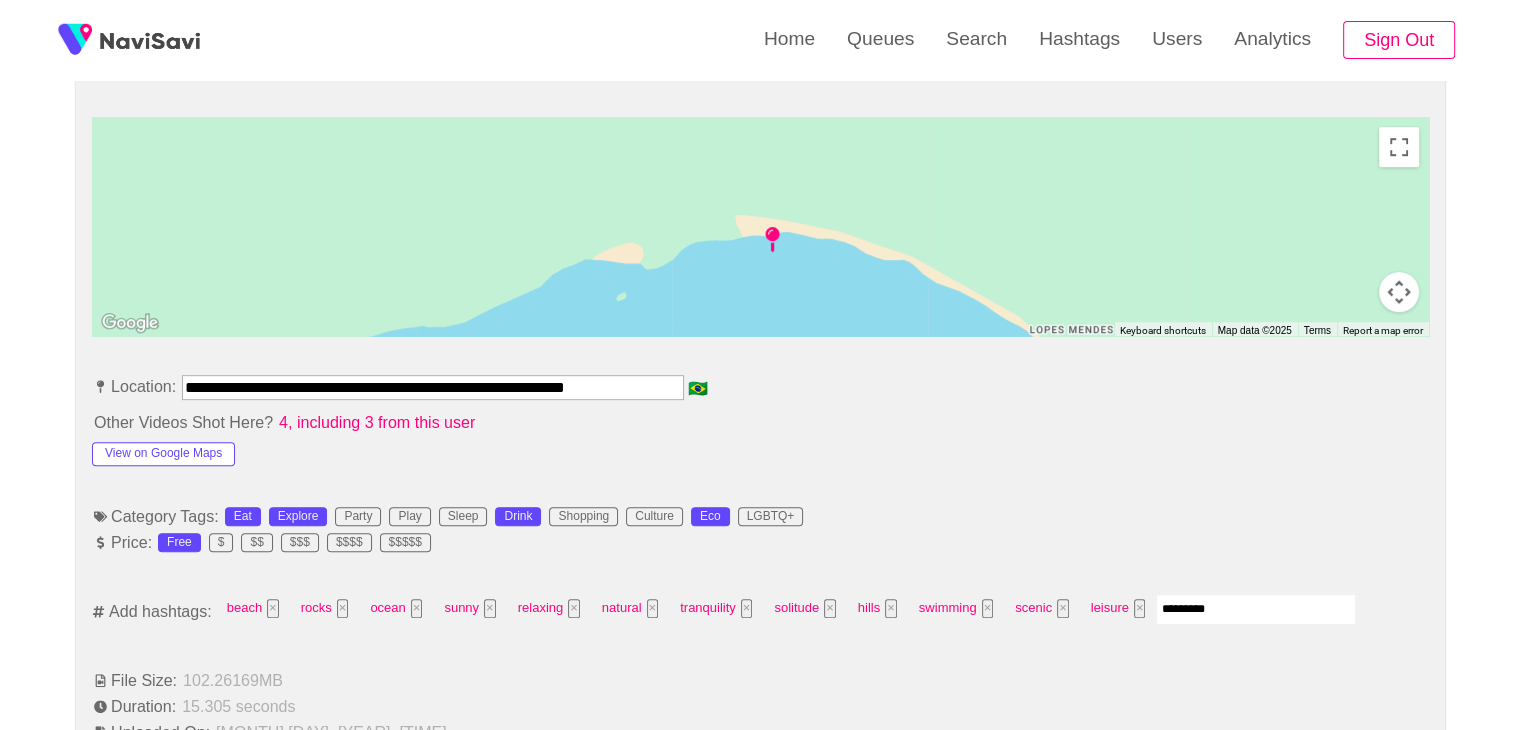 type 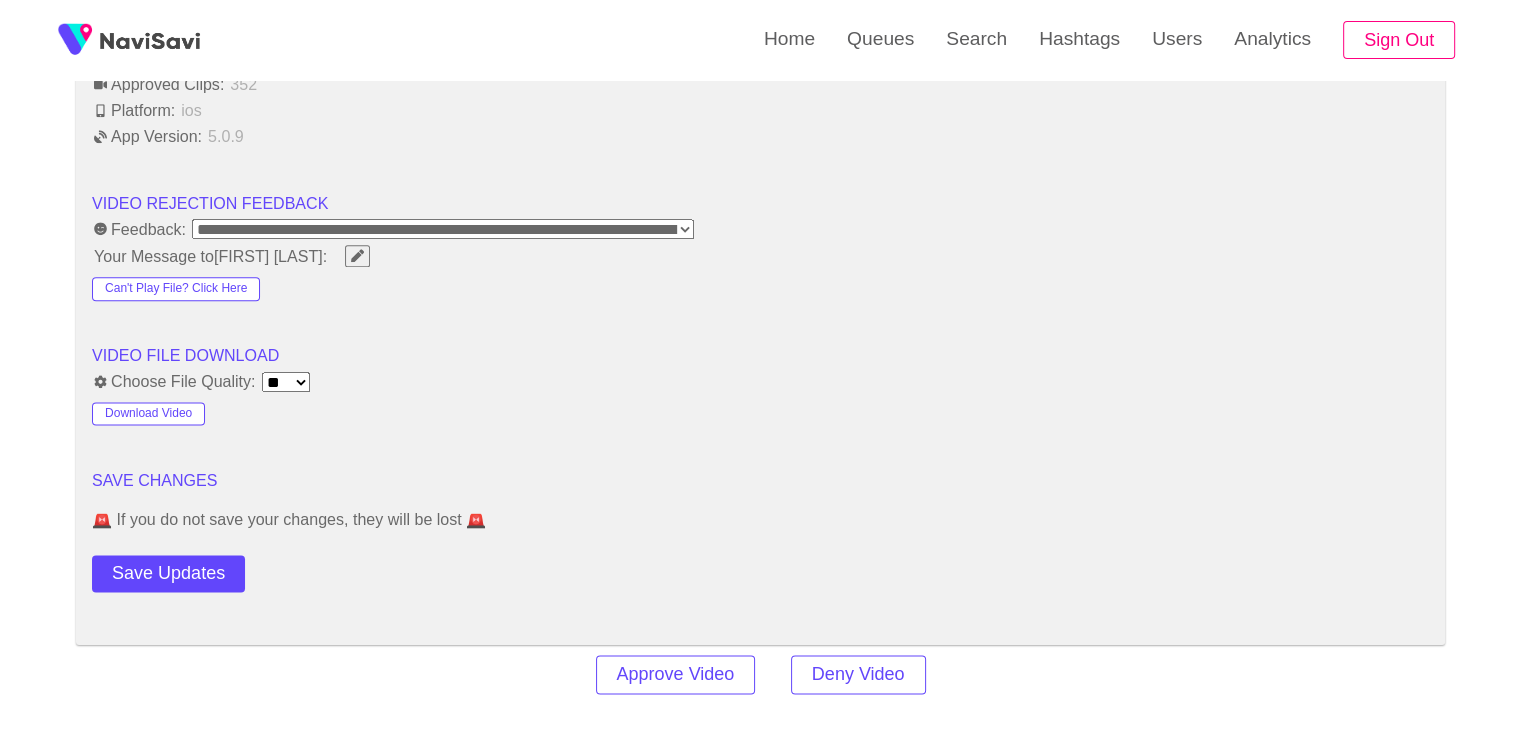 scroll, scrollTop: 2492, scrollLeft: 0, axis: vertical 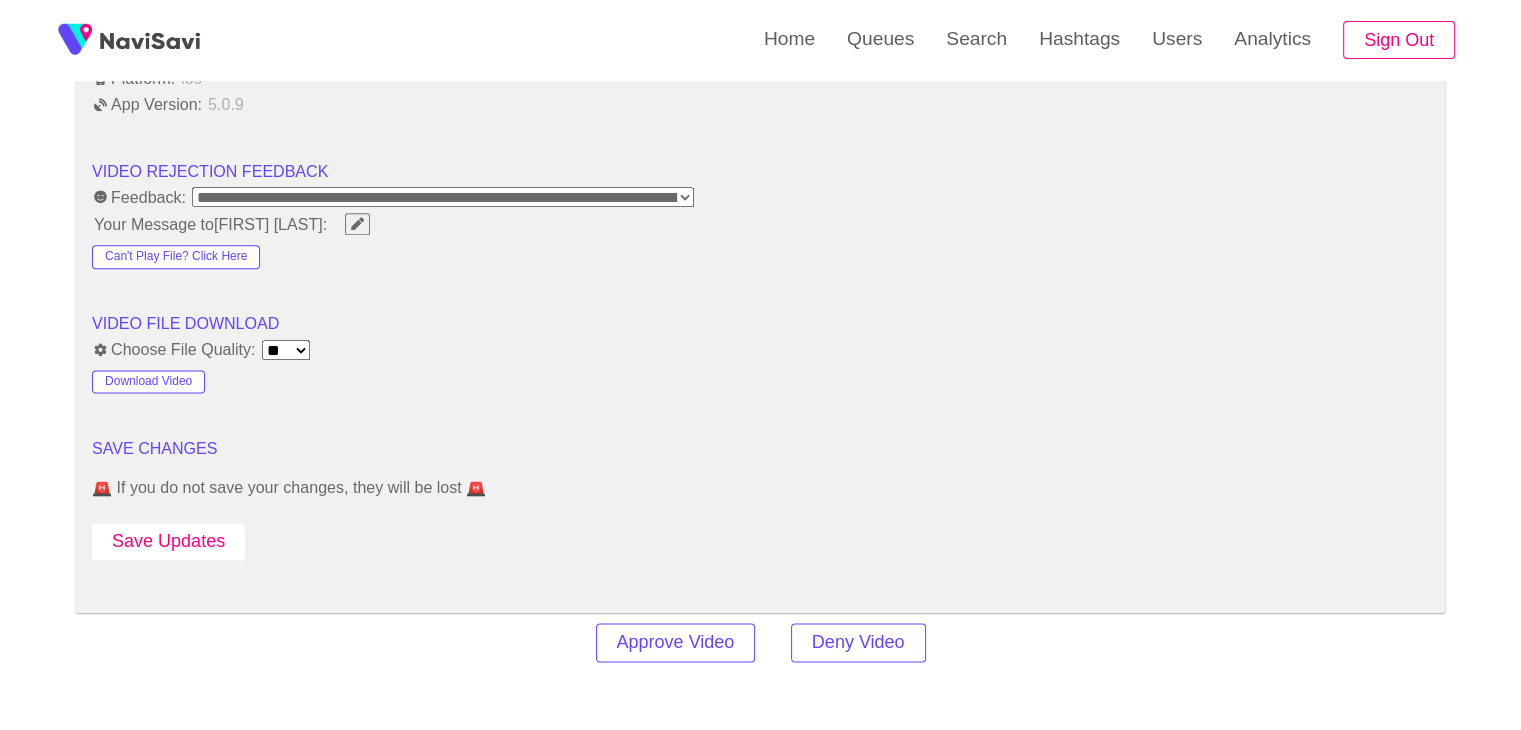click on "Save Updates" at bounding box center [168, 541] 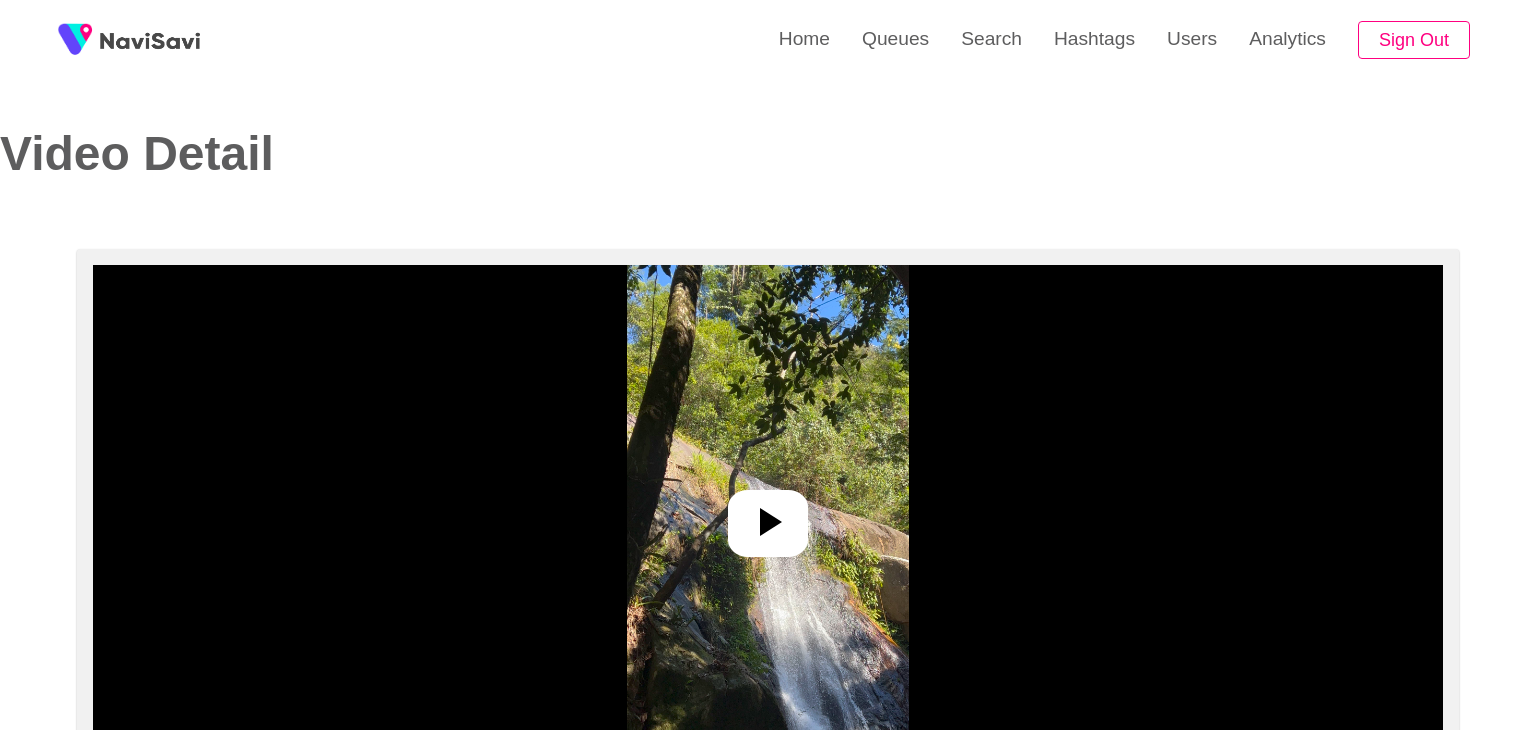 select on "**********" 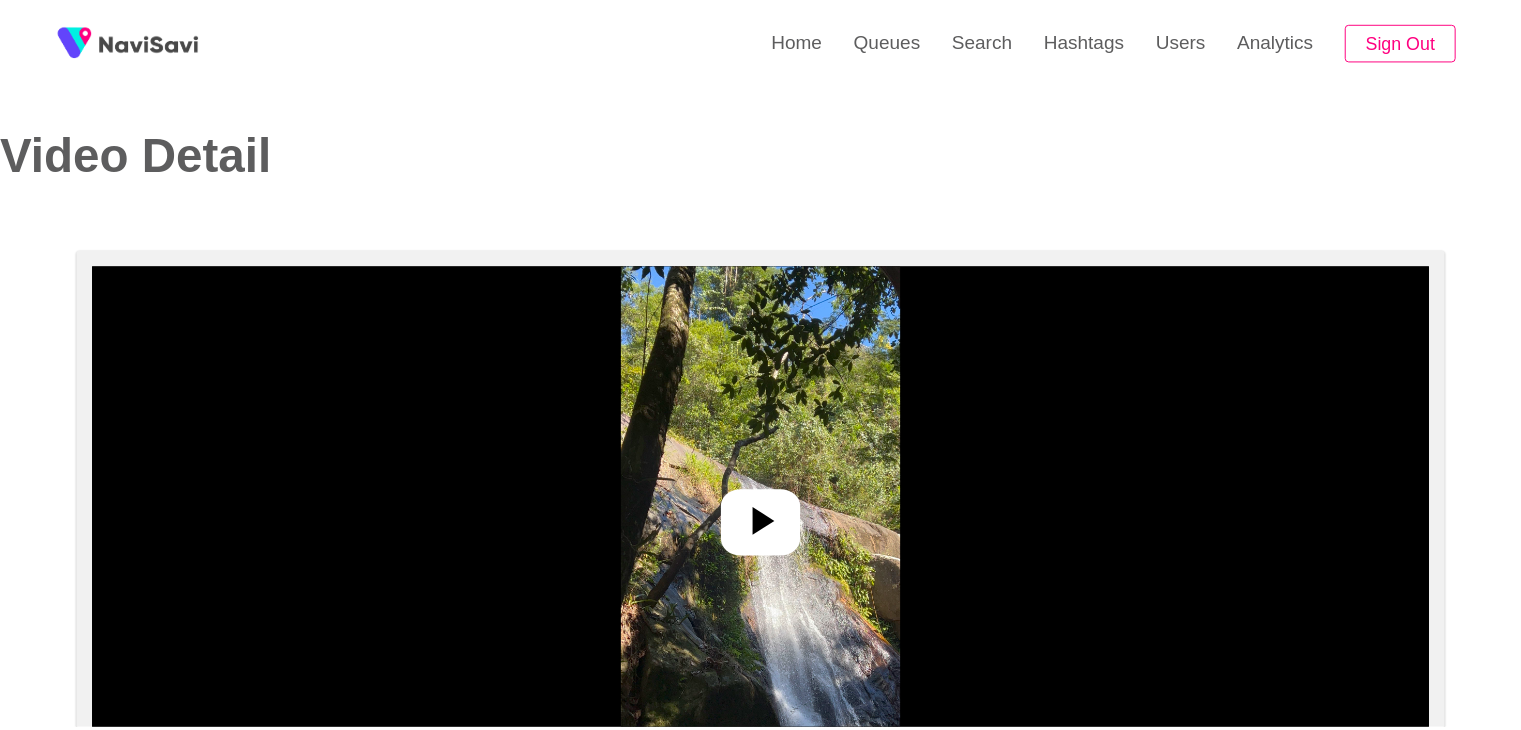 scroll, scrollTop: 0, scrollLeft: 0, axis: both 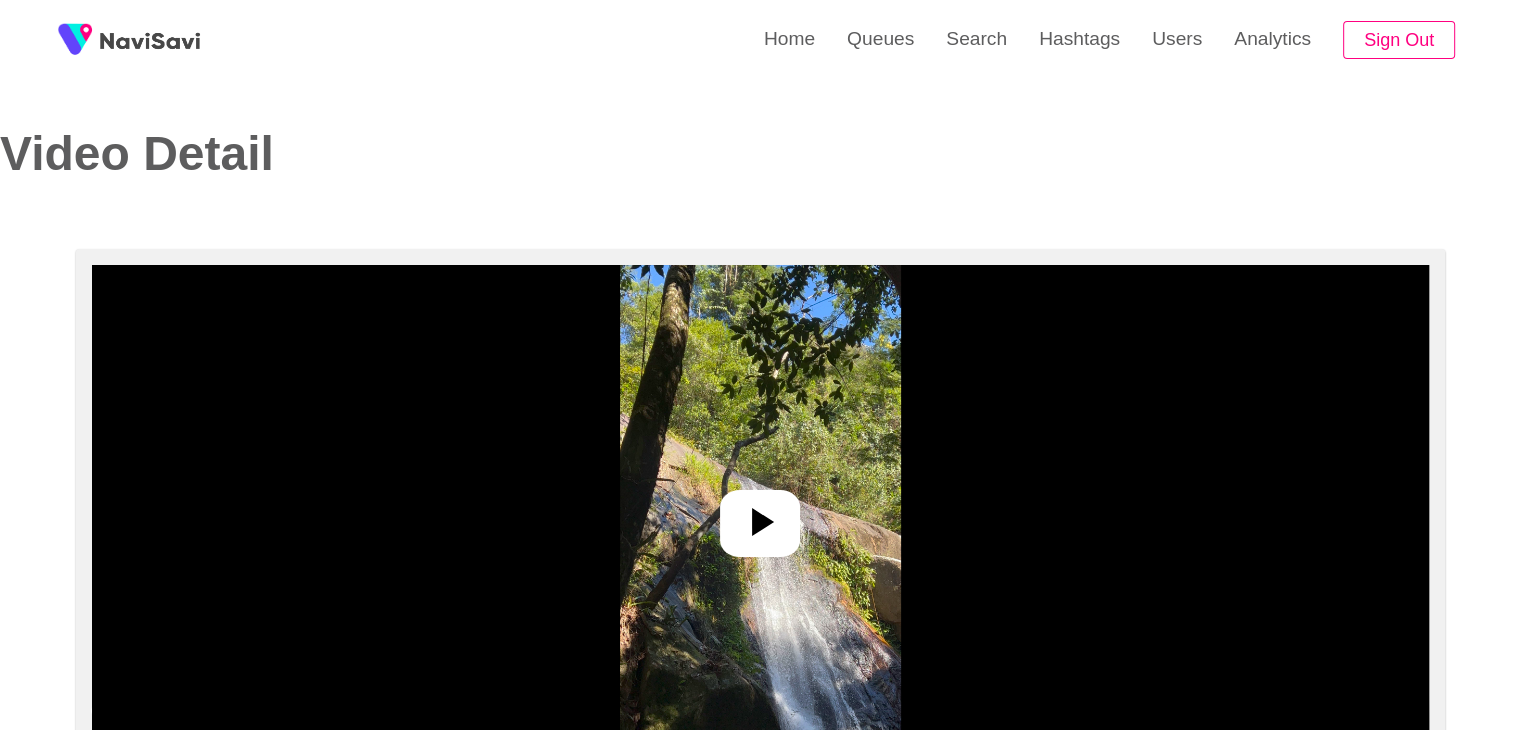 click at bounding box center [760, 515] 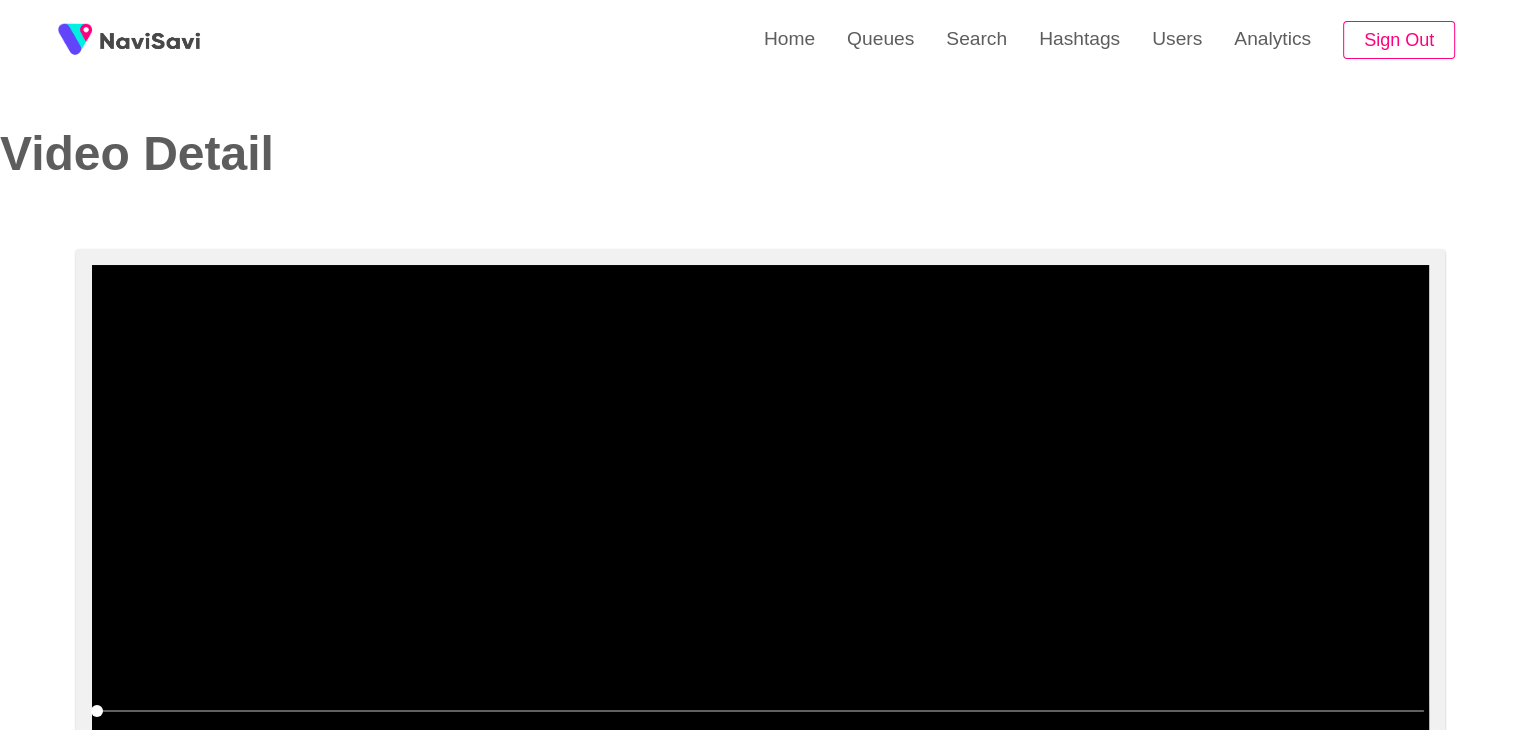 scroll, scrollTop: 98, scrollLeft: 0, axis: vertical 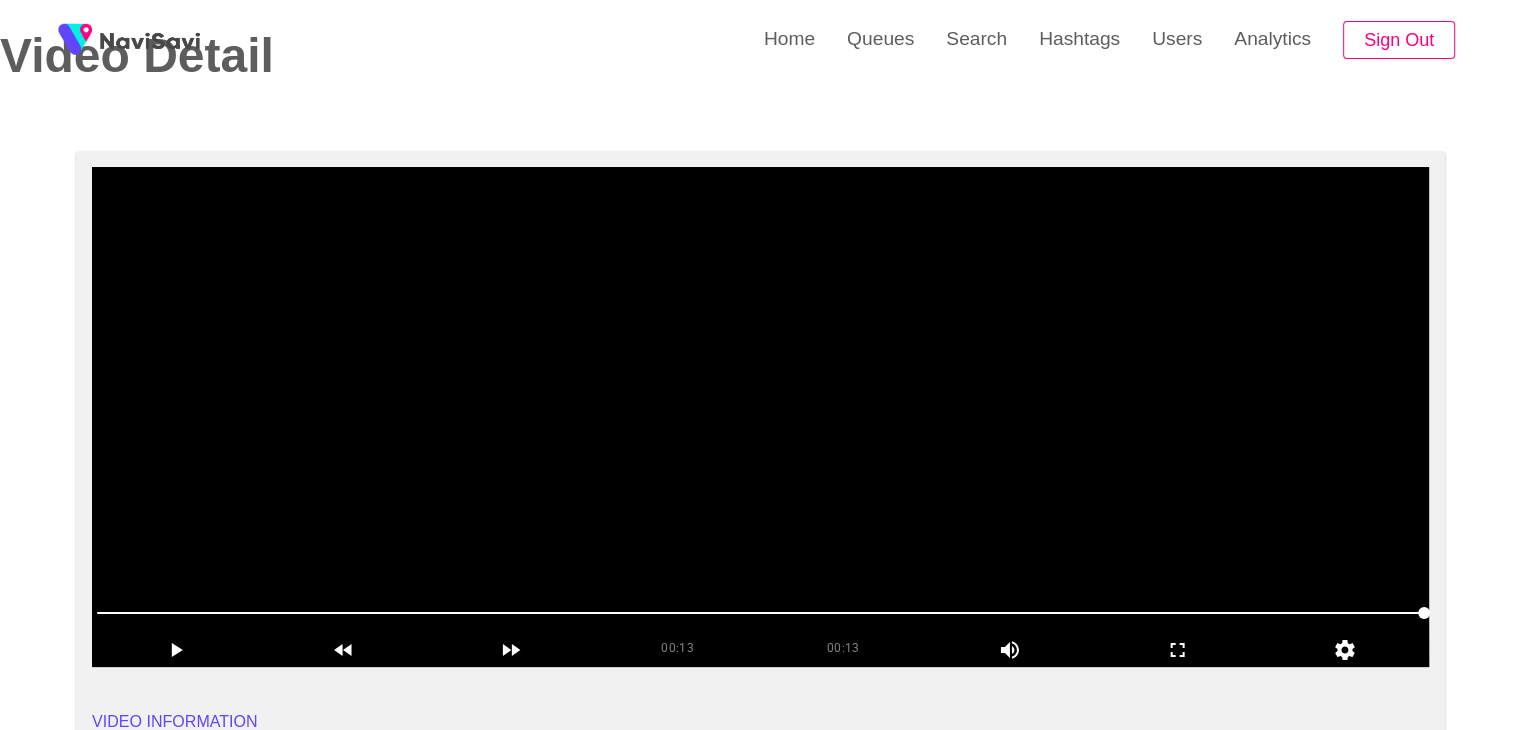 click at bounding box center (760, 417) 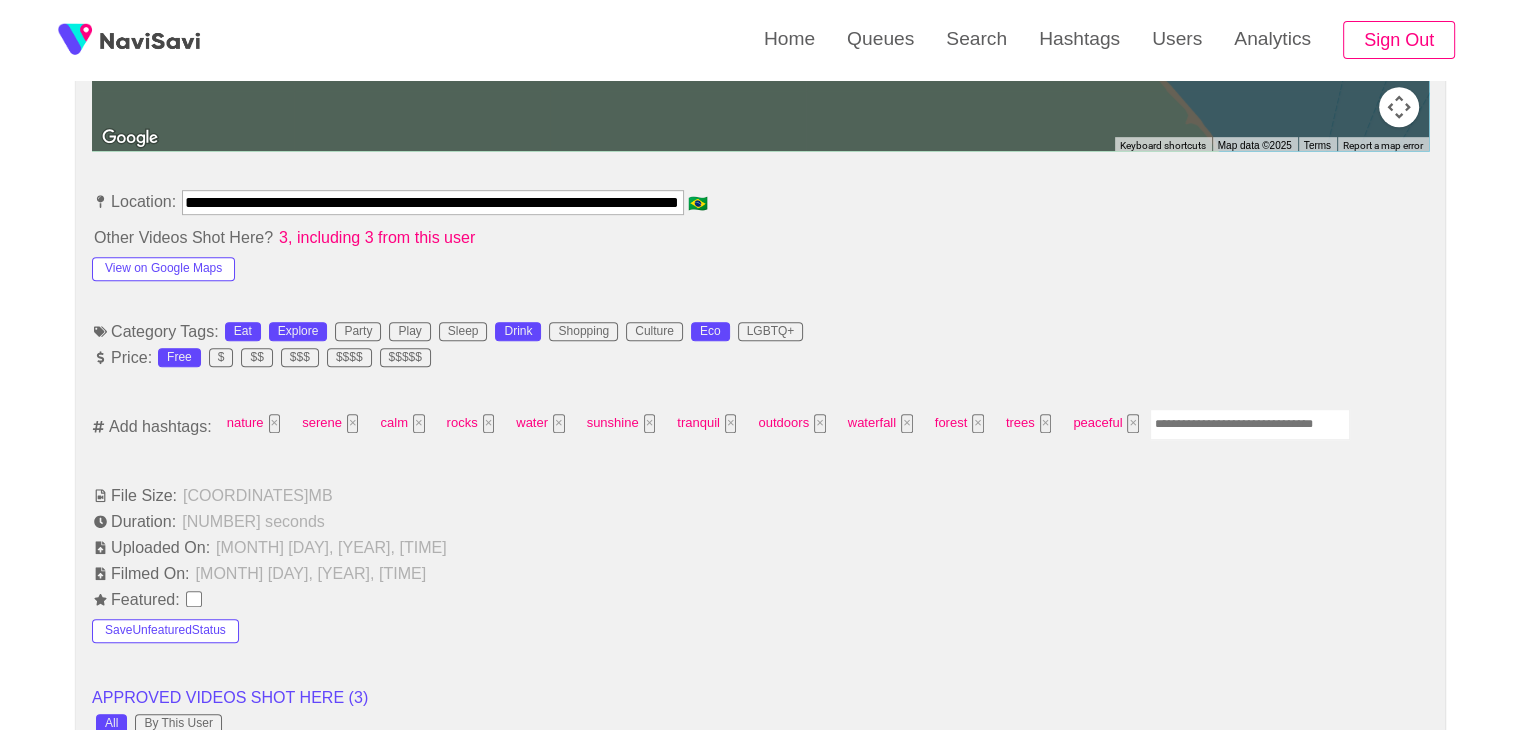 scroll, scrollTop: 1064, scrollLeft: 0, axis: vertical 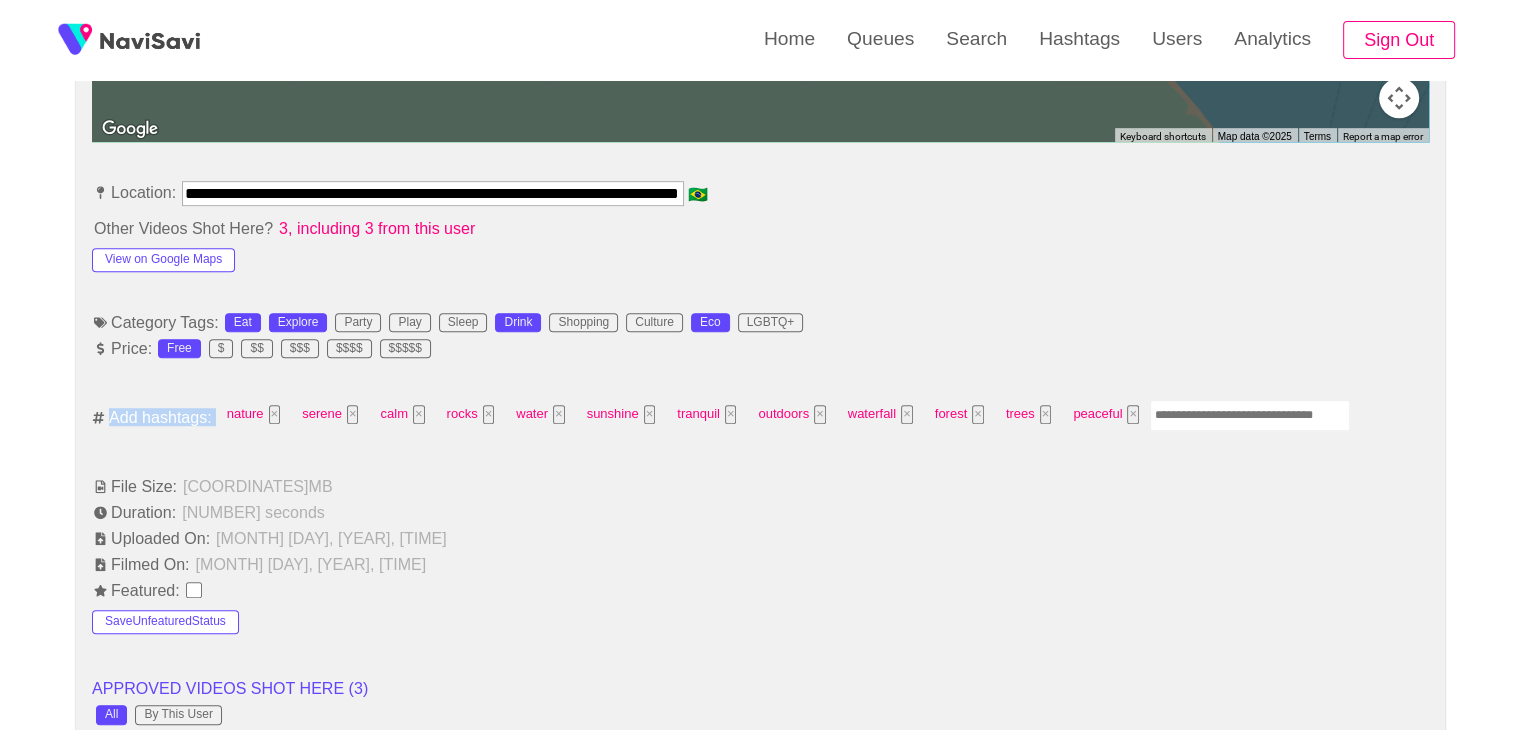 drag, startPoint x: 1193, startPoint y: 433, endPoint x: 1192, endPoint y: 421, distance: 12.0415945 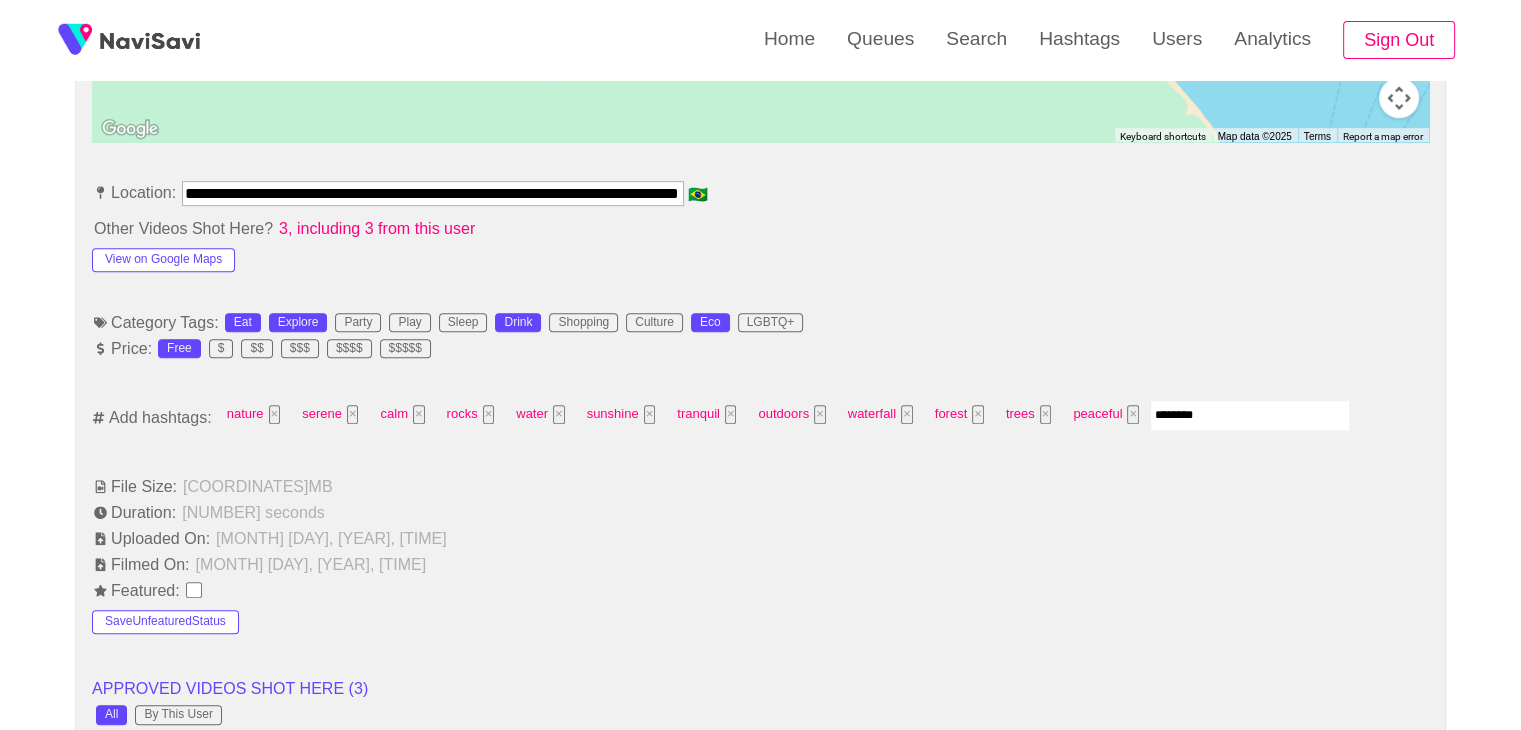 type on "*********" 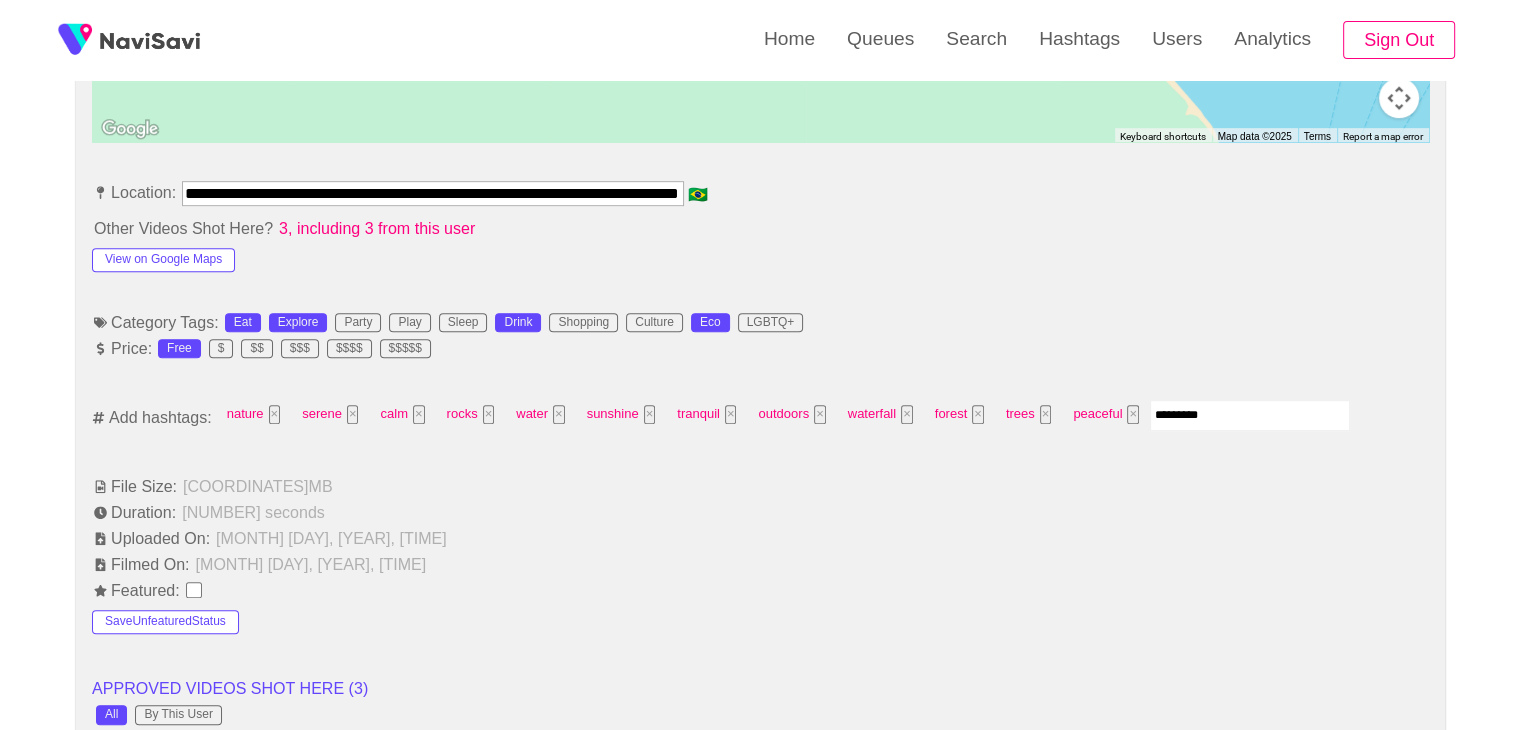 type 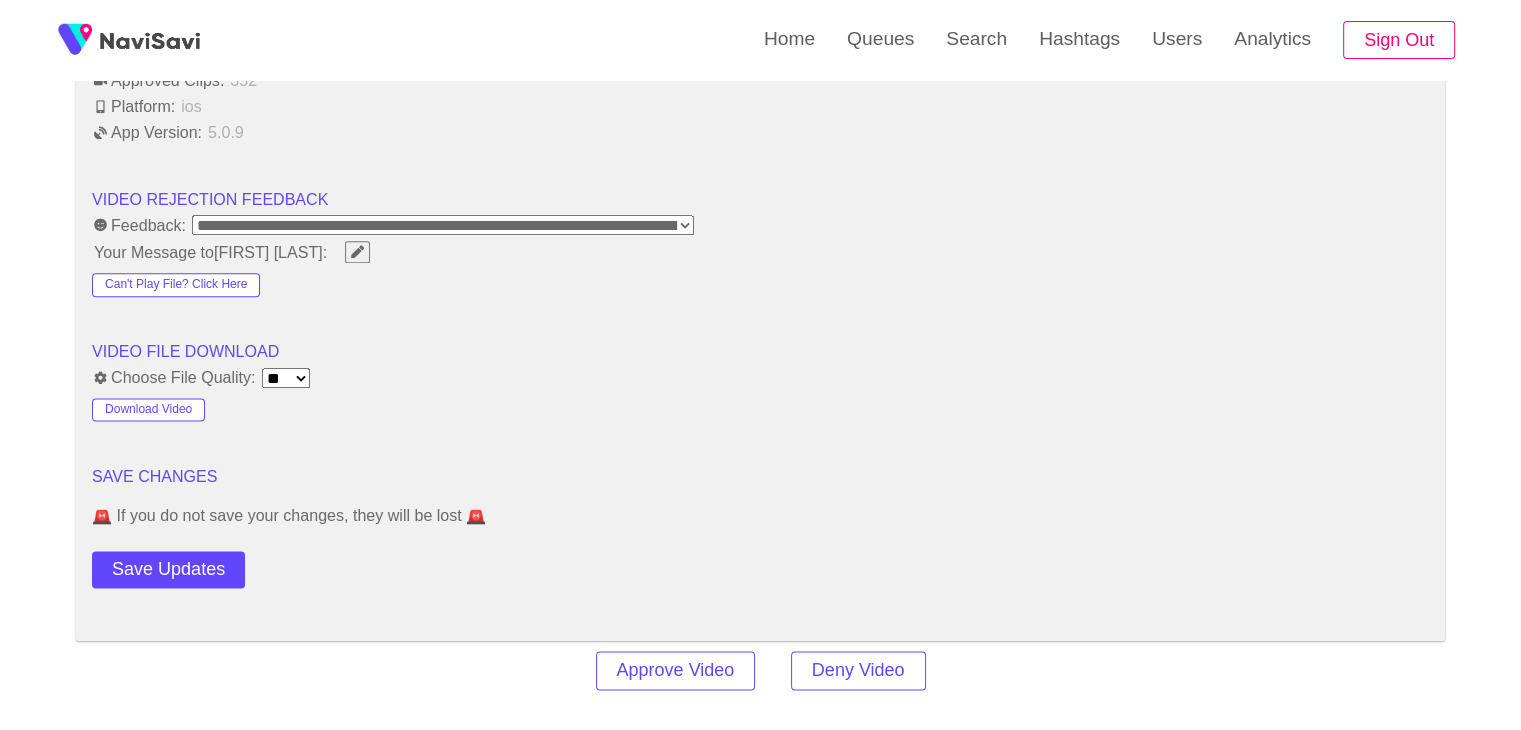 scroll, scrollTop: 2599, scrollLeft: 0, axis: vertical 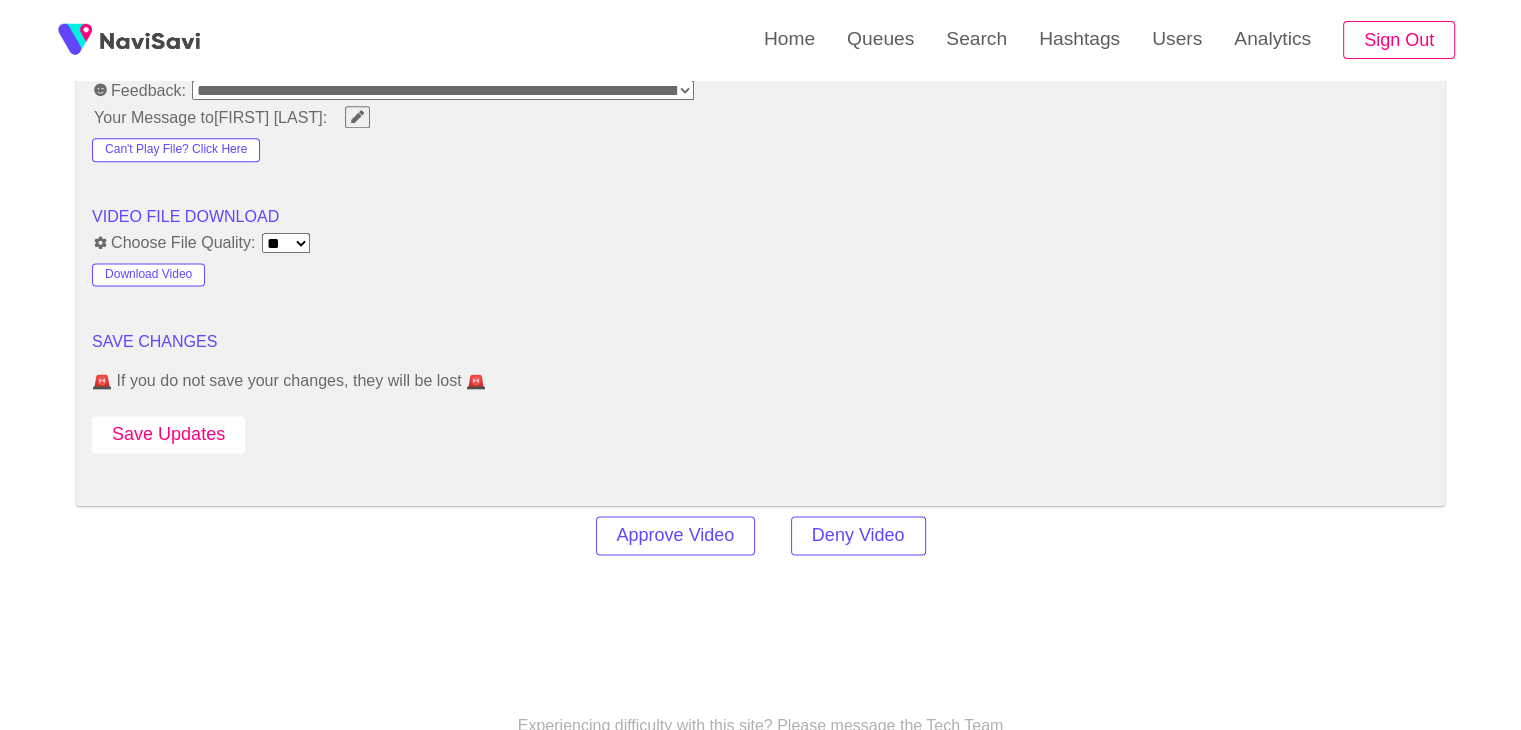 click on "Save Updates" at bounding box center [168, 434] 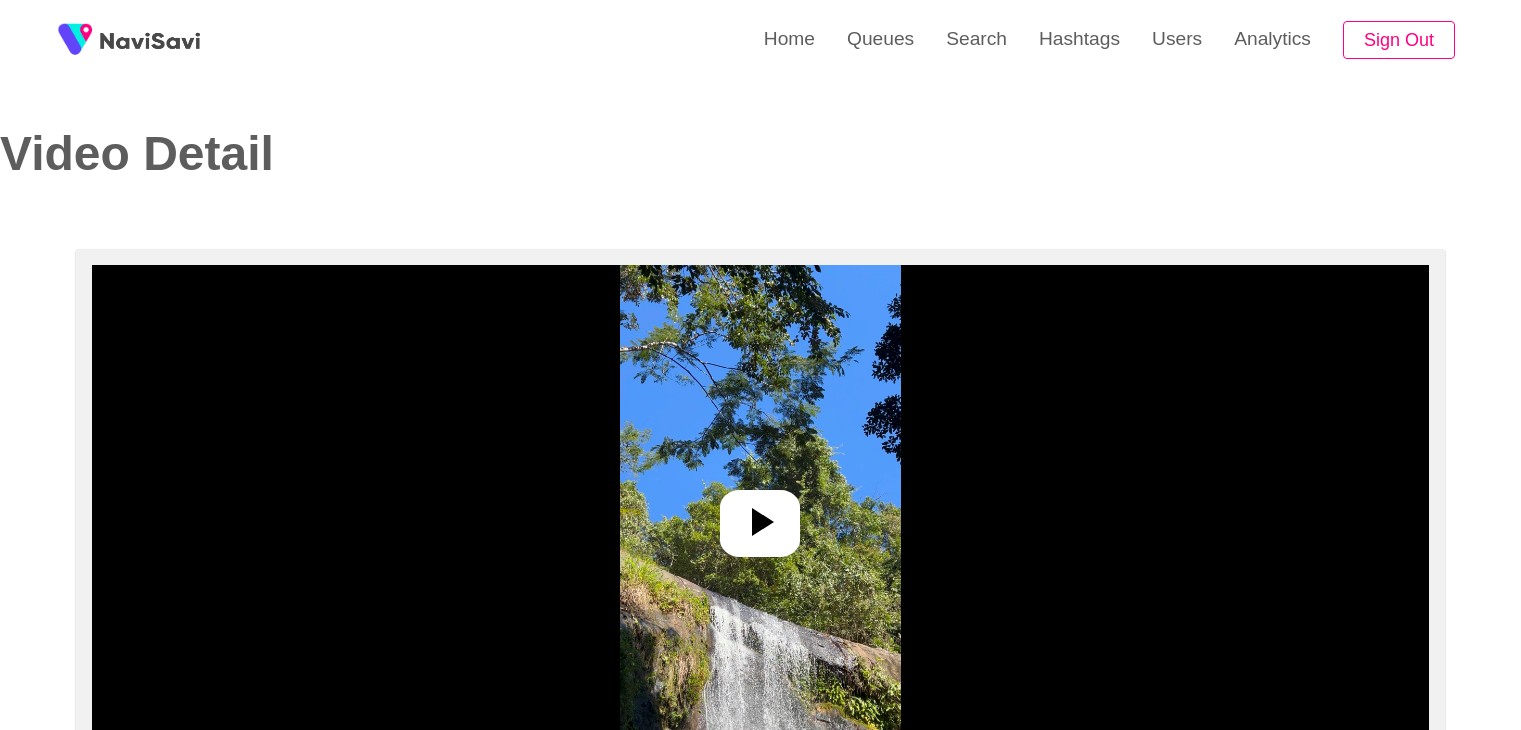 select on "**********" 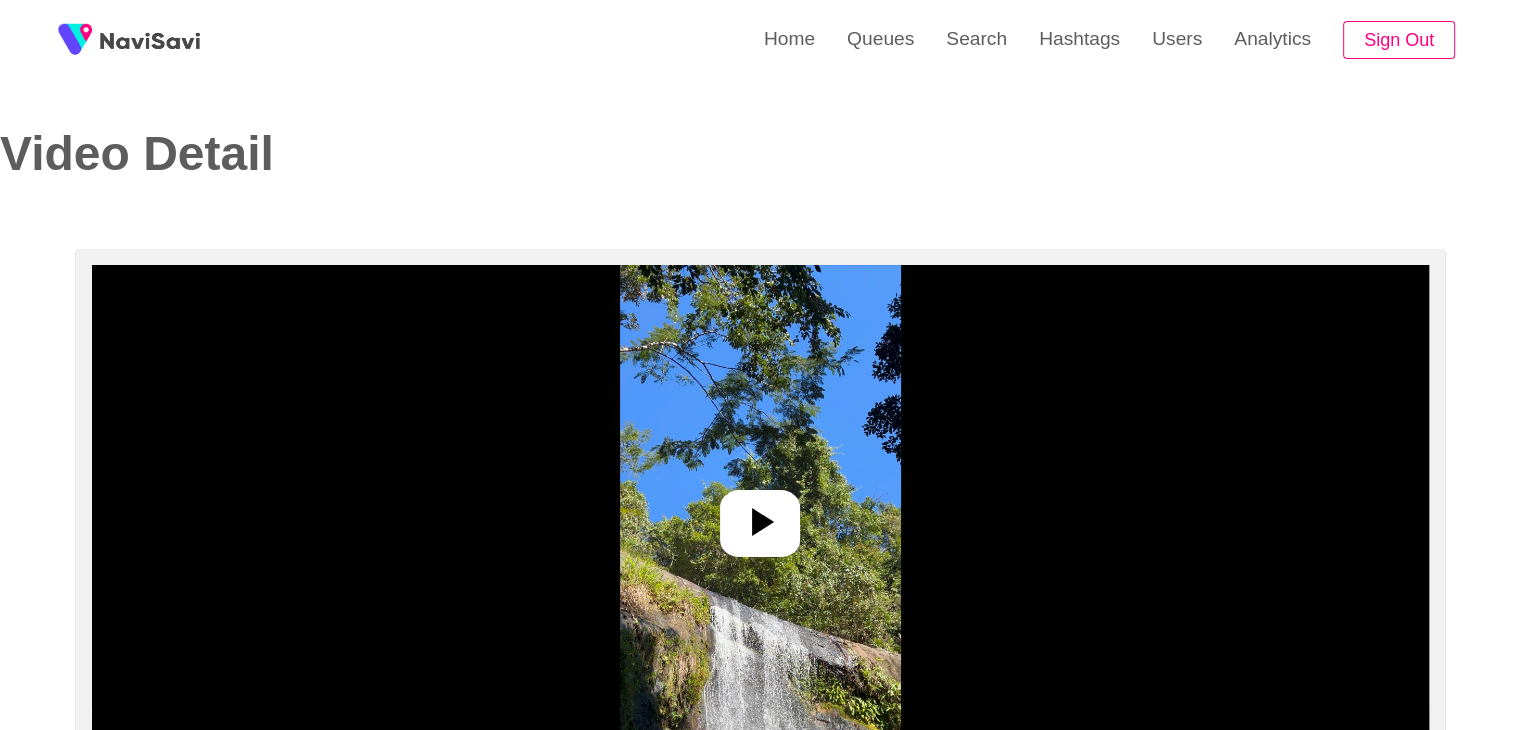 click at bounding box center [760, 515] 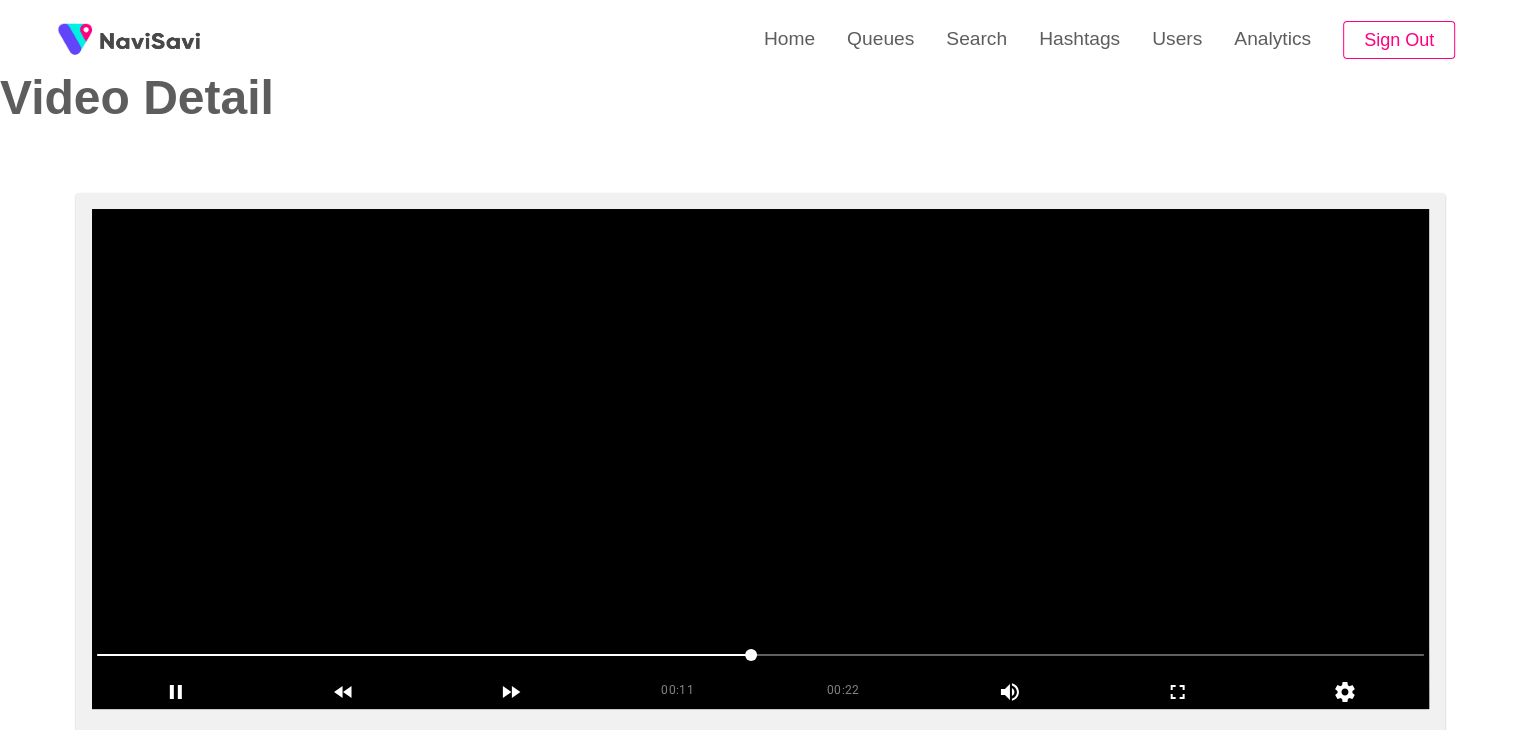 scroll, scrollTop: 56, scrollLeft: 0, axis: vertical 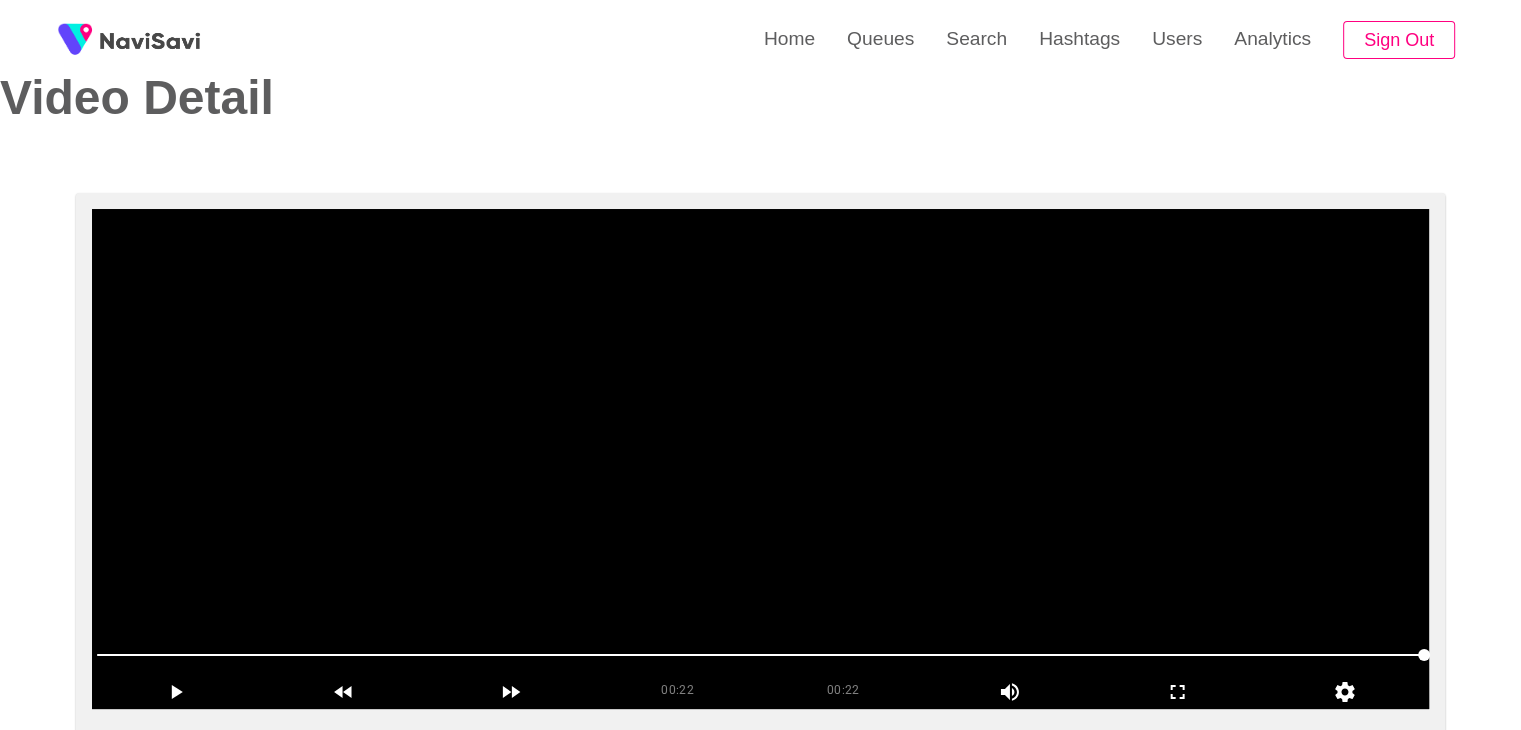 click at bounding box center [760, 459] 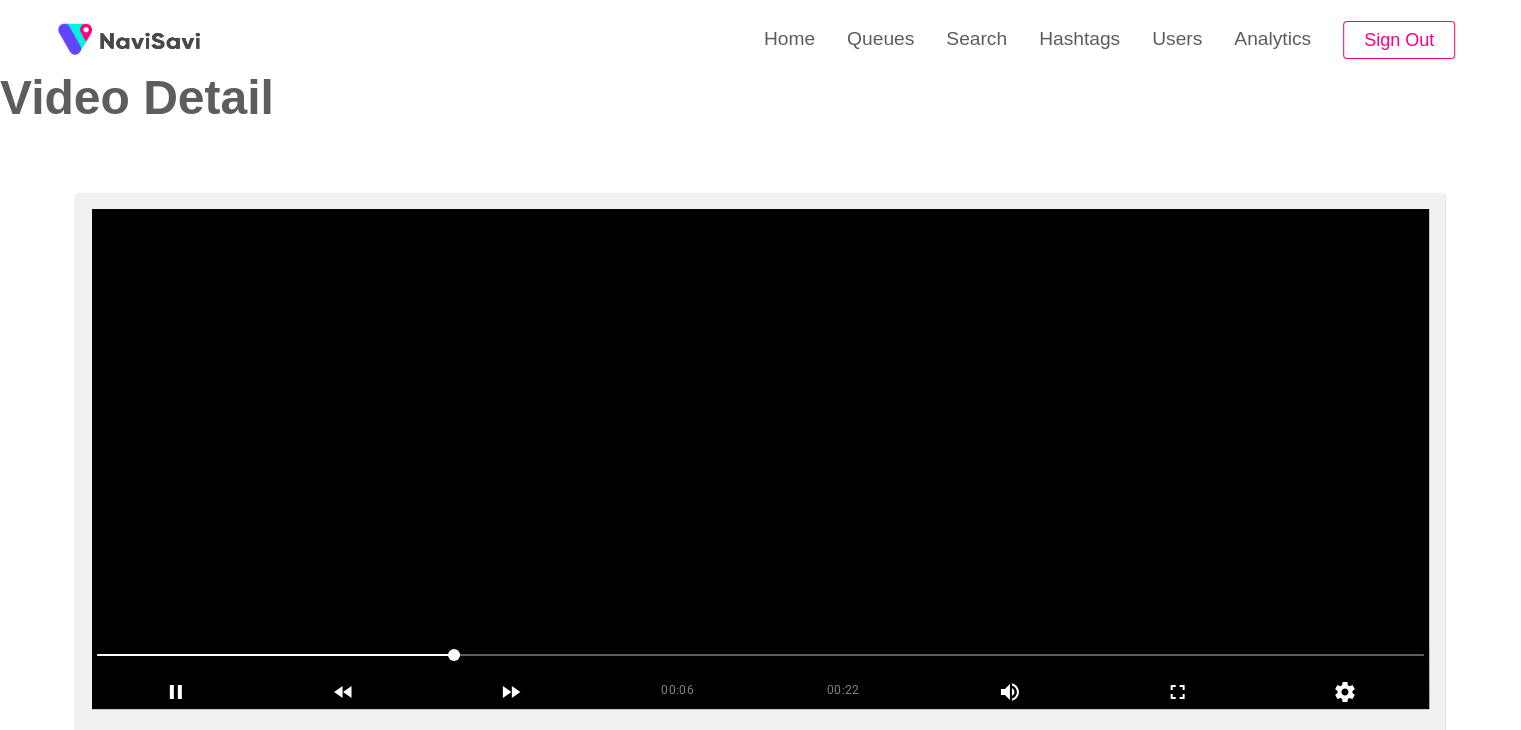 click at bounding box center [760, 459] 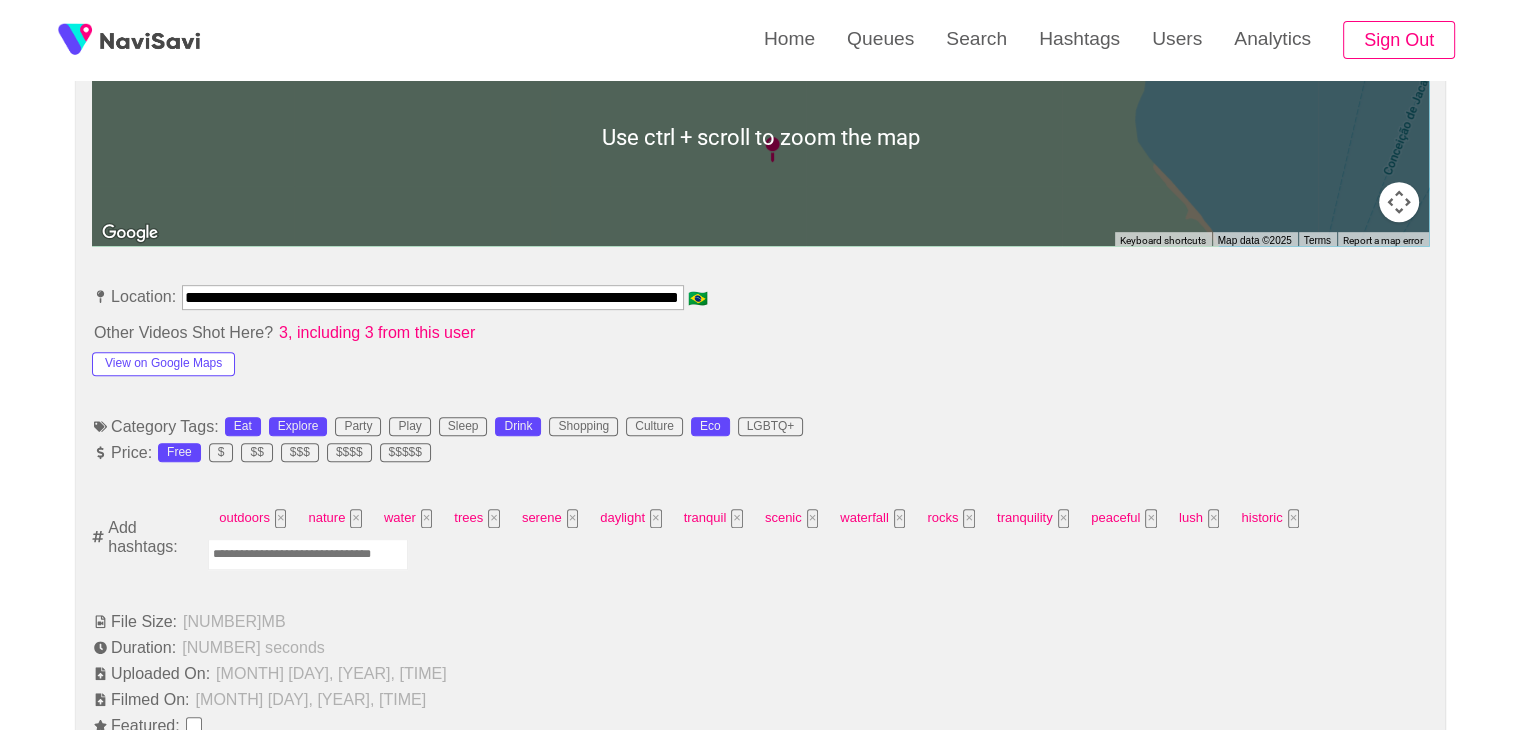 scroll, scrollTop: 972, scrollLeft: 0, axis: vertical 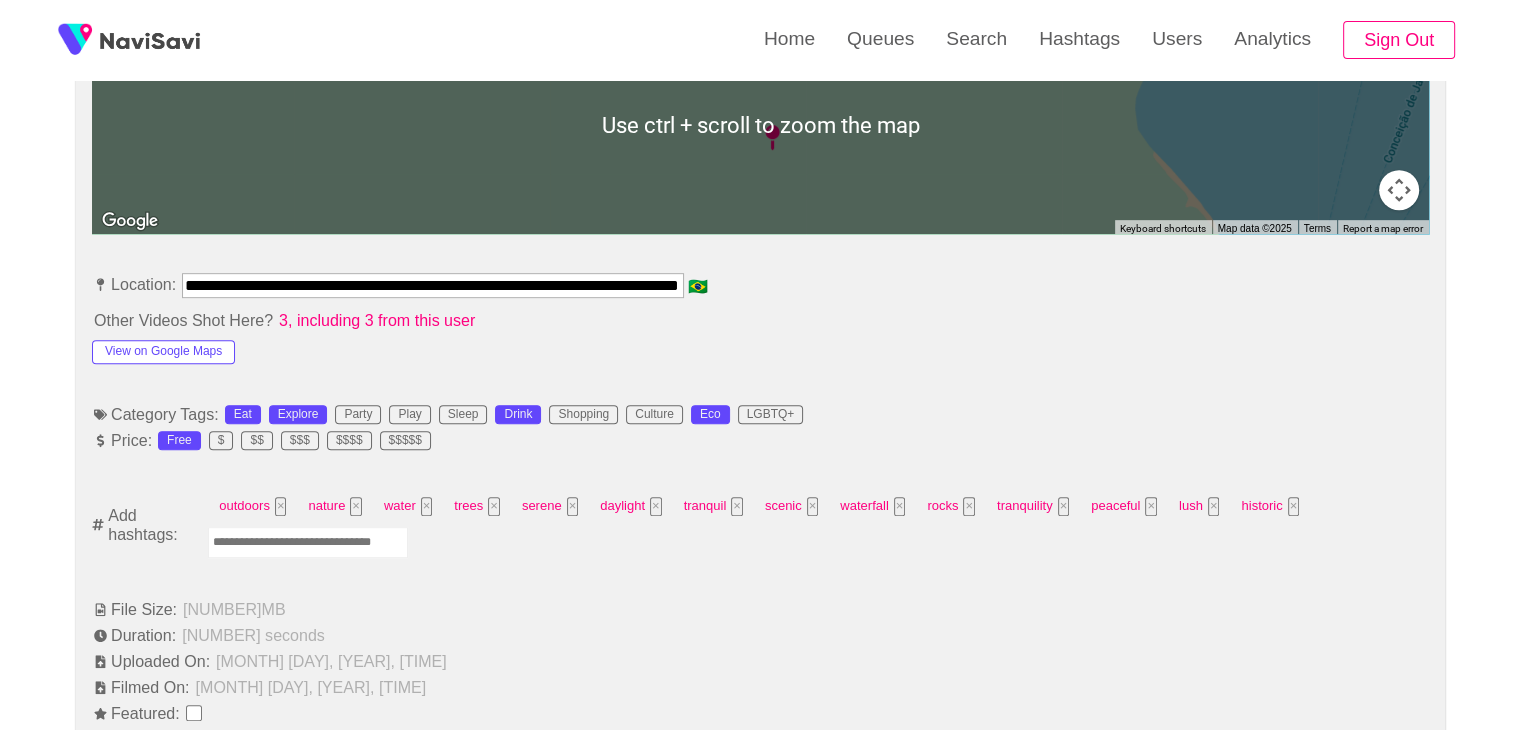 click at bounding box center (308, 542) 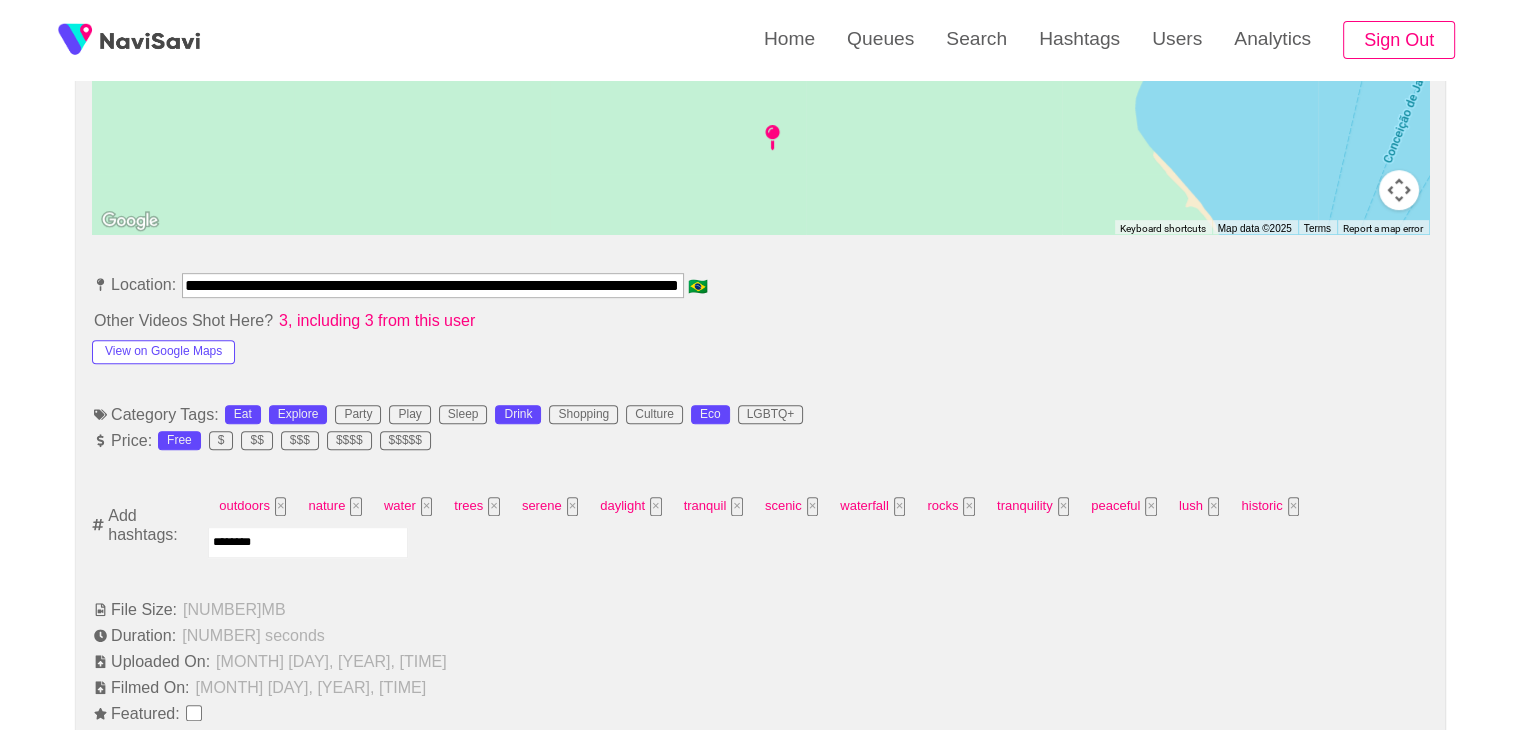 type on "*********" 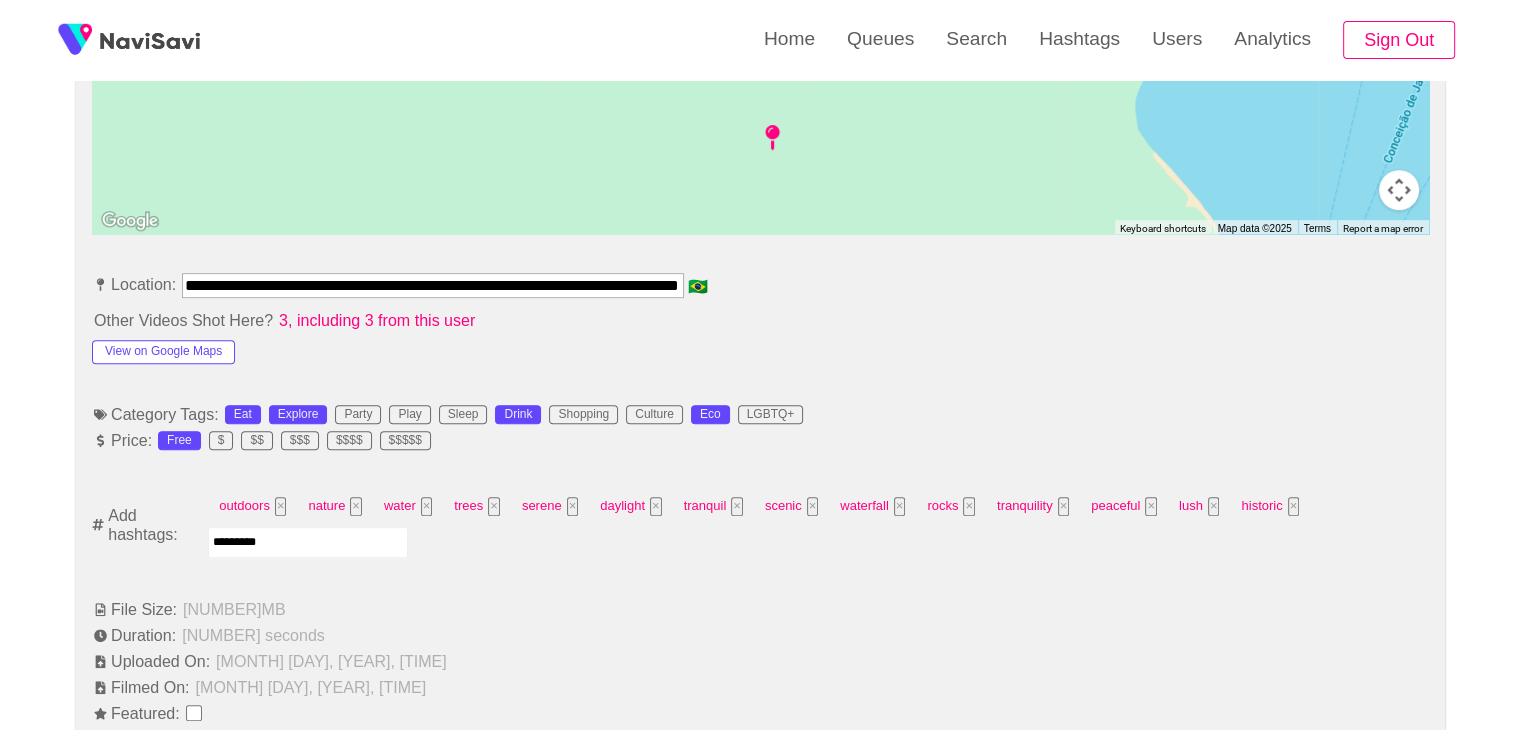 type 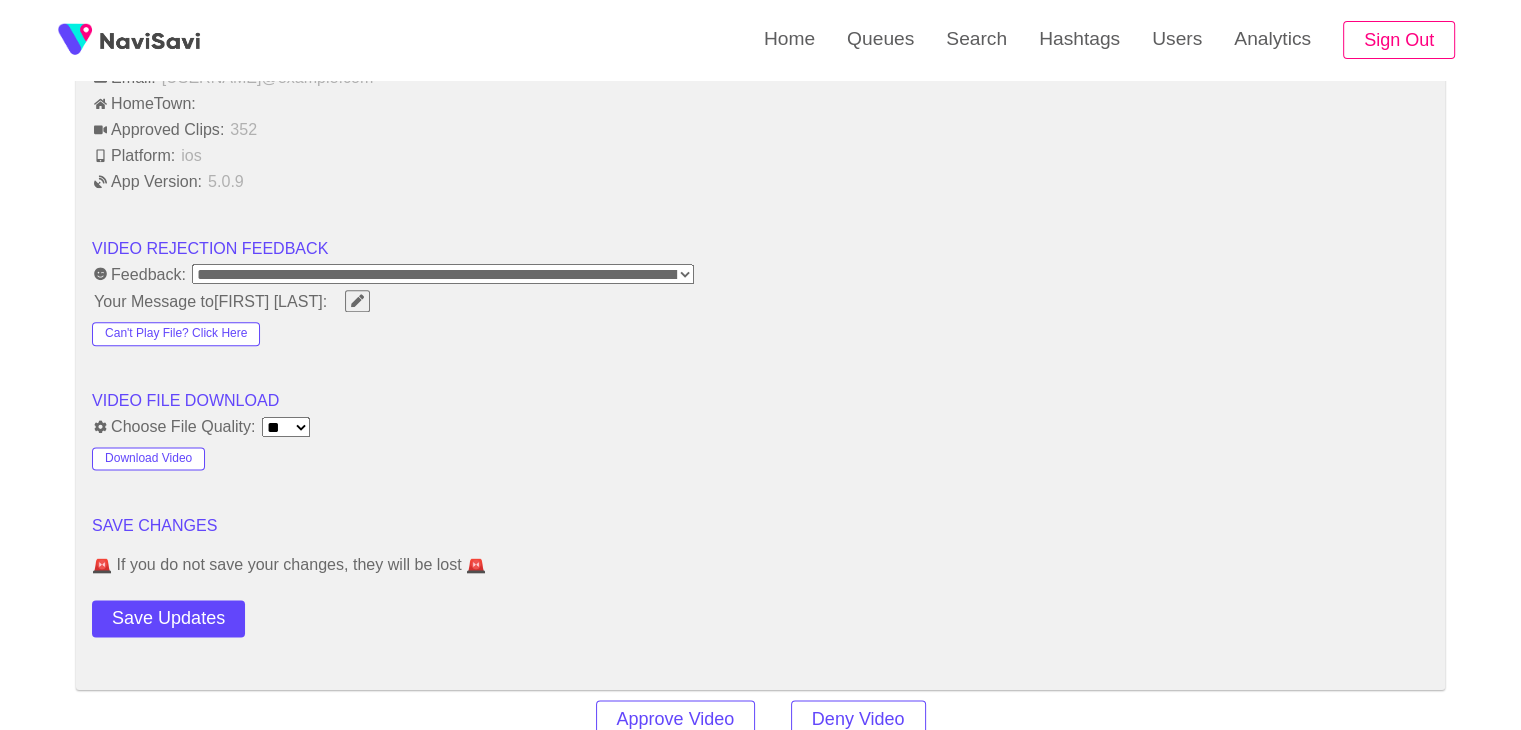scroll, scrollTop: 2452, scrollLeft: 0, axis: vertical 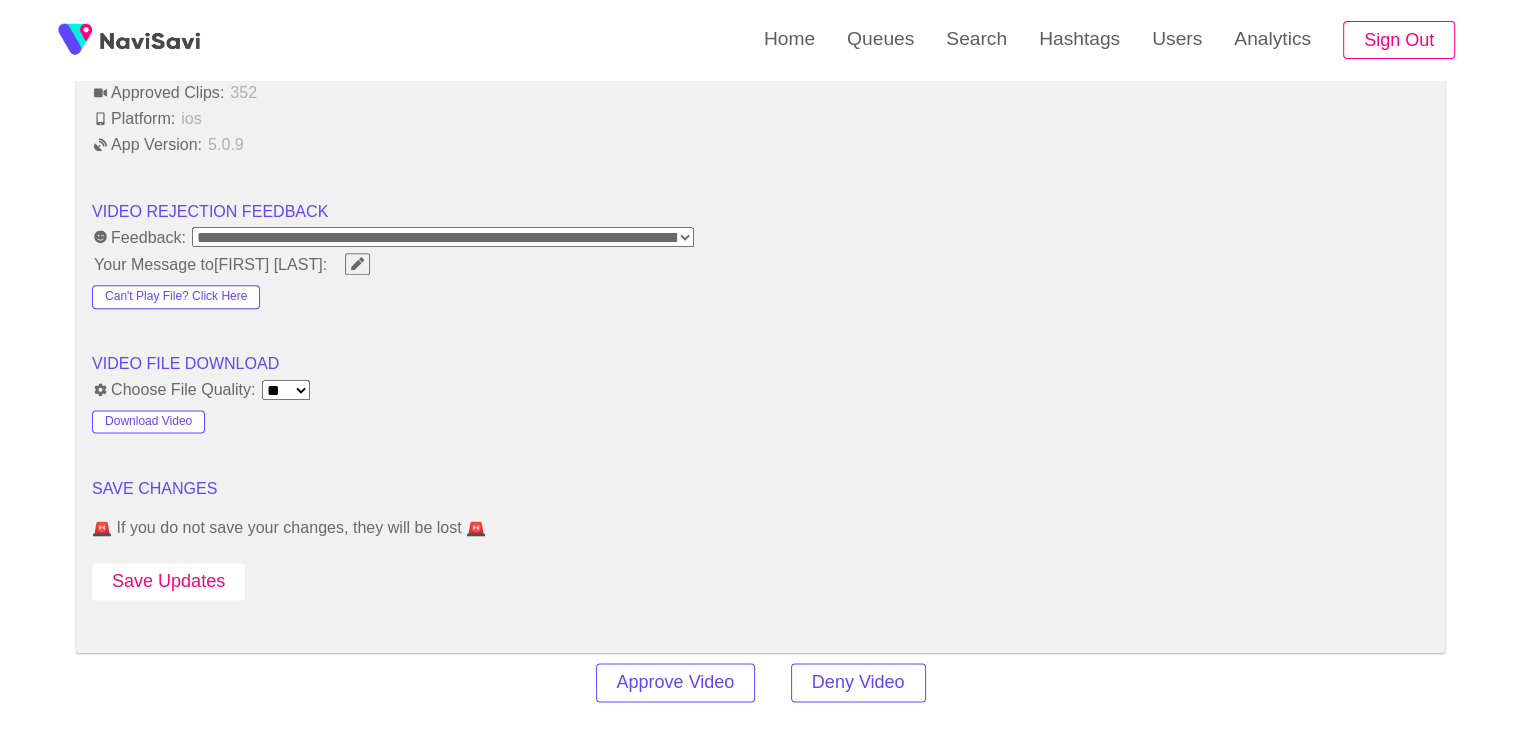 click on "Save Updates" at bounding box center (168, 581) 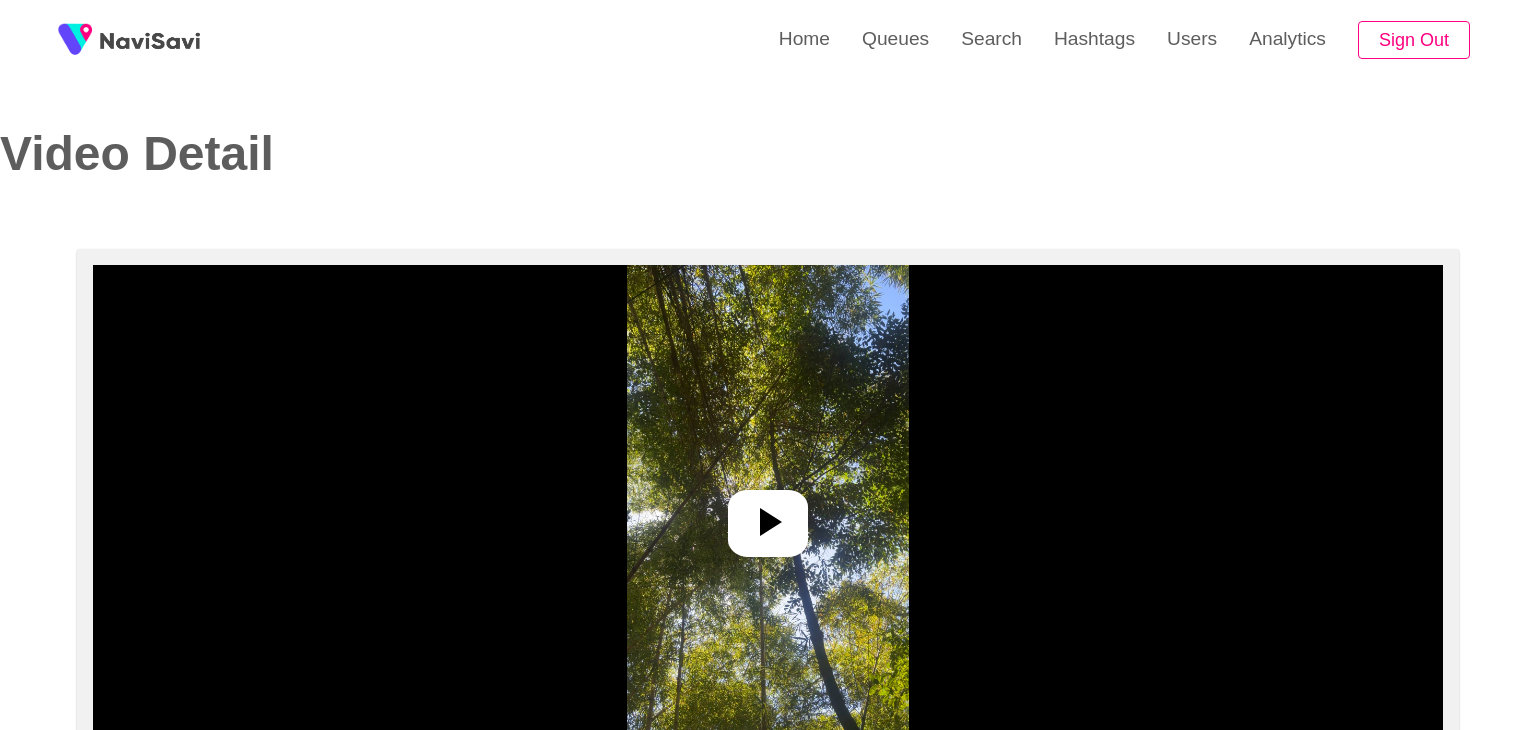 select on "**********" 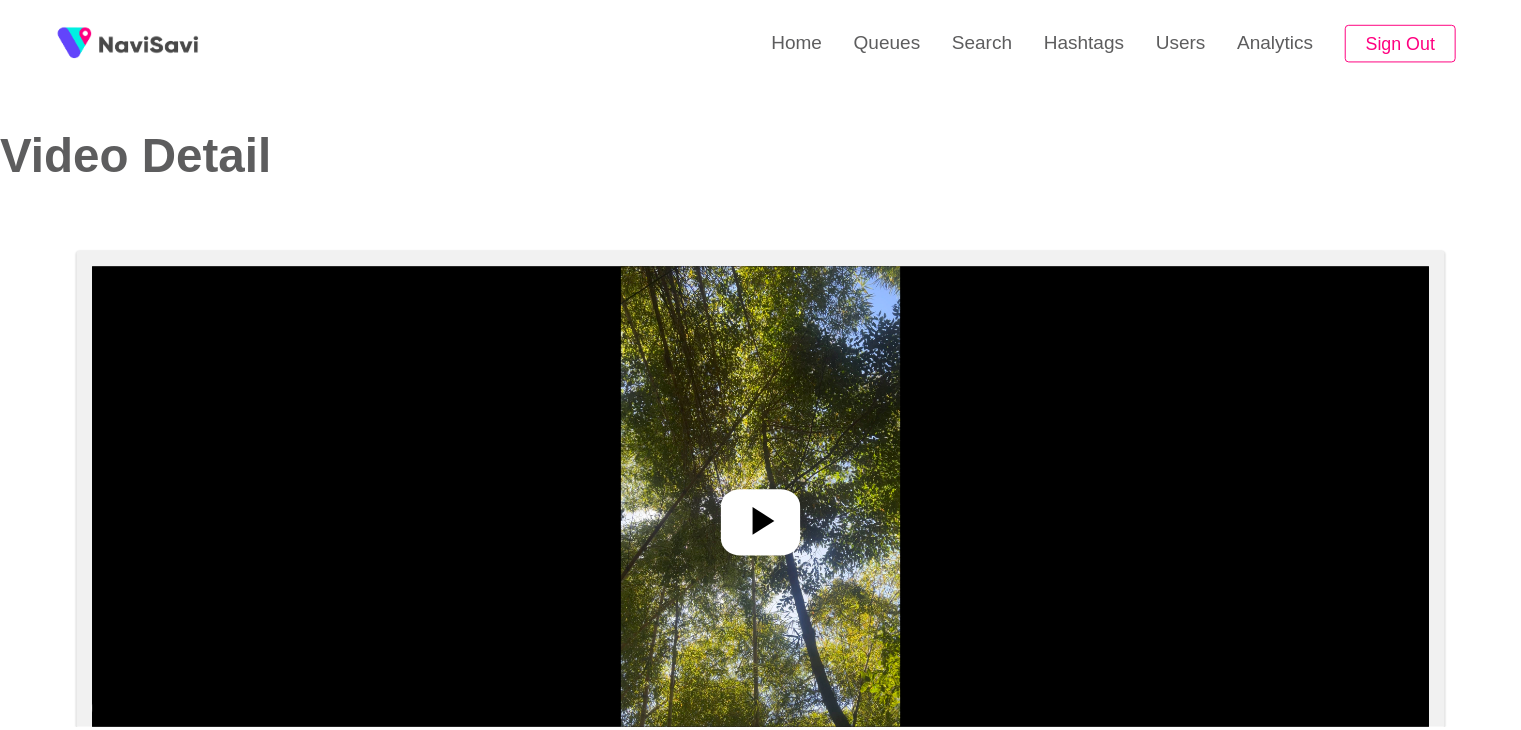 scroll, scrollTop: 0, scrollLeft: 0, axis: both 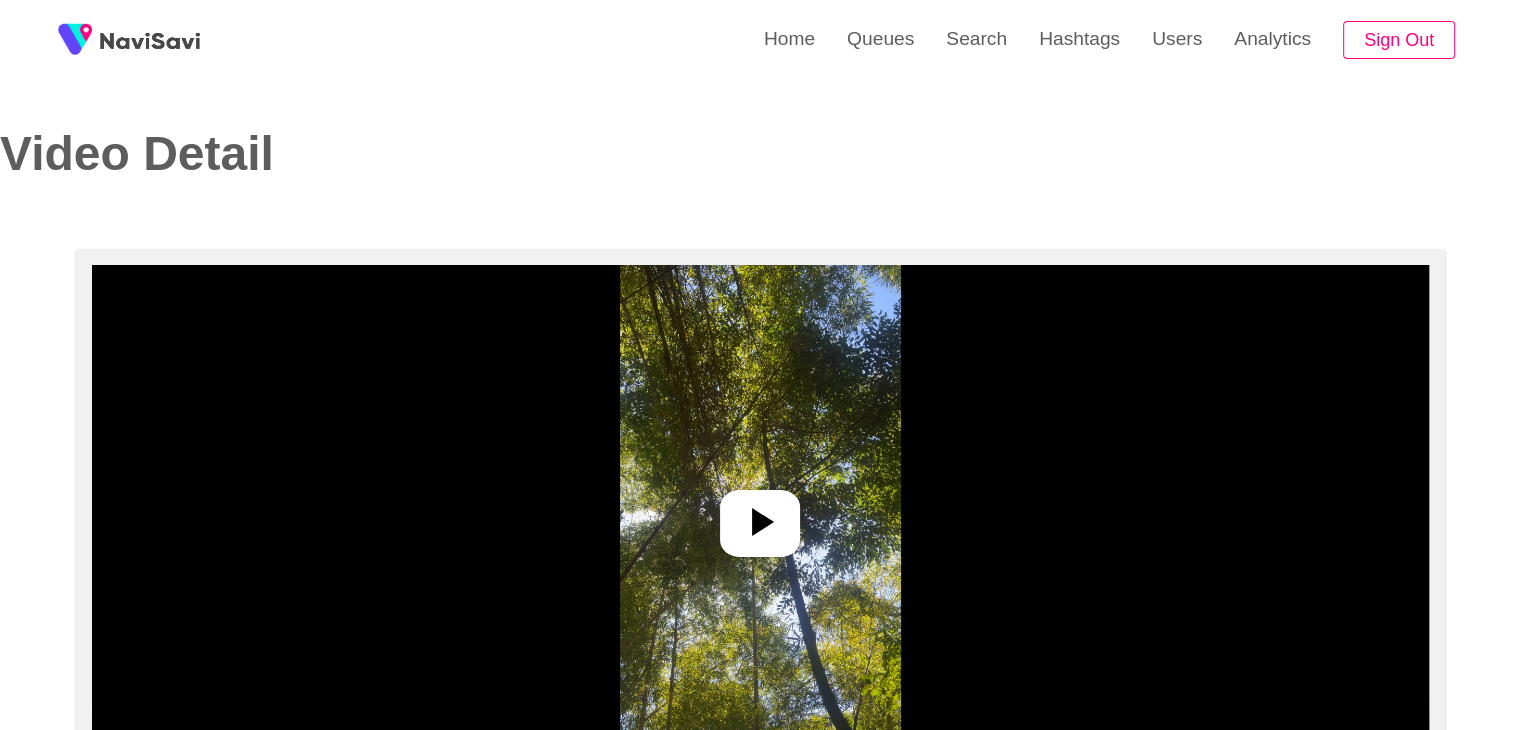 click at bounding box center [760, 515] 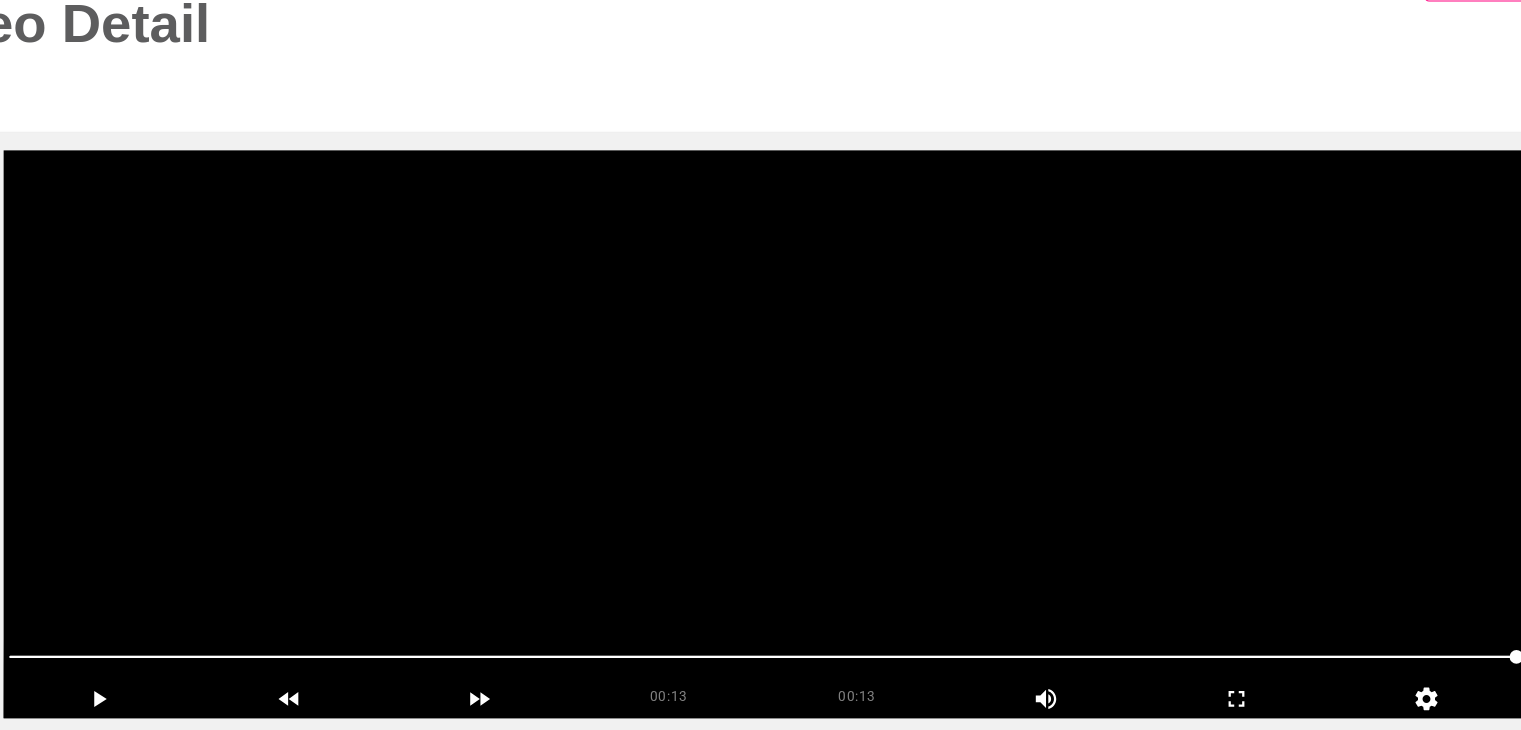 scroll, scrollTop: 75, scrollLeft: 0, axis: vertical 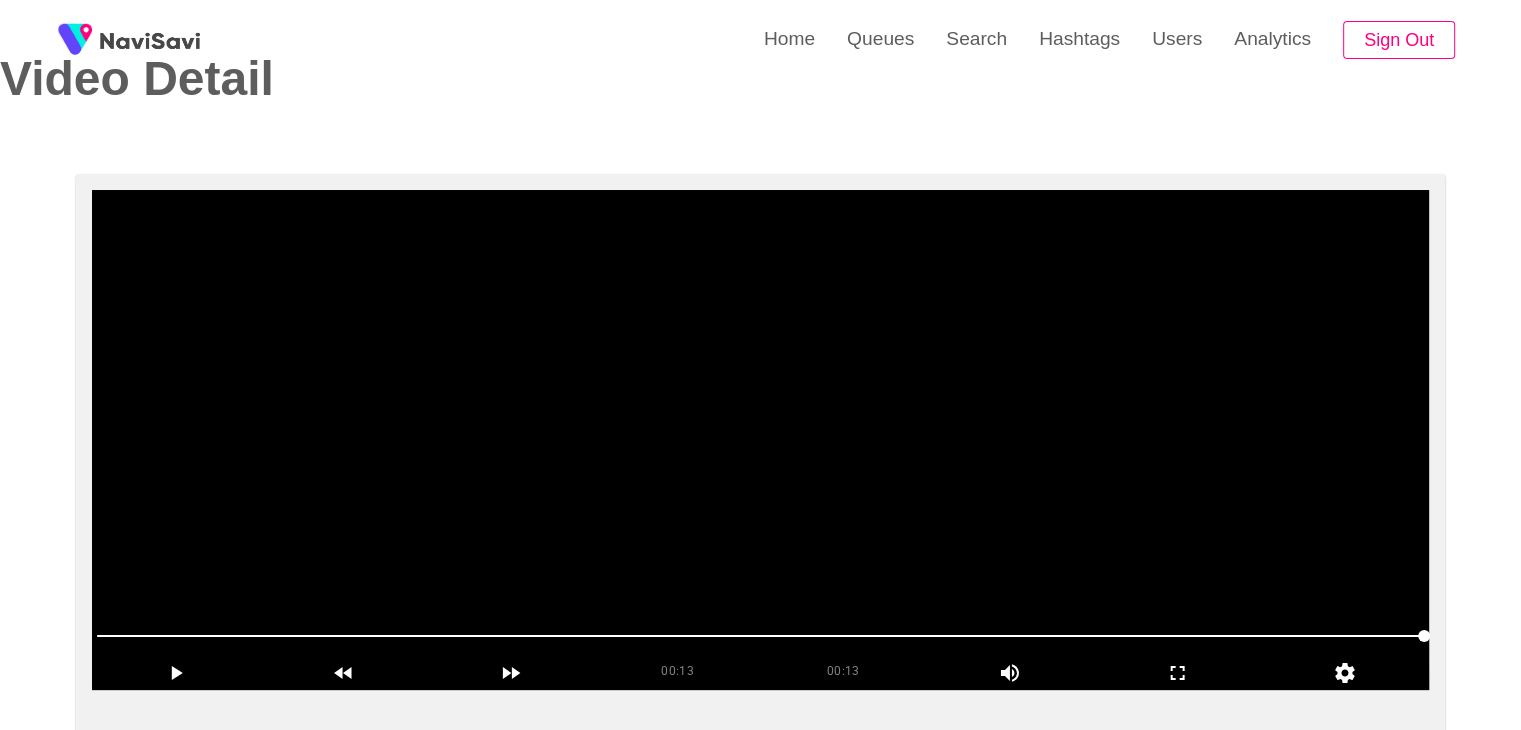 click at bounding box center [760, 440] 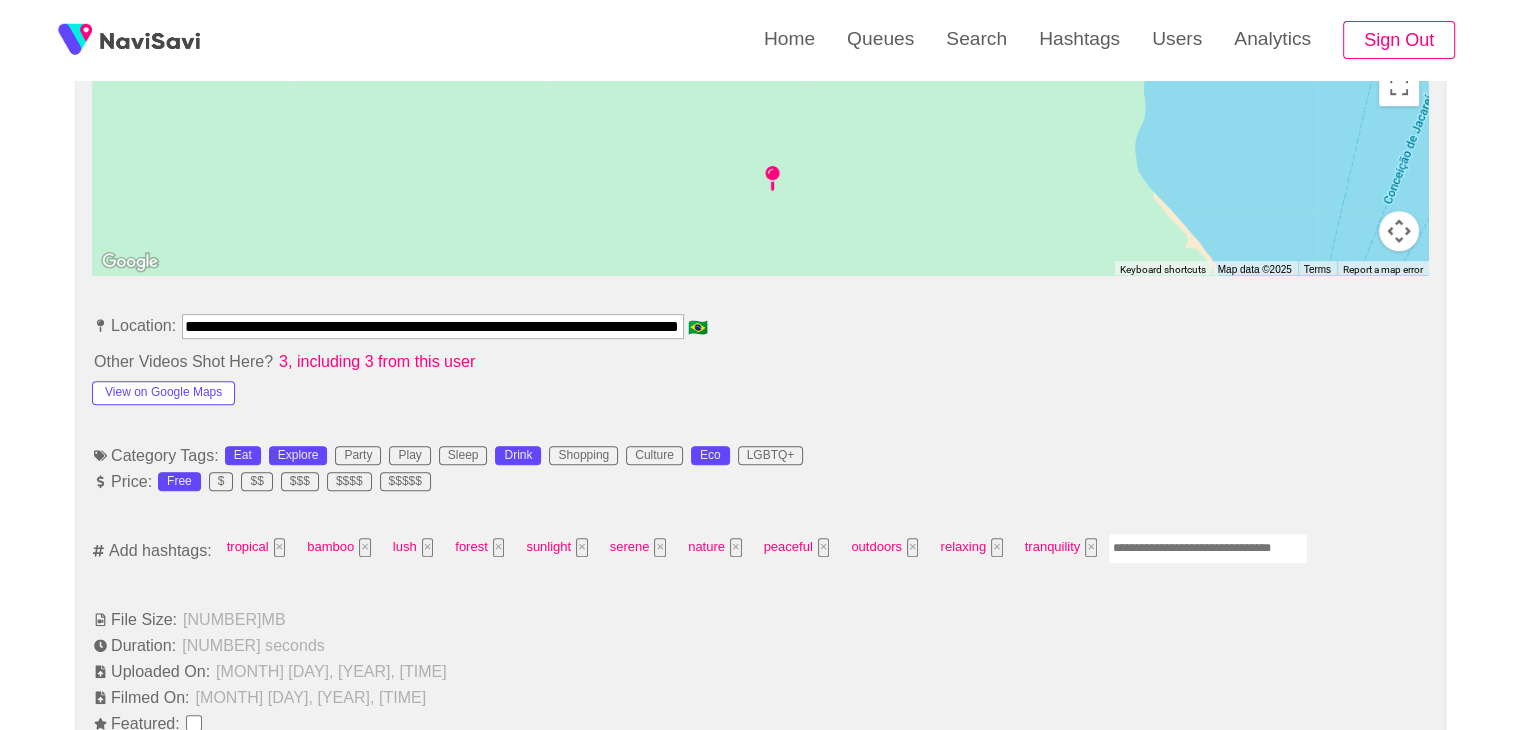 scroll, scrollTop: 942, scrollLeft: 0, axis: vertical 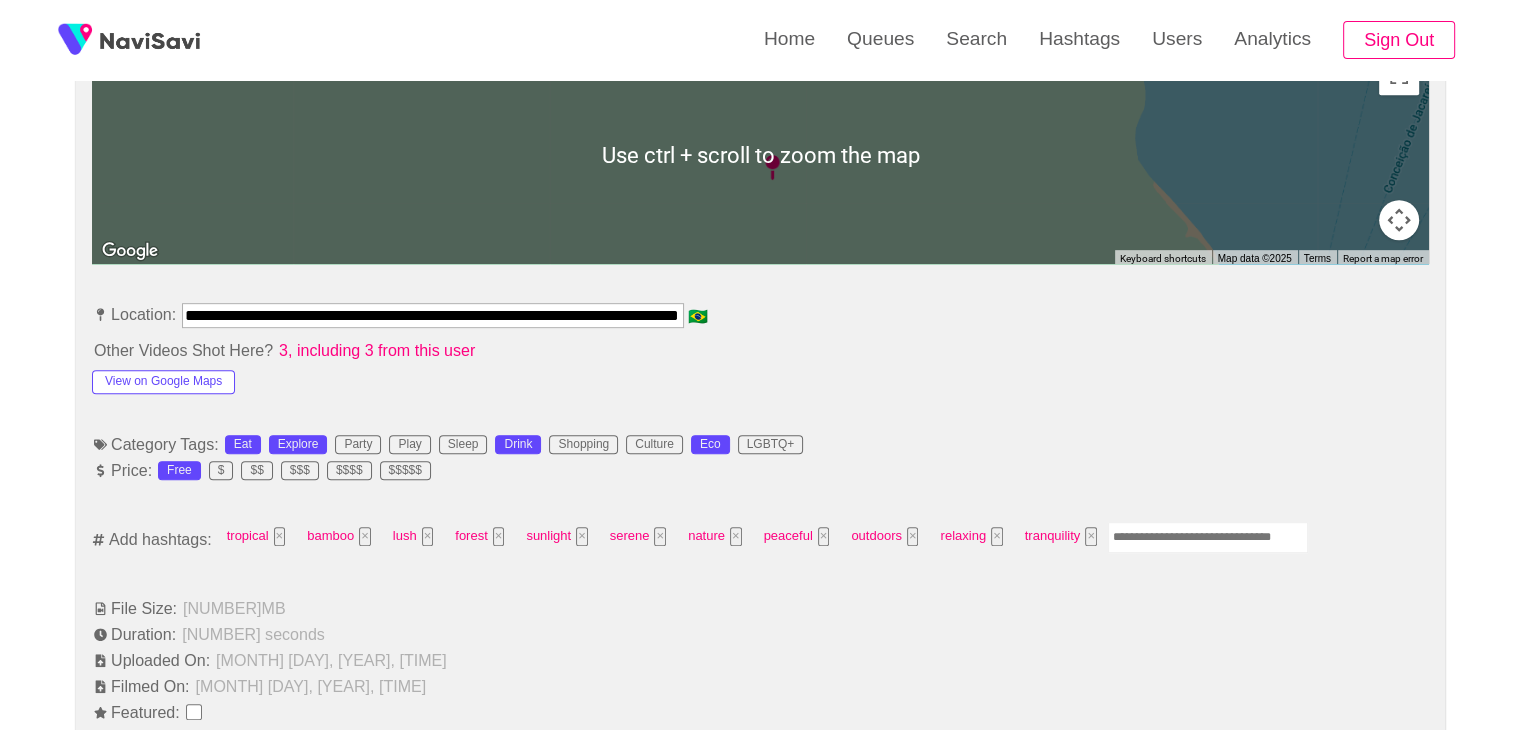 click at bounding box center [1208, 537] 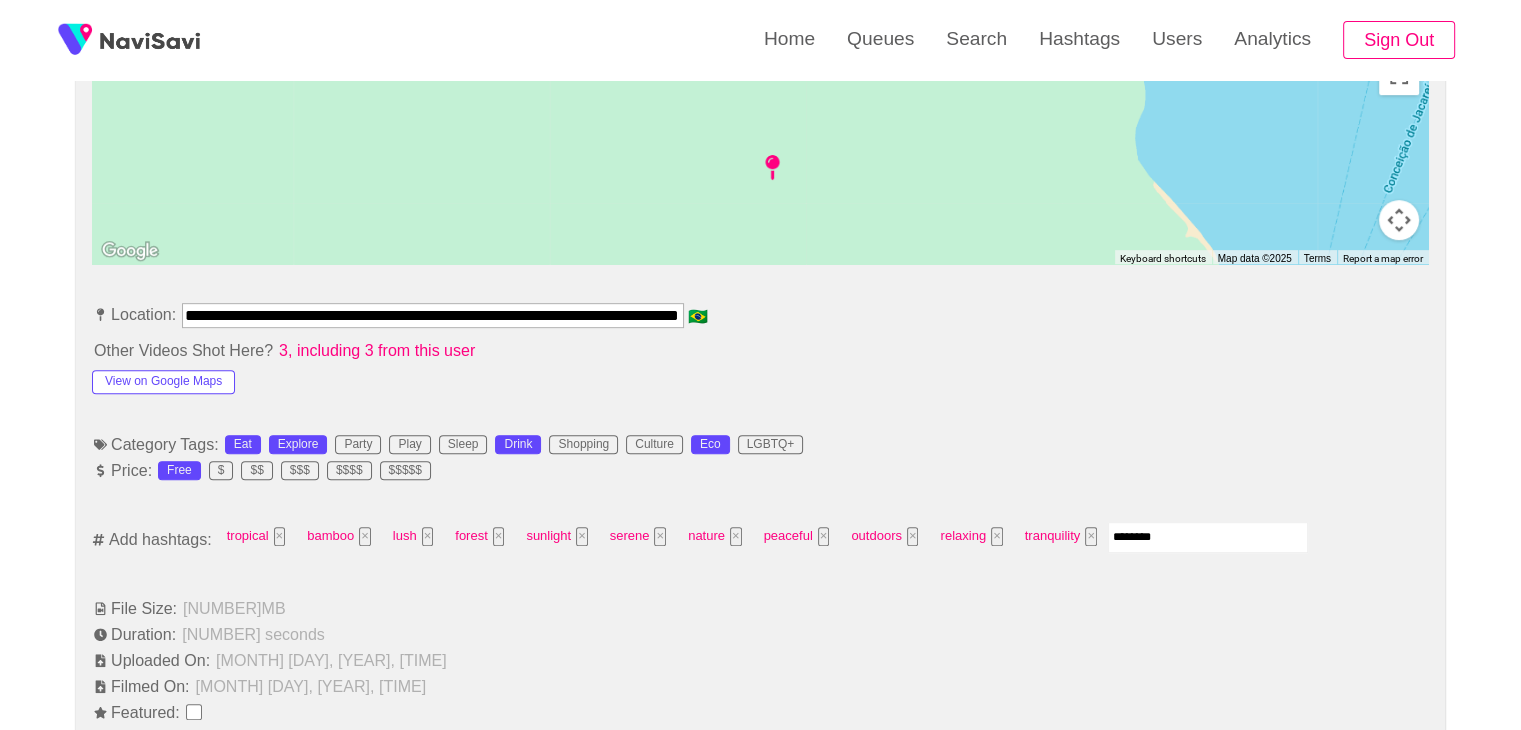 type on "*********" 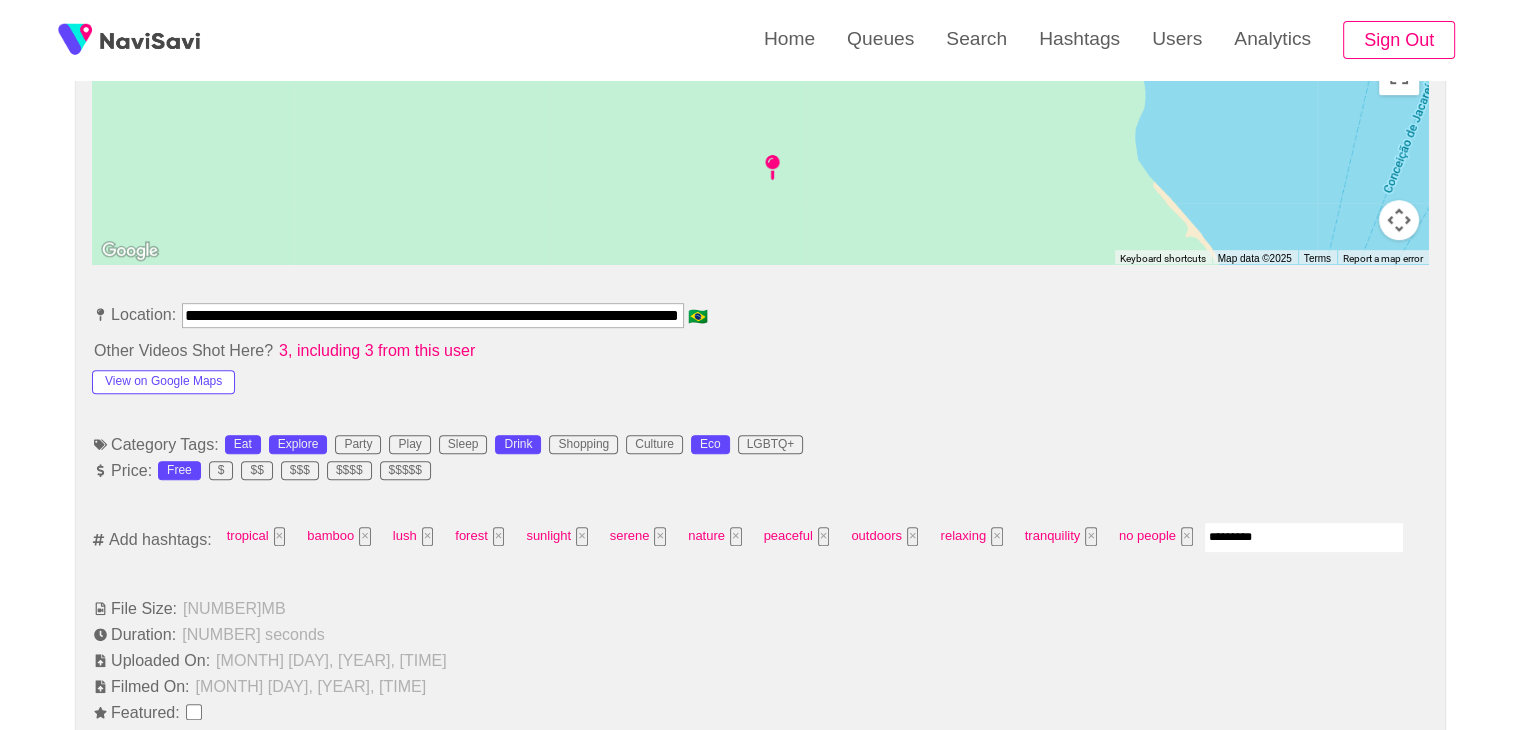 type 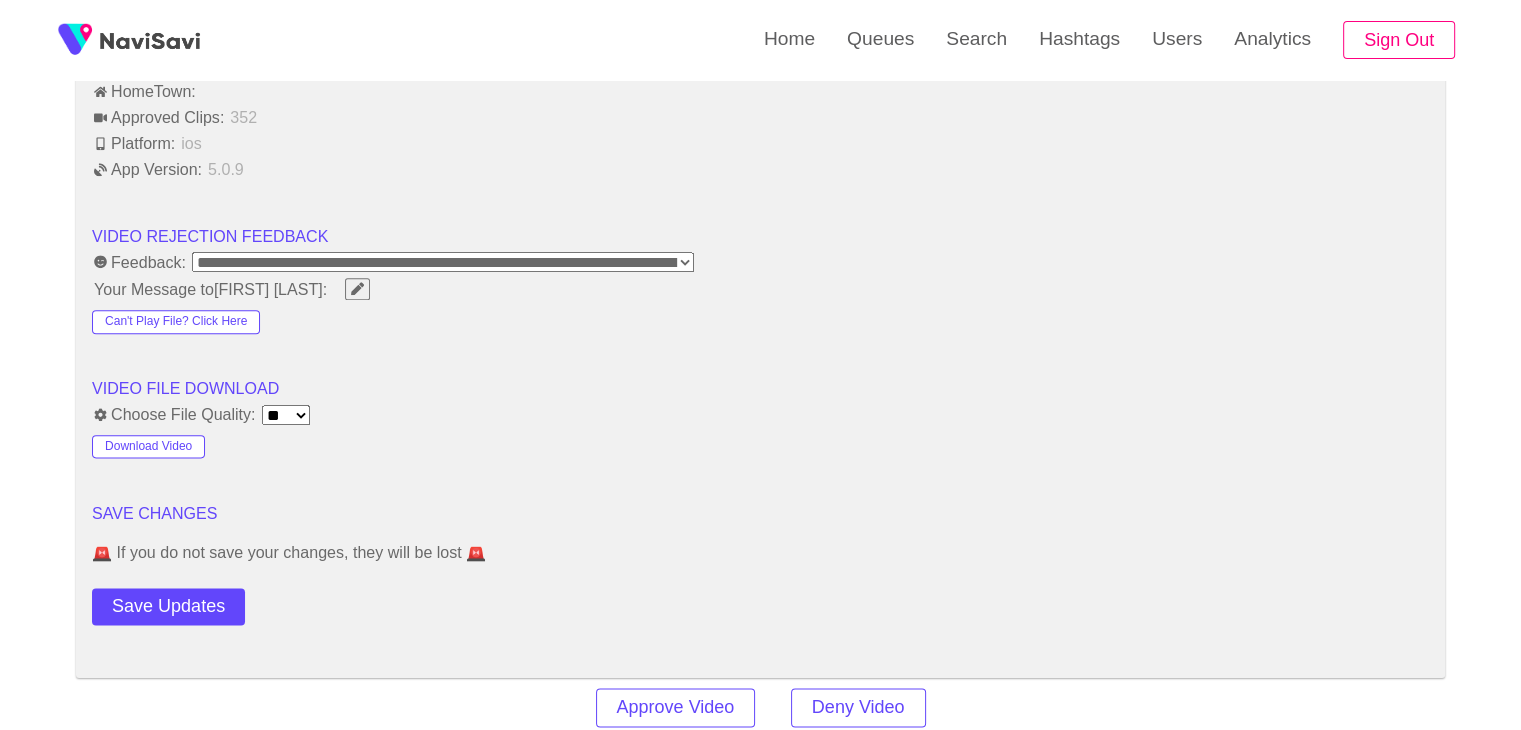 scroll, scrollTop: 2552, scrollLeft: 0, axis: vertical 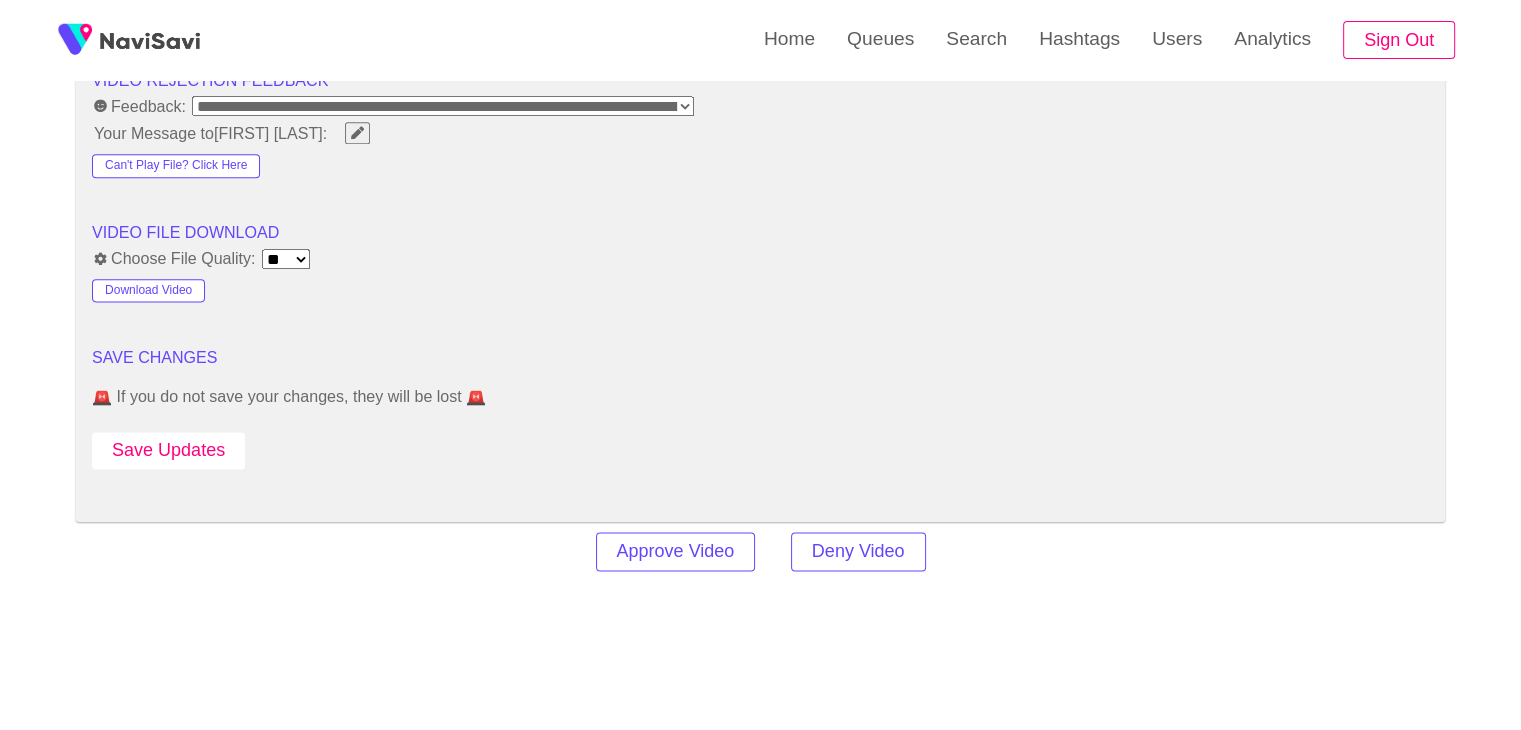 click on "Save Updates" at bounding box center [168, 450] 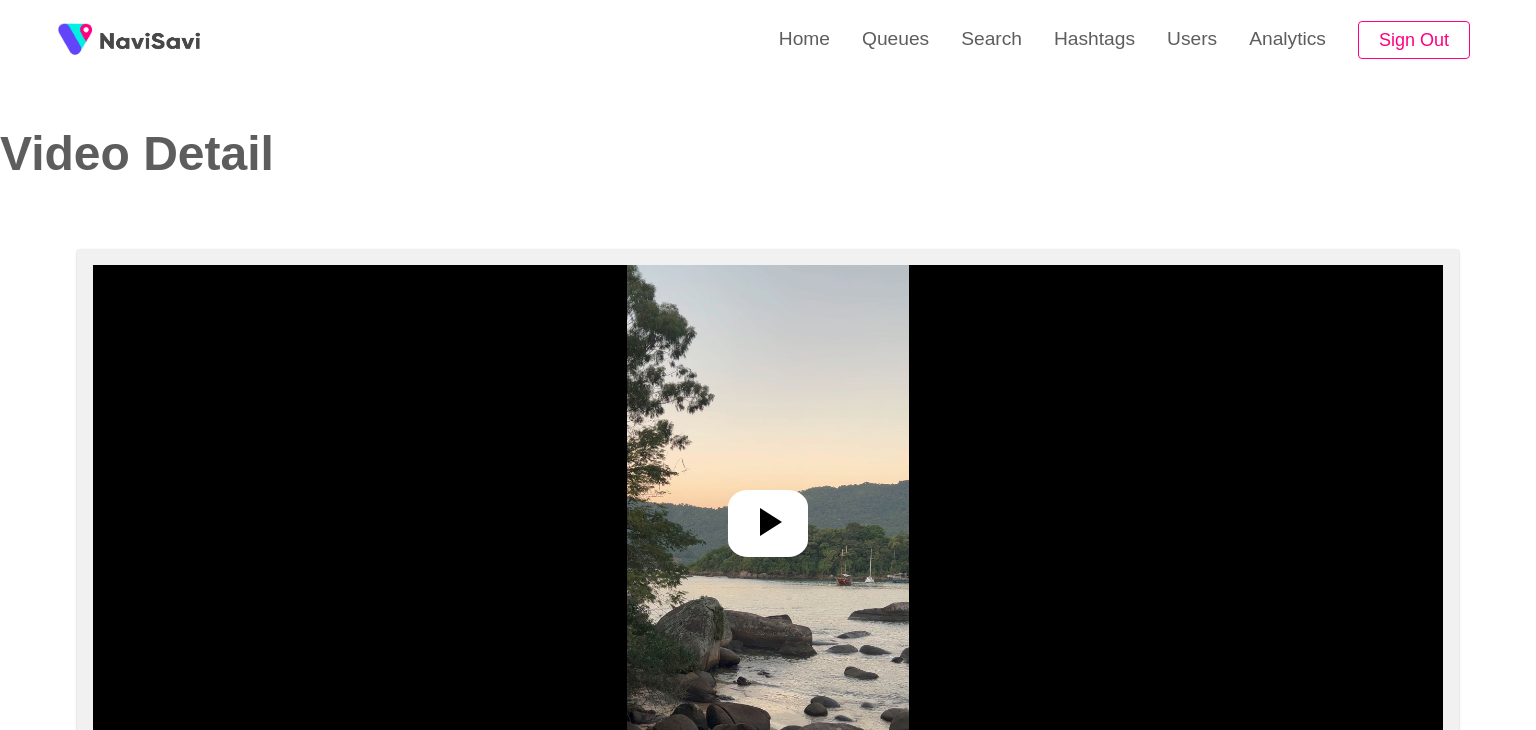select on "**********" 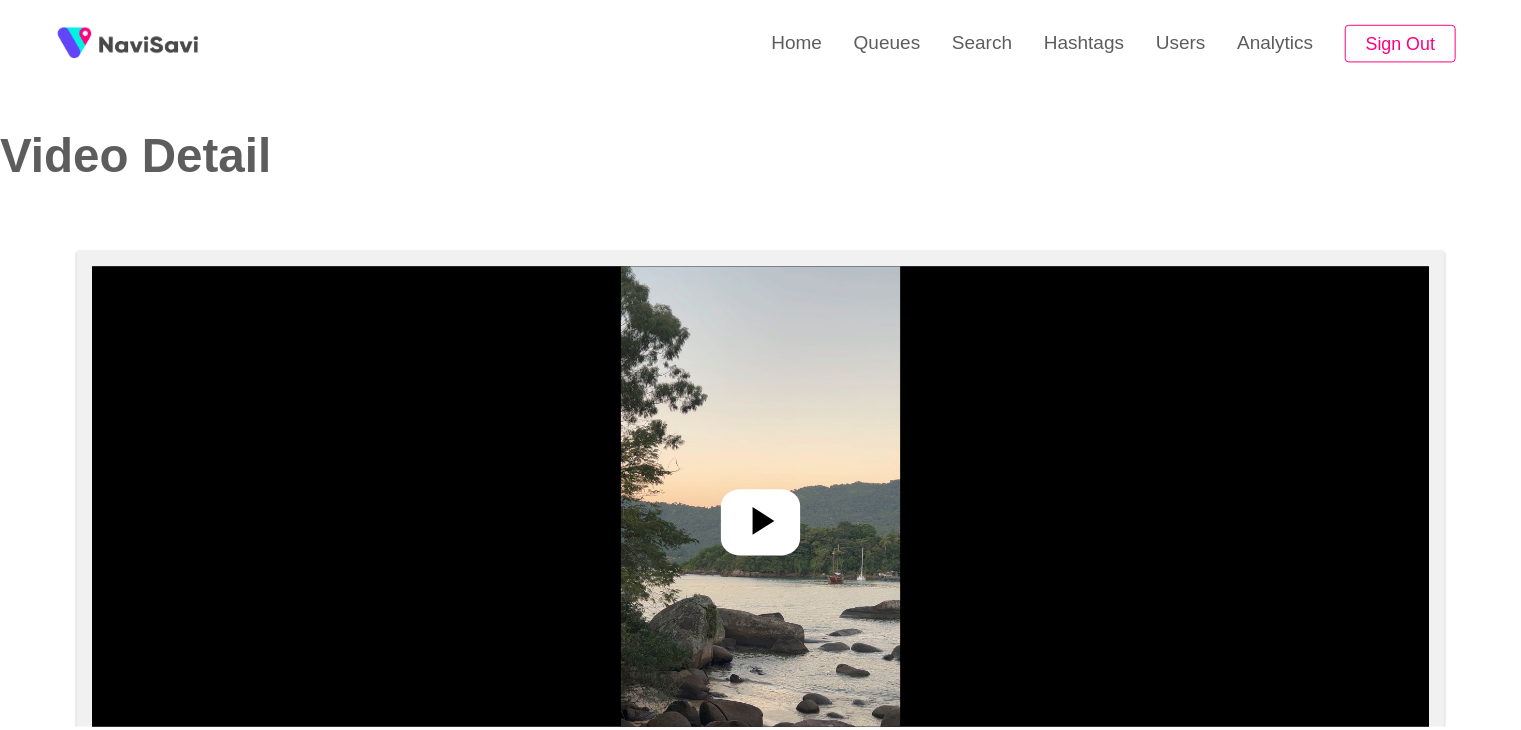 scroll, scrollTop: 0, scrollLeft: 0, axis: both 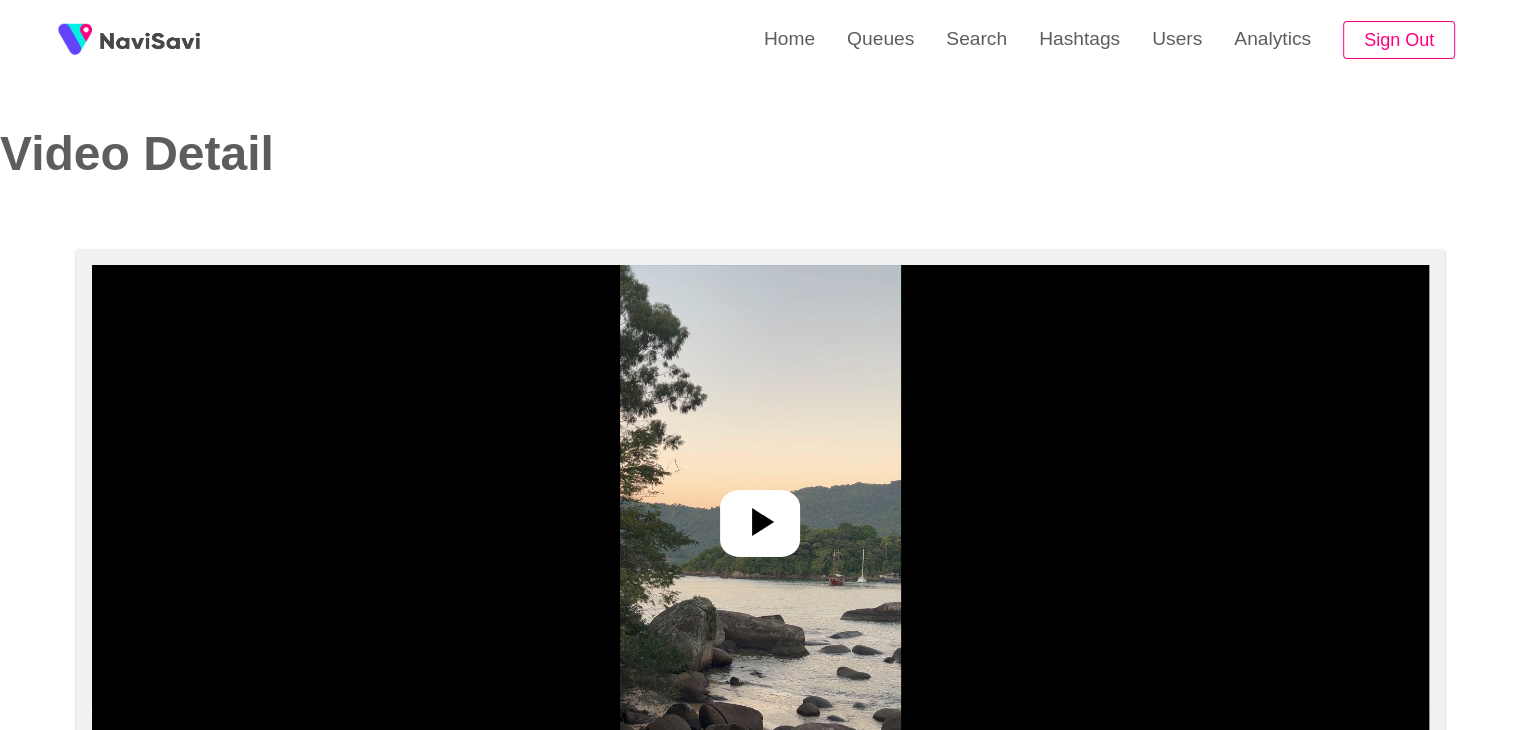 click at bounding box center [760, 515] 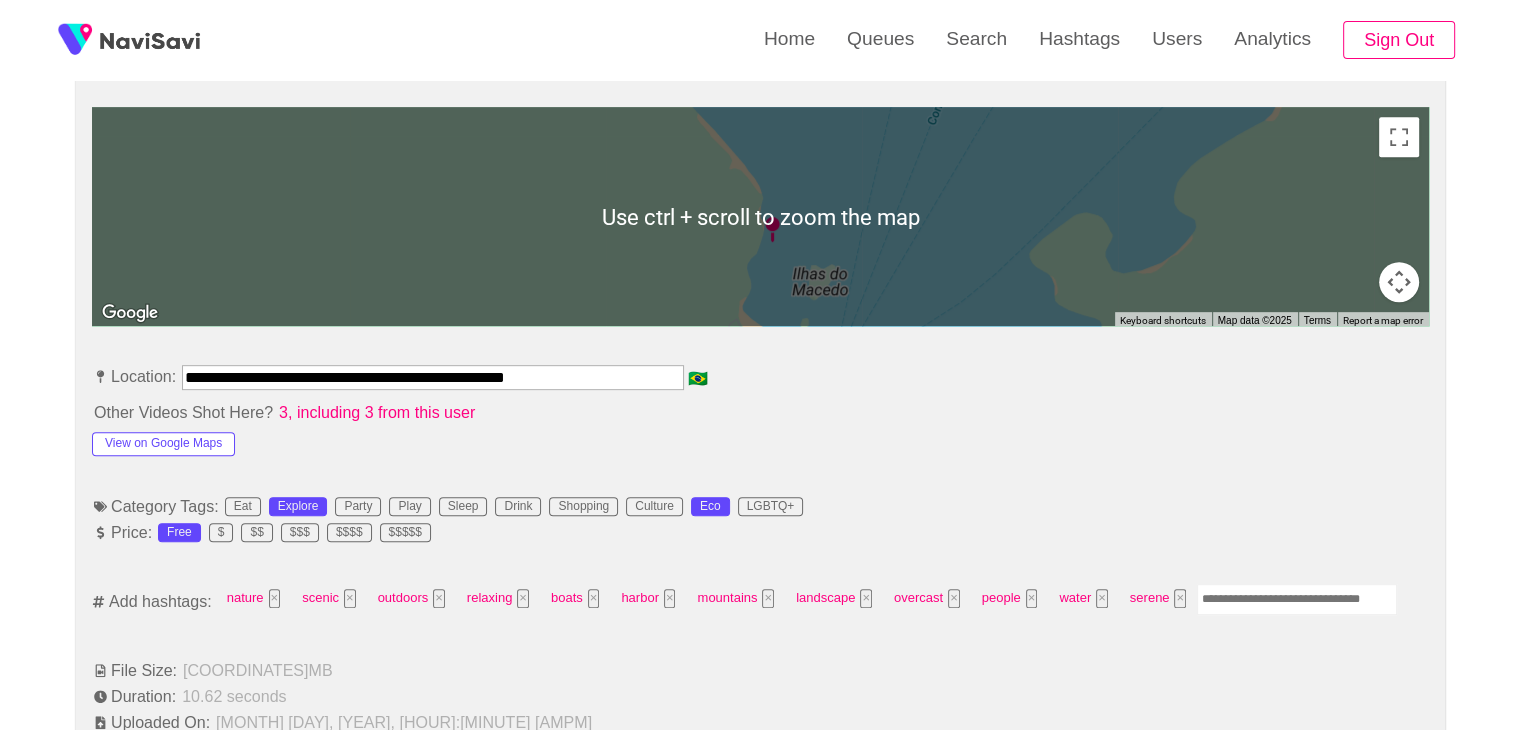 scroll, scrollTop: 960, scrollLeft: 0, axis: vertical 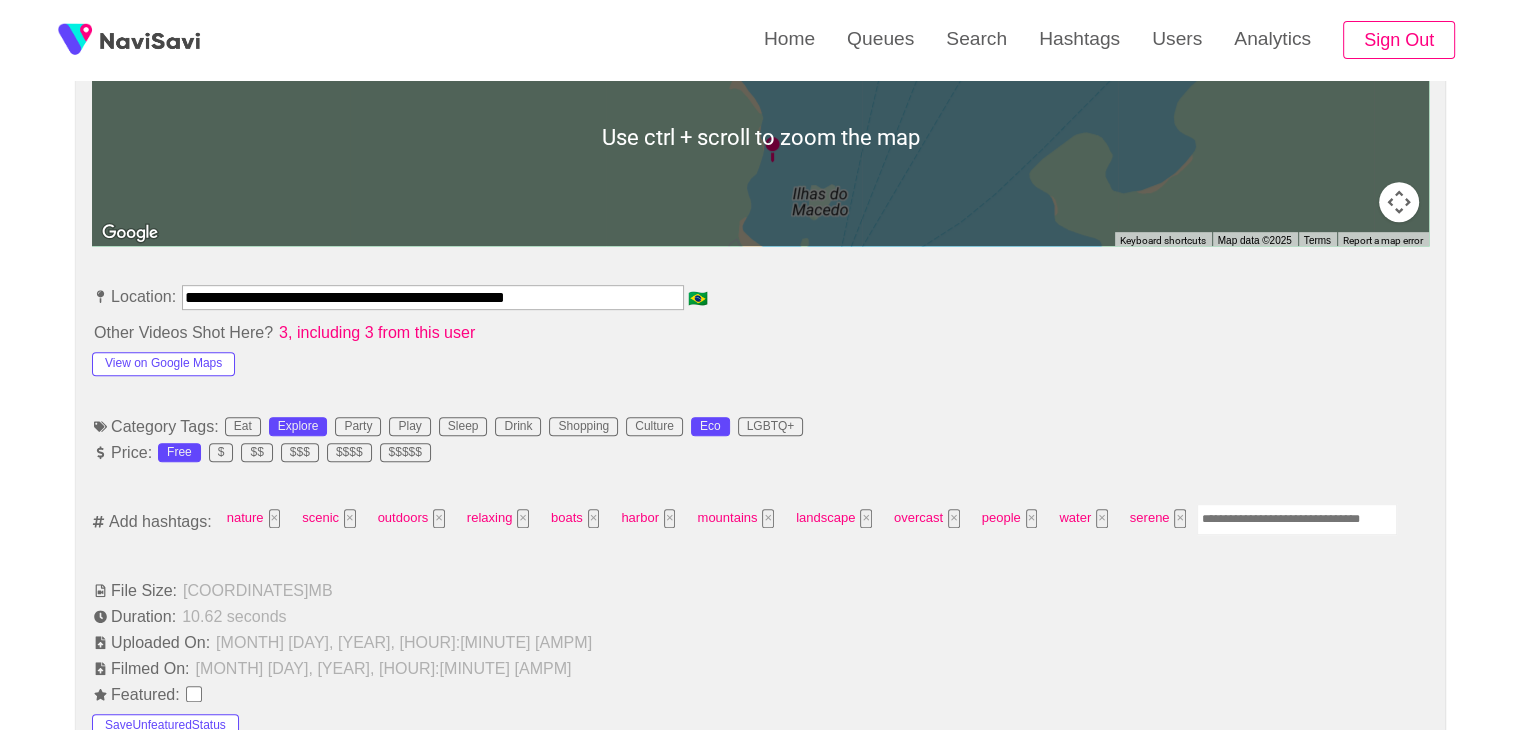 click at bounding box center (1297, 519) 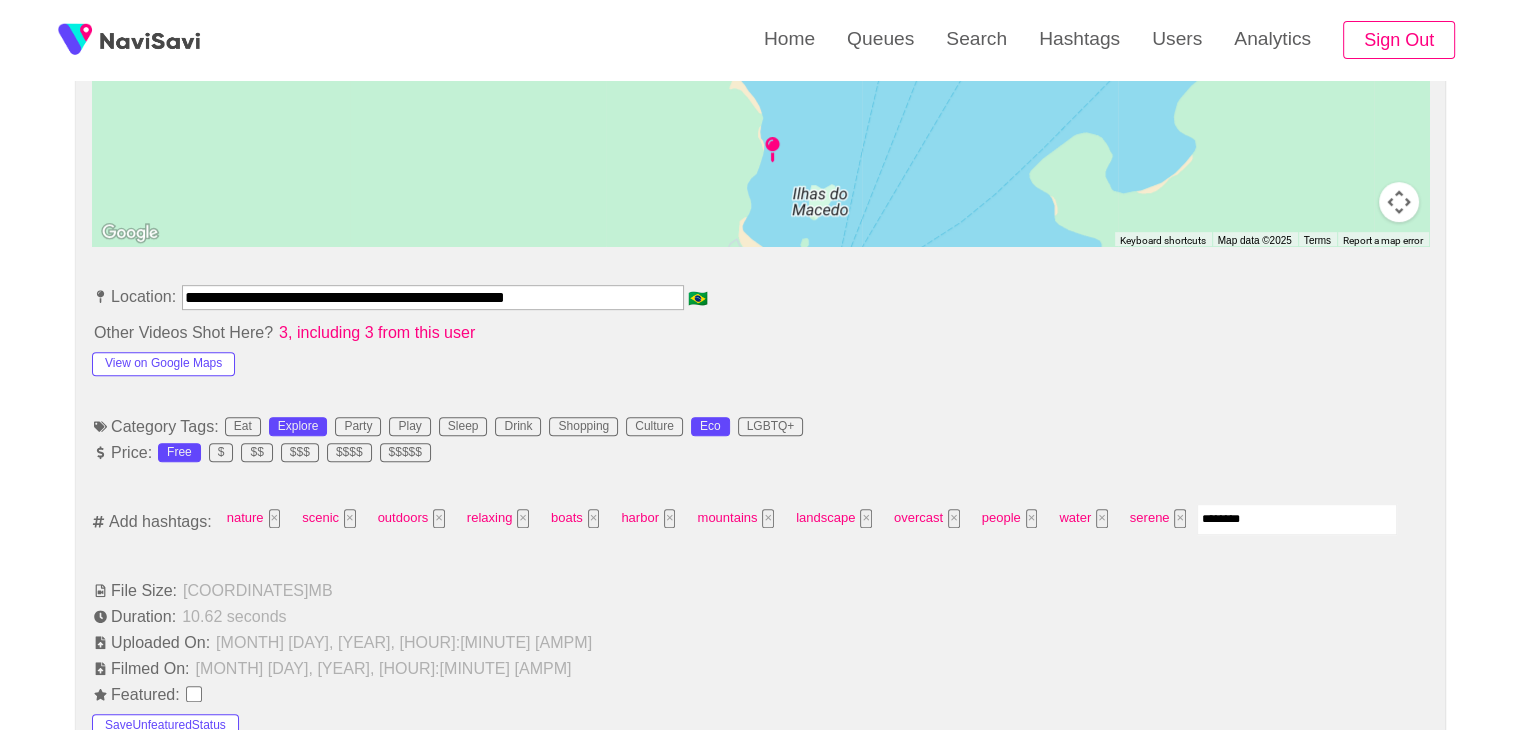type on "*********" 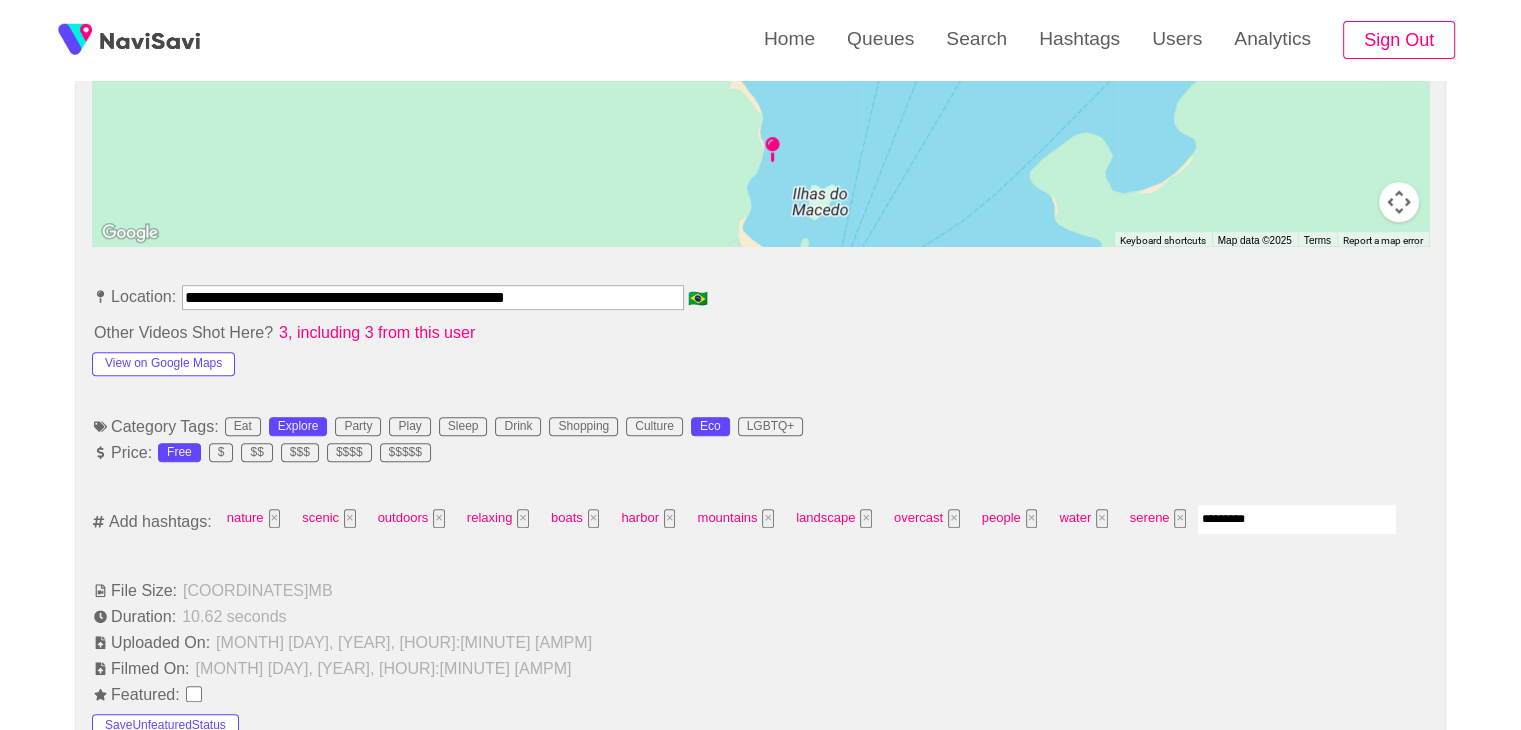 type 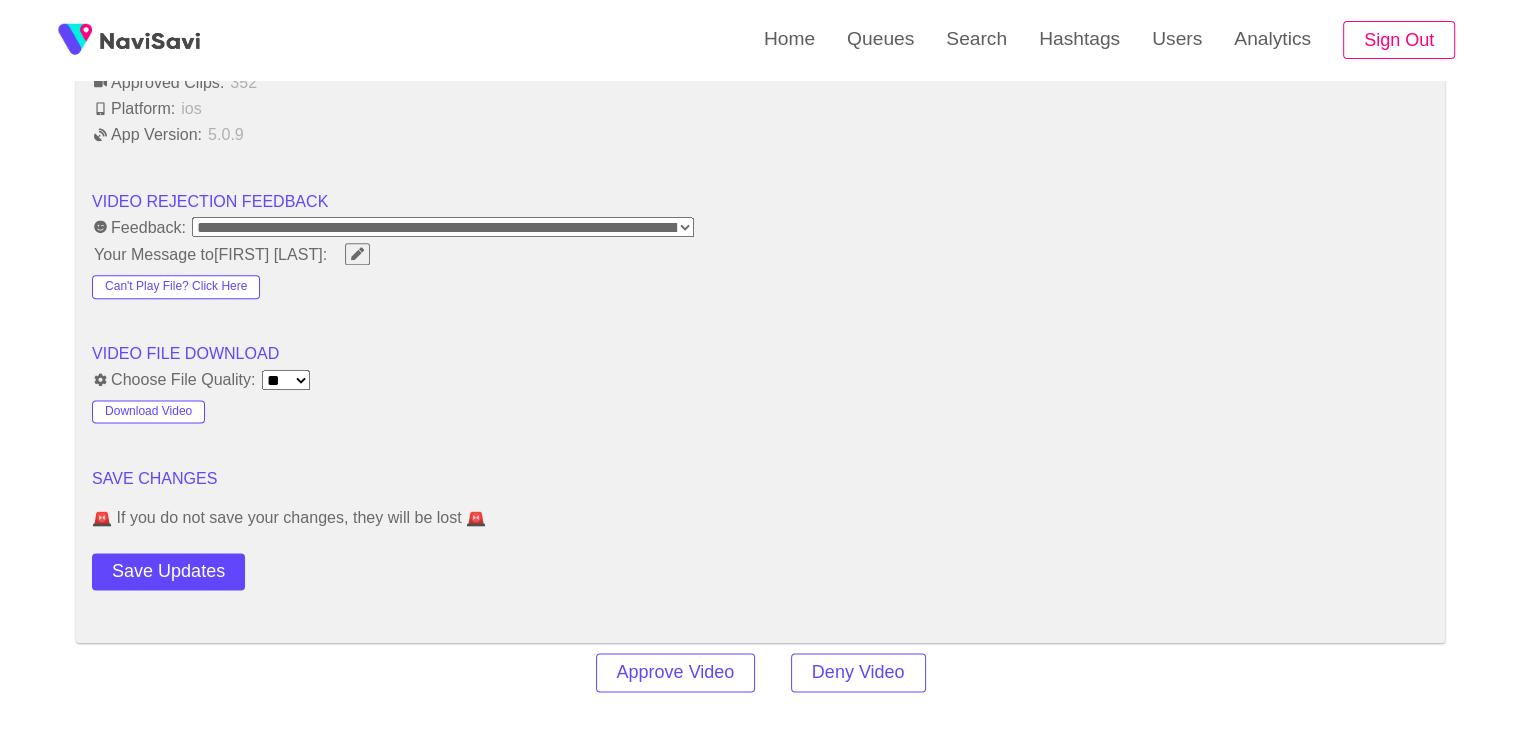 scroll, scrollTop: 2631, scrollLeft: 0, axis: vertical 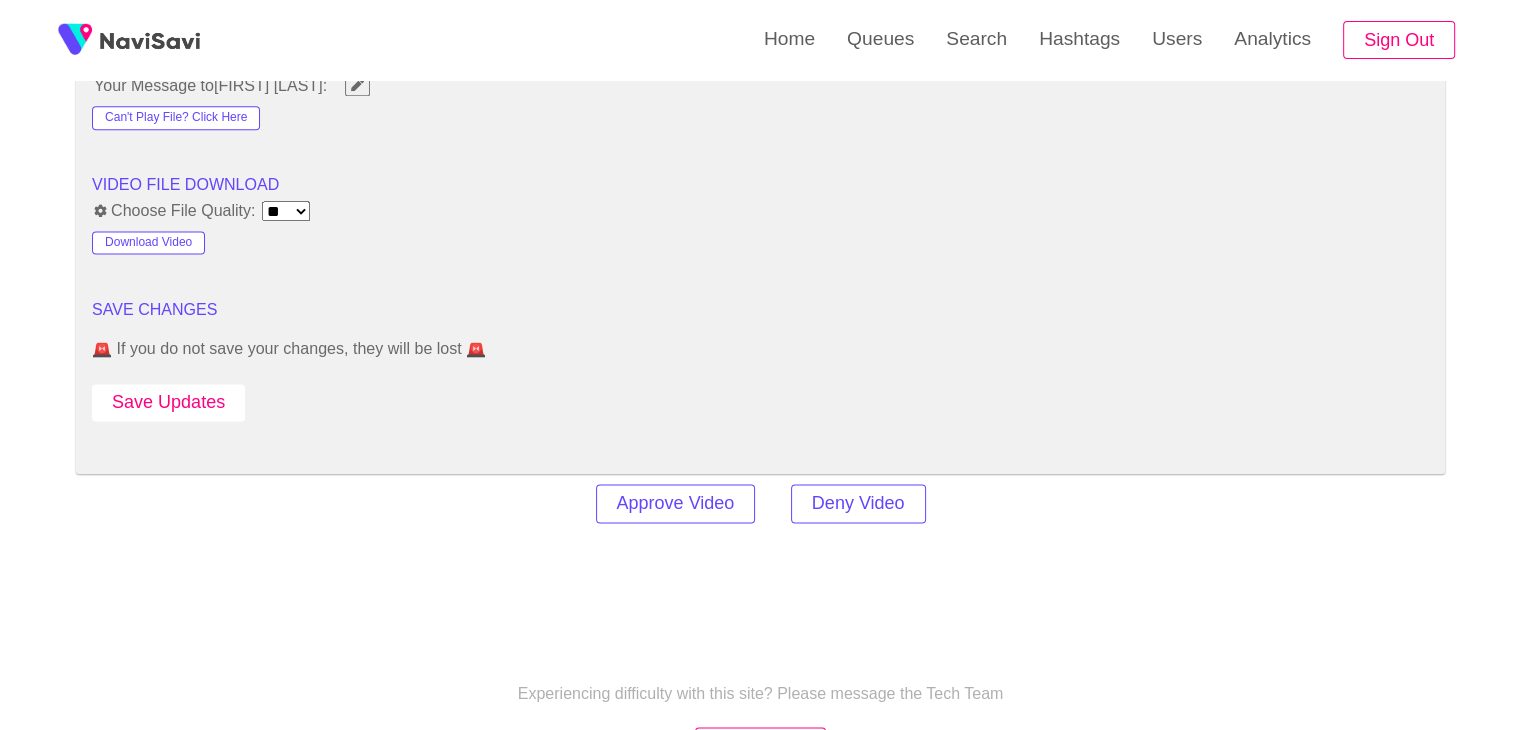 click on "Save Updates" at bounding box center [168, 402] 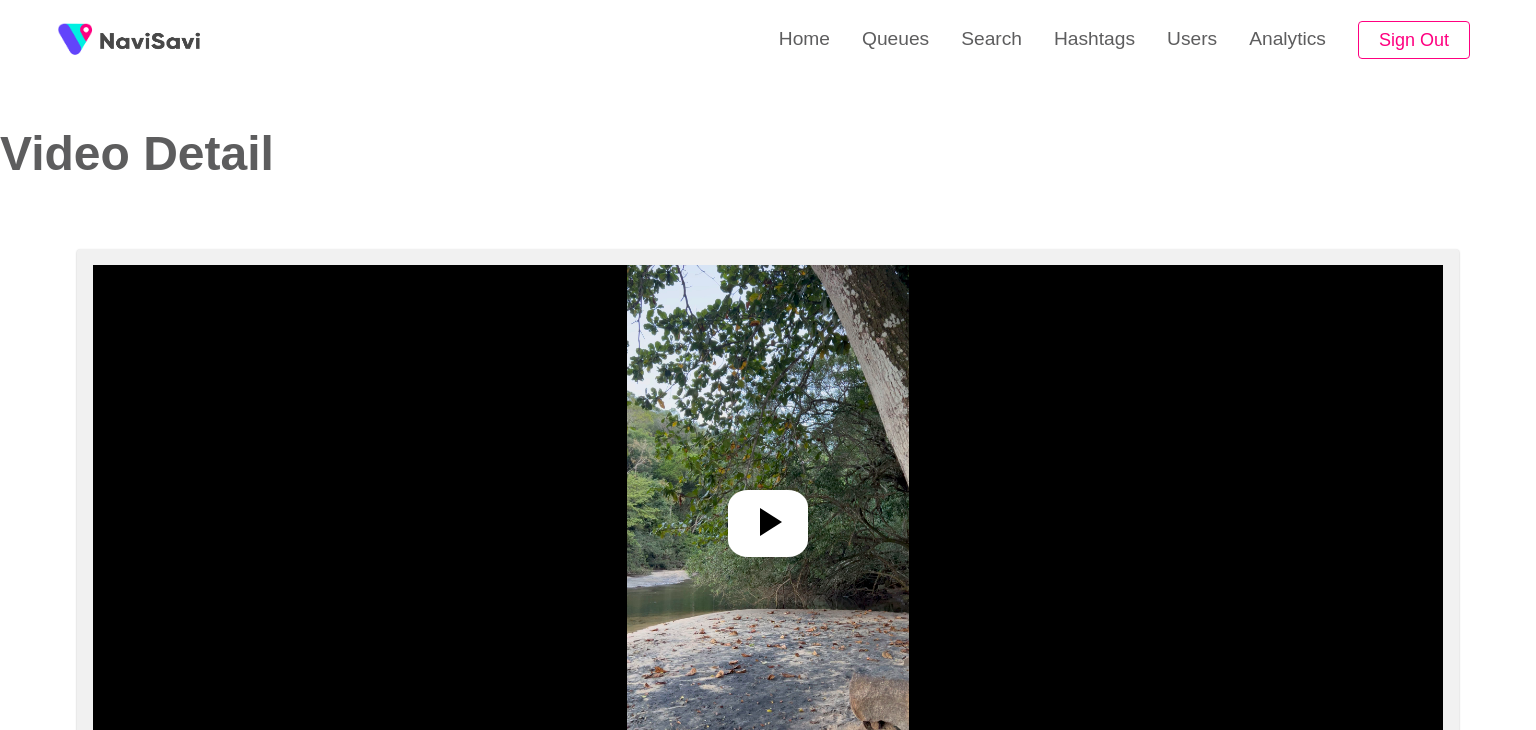 select on "**" 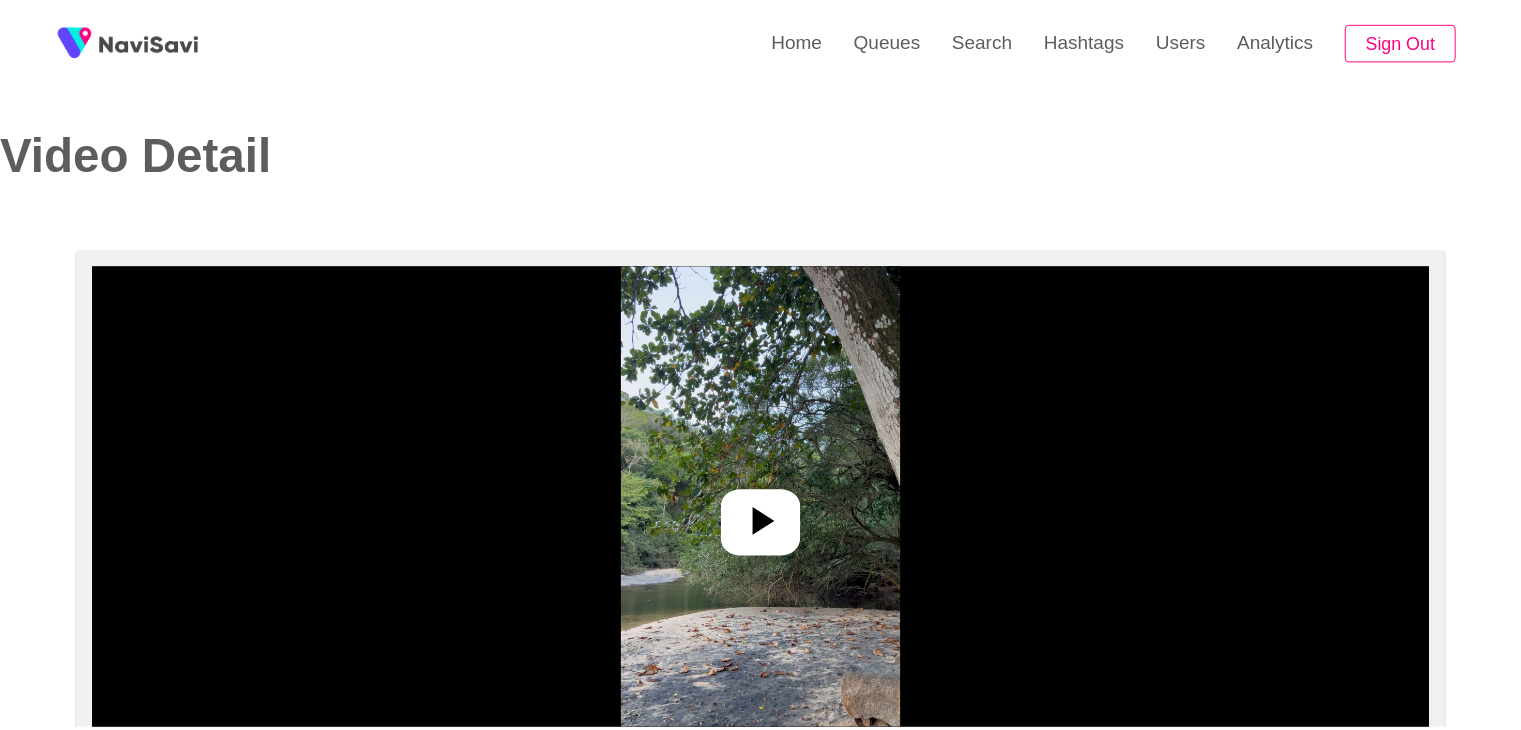scroll, scrollTop: 0, scrollLeft: 0, axis: both 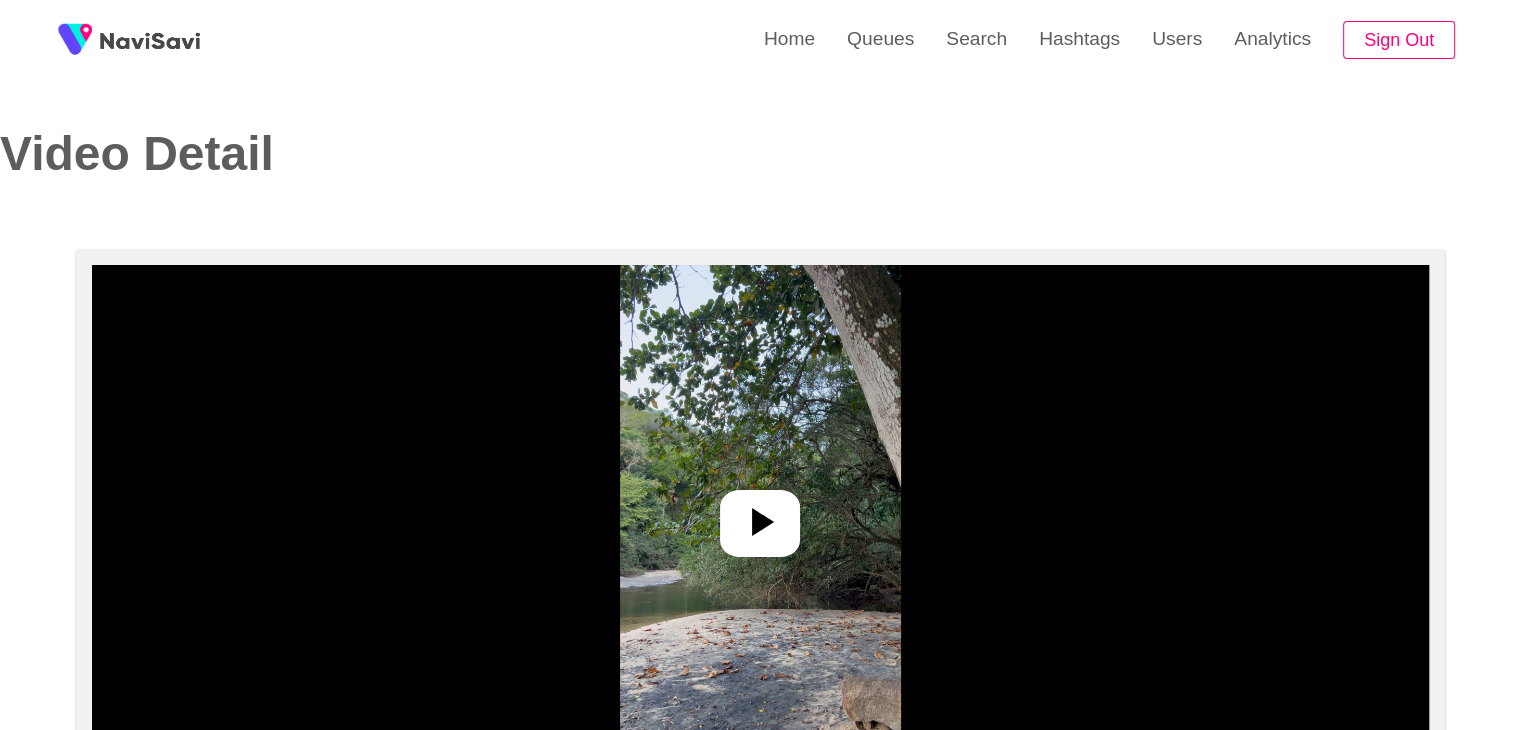 click at bounding box center [760, 515] 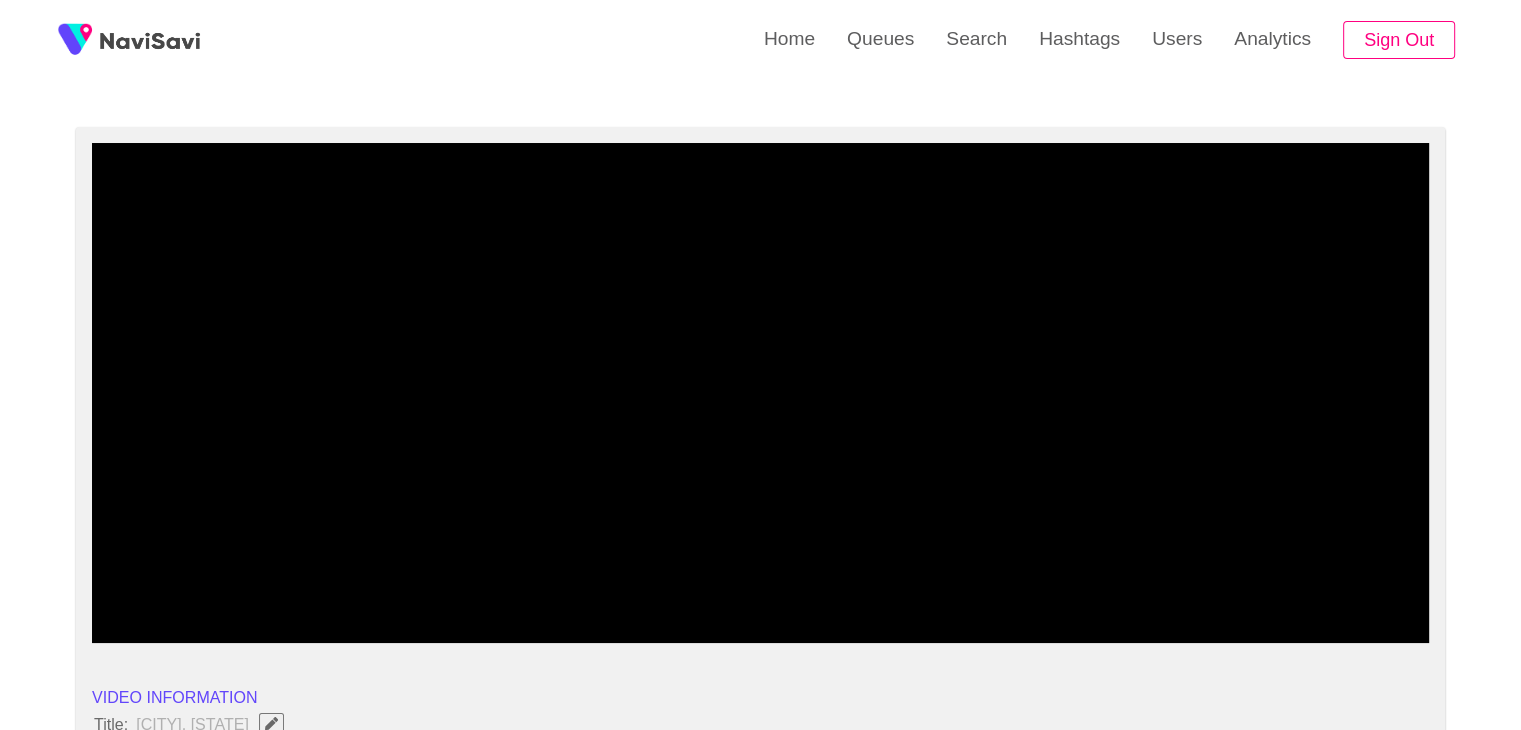 scroll, scrollTop: 123, scrollLeft: 0, axis: vertical 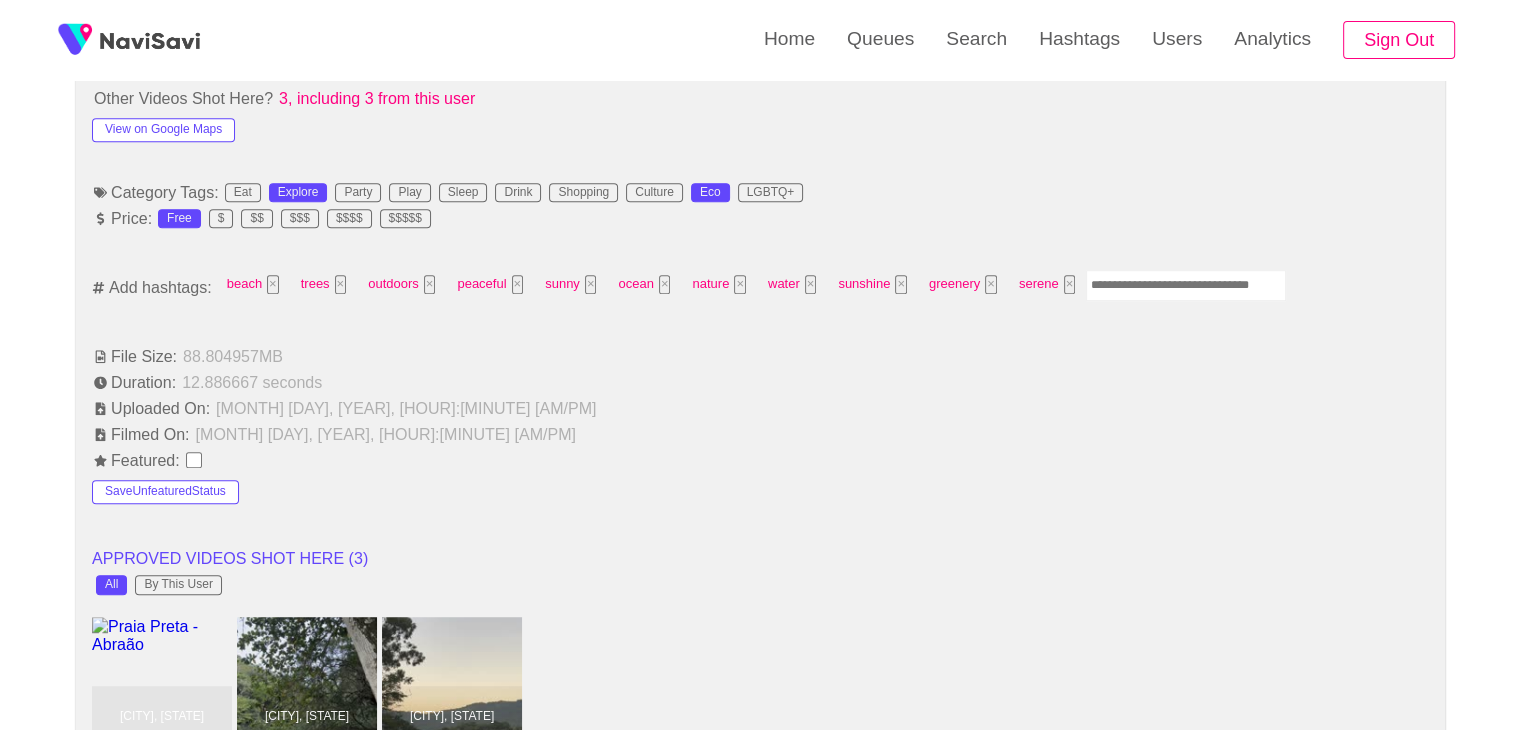click on "**********" at bounding box center (760, 708) 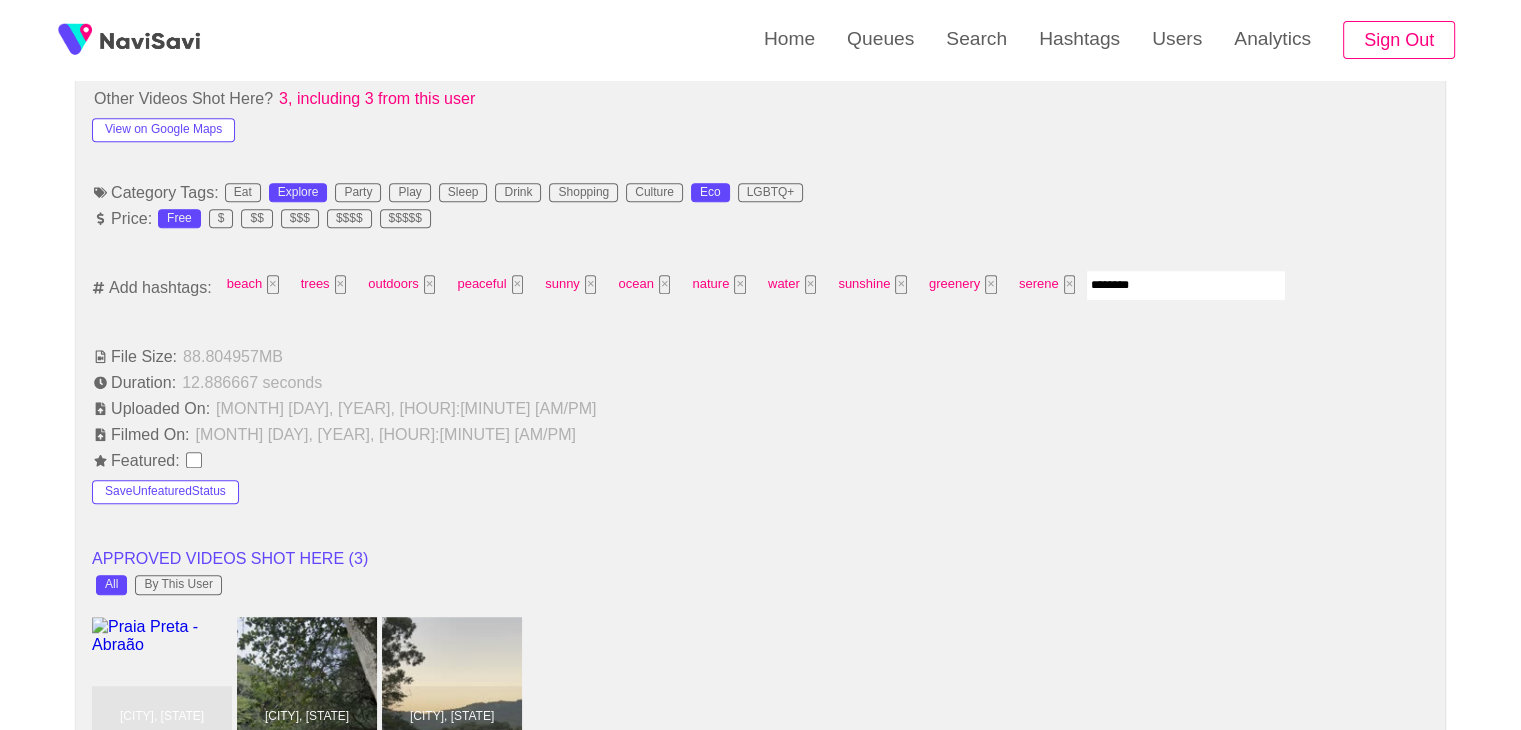 type on "*********" 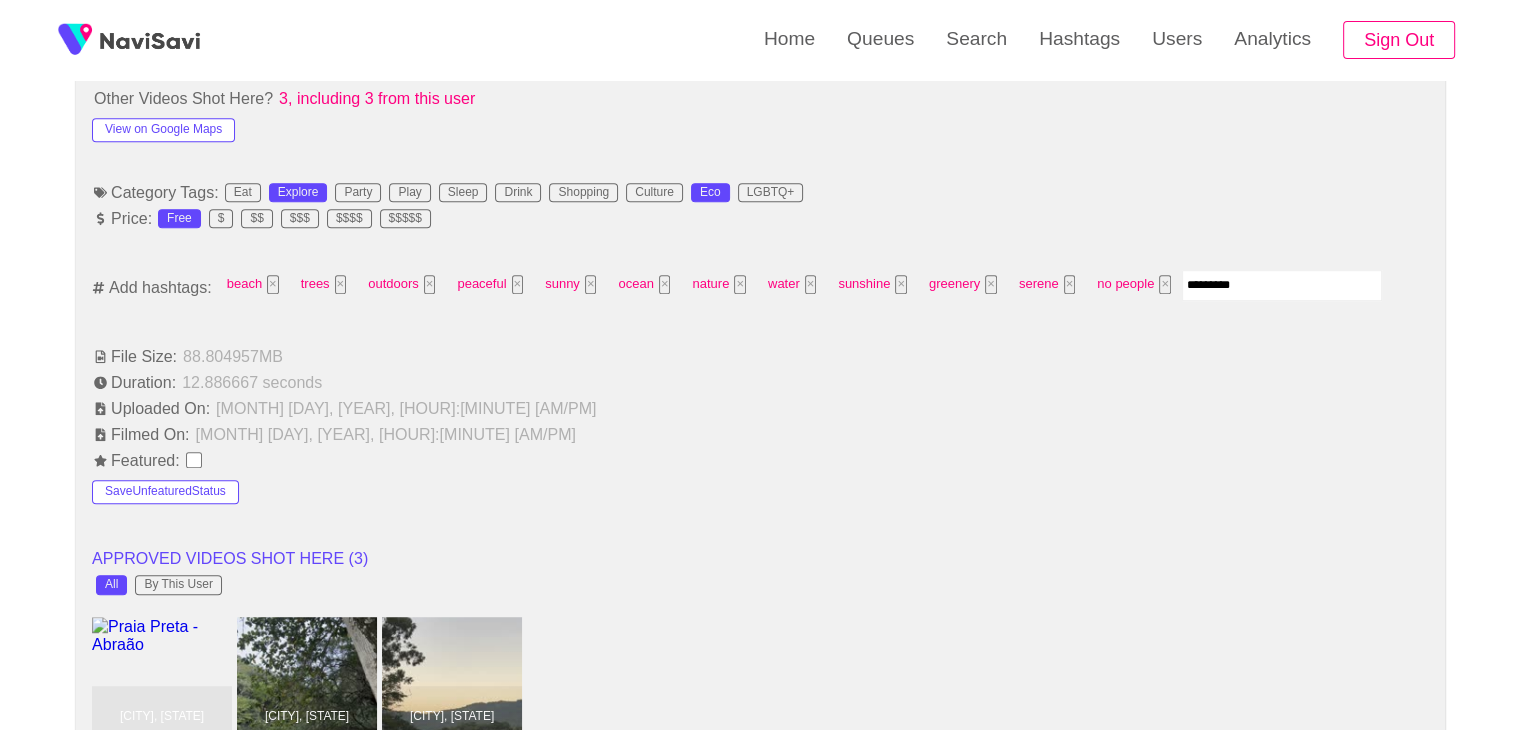 type 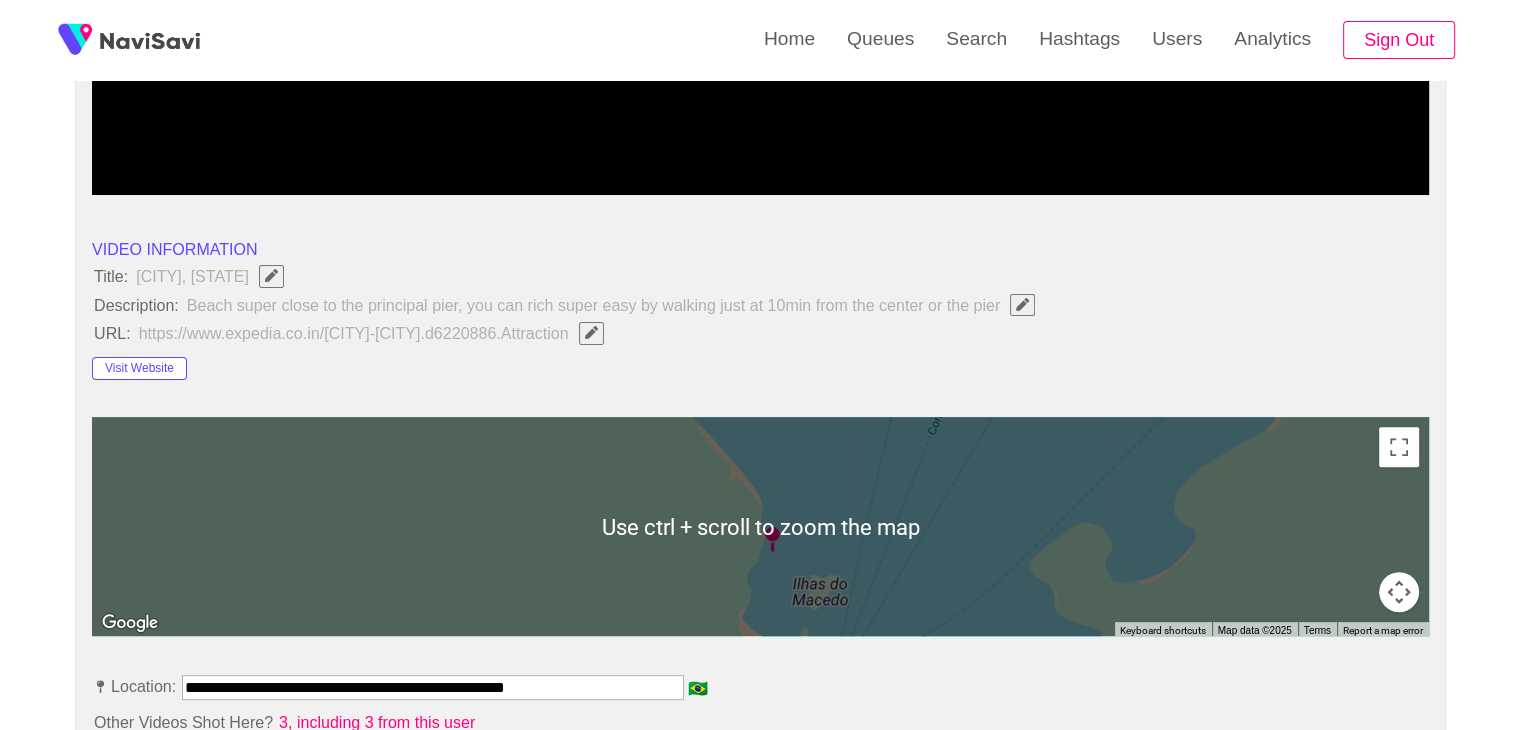 scroll, scrollTop: 556, scrollLeft: 0, axis: vertical 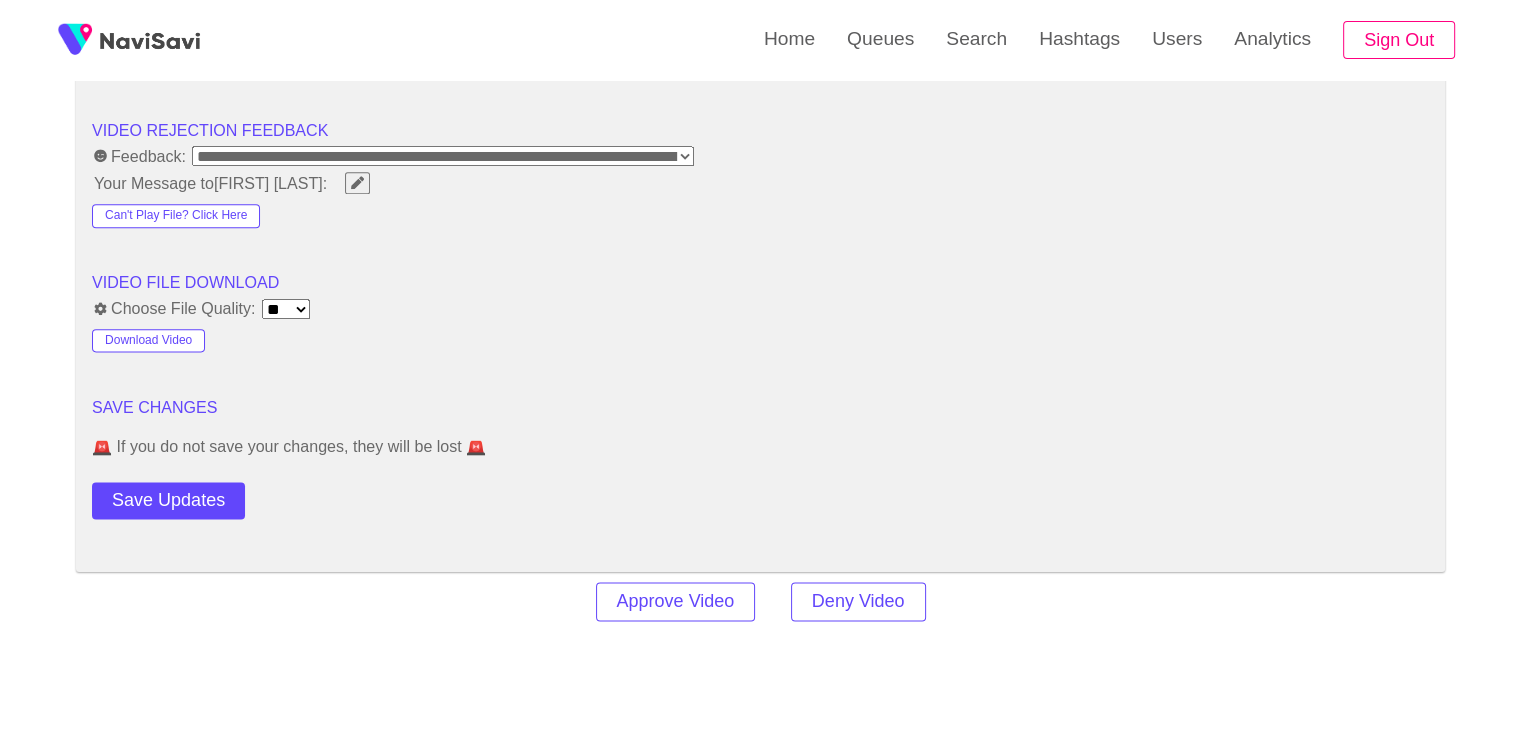 click on "Save Updates" at bounding box center [225, 496] 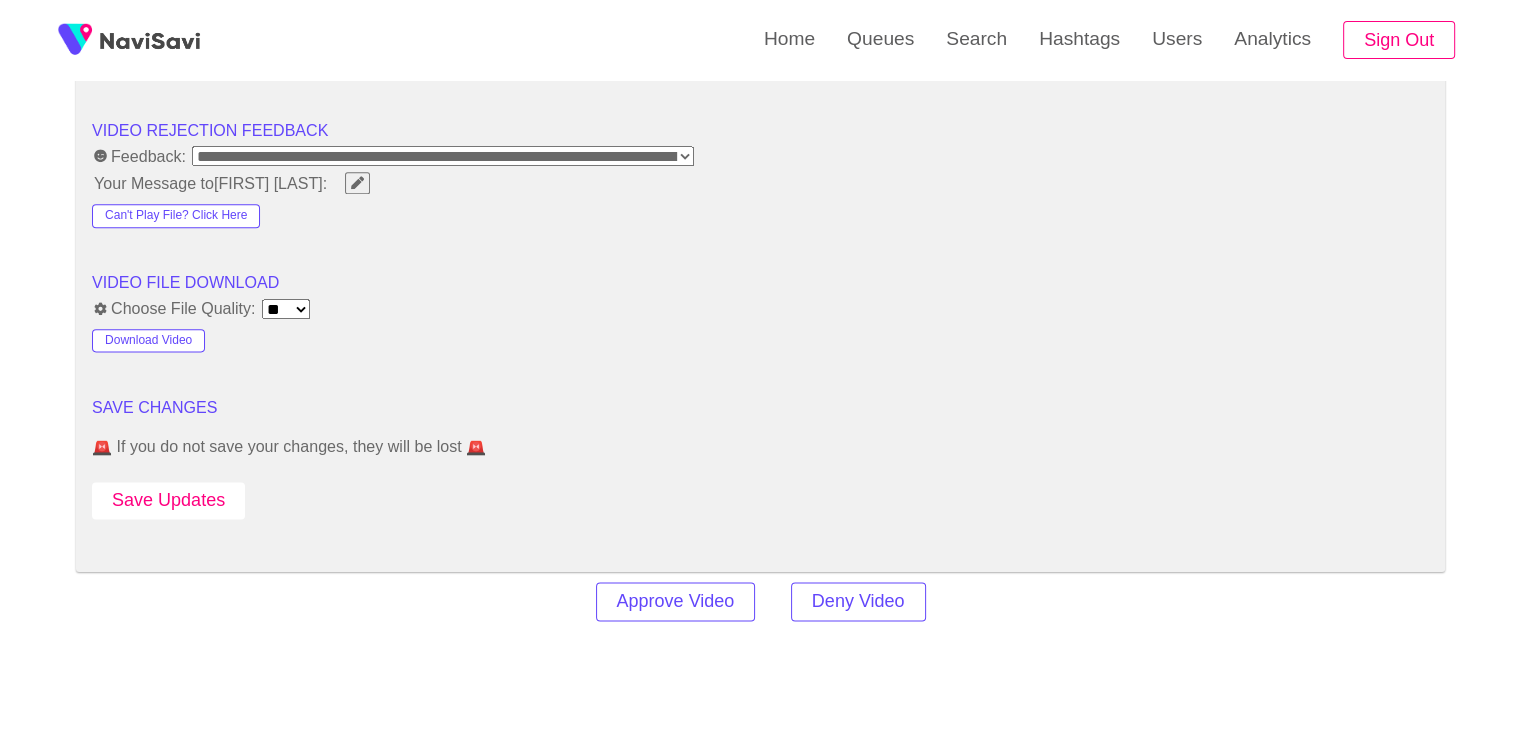 click on "Save Updates" at bounding box center (168, 500) 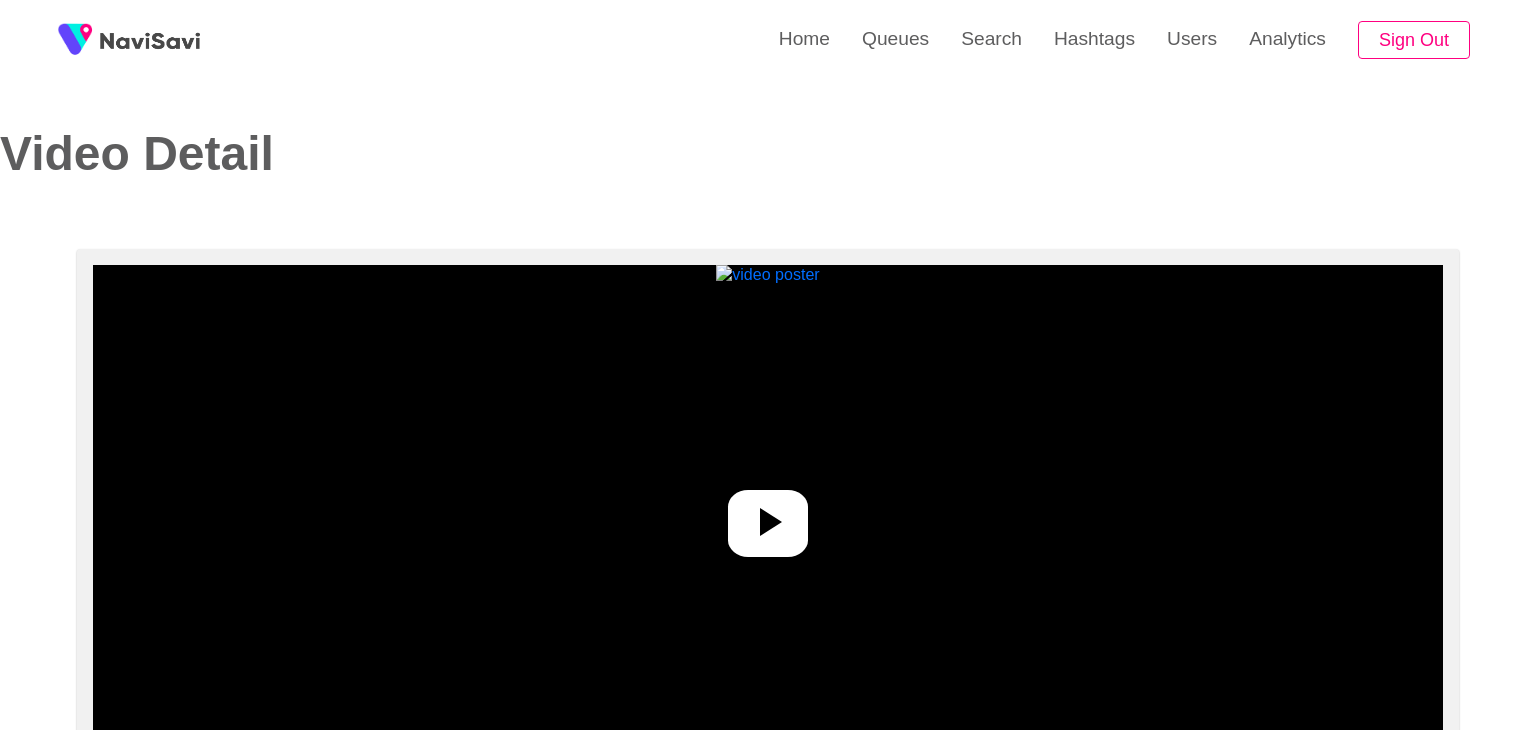 select on "**********" 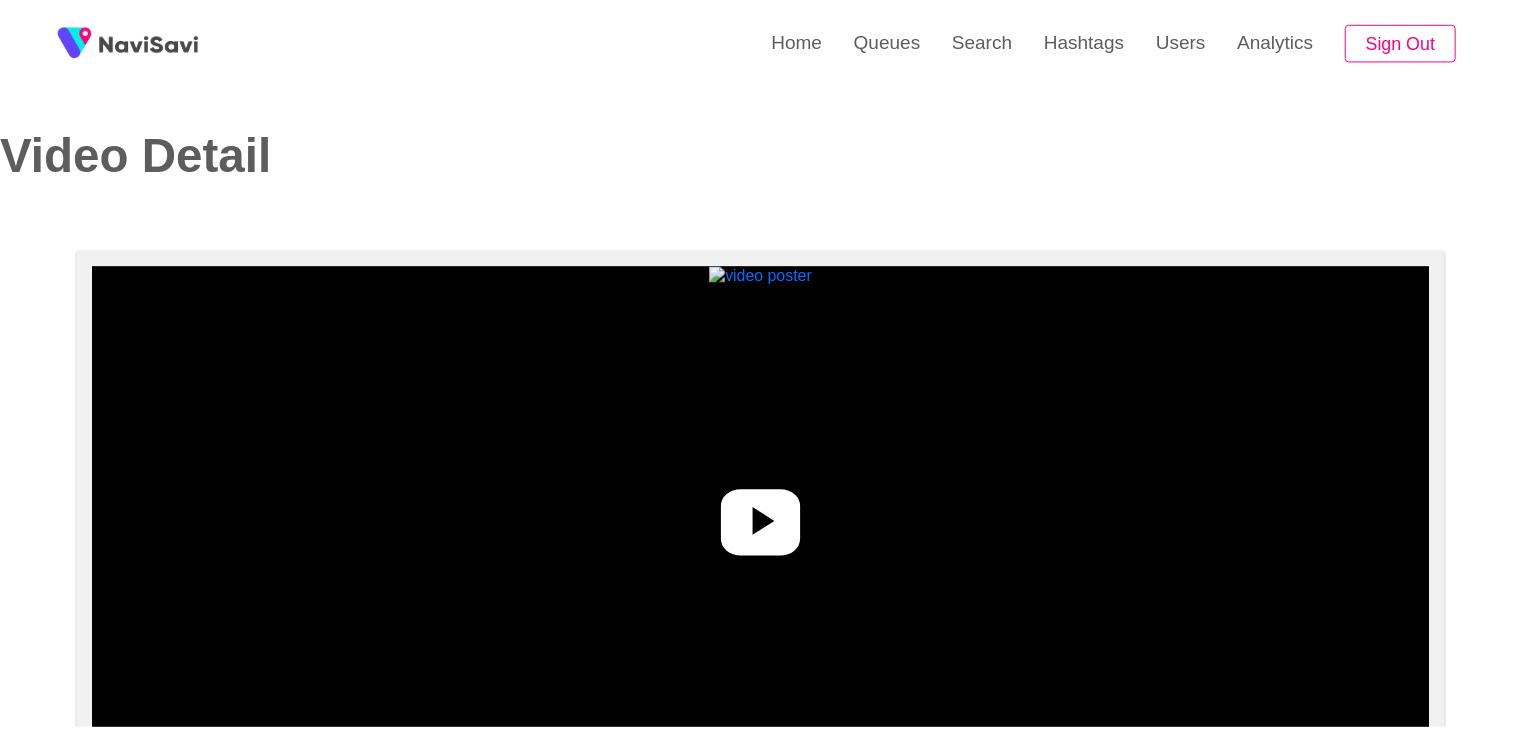 scroll, scrollTop: 0, scrollLeft: 0, axis: both 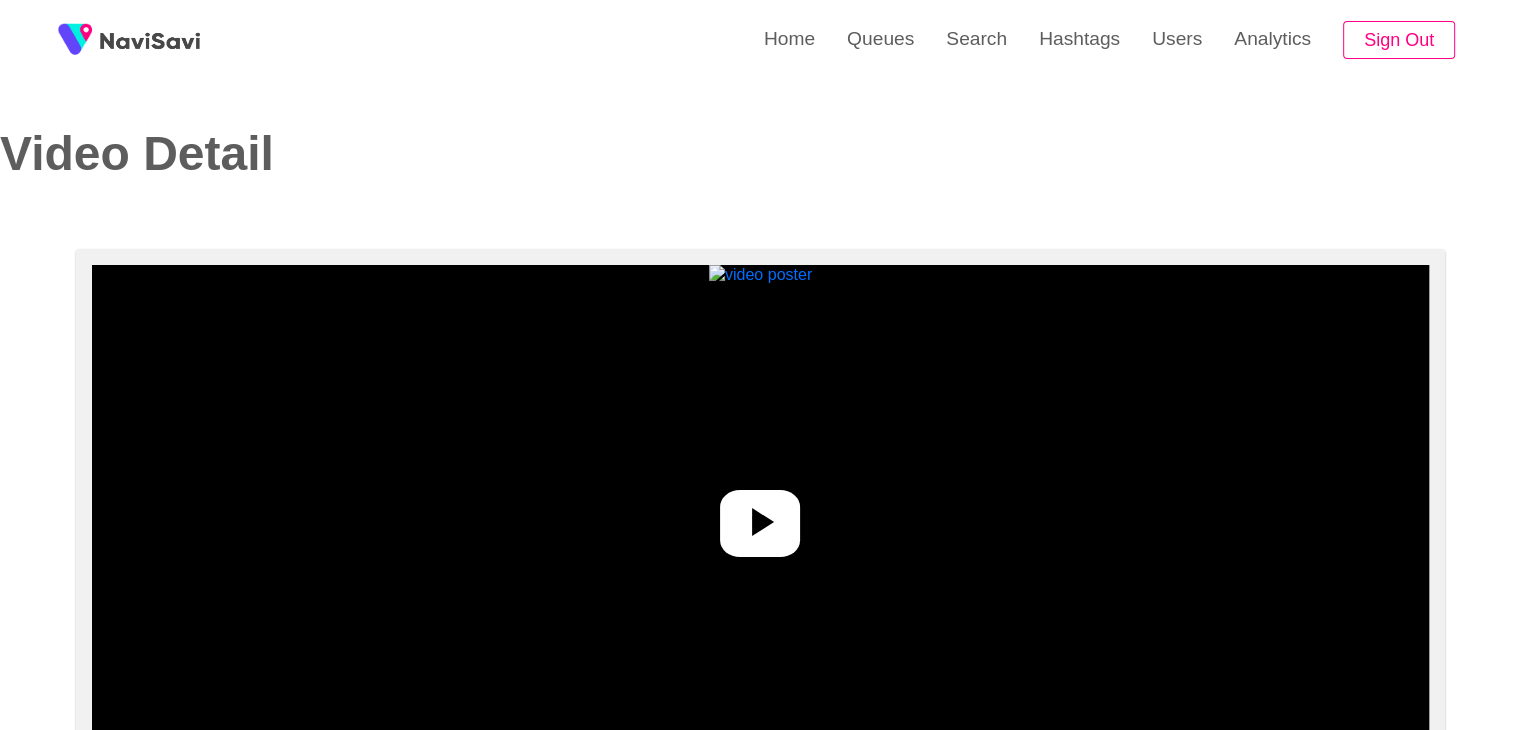 click at bounding box center (760, 515) 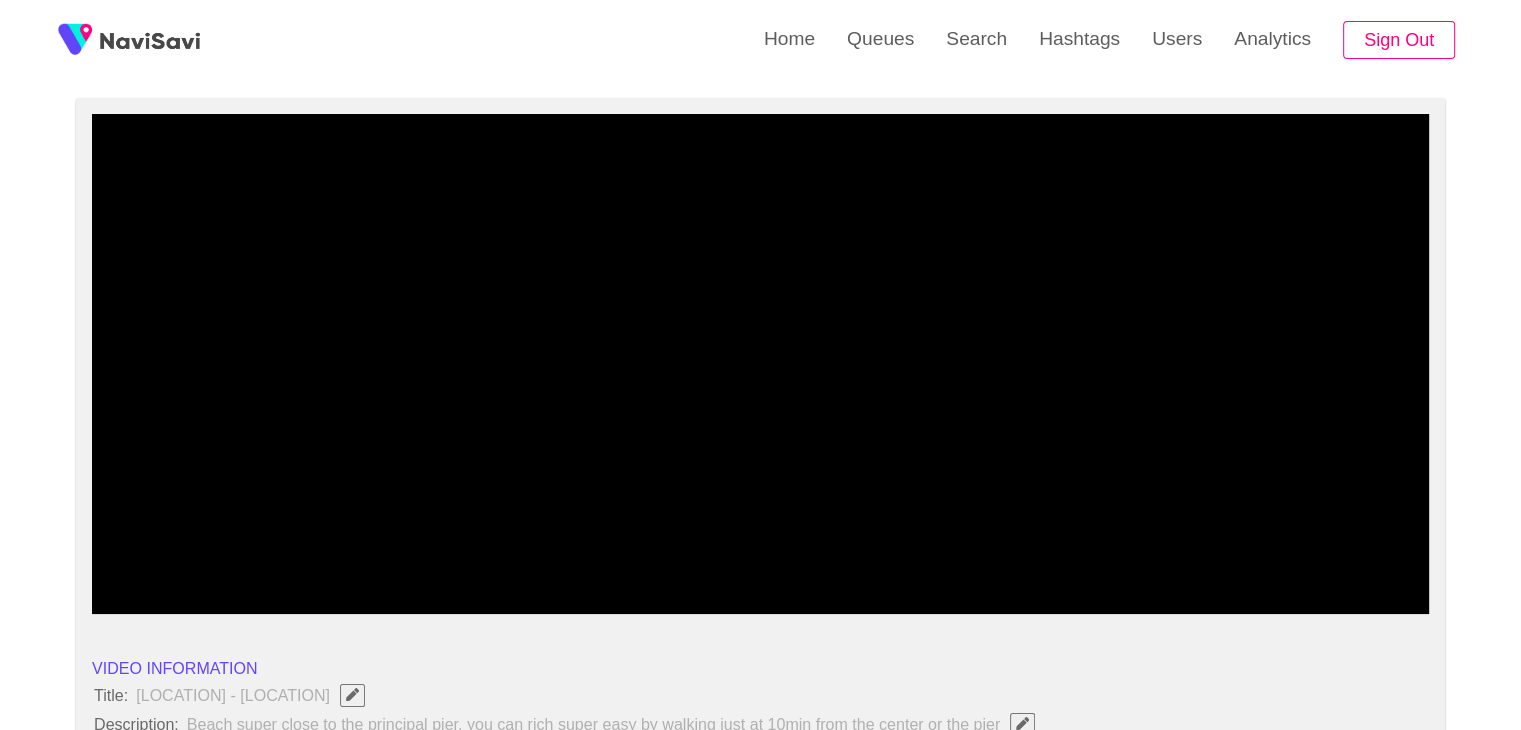 scroll, scrollTop: 247, scrollLeft: 0, axis: vertical 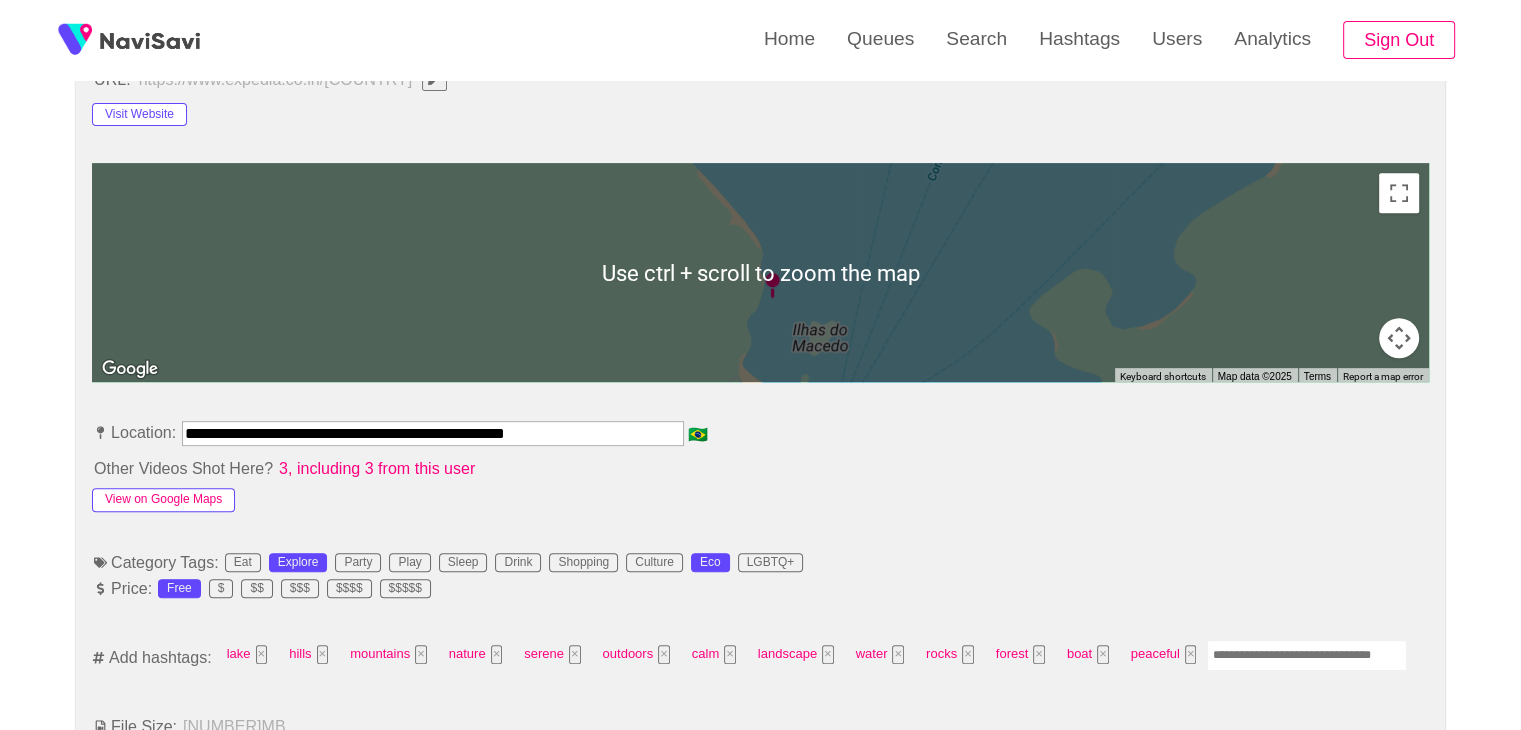 click on "View on Google Maps" at bounding box center [163, 500] 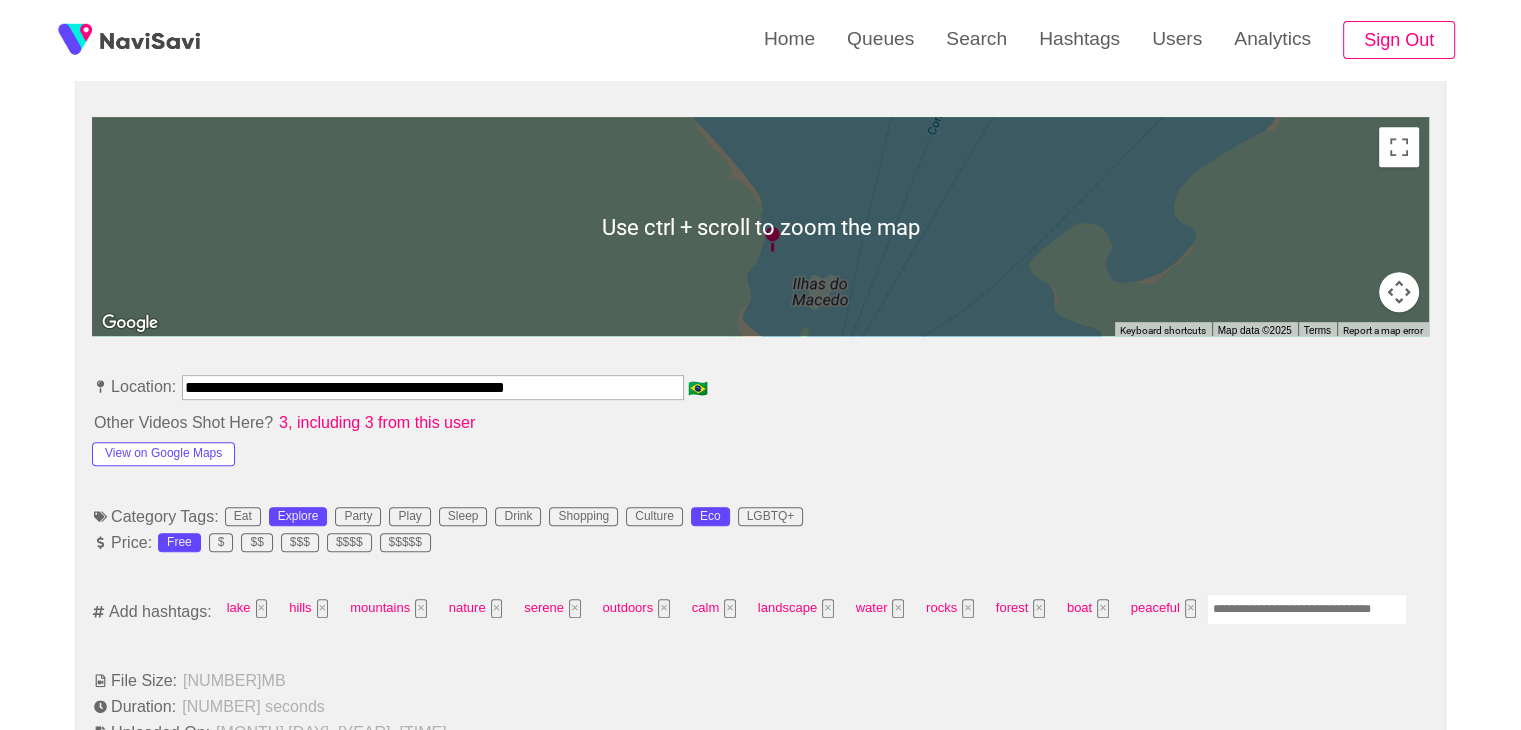 scroll, scrollTop: 876, scrollLeft: 0, axis: vertical 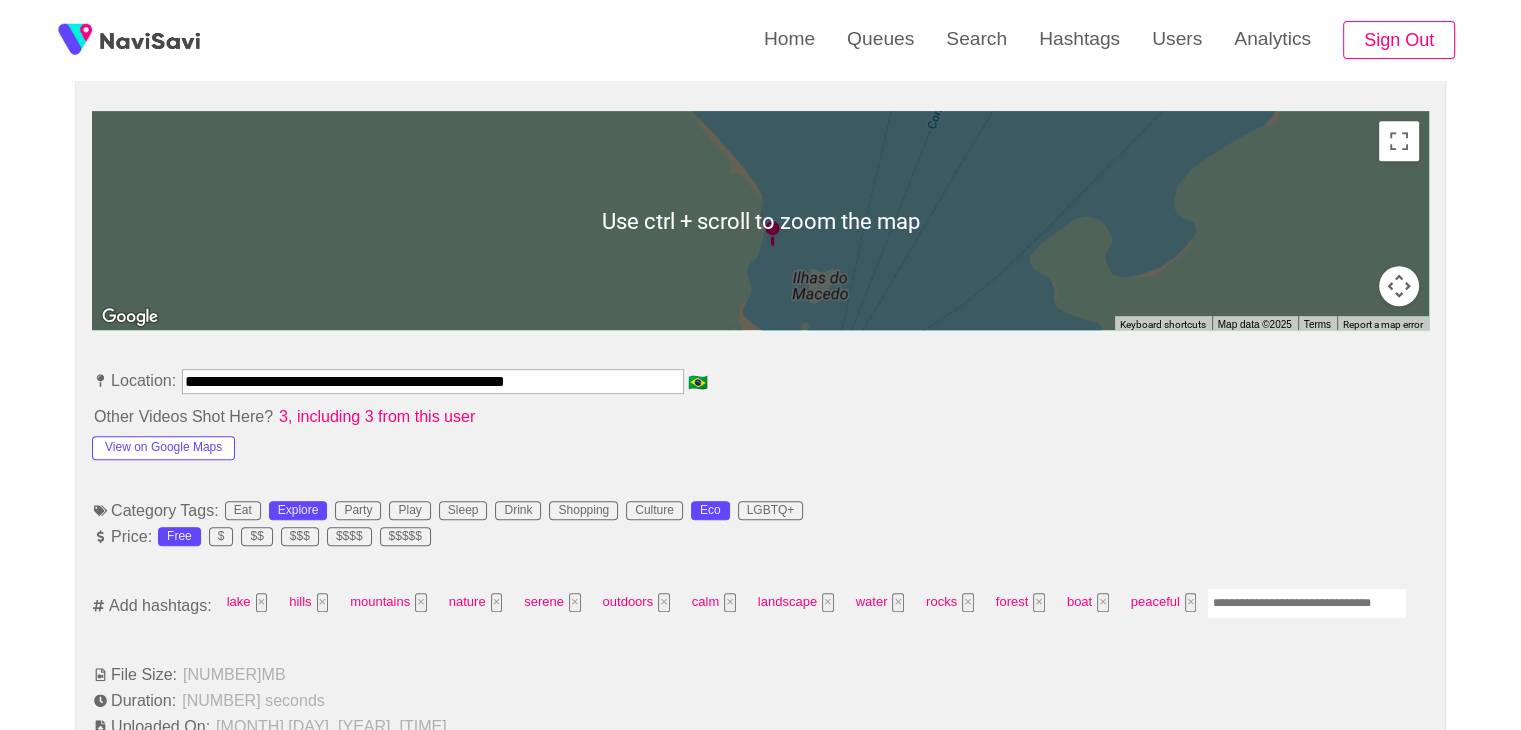 click at bounding box center [1307, 603] 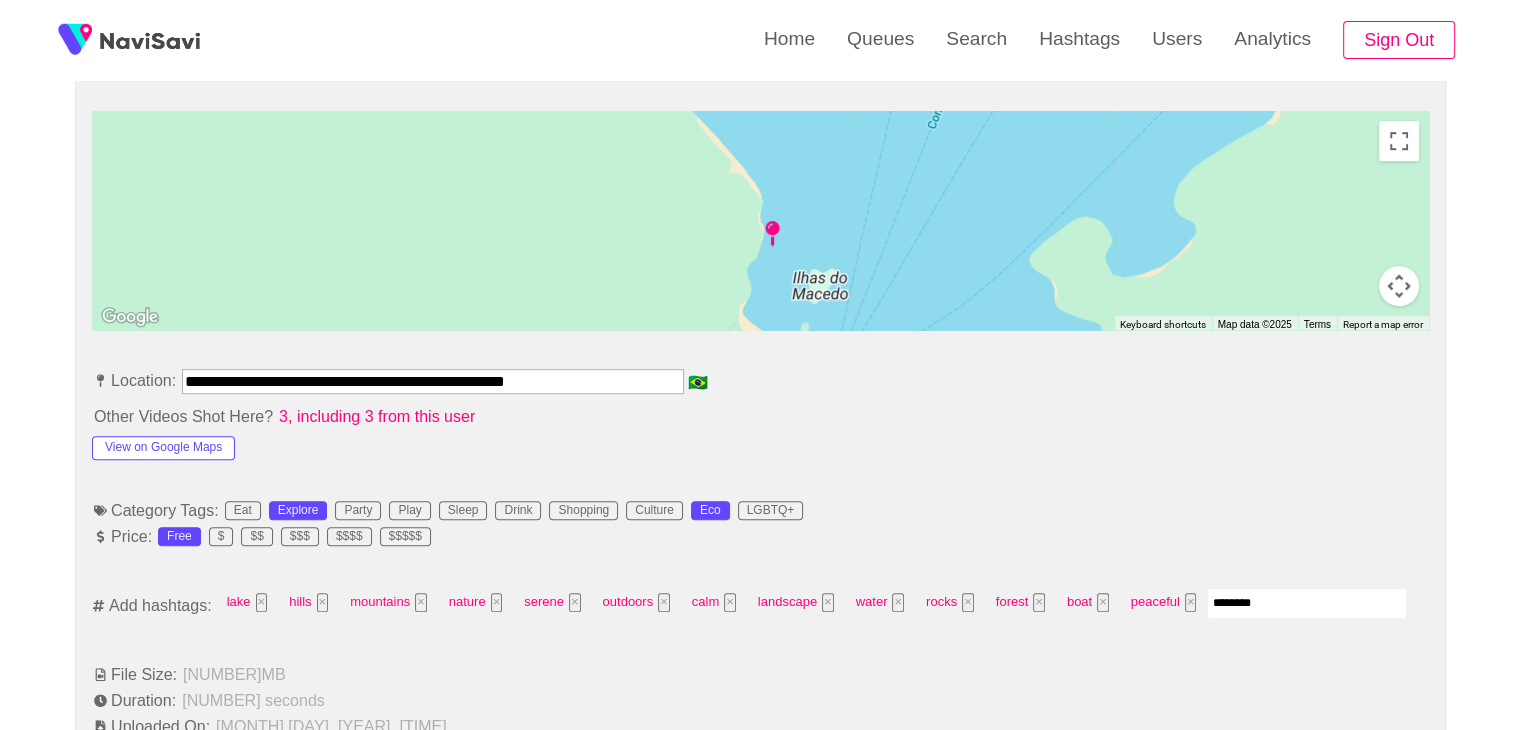 type on "*********" 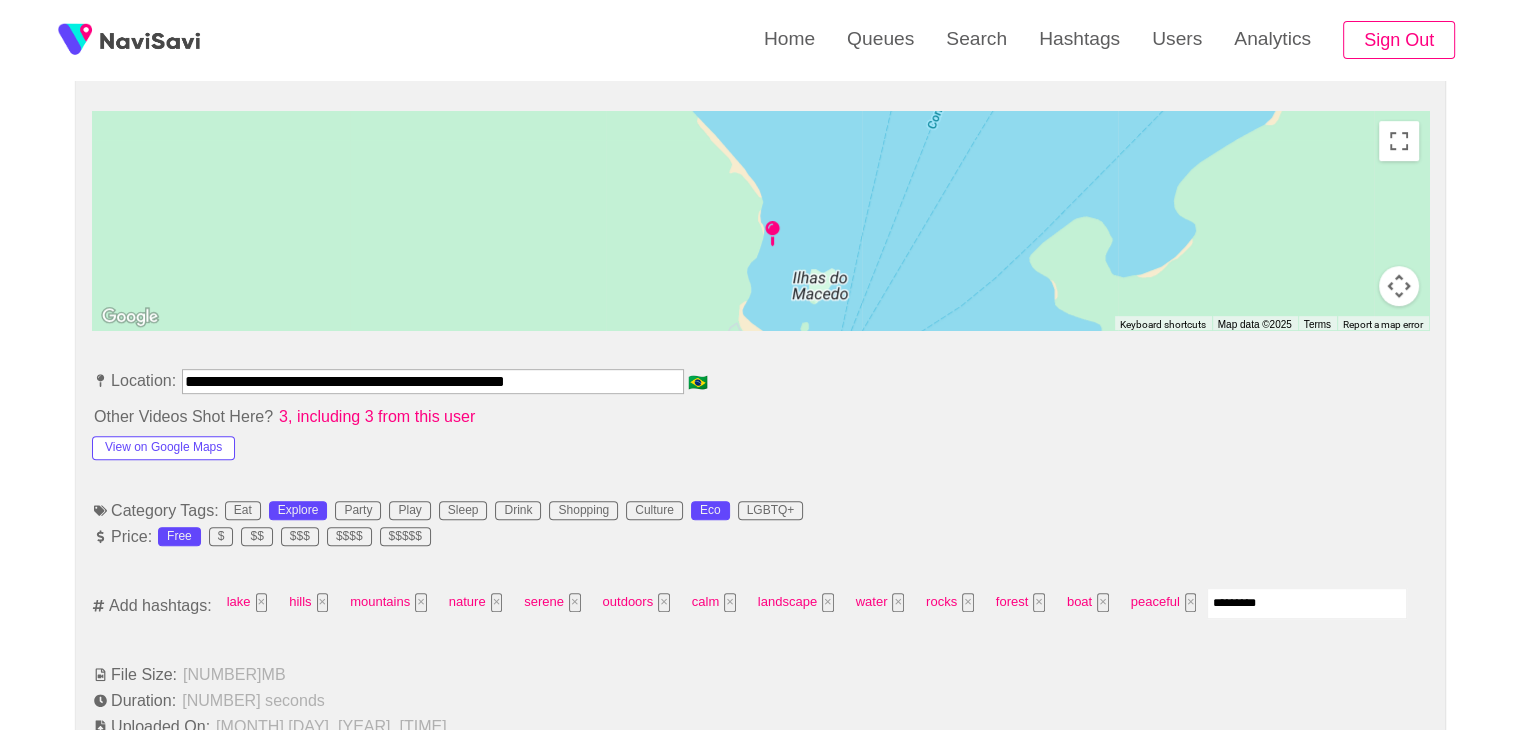 type 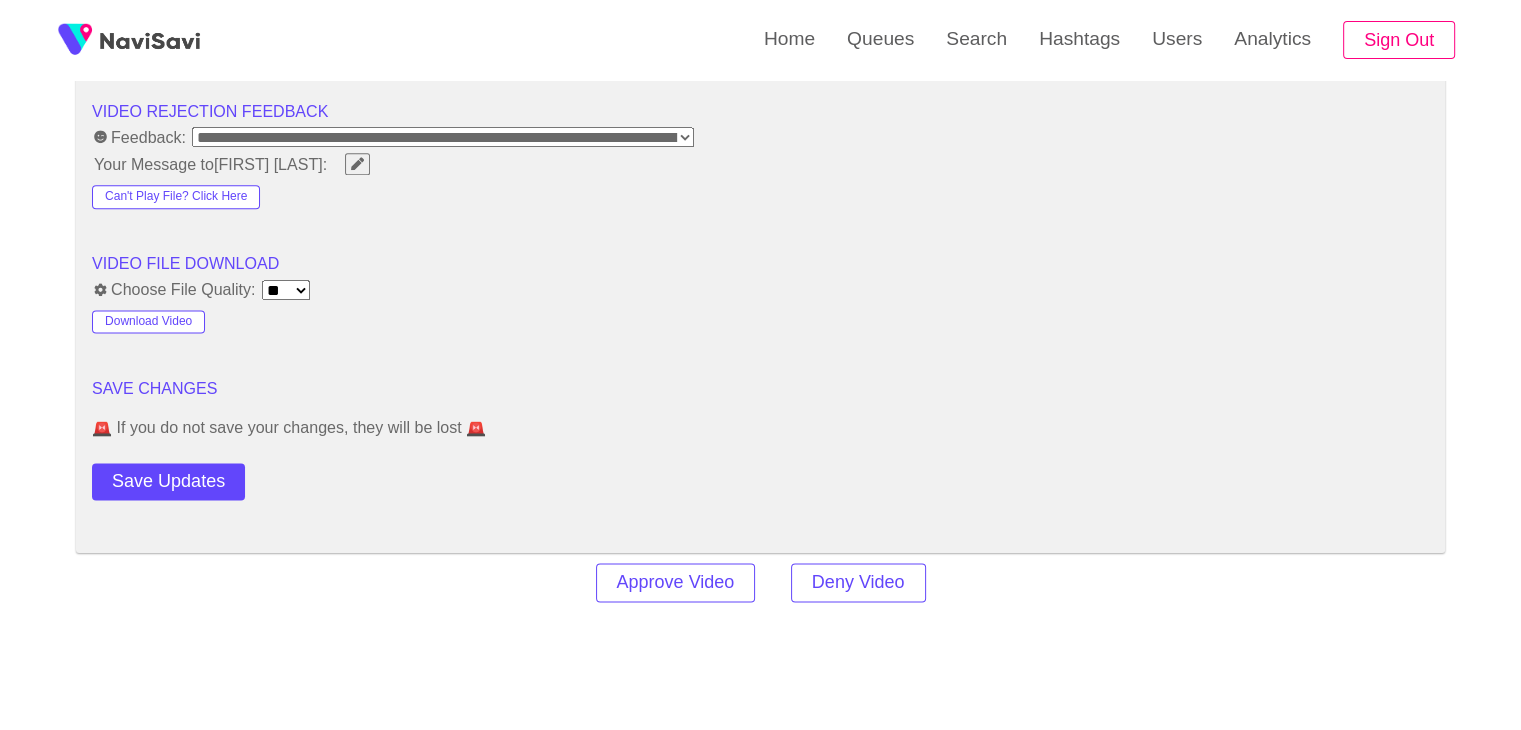 scroll, scrollTop: 2564, scrollLeft: 0, axis: vertical 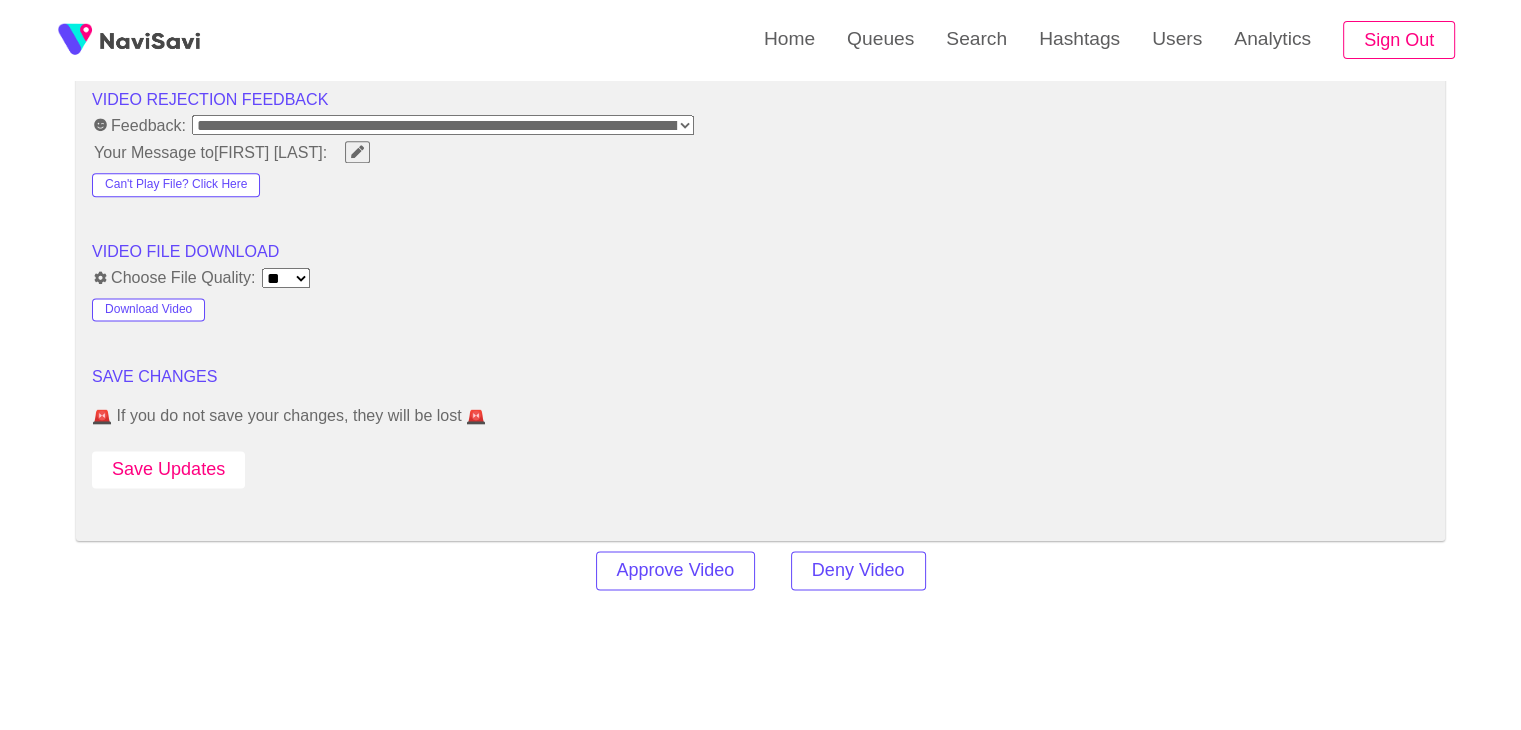 click on "Save Updates" at bounding box center [168, 469] 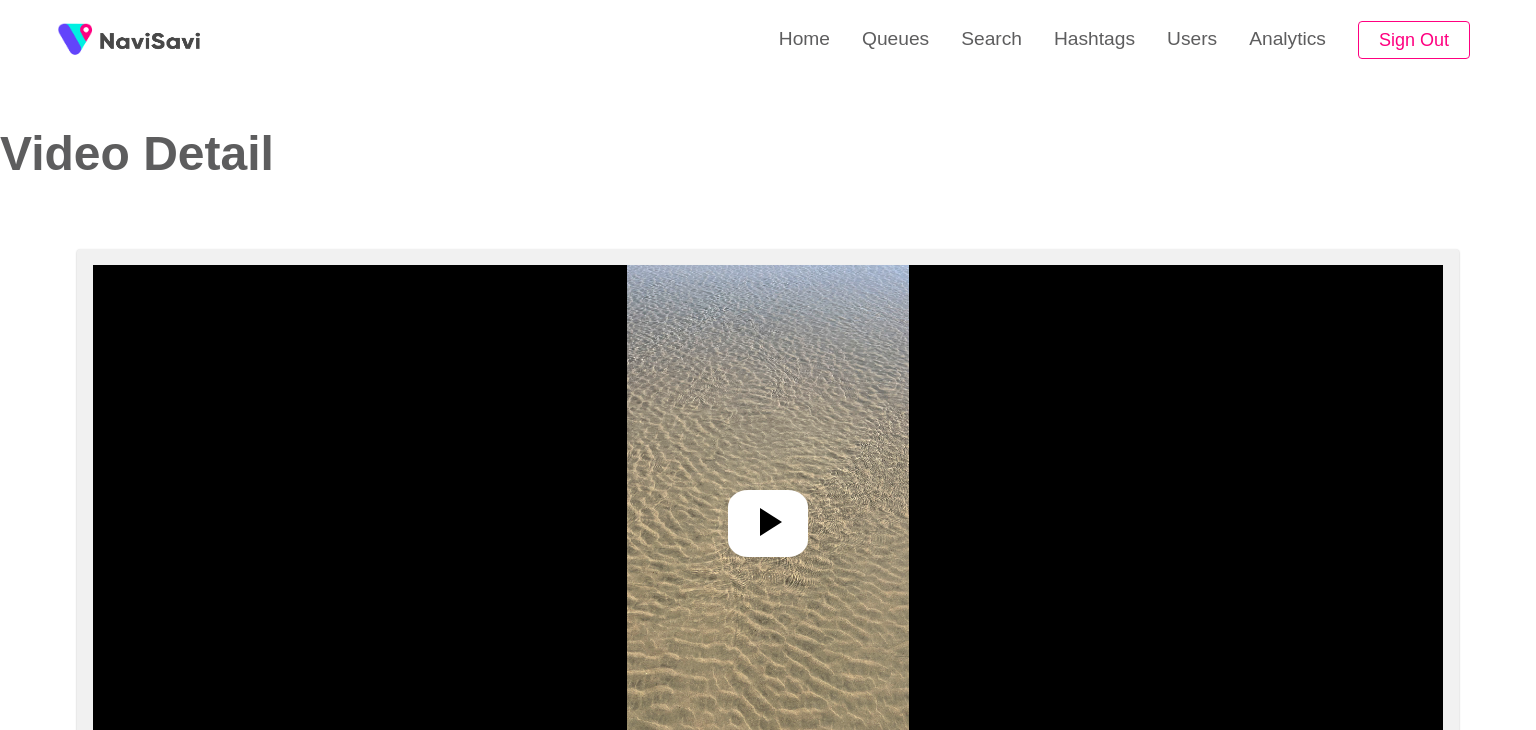 select on "**********" 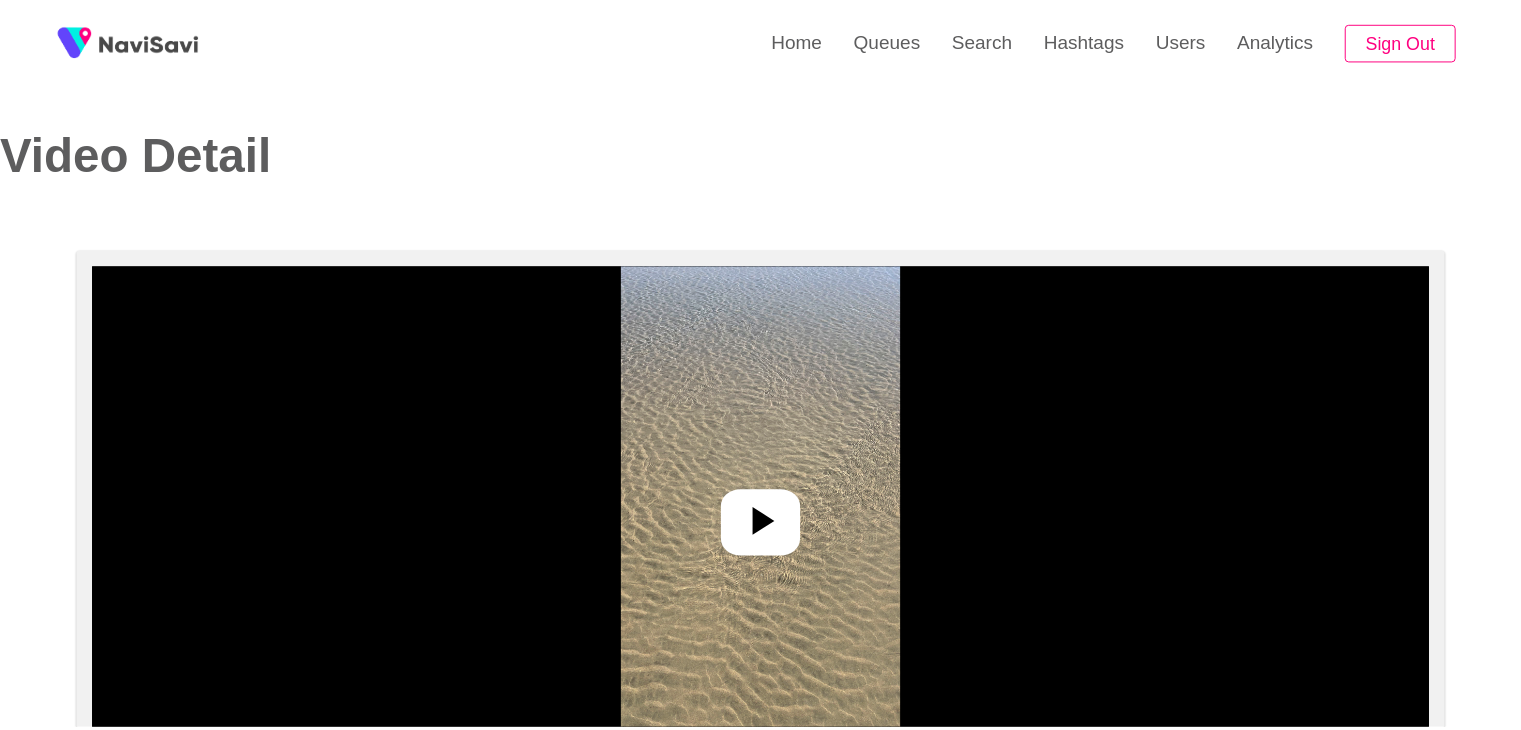 scroll, scrollTop: 0, scrollLeft: 0, axis: both 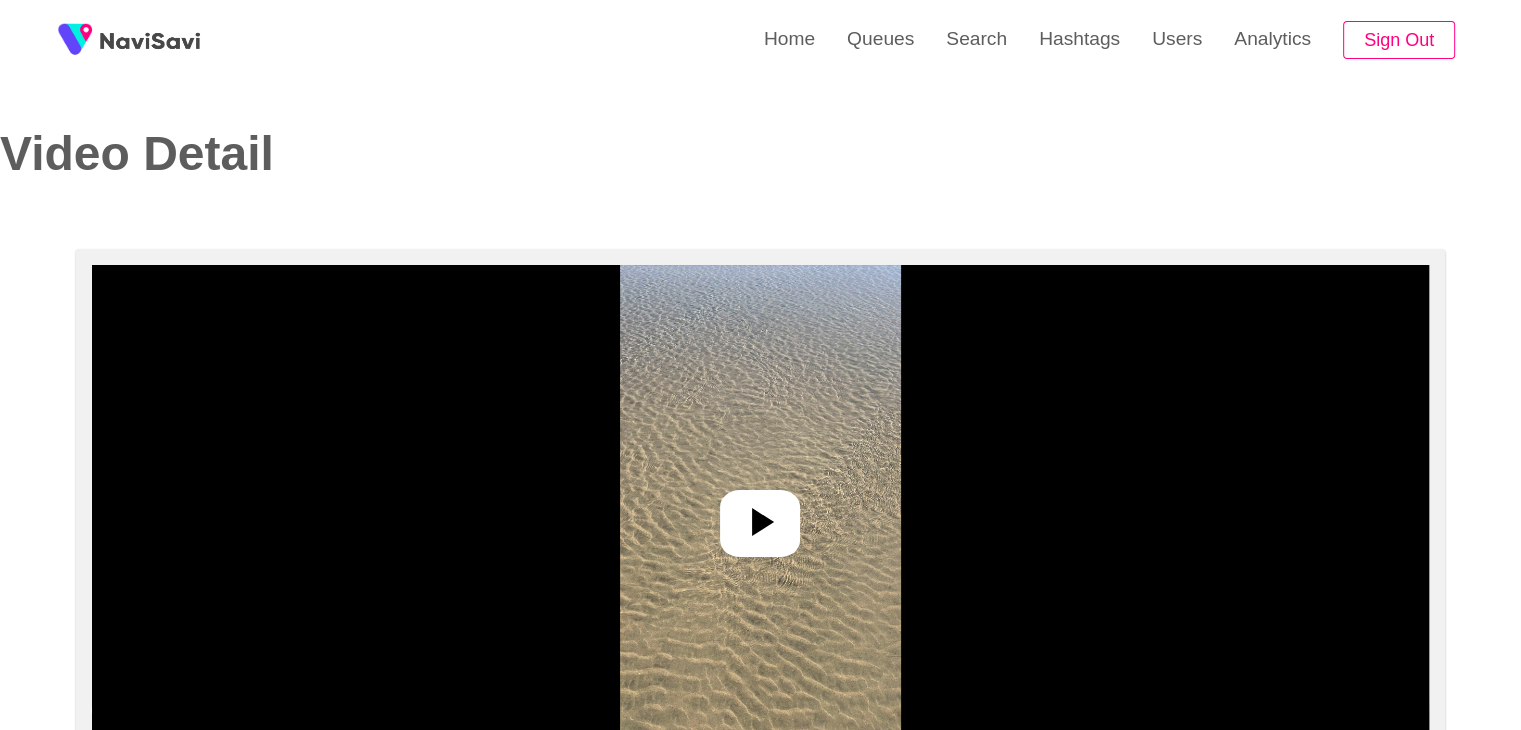 click at bounding box center (760, 515) 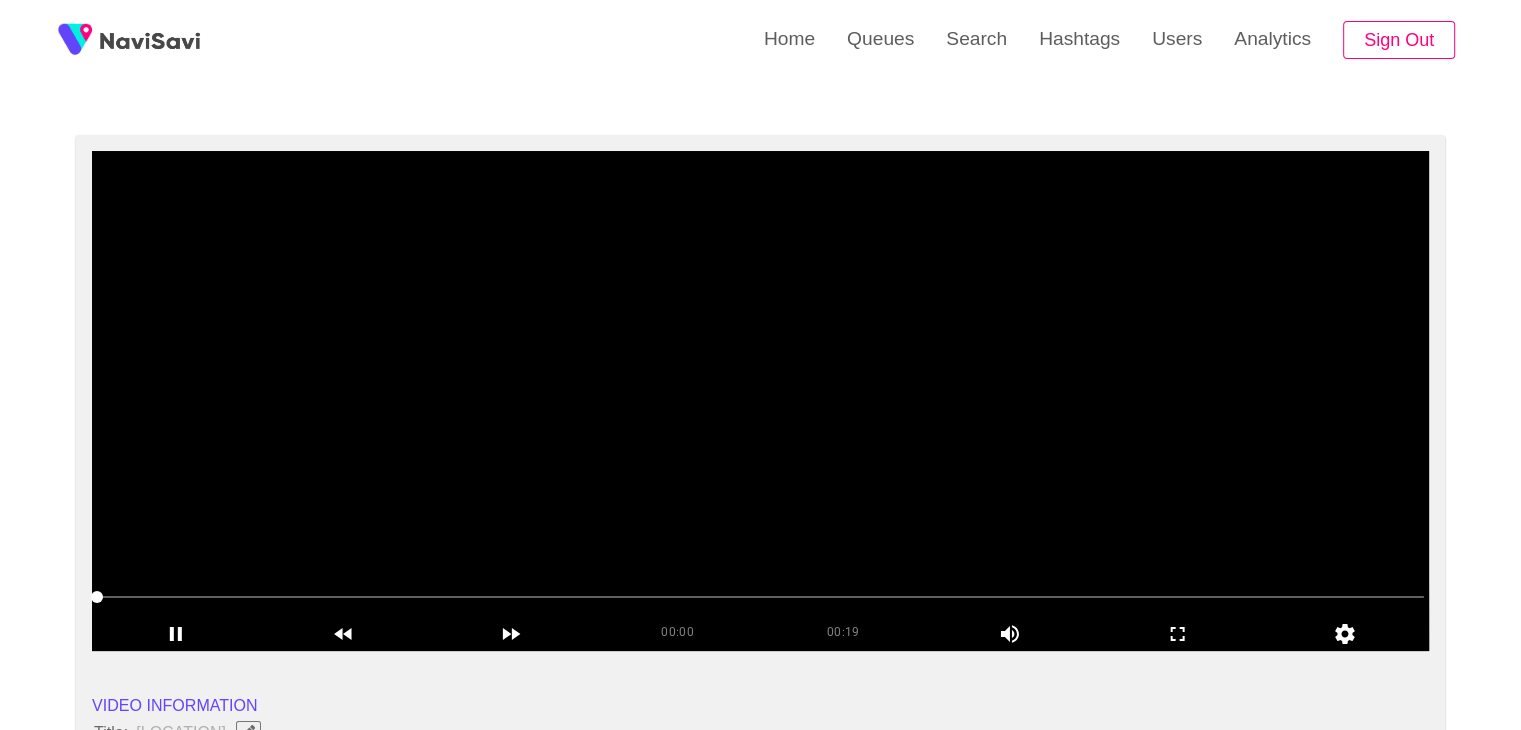 scroll, scrollTop: 116, scrollLeft: 0, axis: vertical 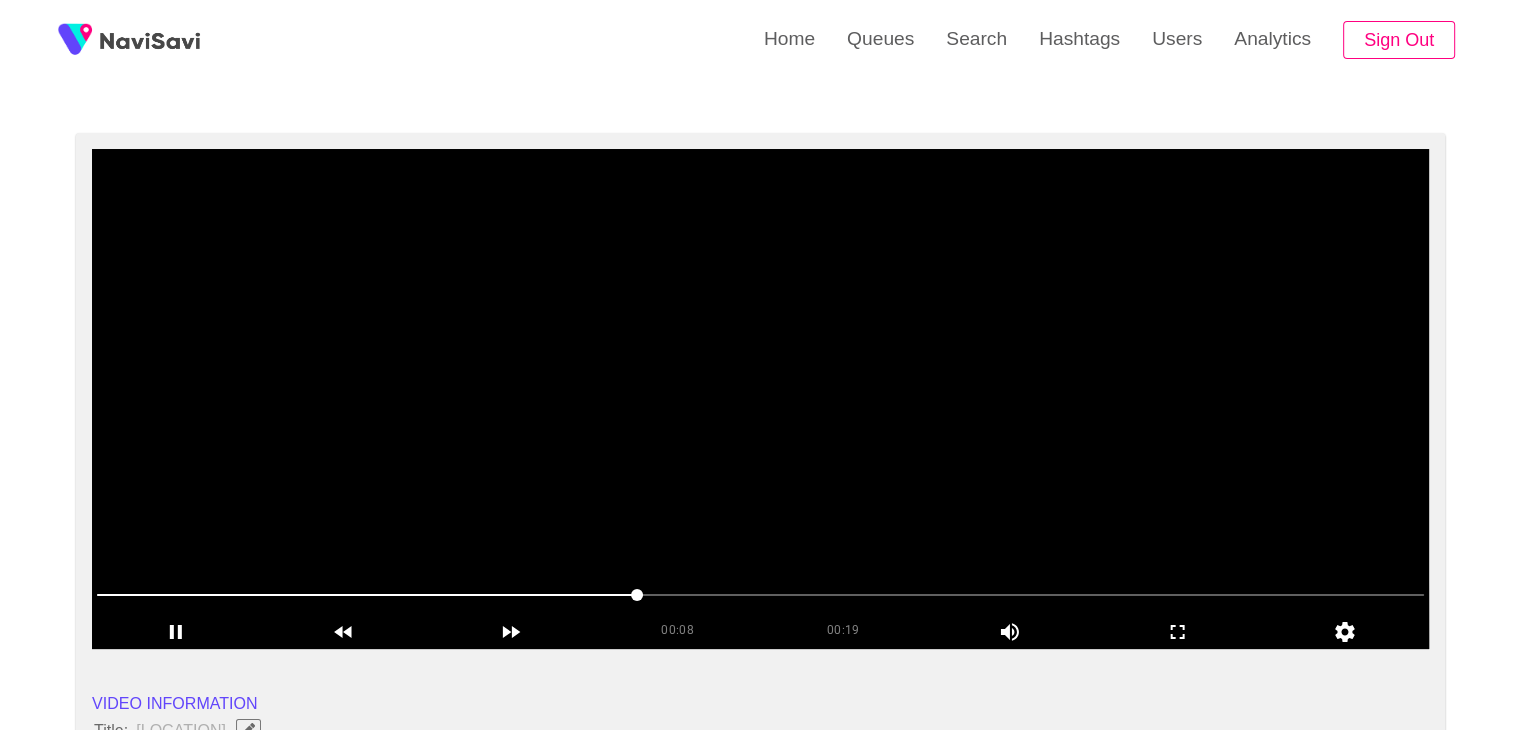 click at bounding box center [760, 595] 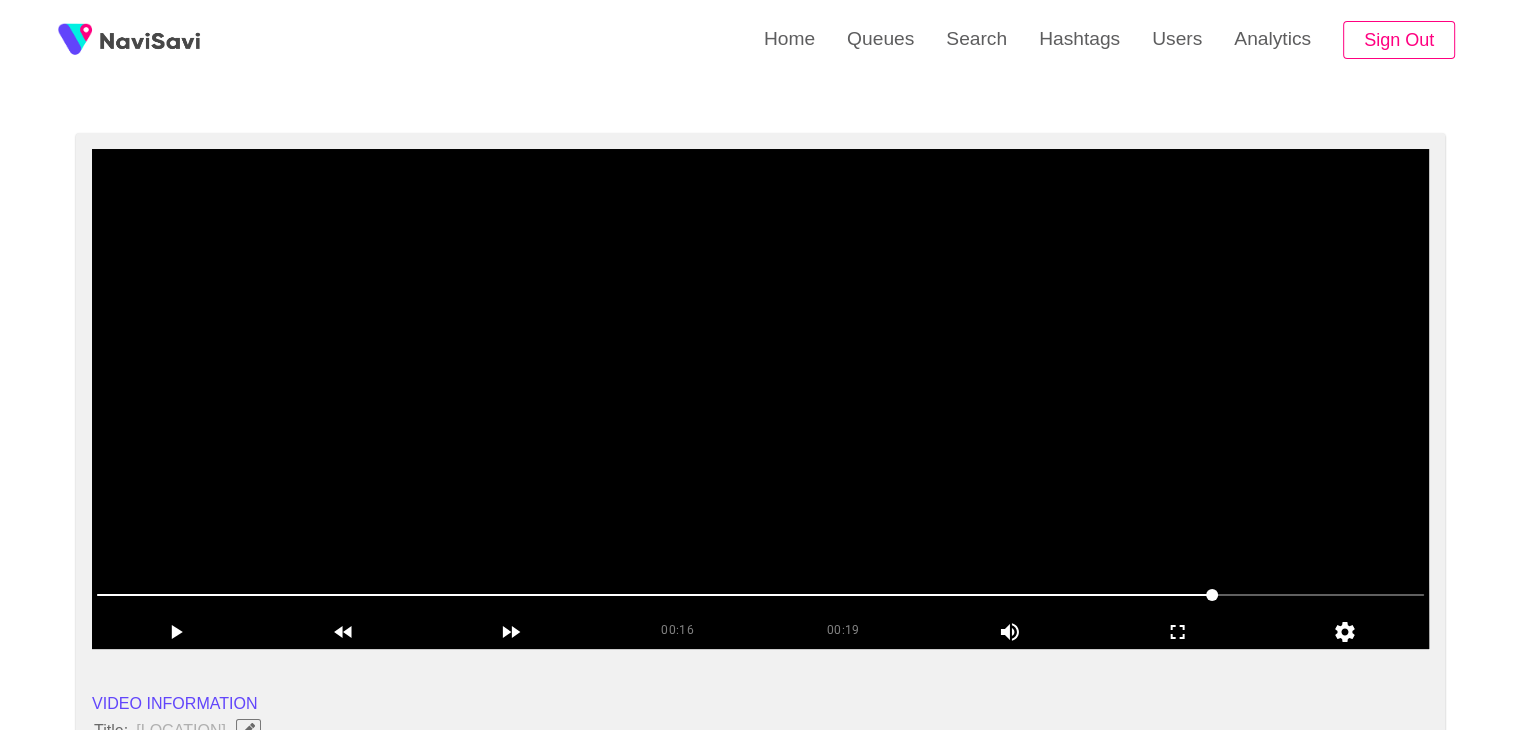click at bounding box center (760, 399) 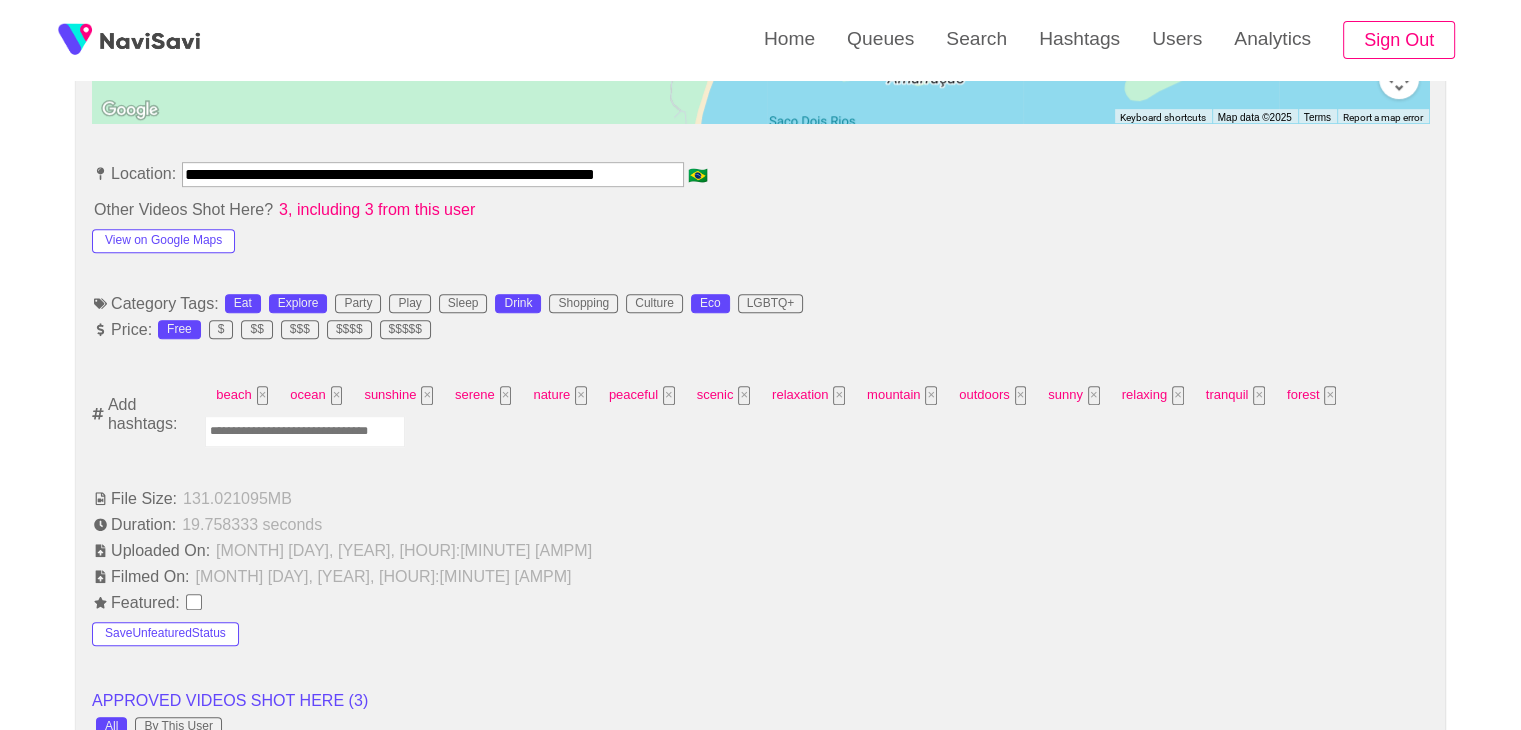 scroll, scrollTop: 1084, scrollLeft: 0, axis: vertical 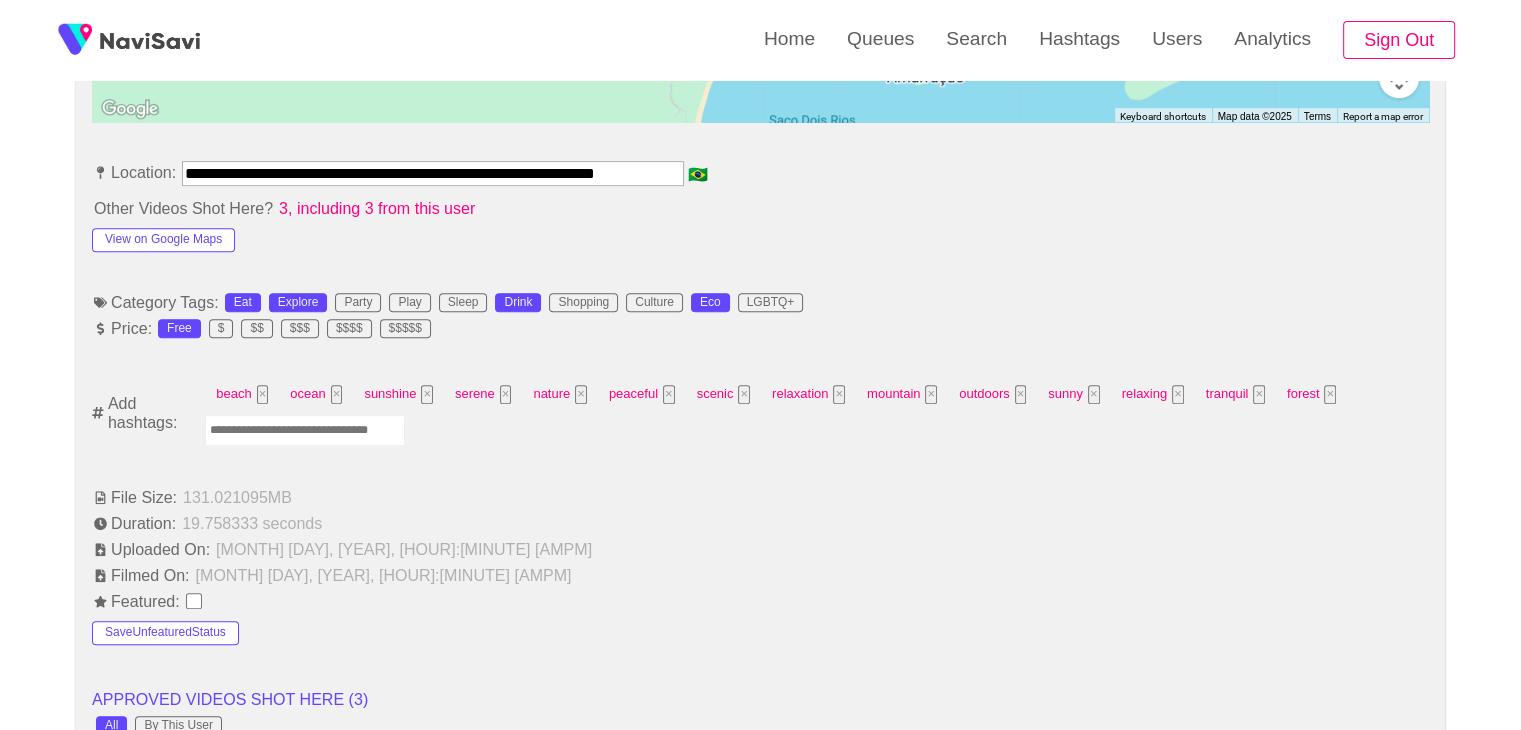 click at bounding box center [305, 430] 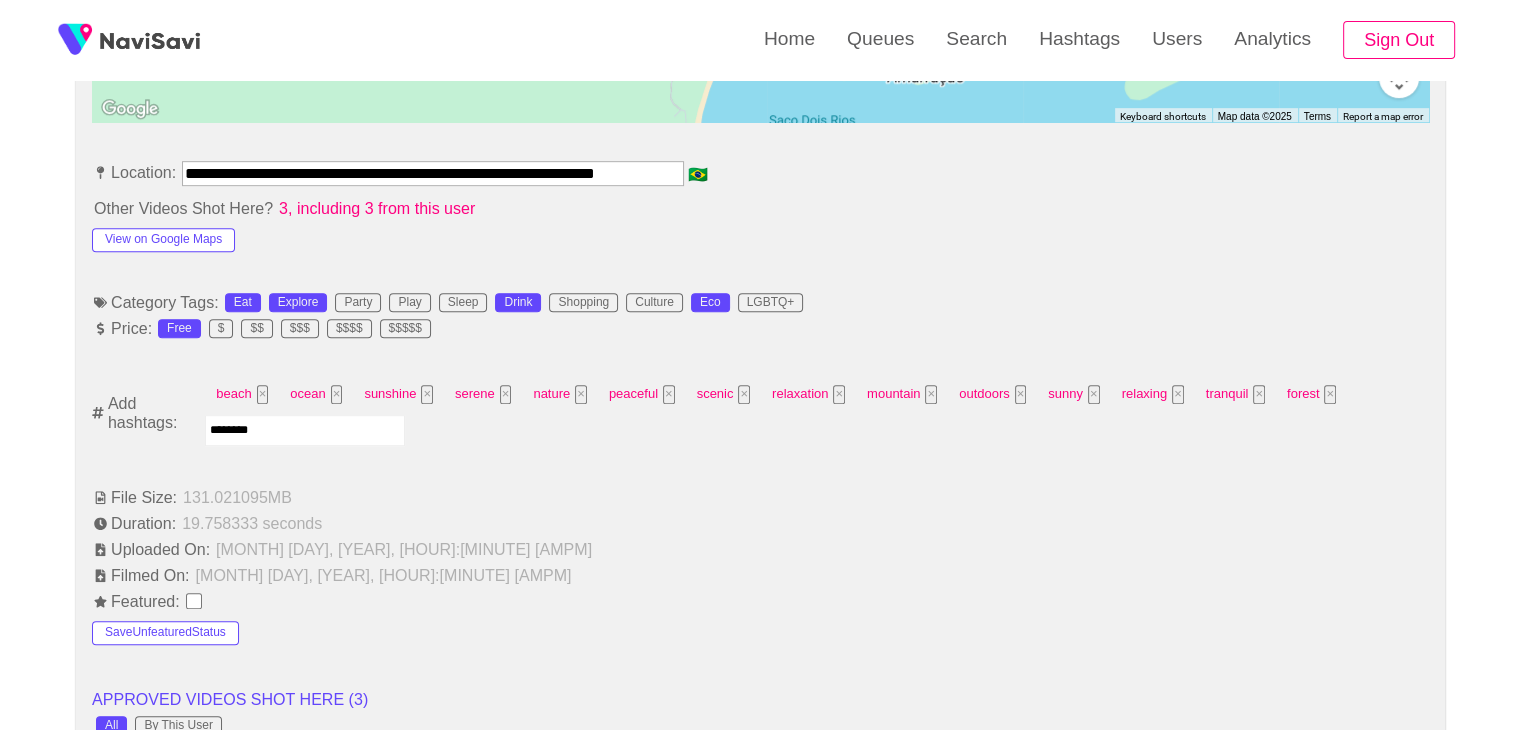 type on "*********" 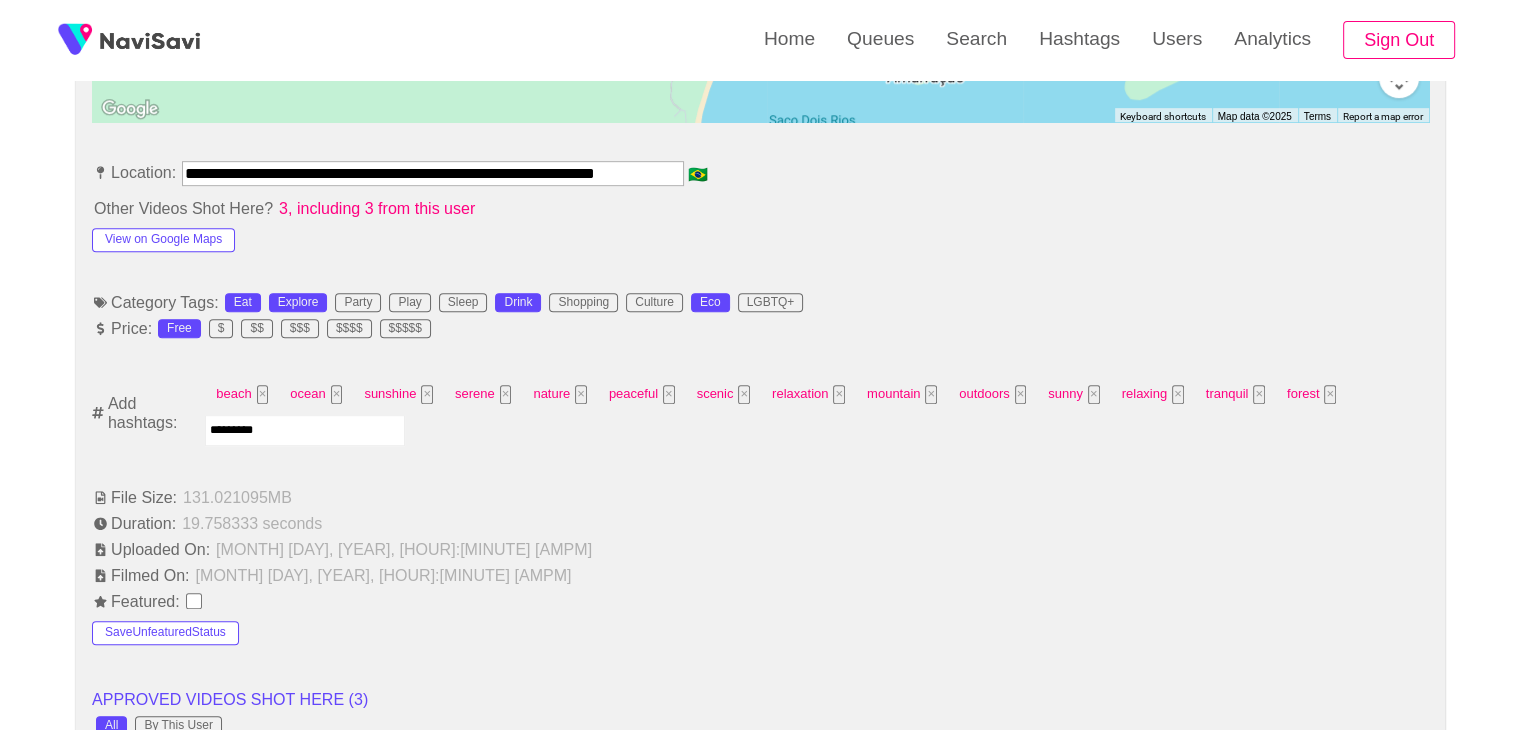 type 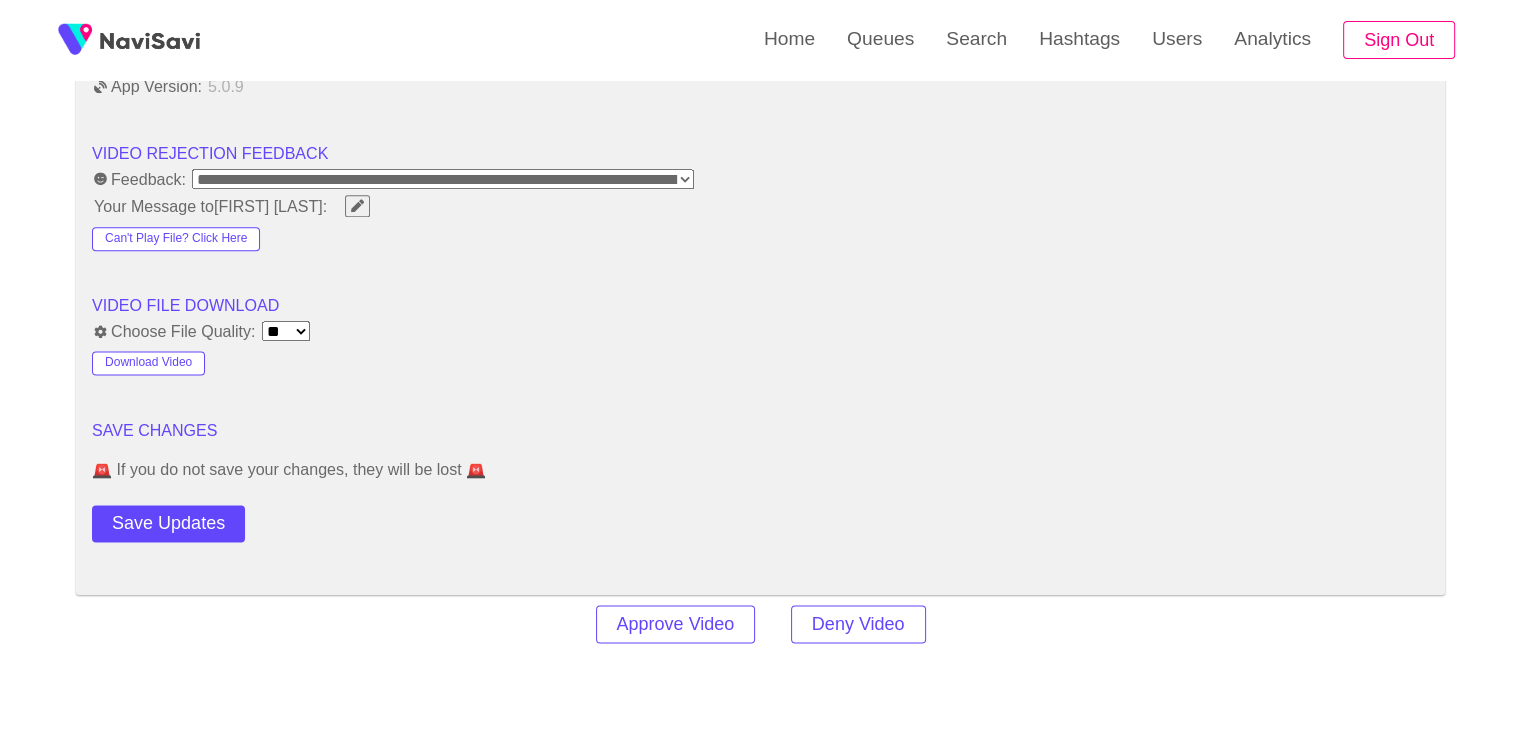 scroll, scrollTop: 2516, scrollLeft: 0, axis: vertical 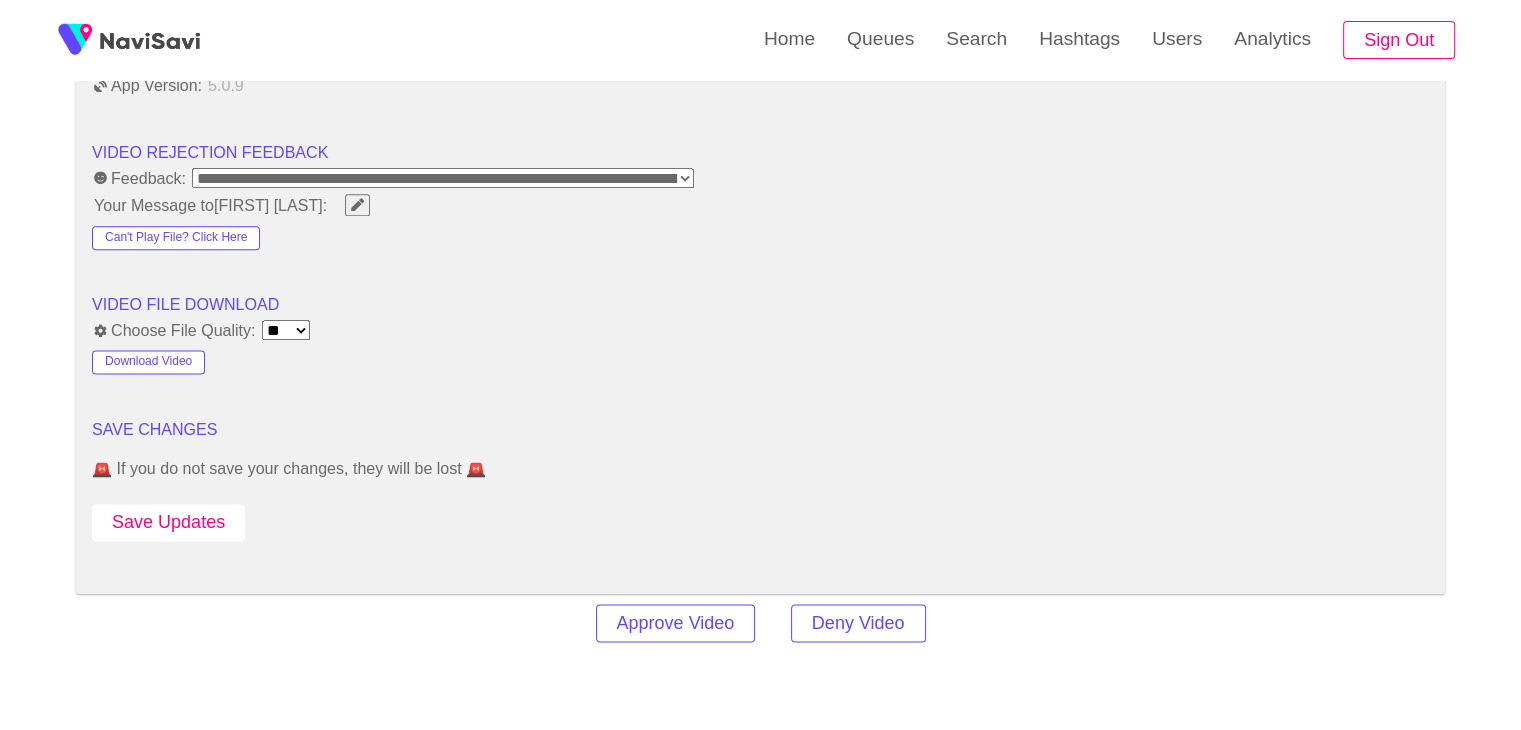 click on "Save Updates" at bounding box center (168, 522) 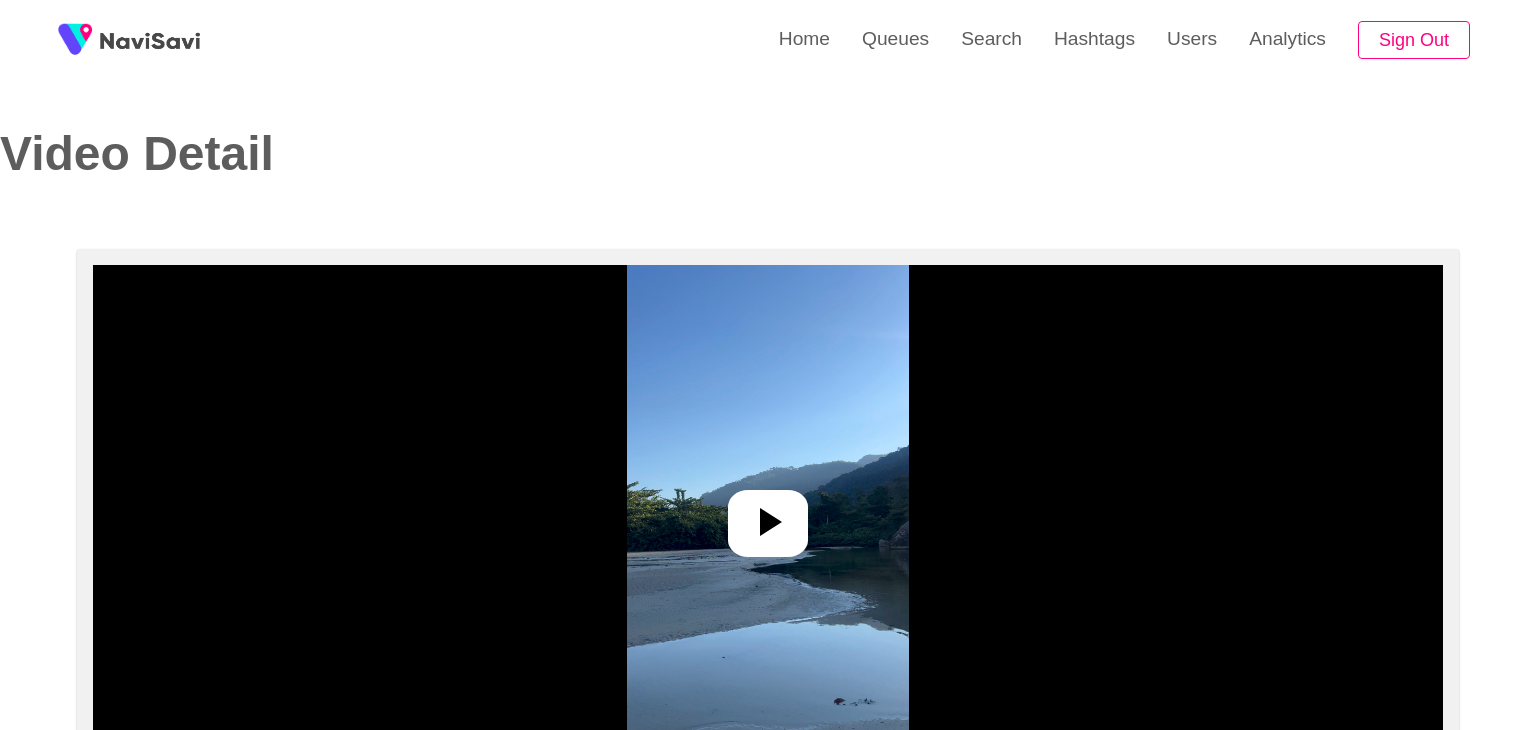 select on "**********" 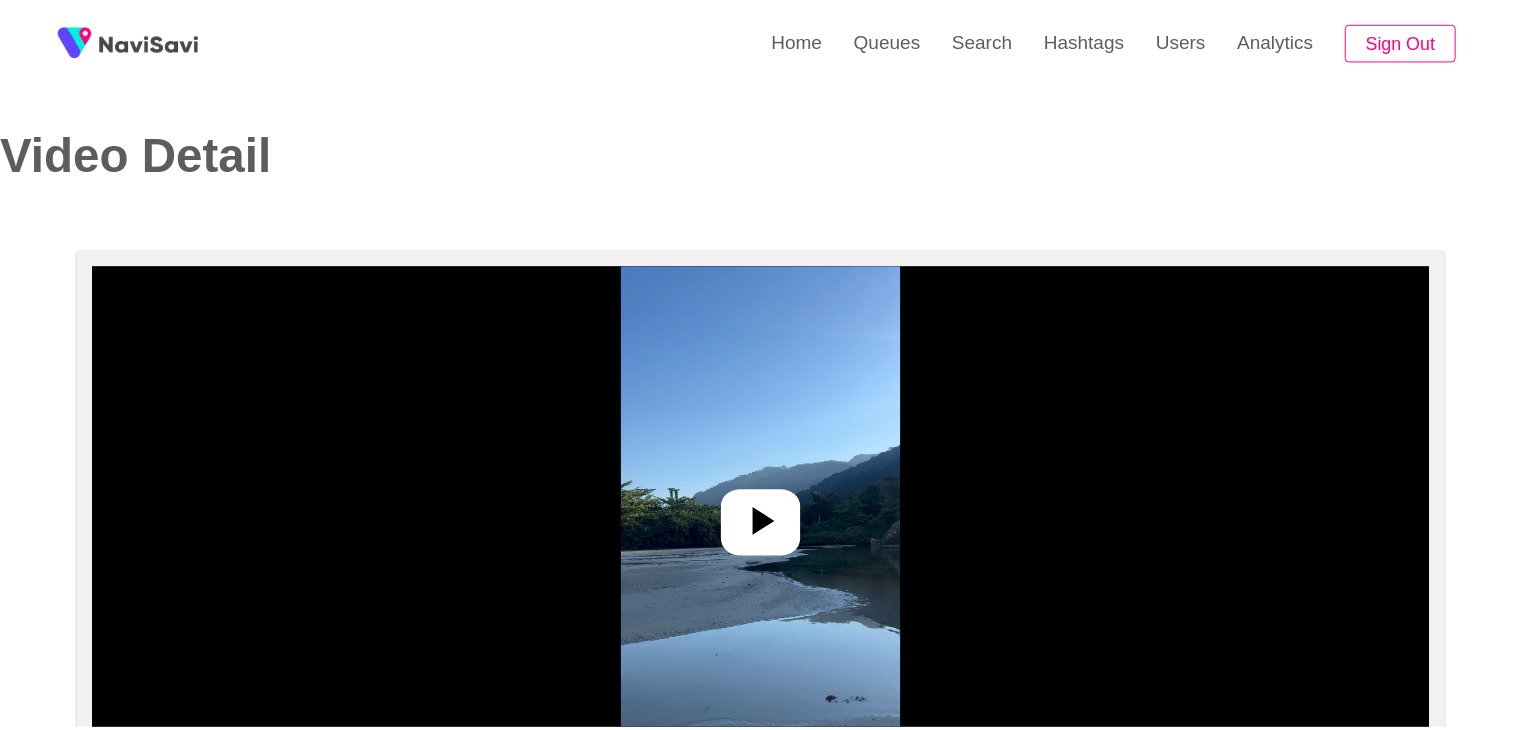 scroll, scrollTop: 0, scrollLeft: 0, axis: both 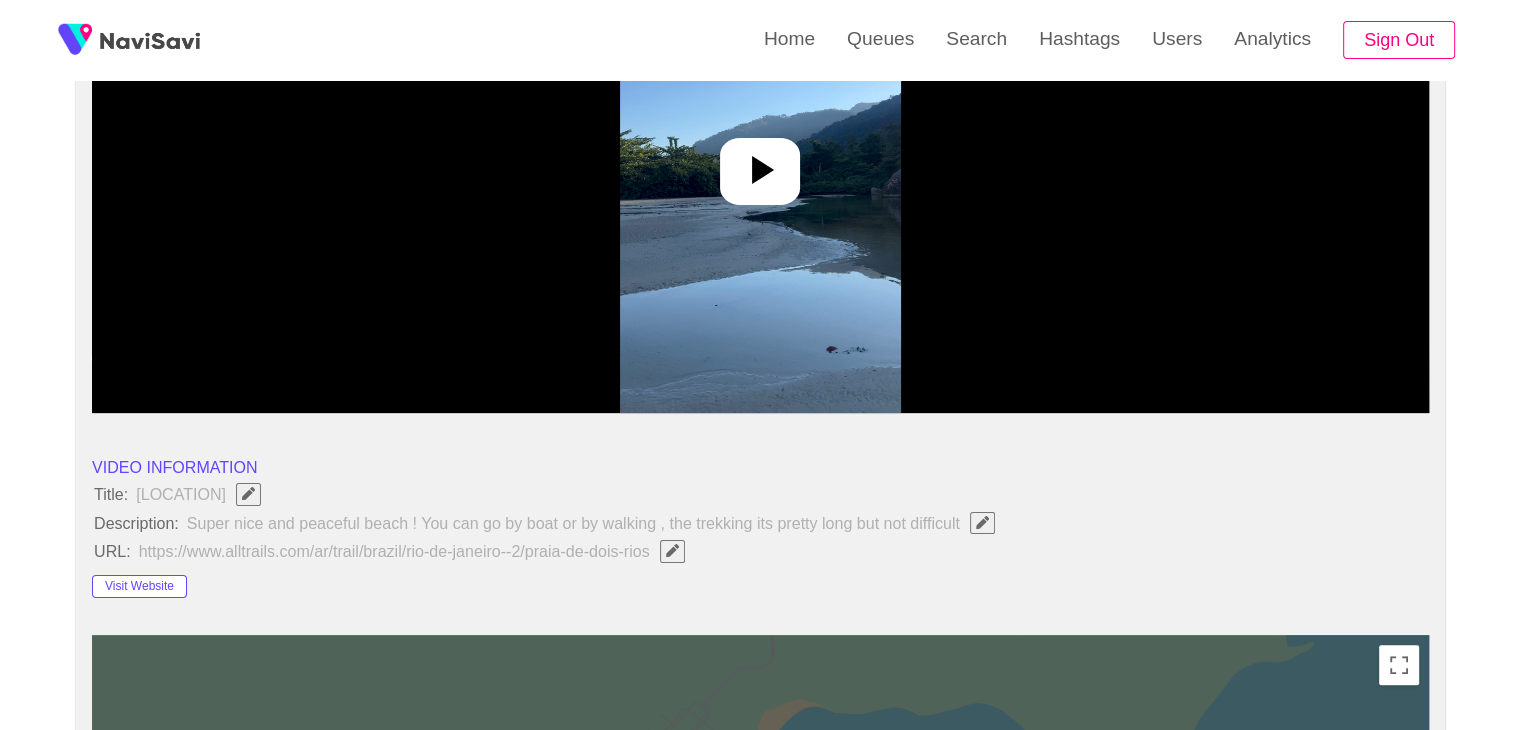 click at bounding box center (760, 163) 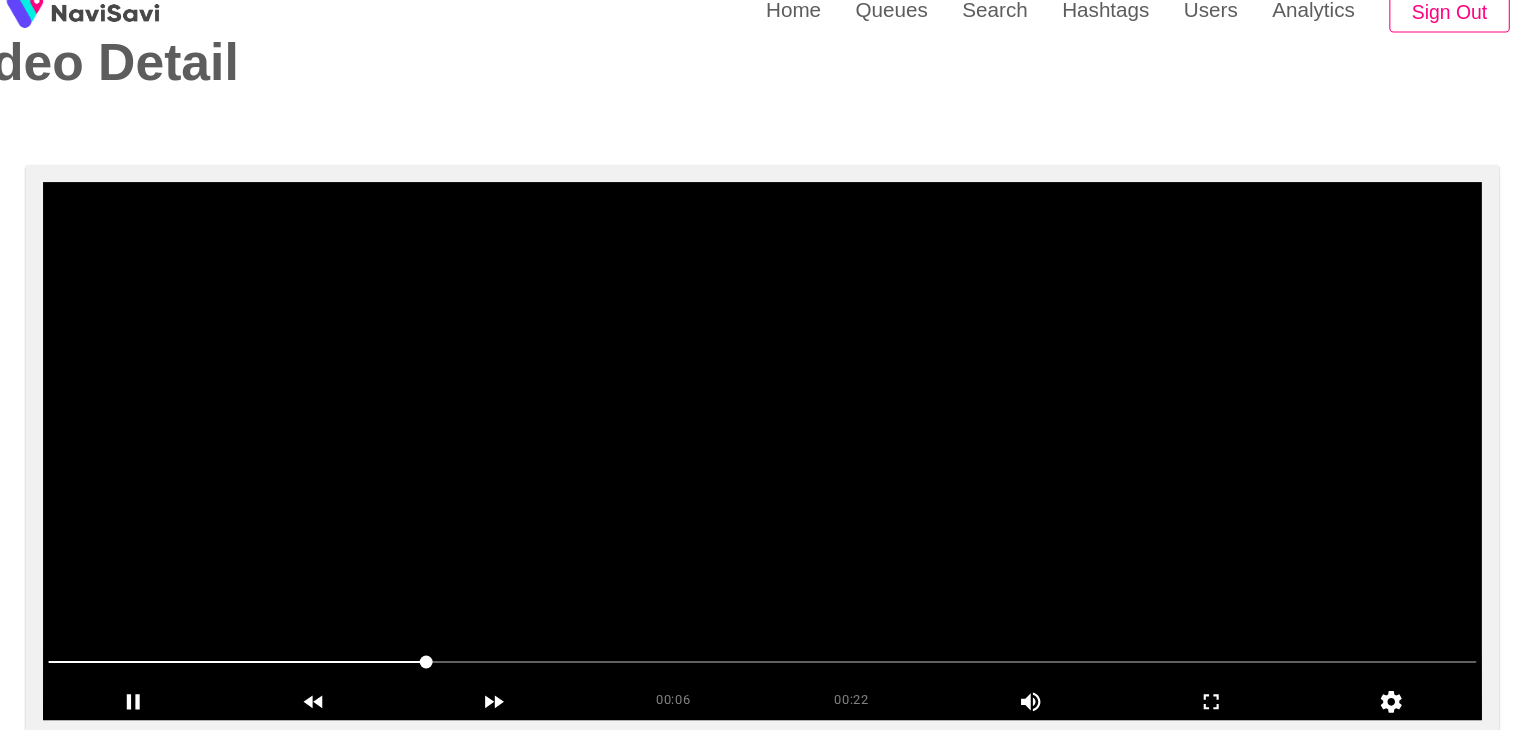 scroll, scrollTop: 67, scrollLeft: 0, axis: vertical 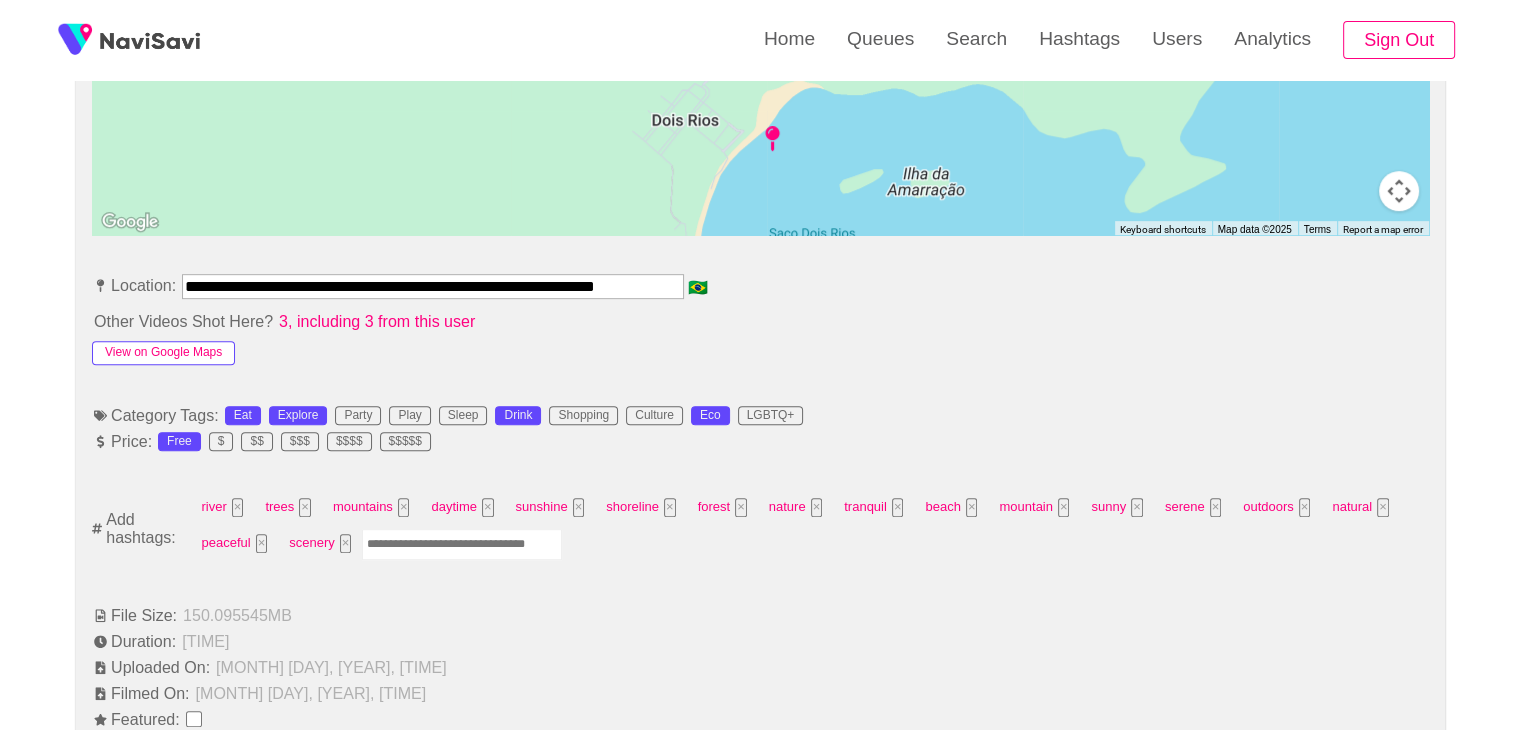 click on "View on Google Maps" at bounding box center [163, 353] 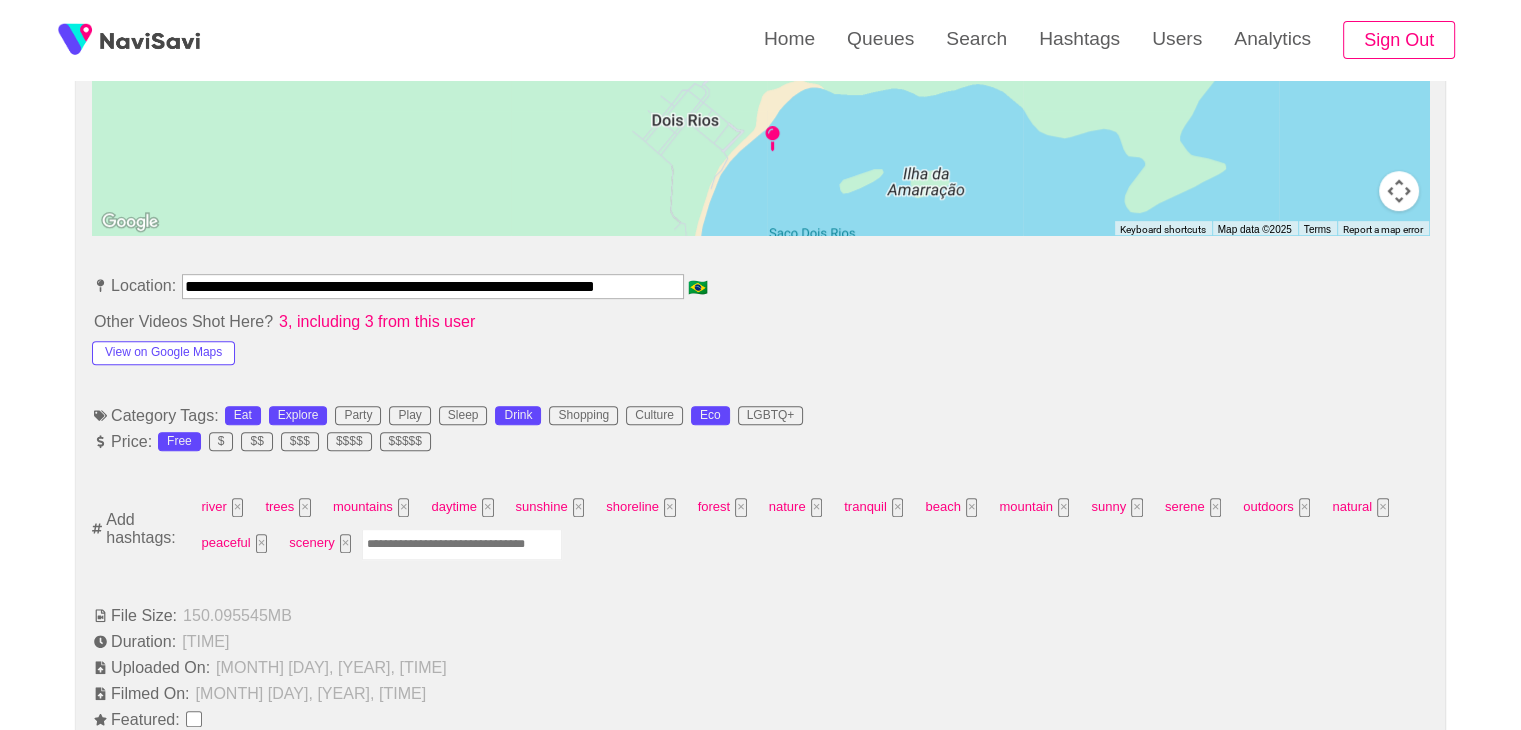 click at bounding box center (462, 544) 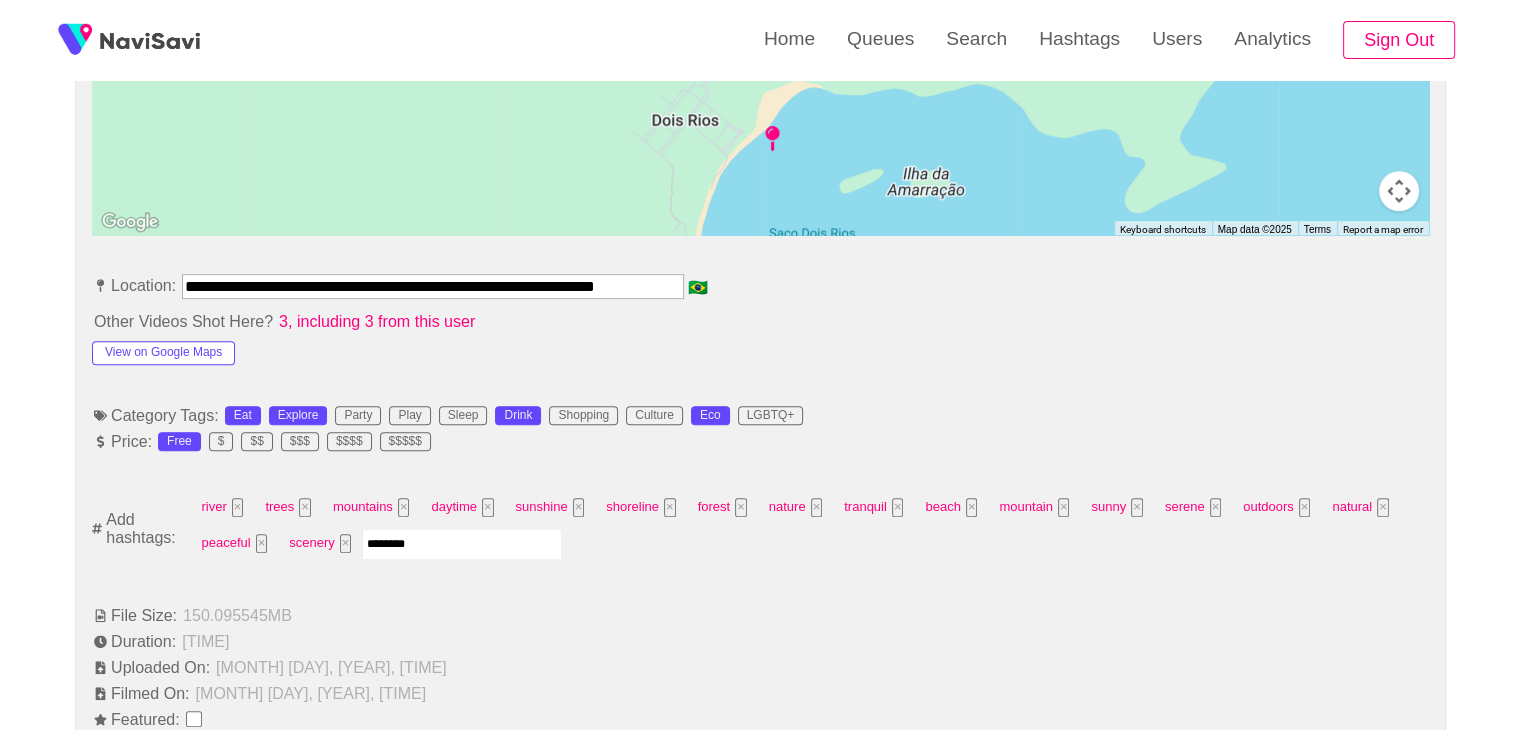 type on "*********" 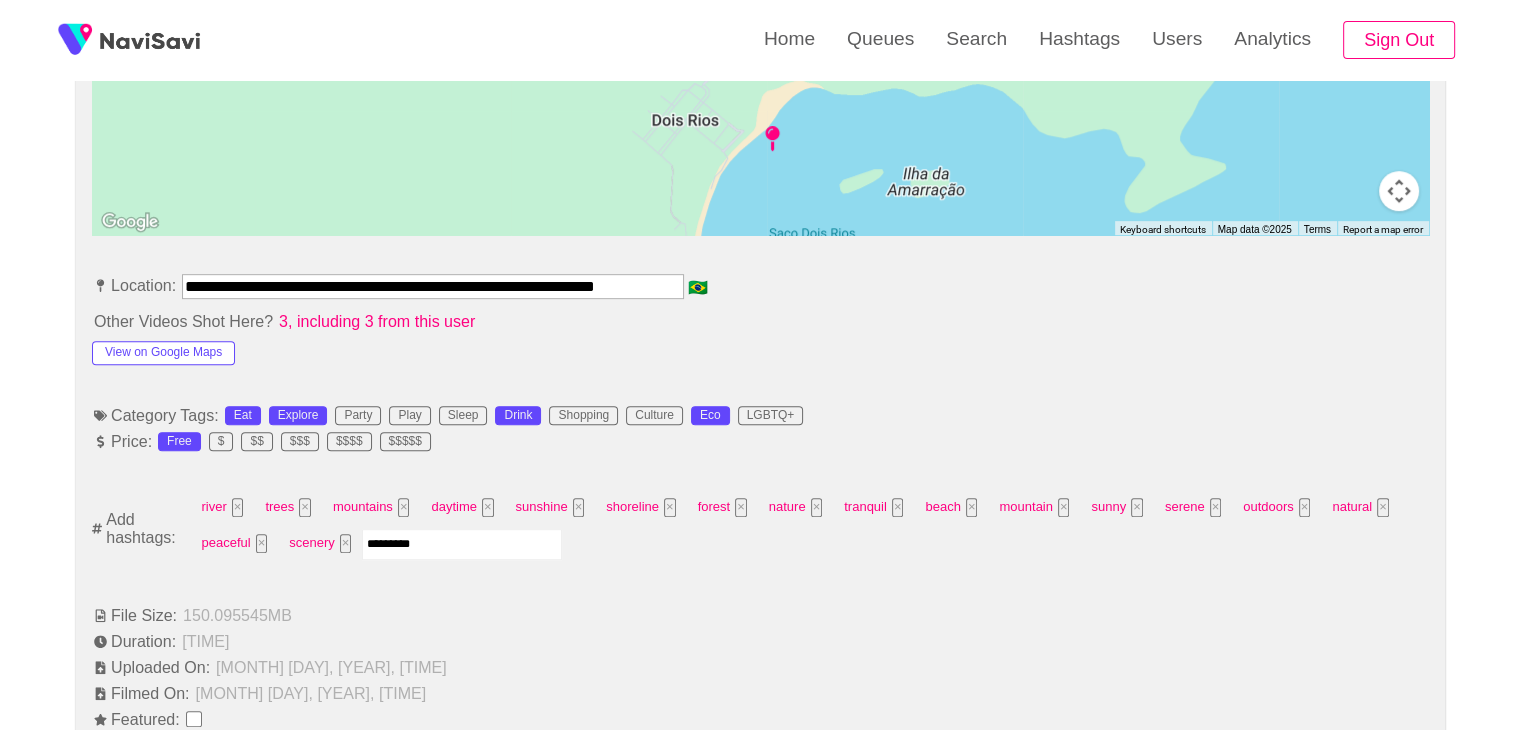 type 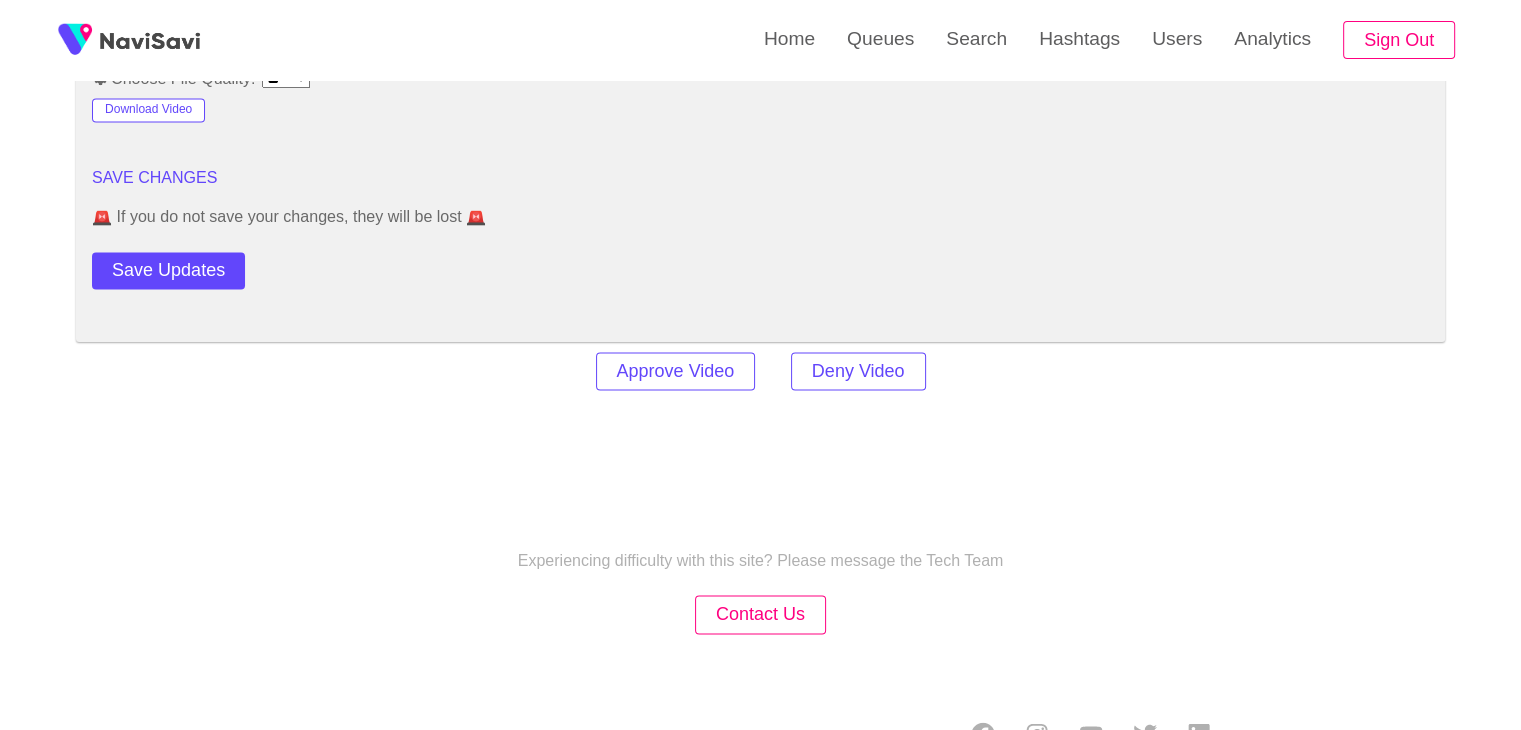 scroll, scrollTop: 2813, scrollLeft: 0, axis: vertical 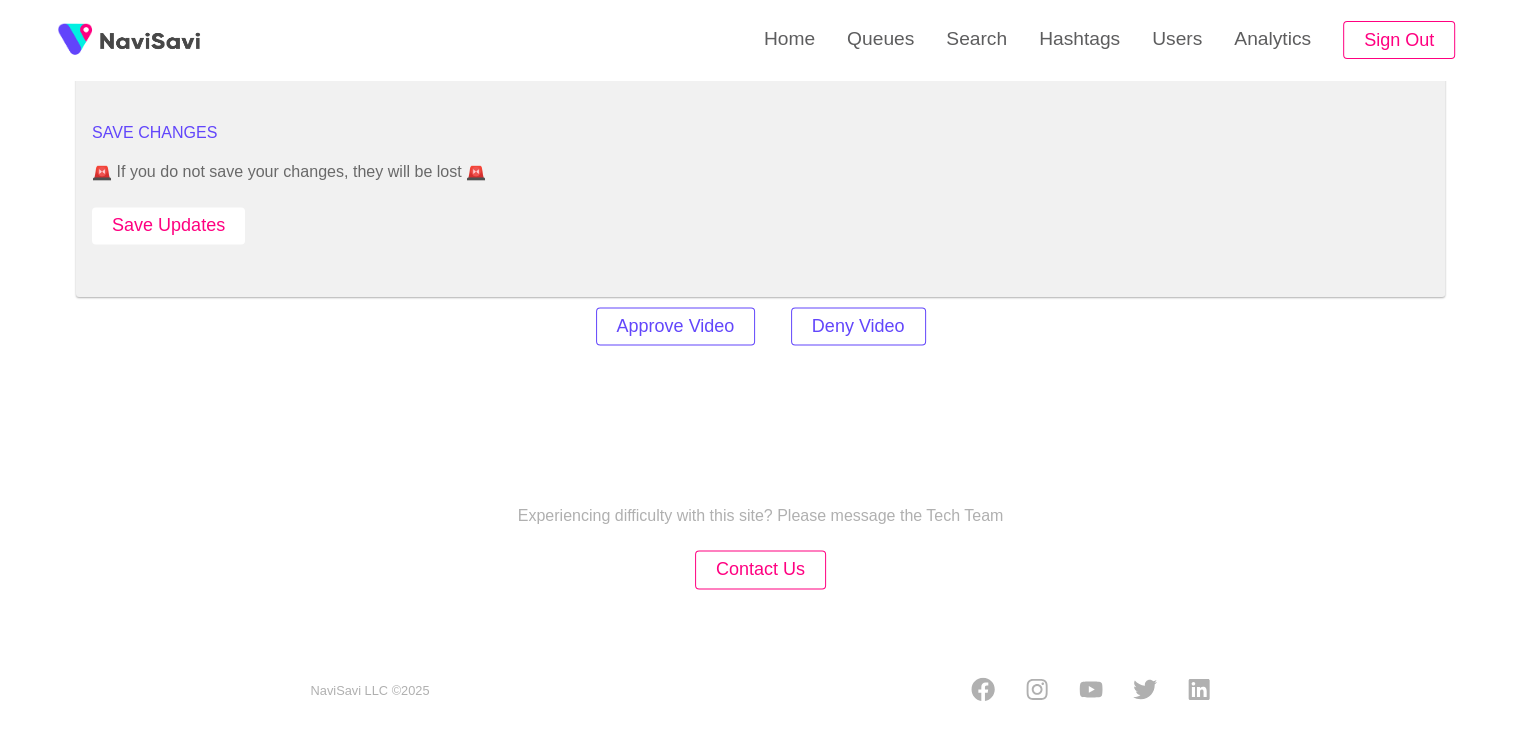 click on "Save Updates" at bounding box center (168, 225) 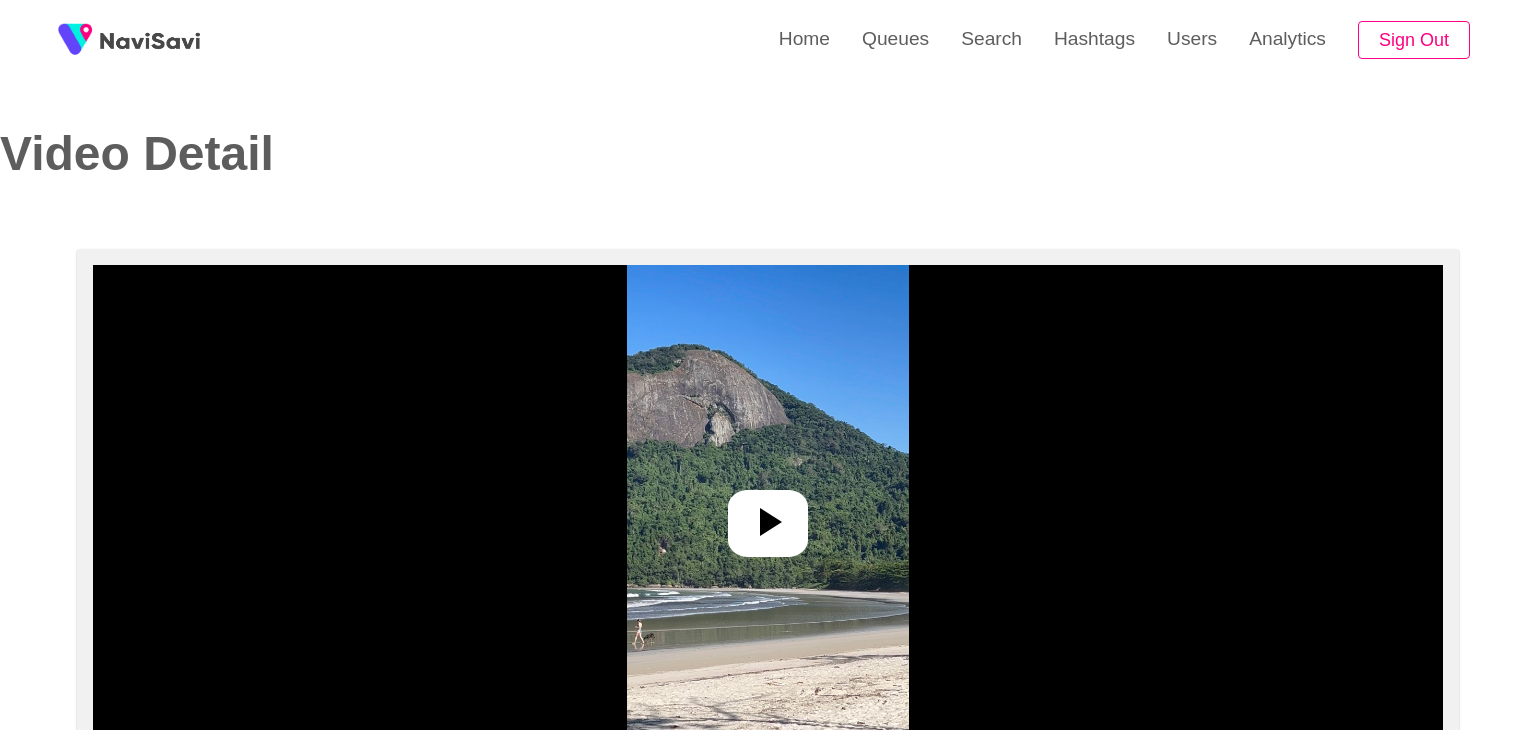 select on "**********" 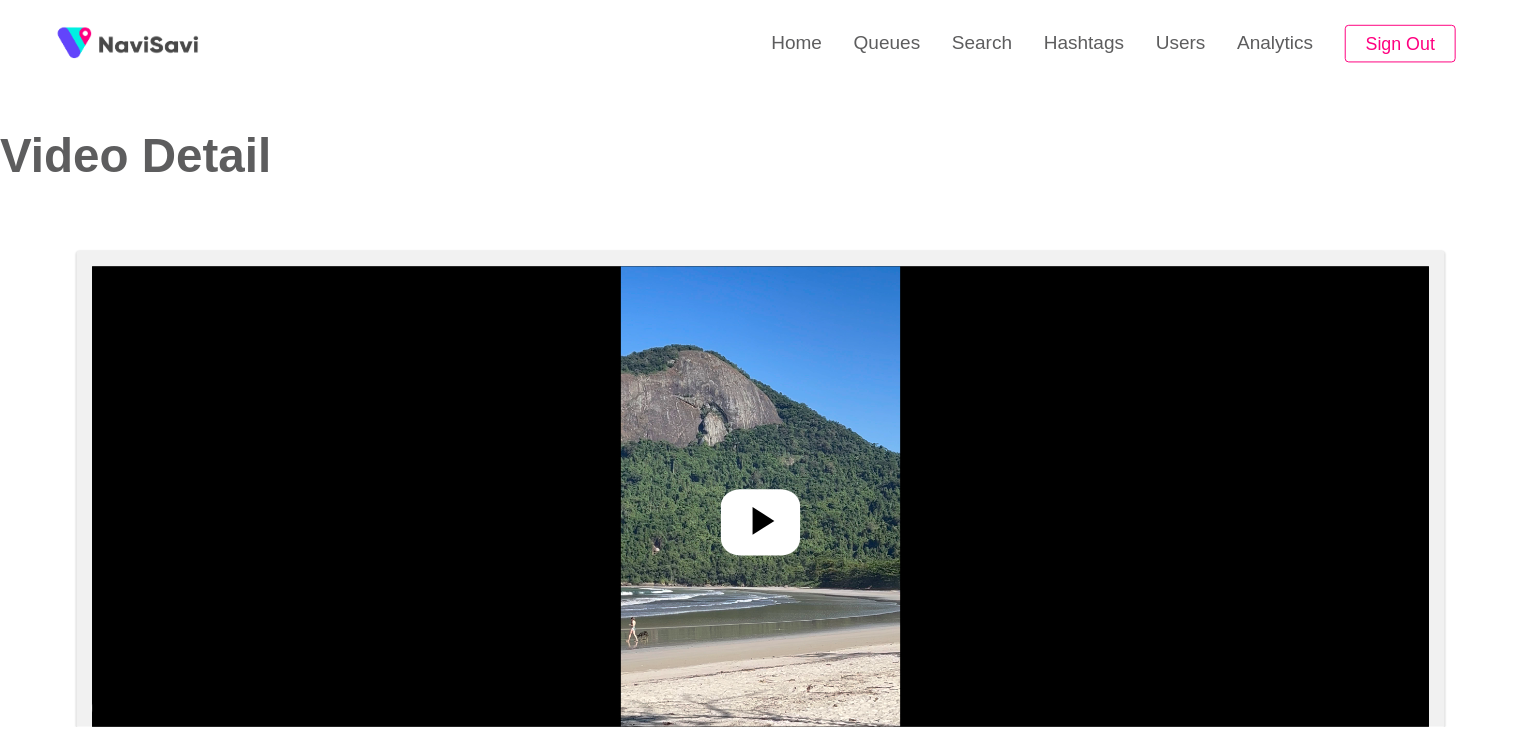 scroll, scrollTop: 0, scrollLeft: 0, axis: both 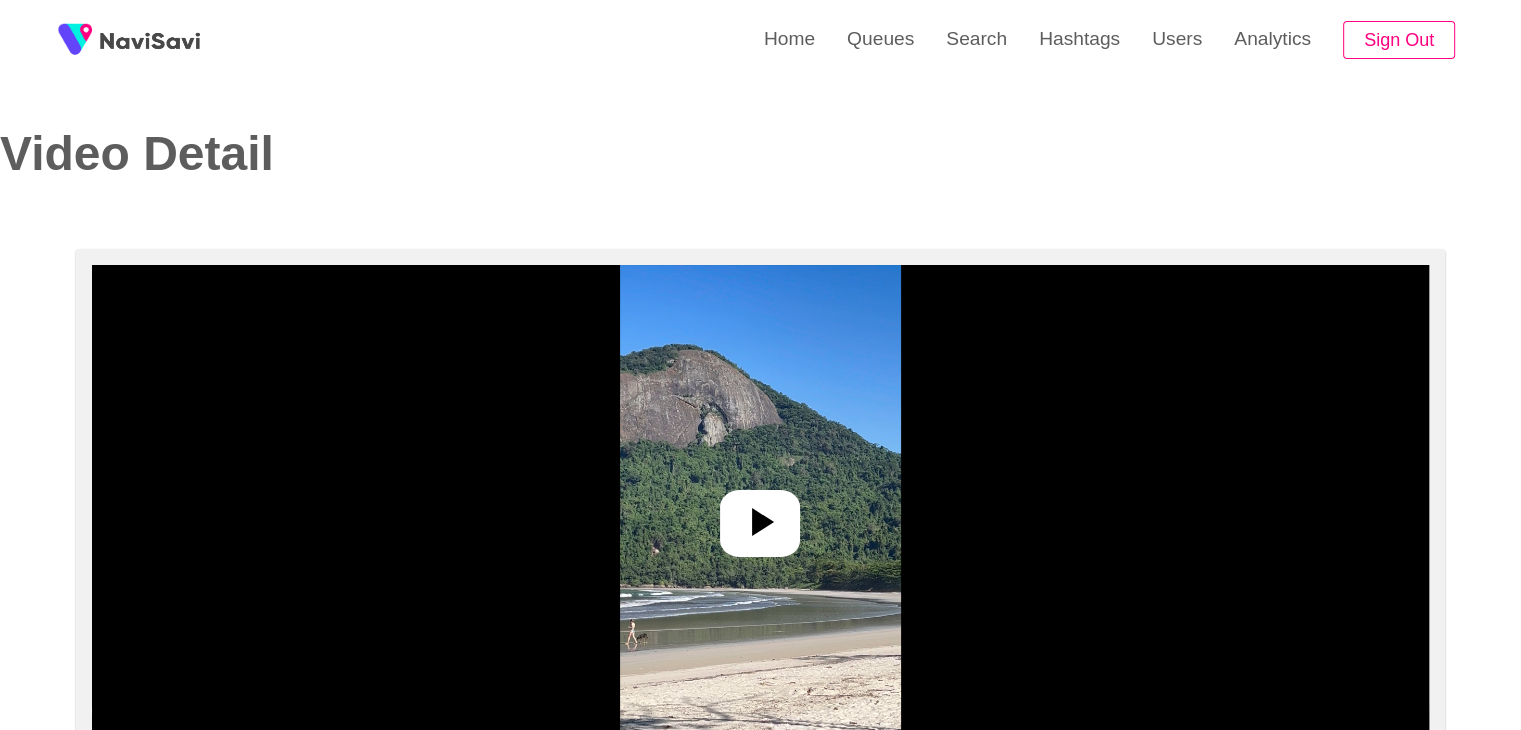 click at bounding box center [760, 515] 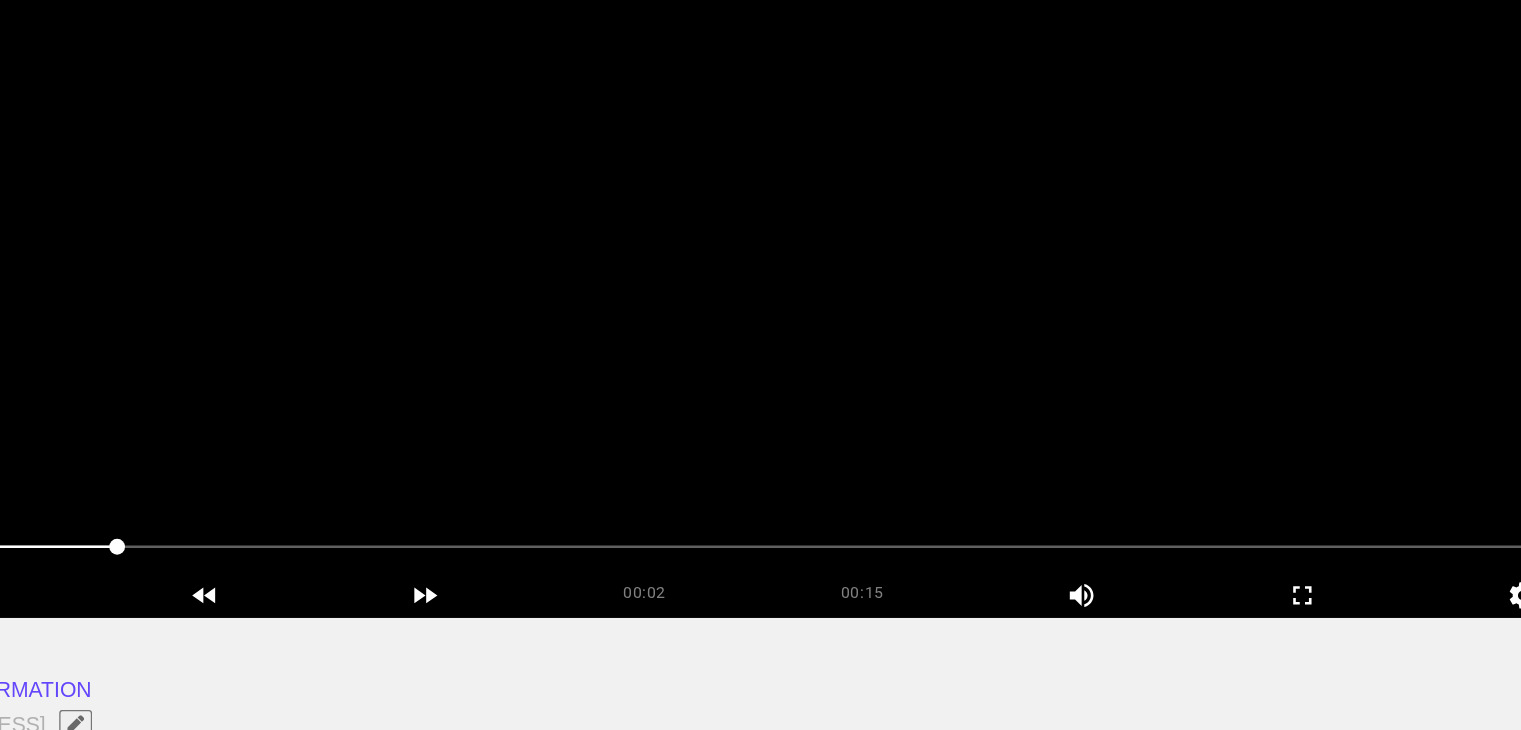 scroll, scrollTop: 182, scrollLeft: 0, axis: vertical 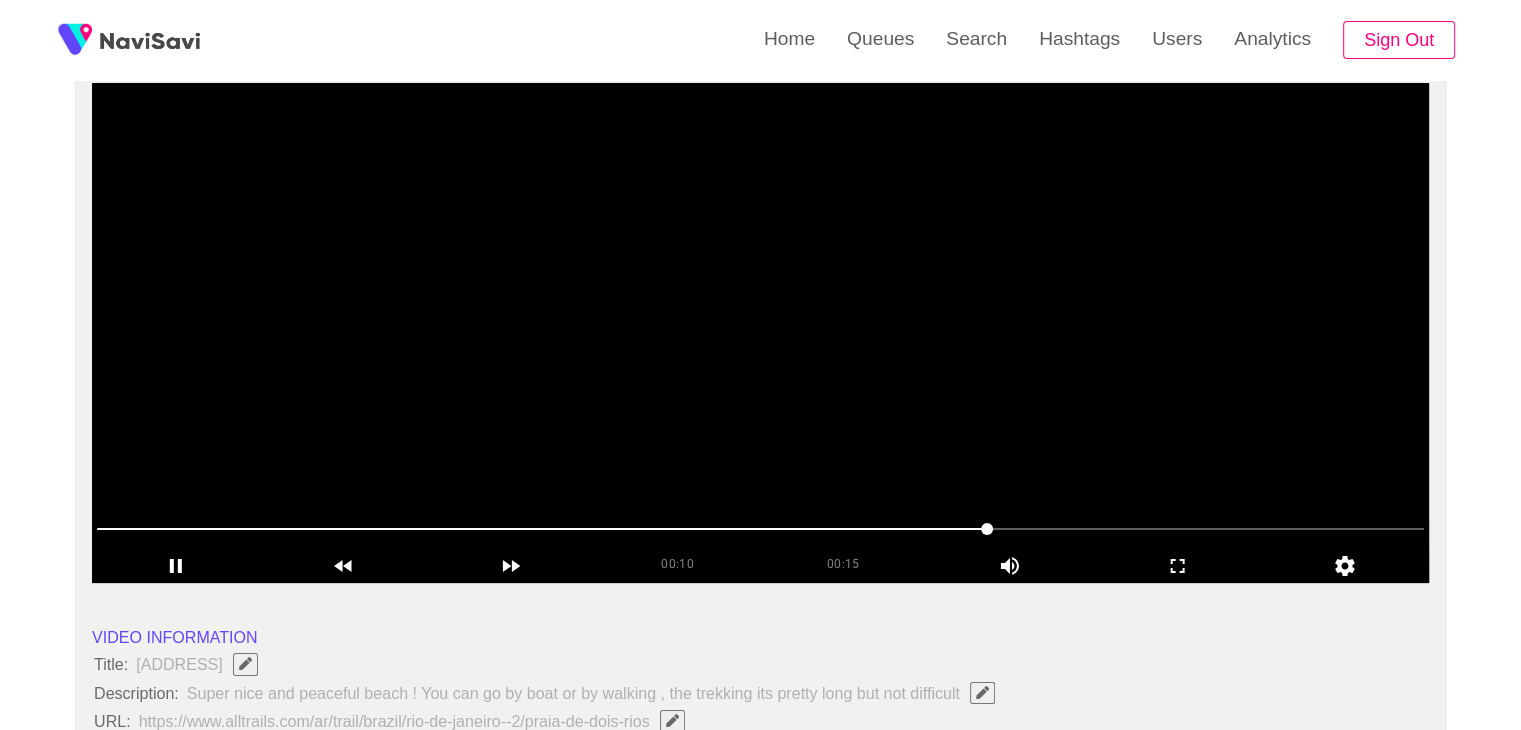 click at bounding box center [760, 333] 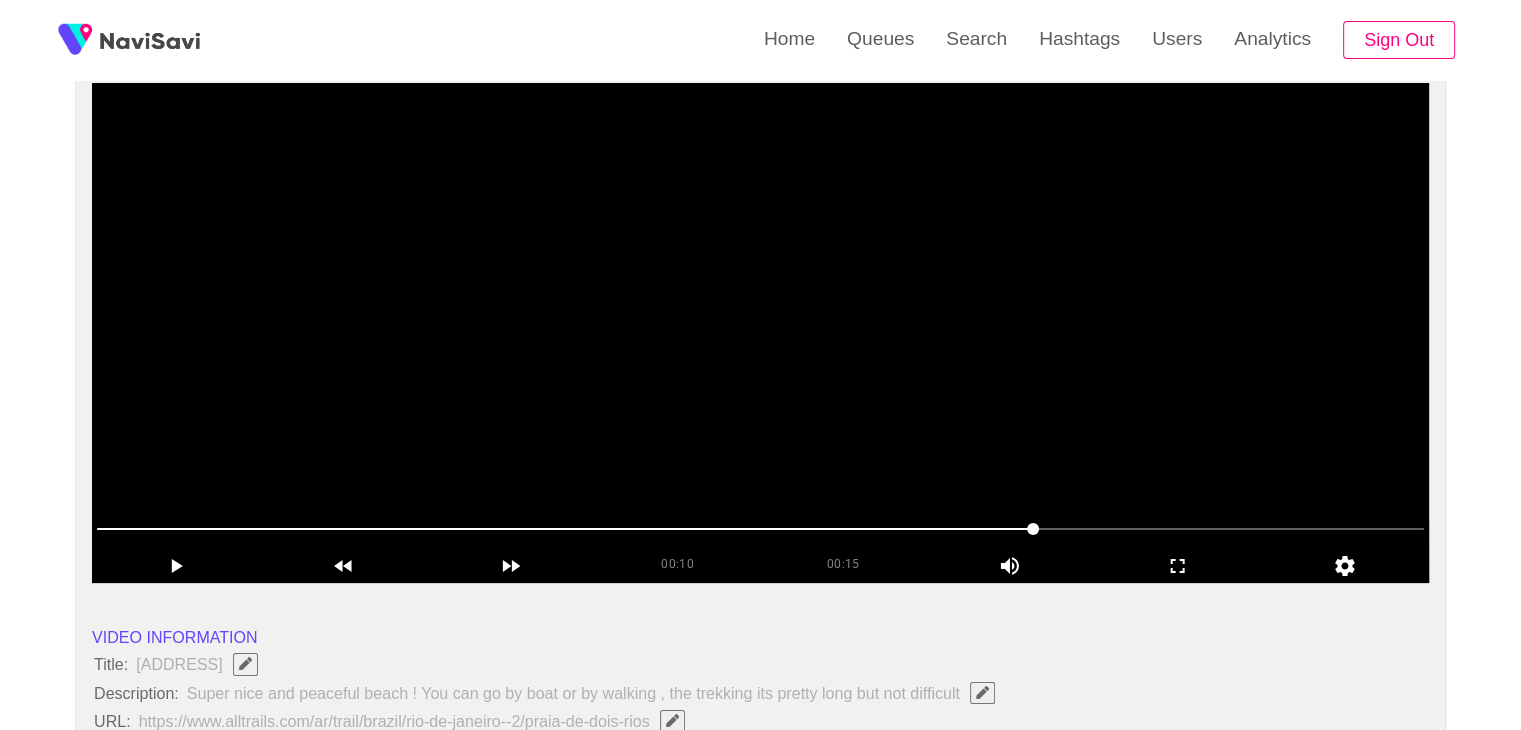 click at bounding box center (760, 333) 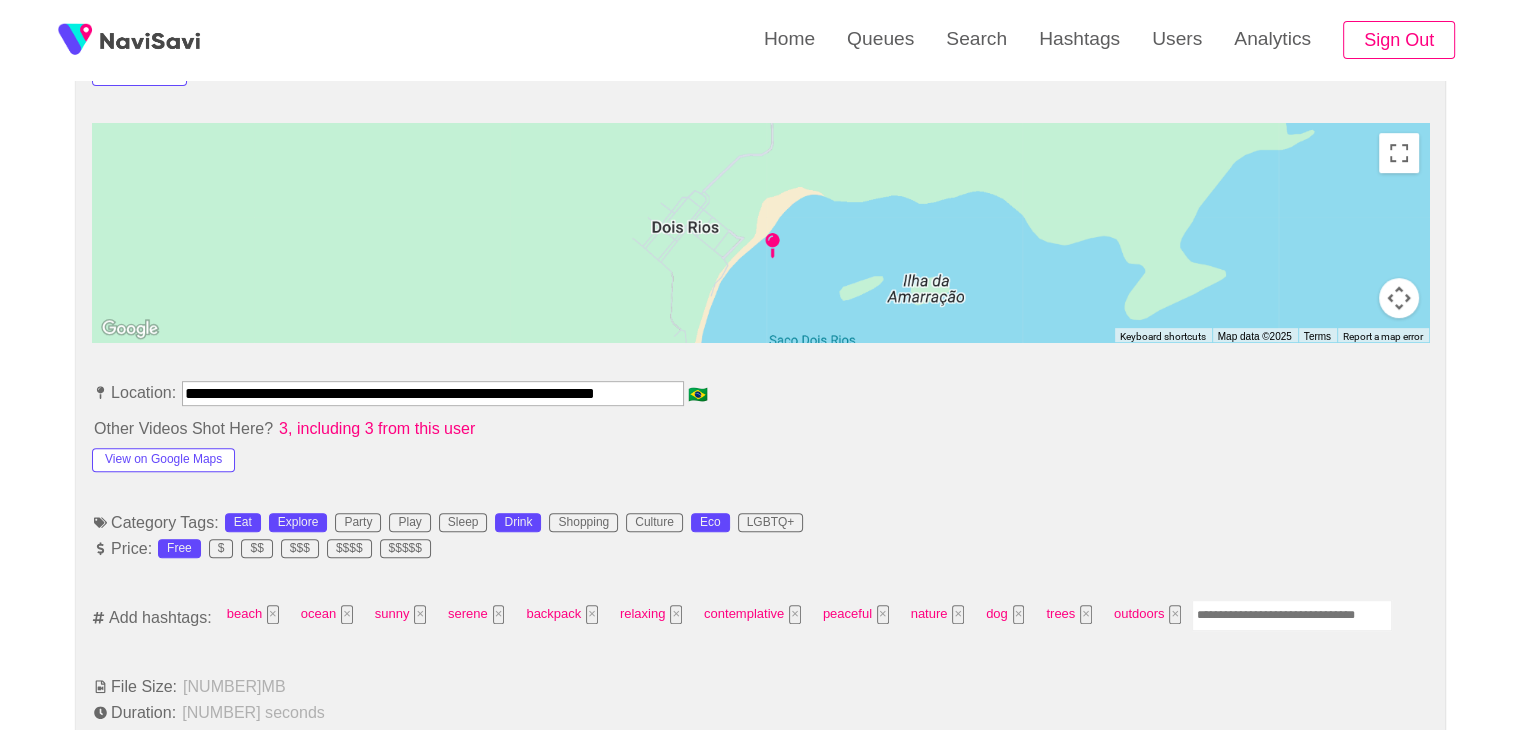 scroll, scrollTop: 910, scrollLeft: 0, axis: vertical 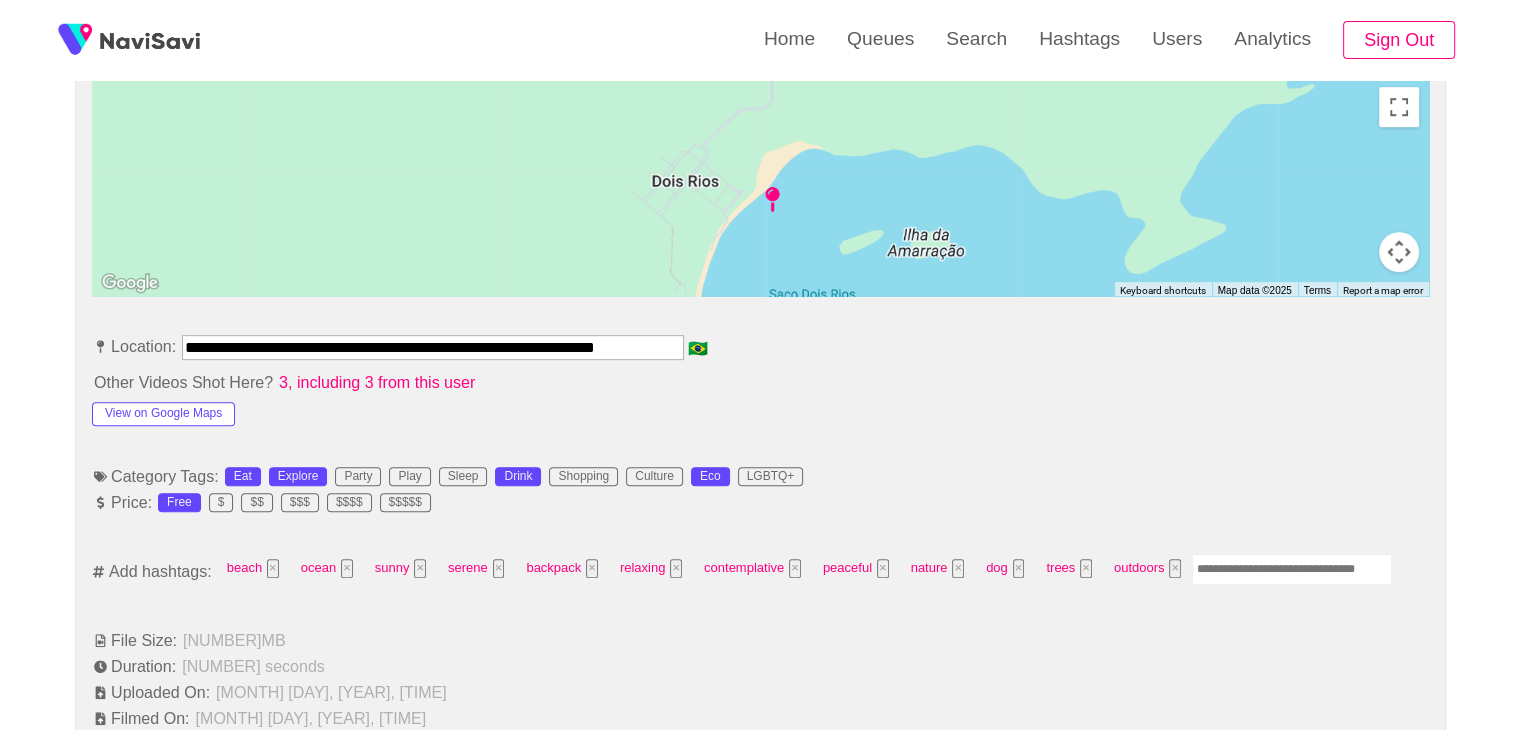 click at bounding box center [1292, 569] 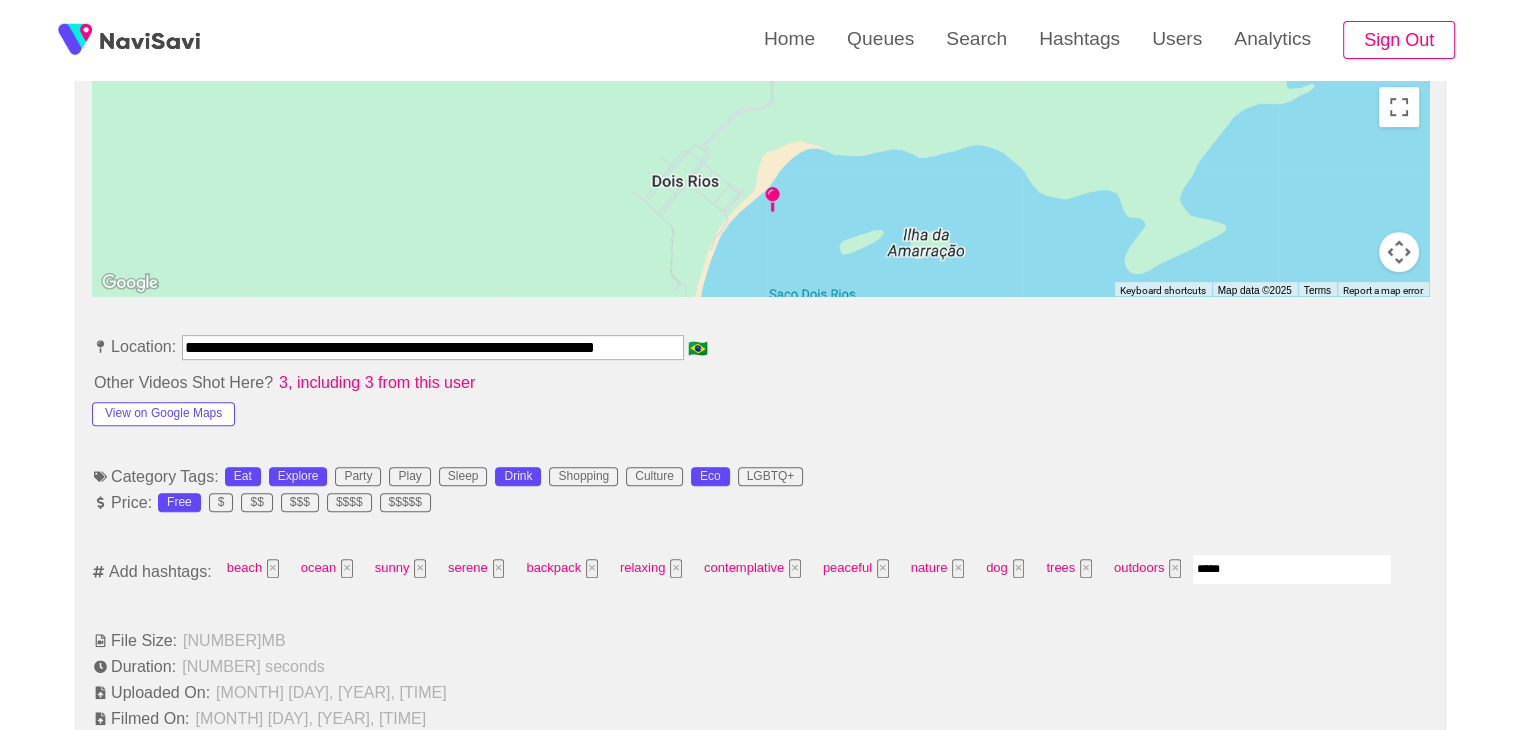 type on "******" 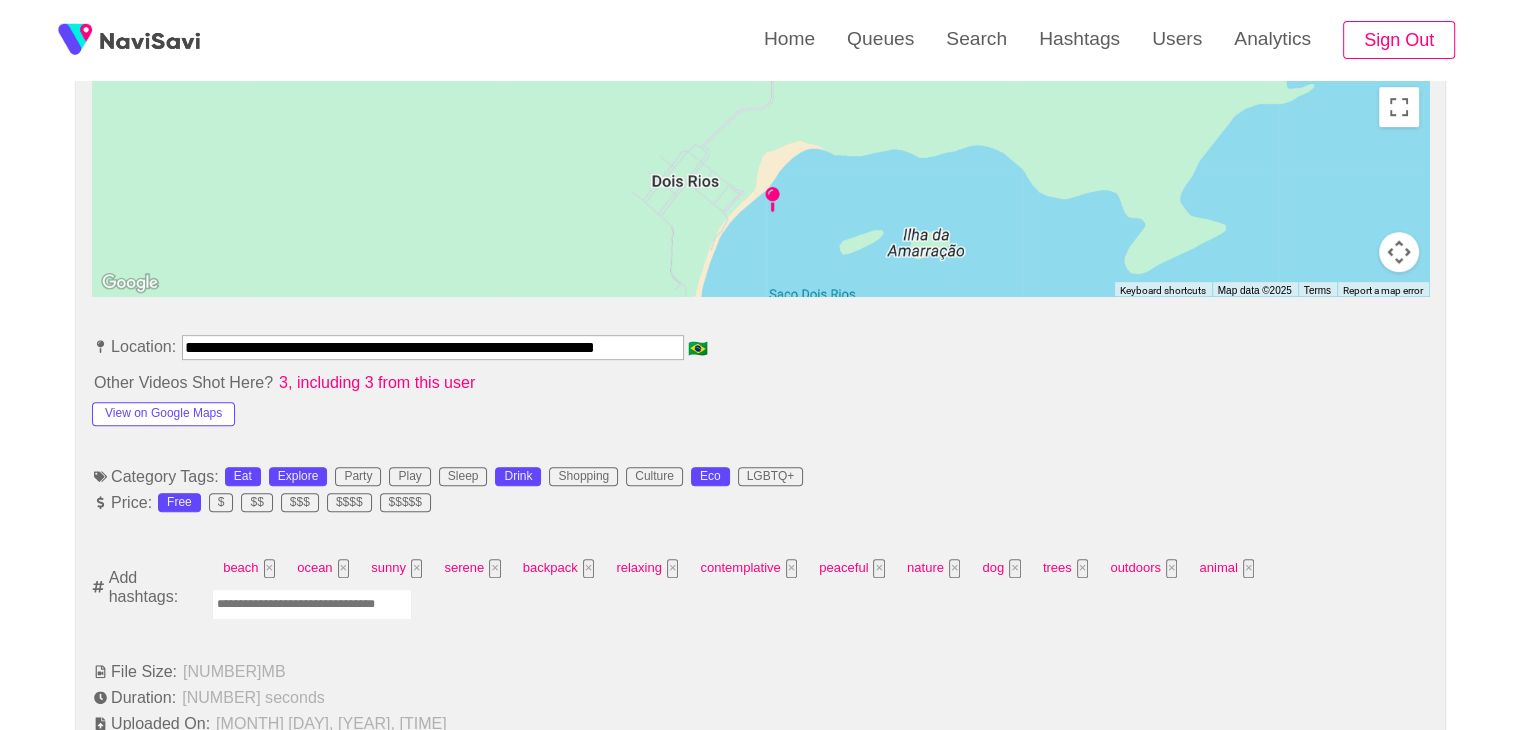 type on "*" 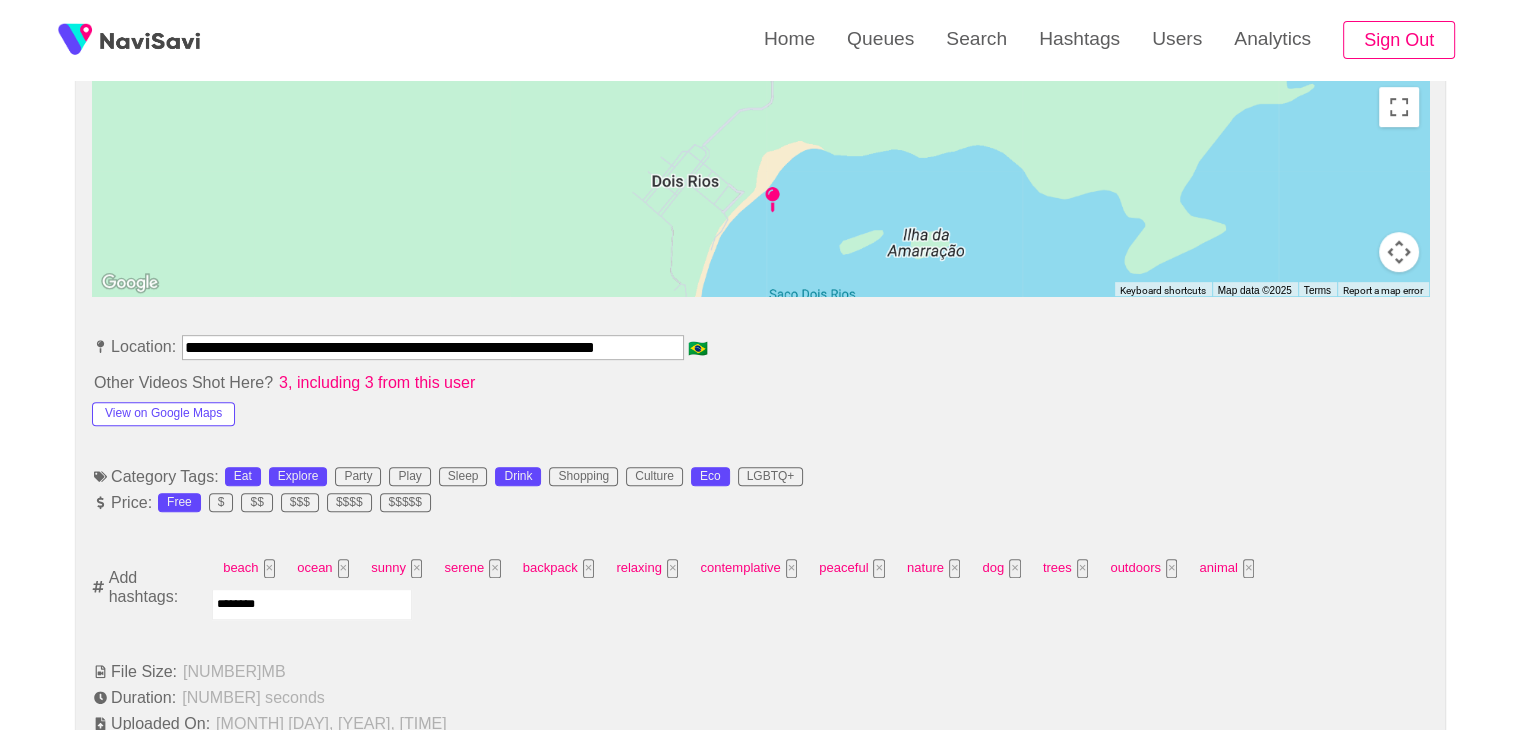 type on "*********" 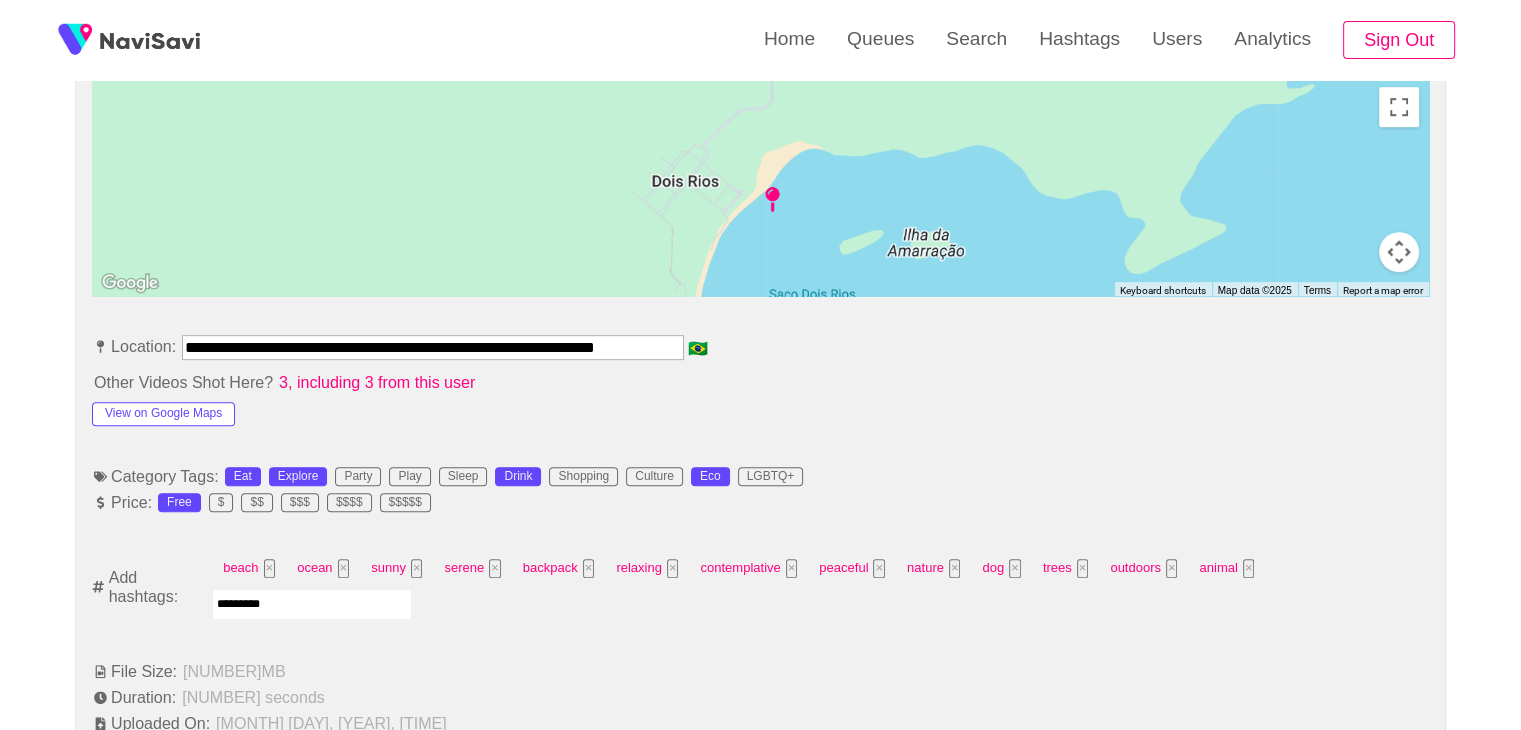 type 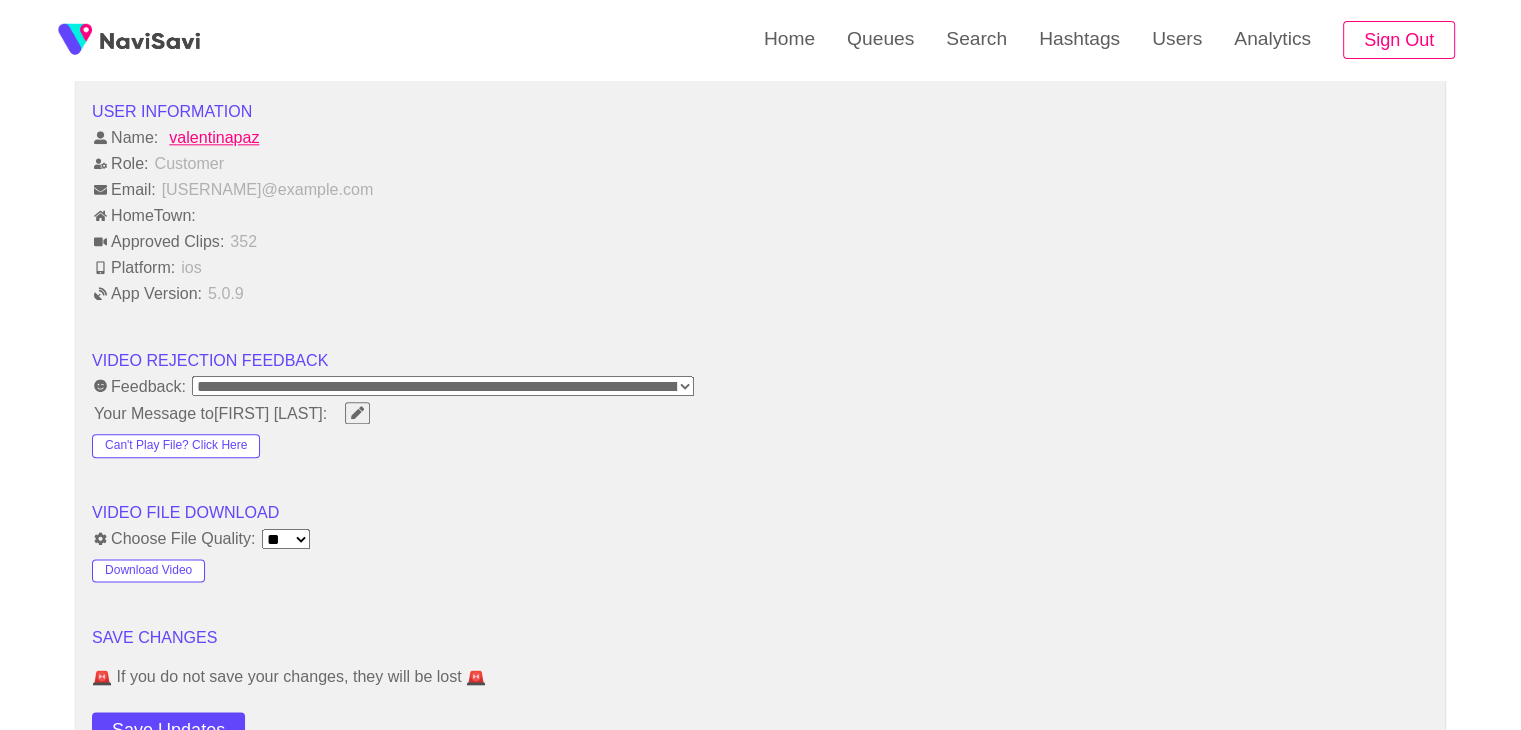 scroll, scrollTop: 2420, scrollLeft: 0, axis: vertical 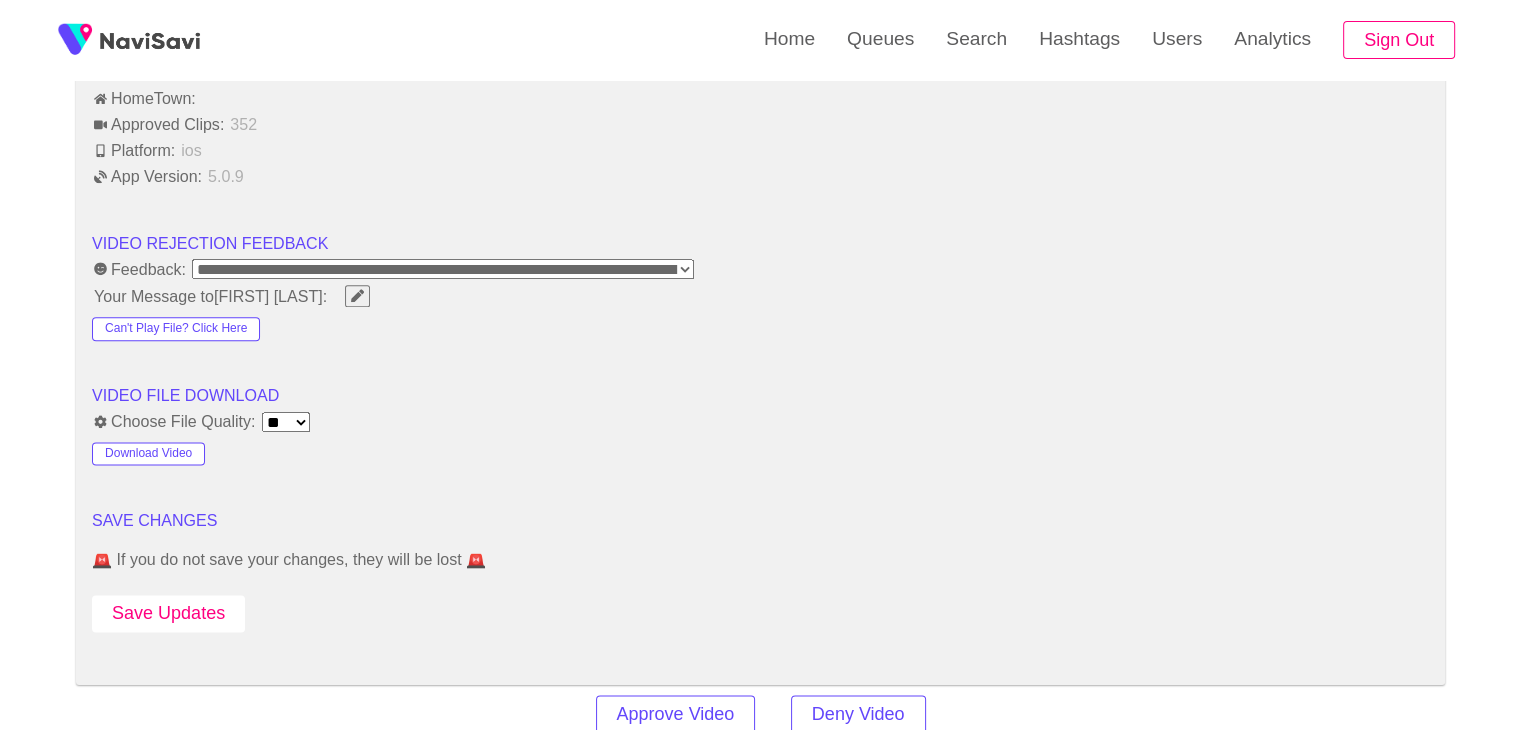 click on "Save Updates" at bounding box center (168, 613) 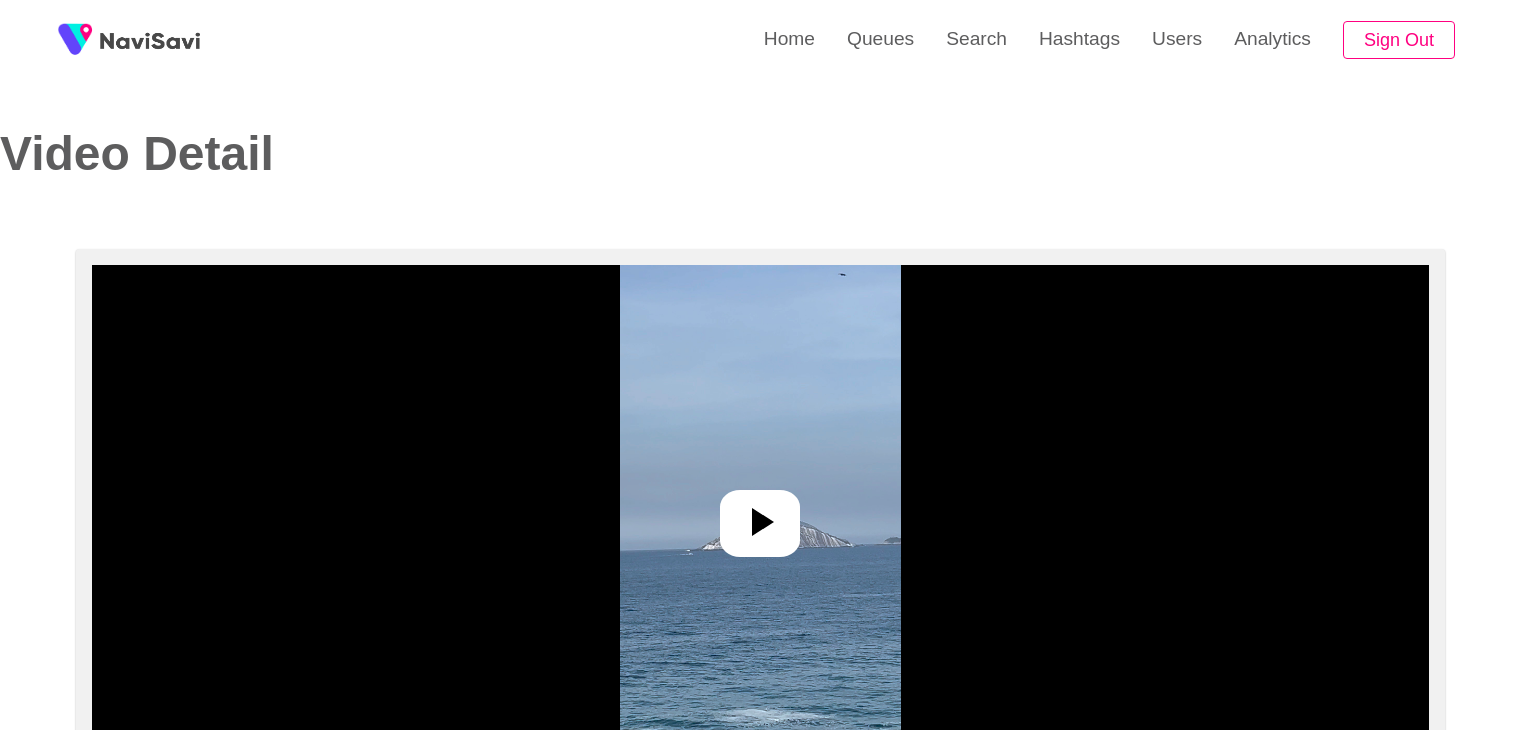 select on "**********" 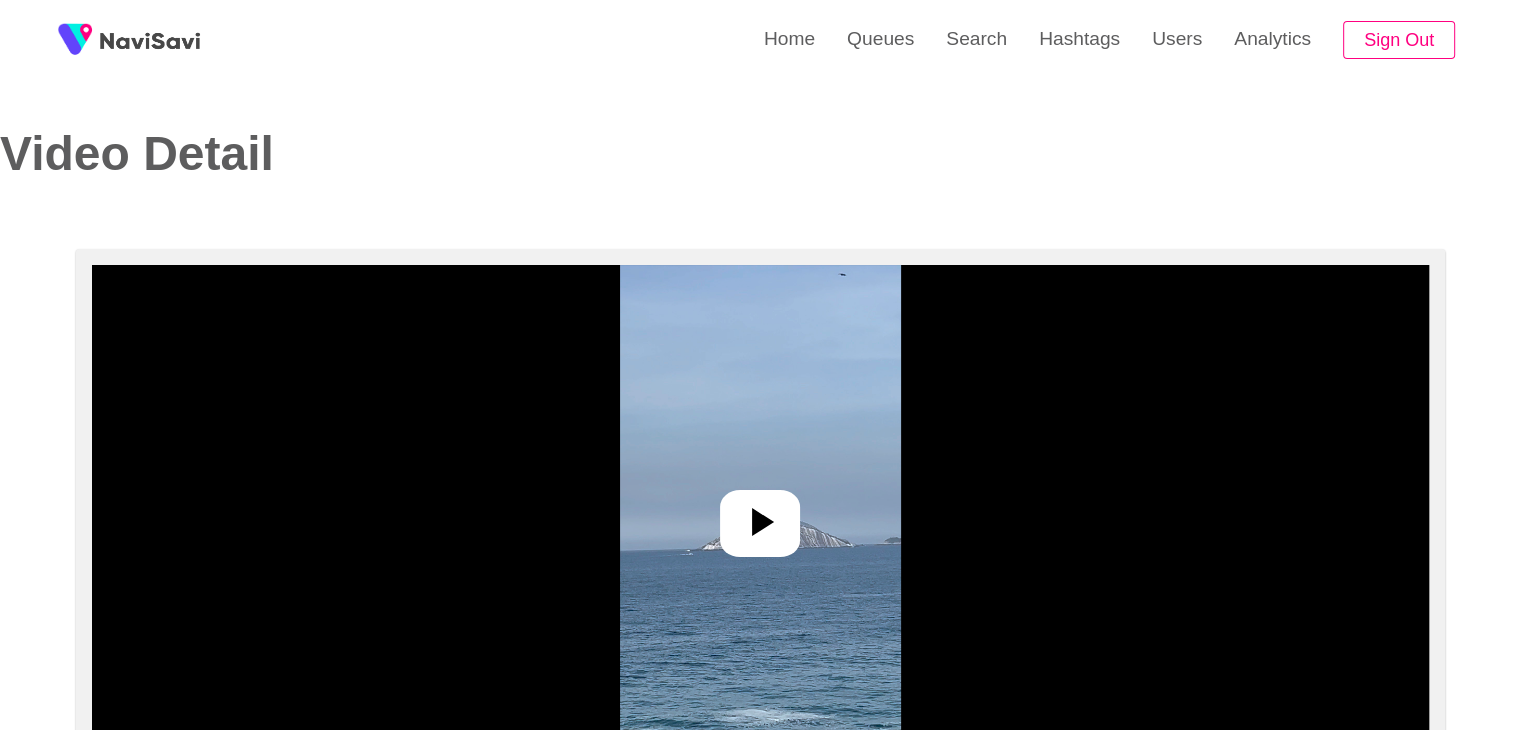 click at bounding box center [760, 515] 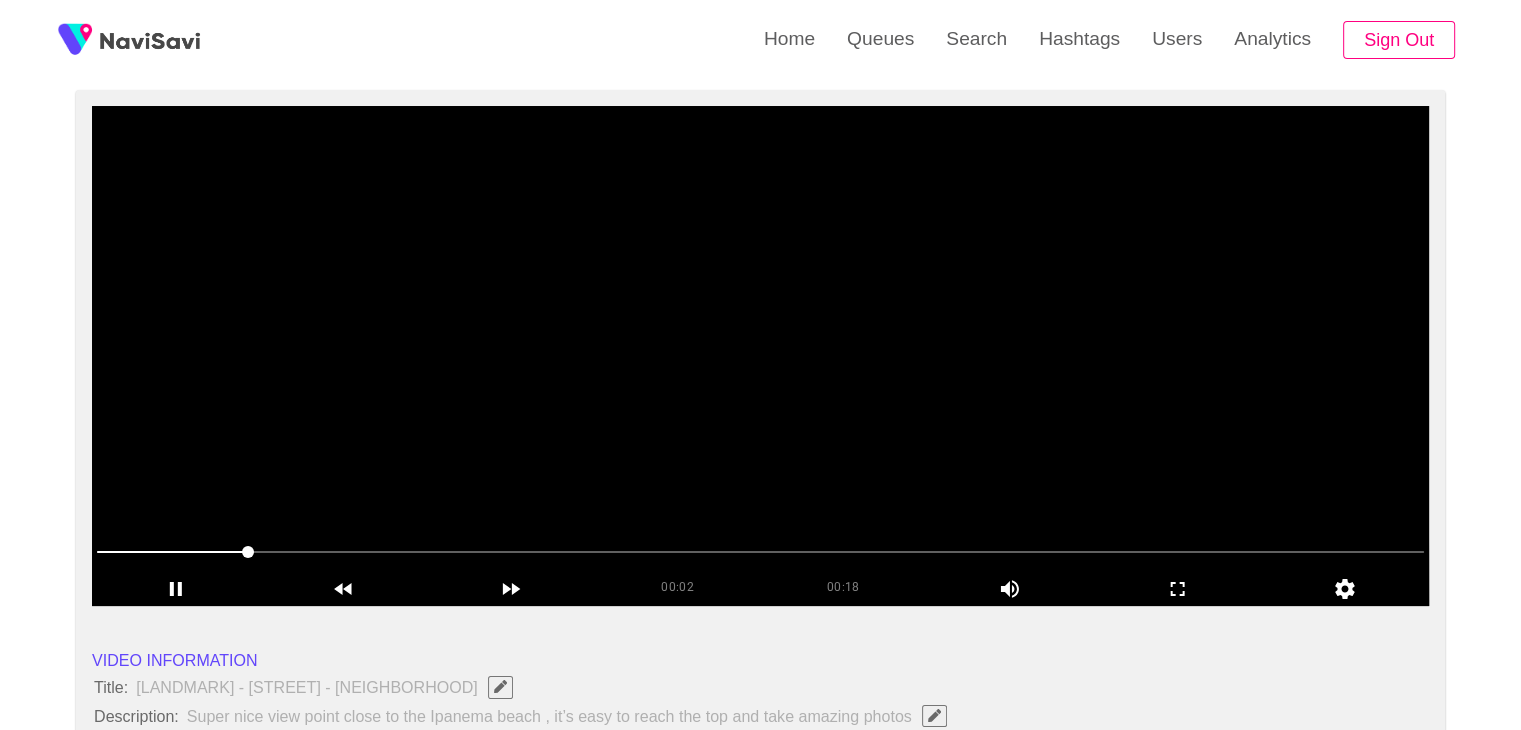 scroll, scrollTop: 140, scrollLeft: 0, axis: vertical 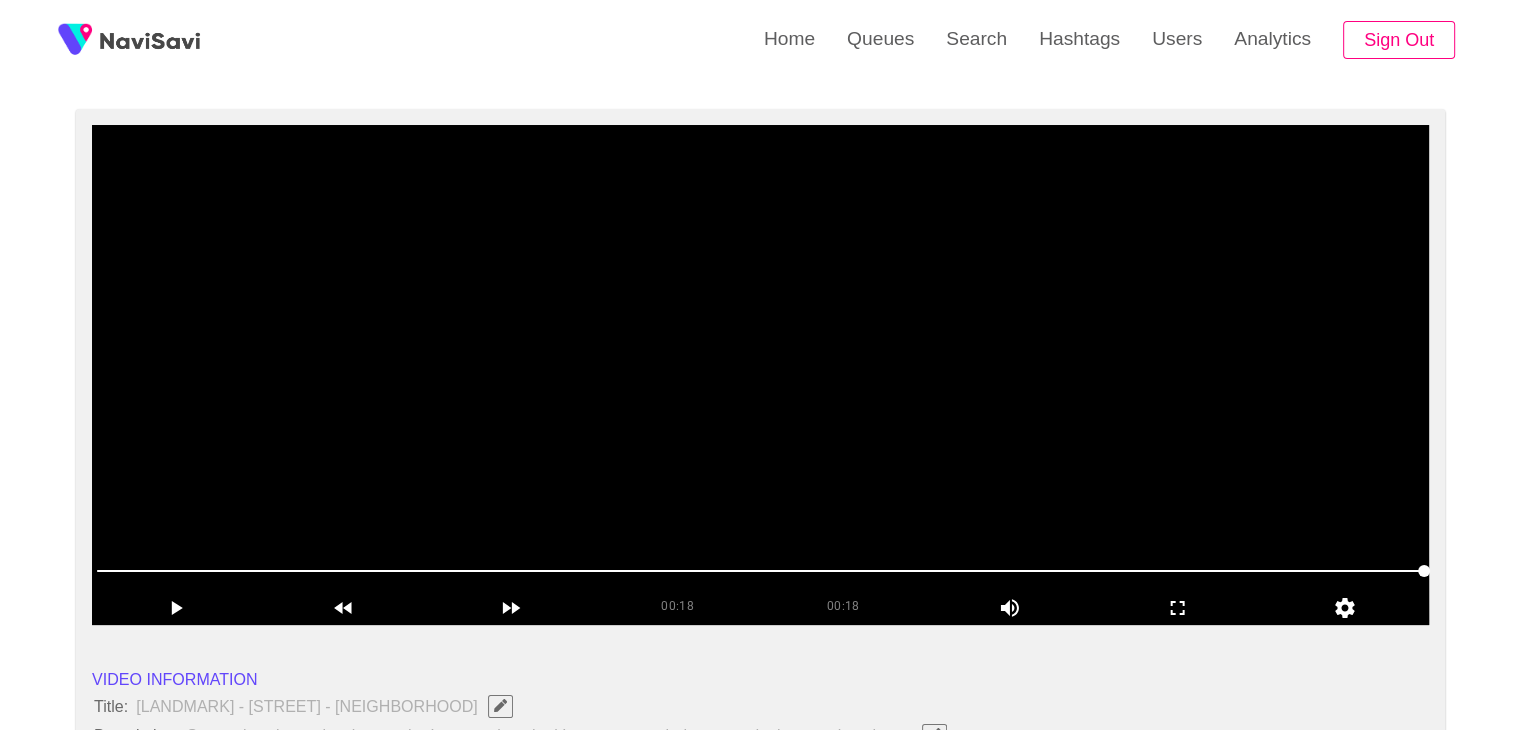 click at bounding box center (760, 375) 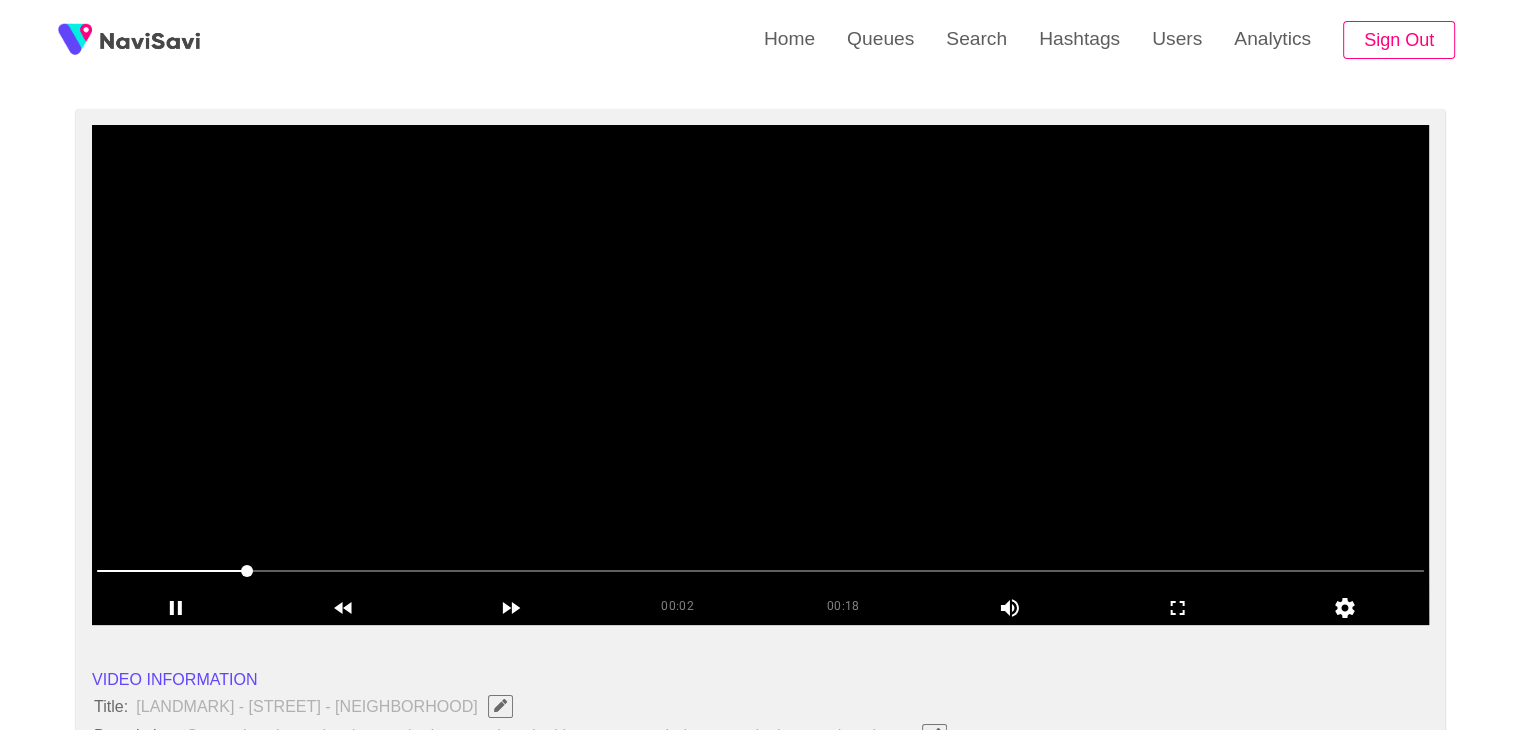 click at bounding box center [760, 375] 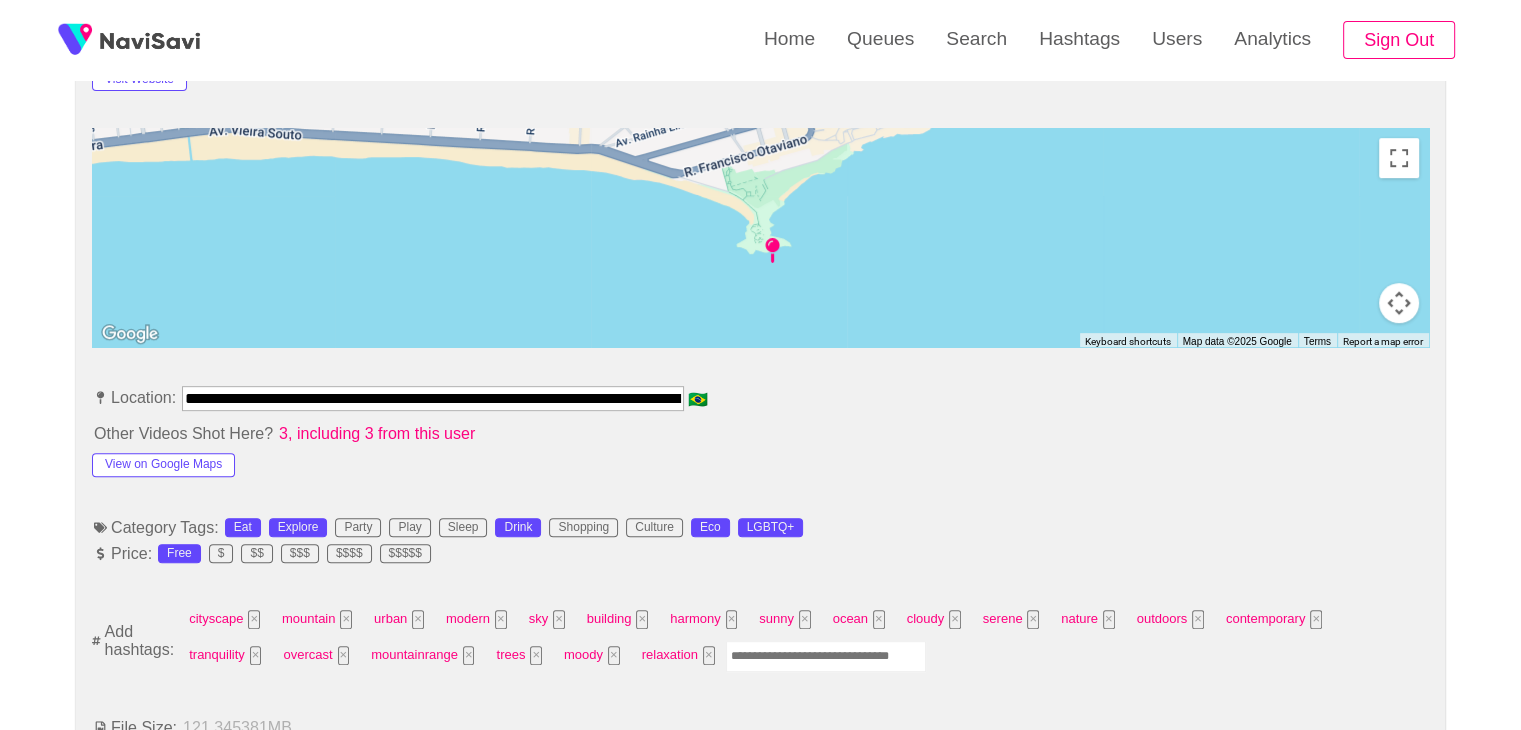 scroll, scrollTop: 875, scrollLeft: 0, axis: vertical 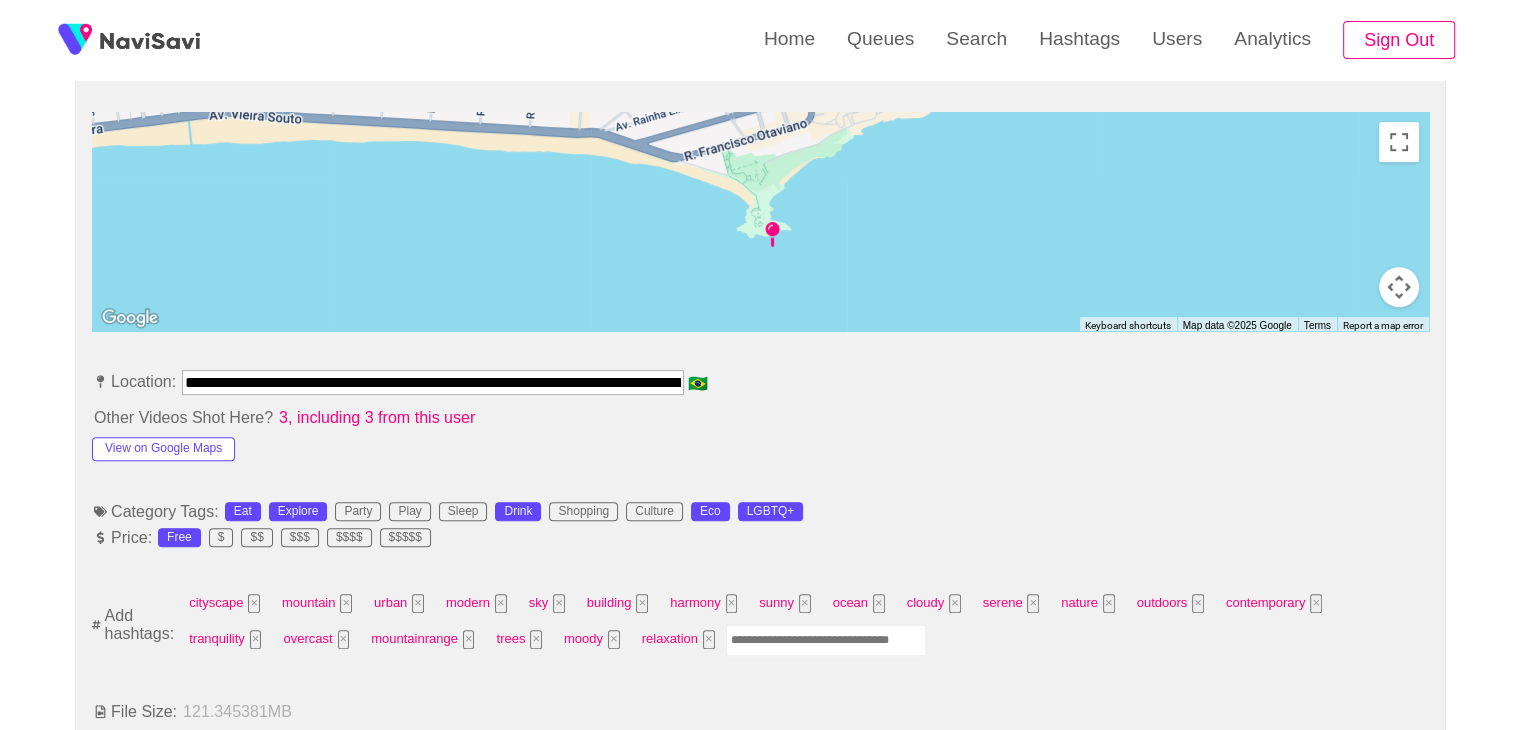 click at bounding box center (826, 640) 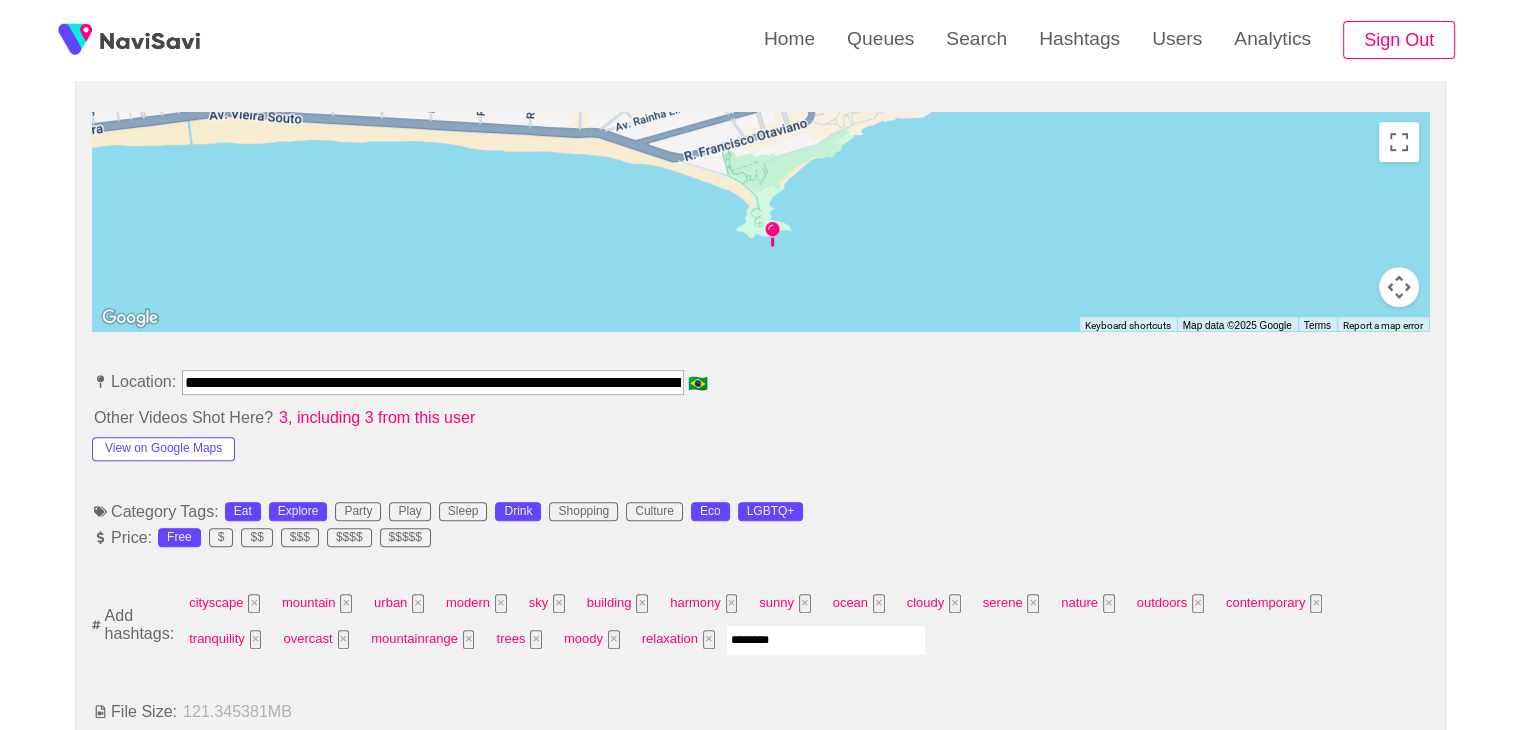 type on "*********" 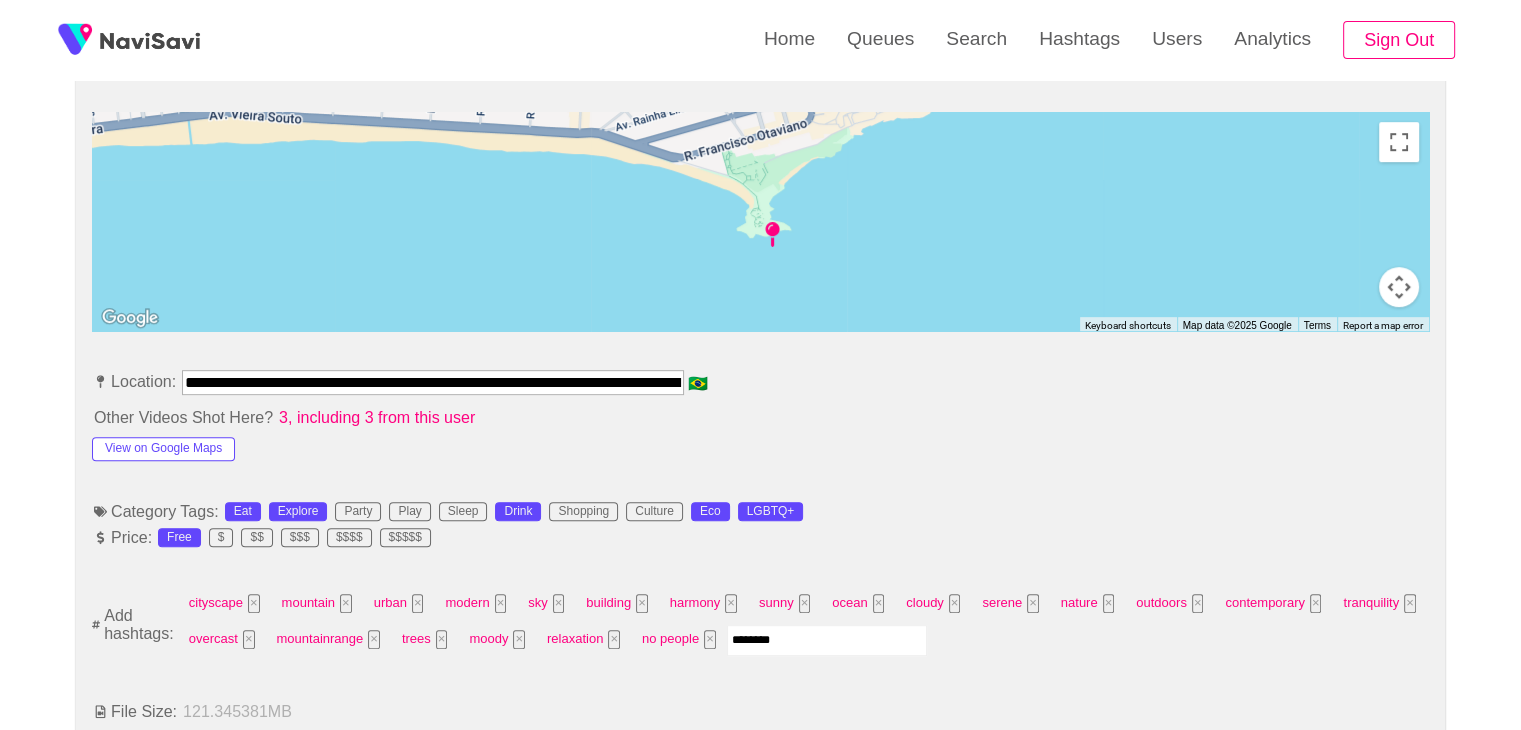 type on "*********" 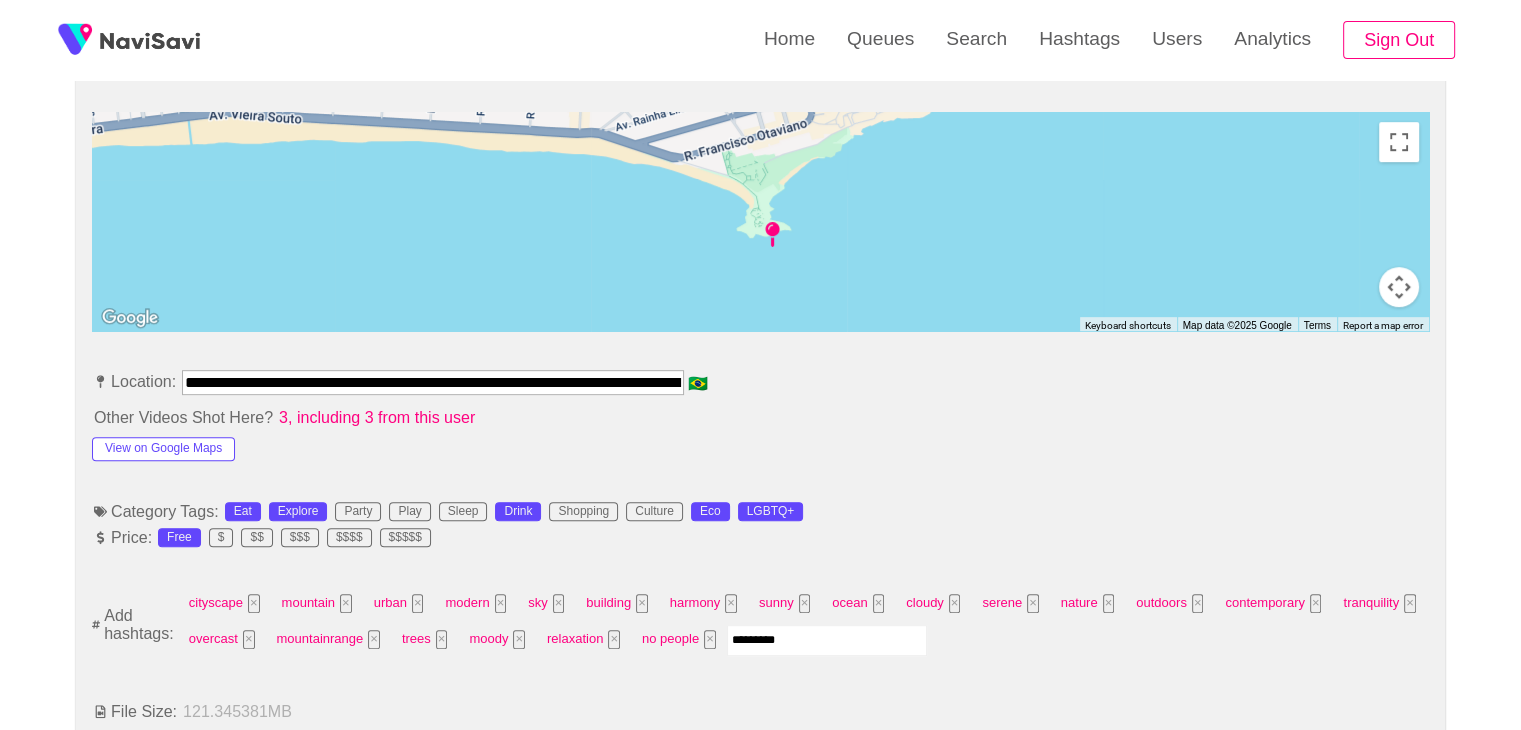 type 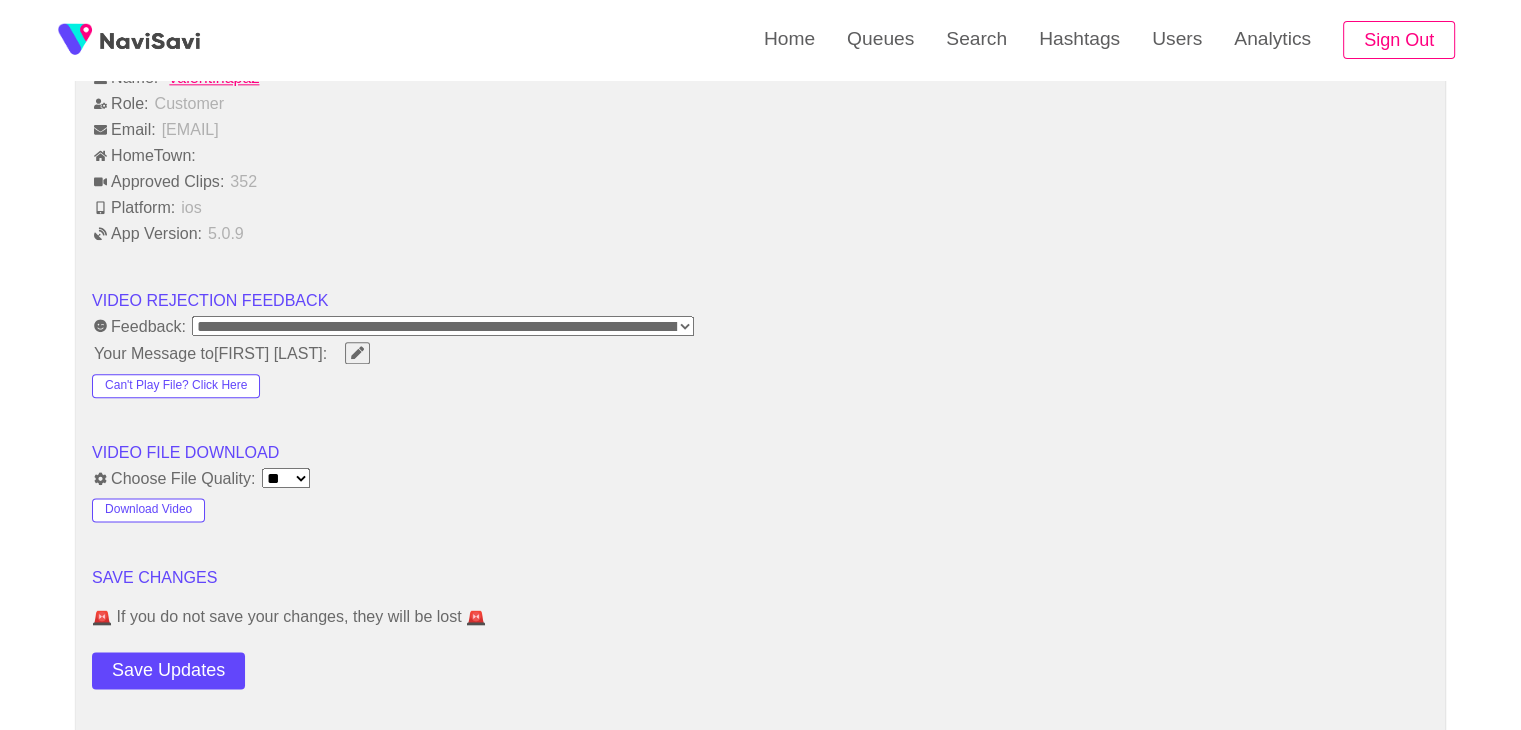 scroll, scrollTop: 2378, scrollLeft: 0, axis: vertical 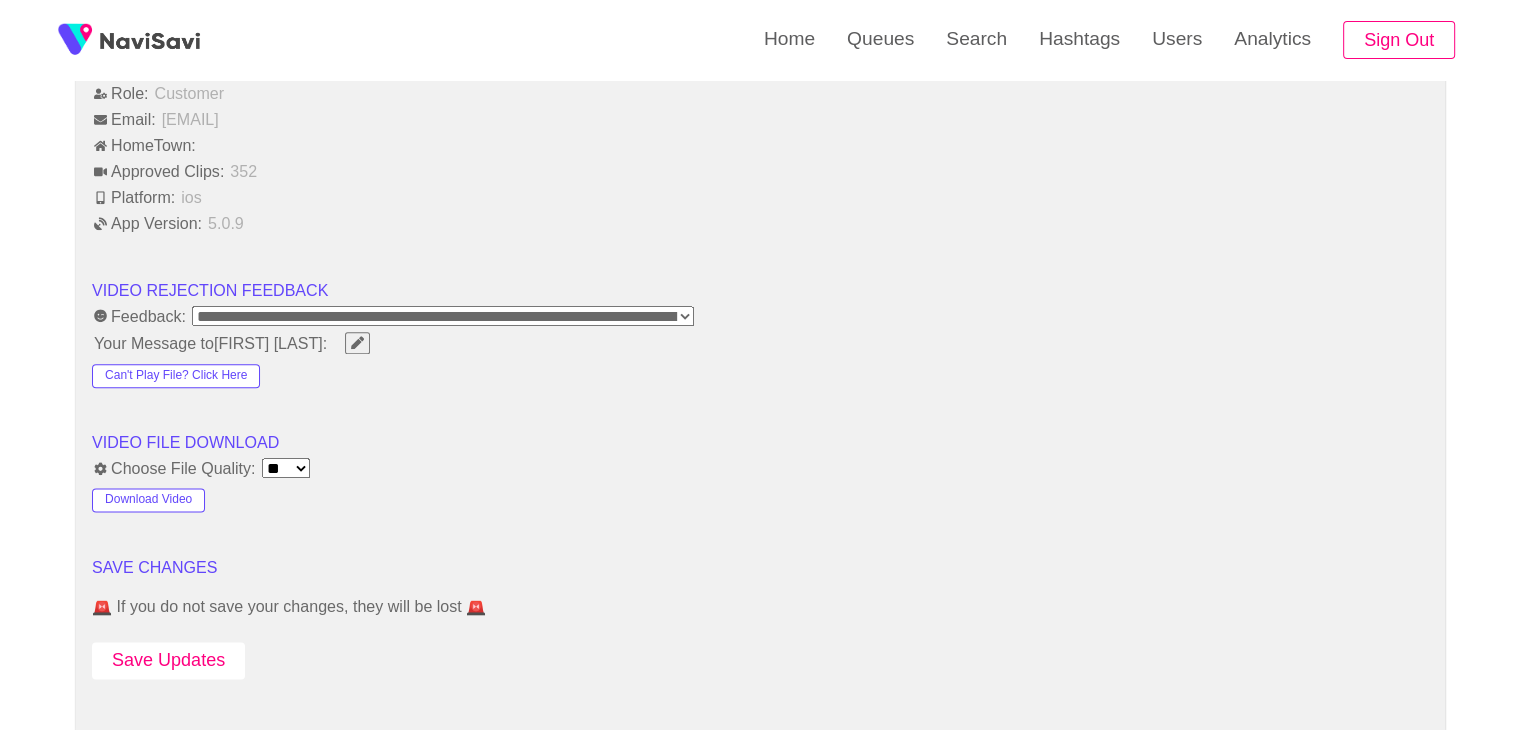 click on "Save Updates" at bounding box center (168, 660) 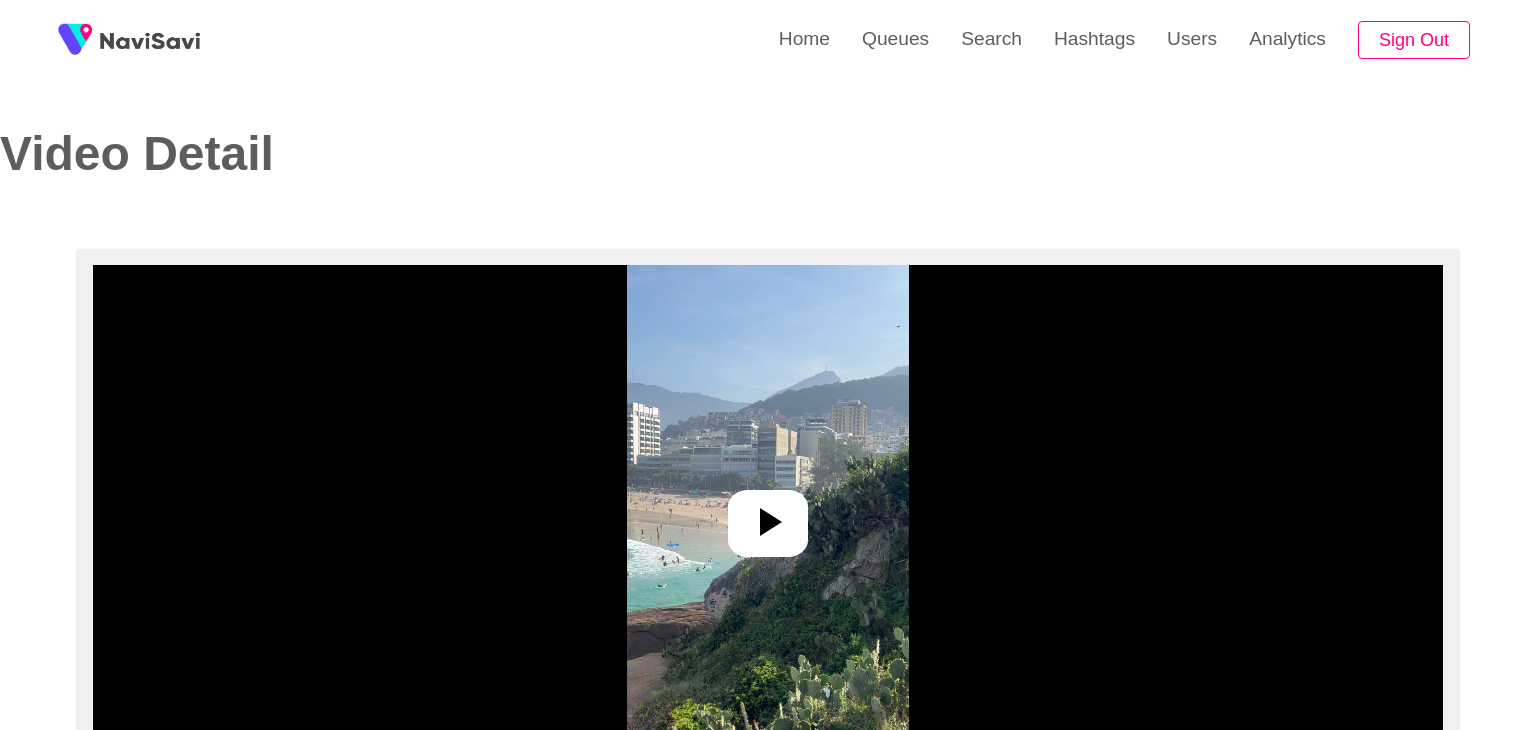 select on "**" 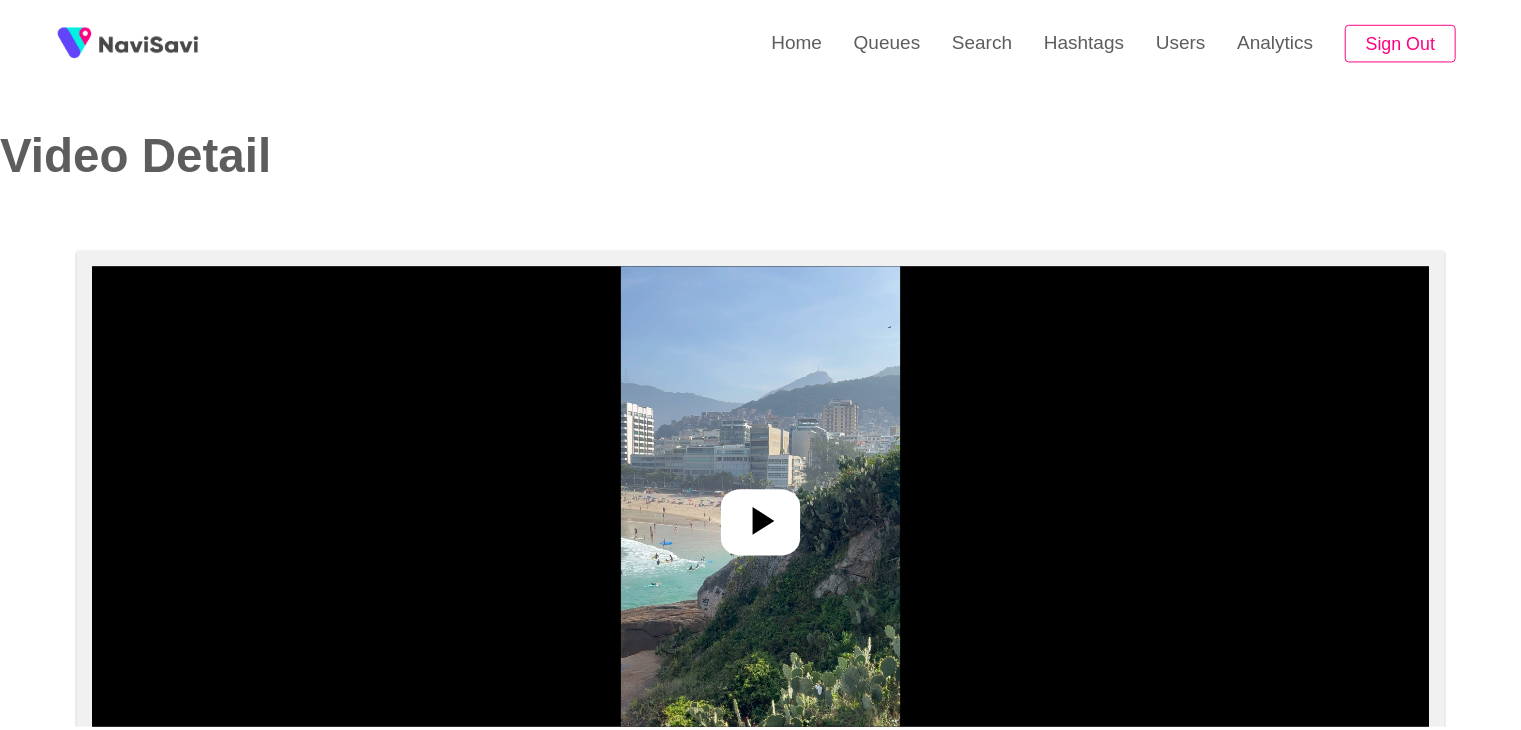 scroll, scrollTop: 0, scrollLeft: 0, axis: both 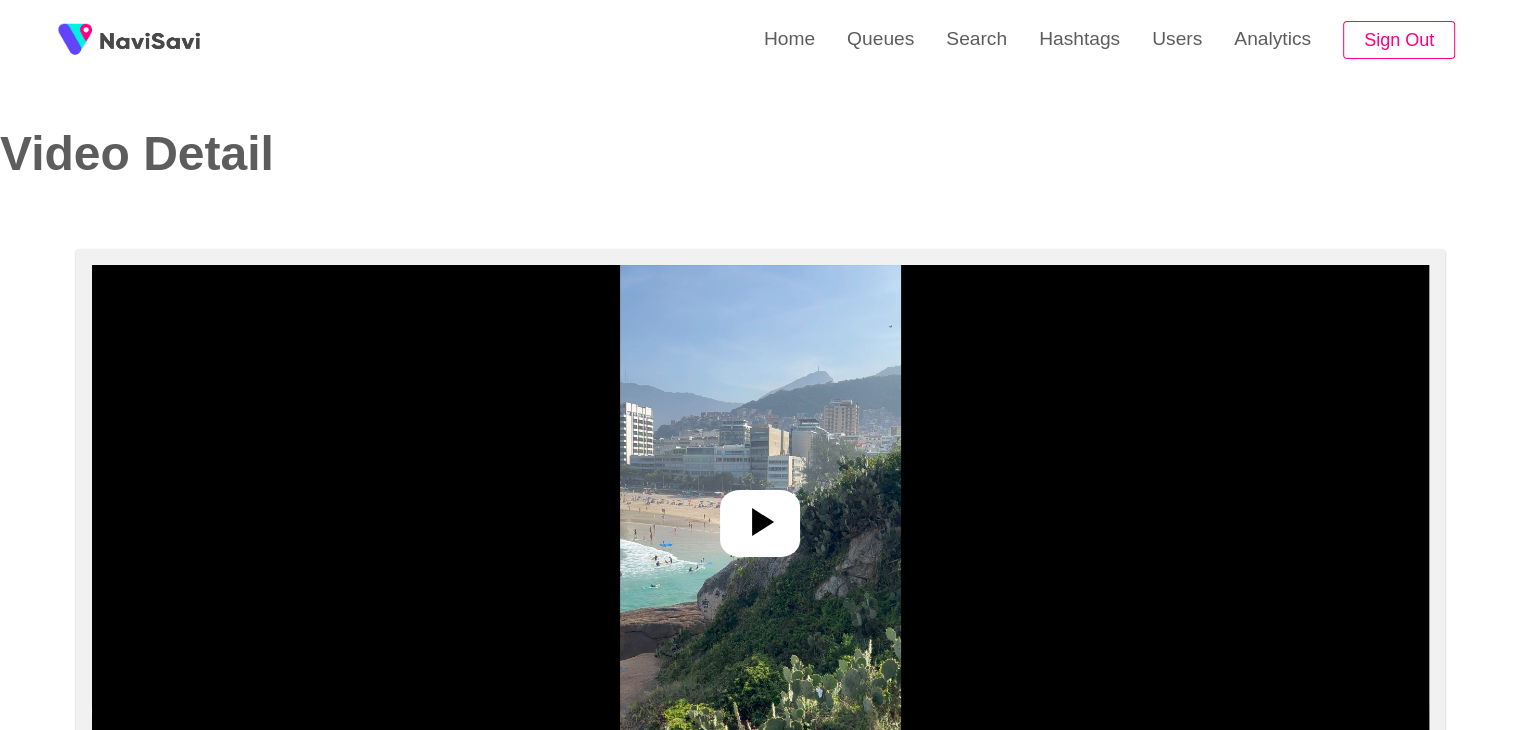 select on "**********" 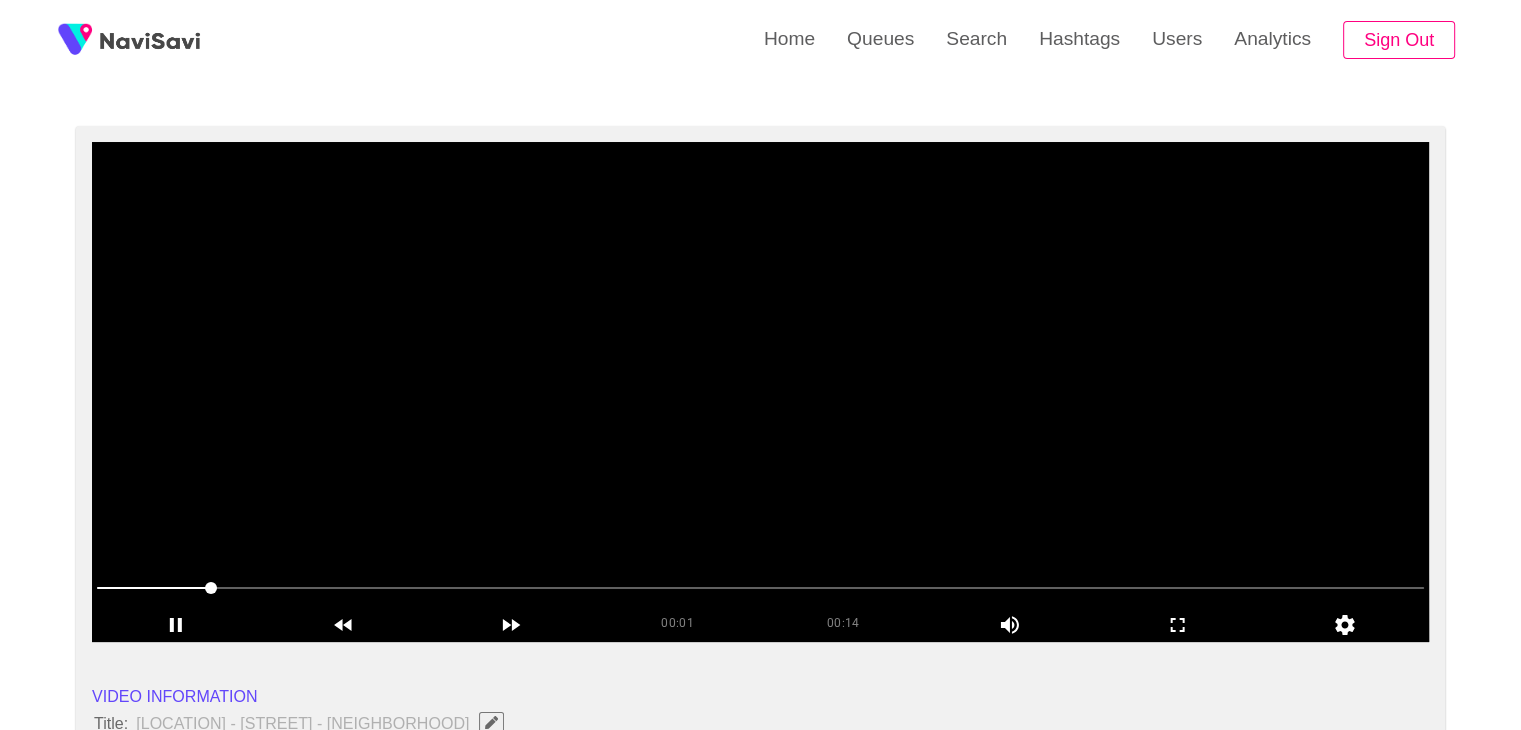 scroll, scrollTop: 114, scrollLeft: 0, axis: vertical 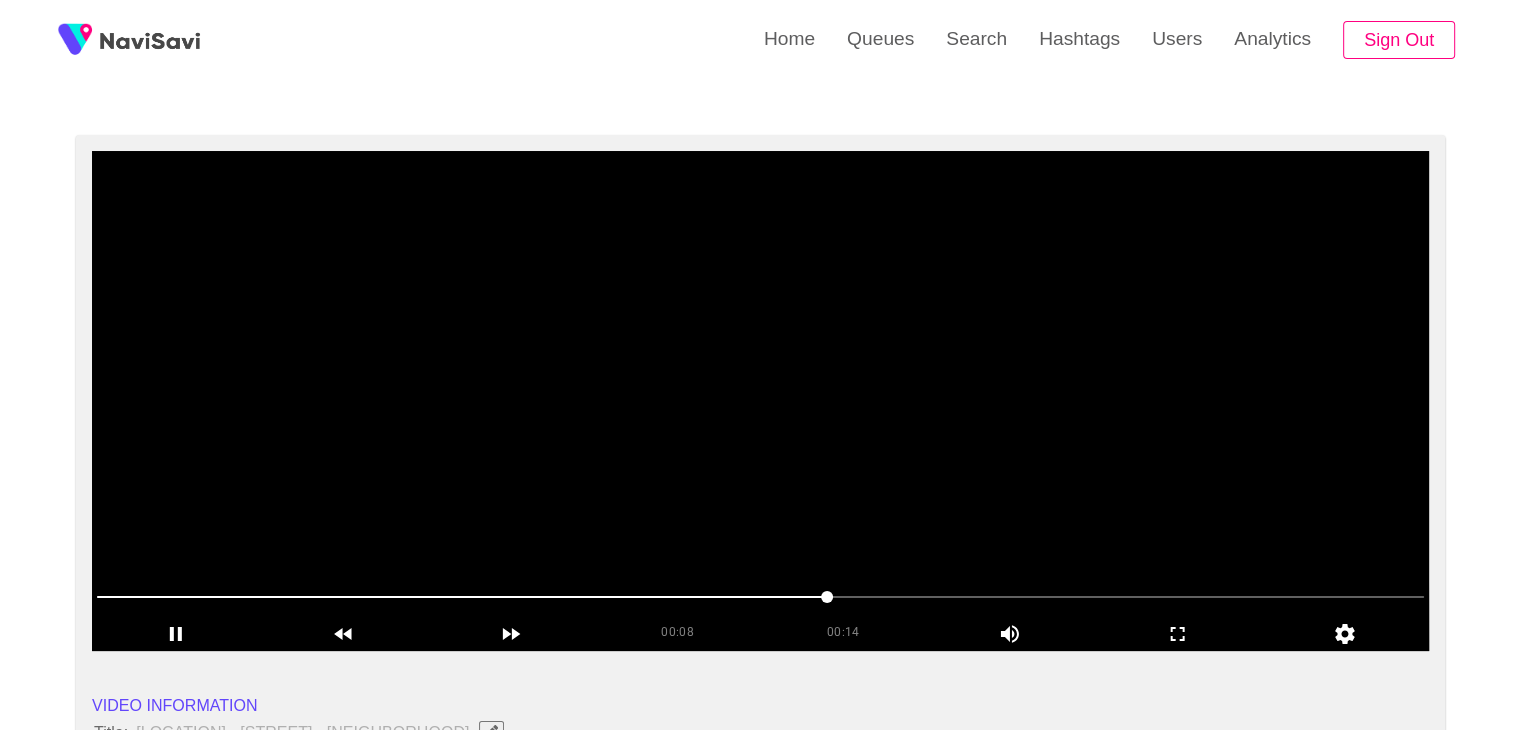 click at bounding box center [760, 401] 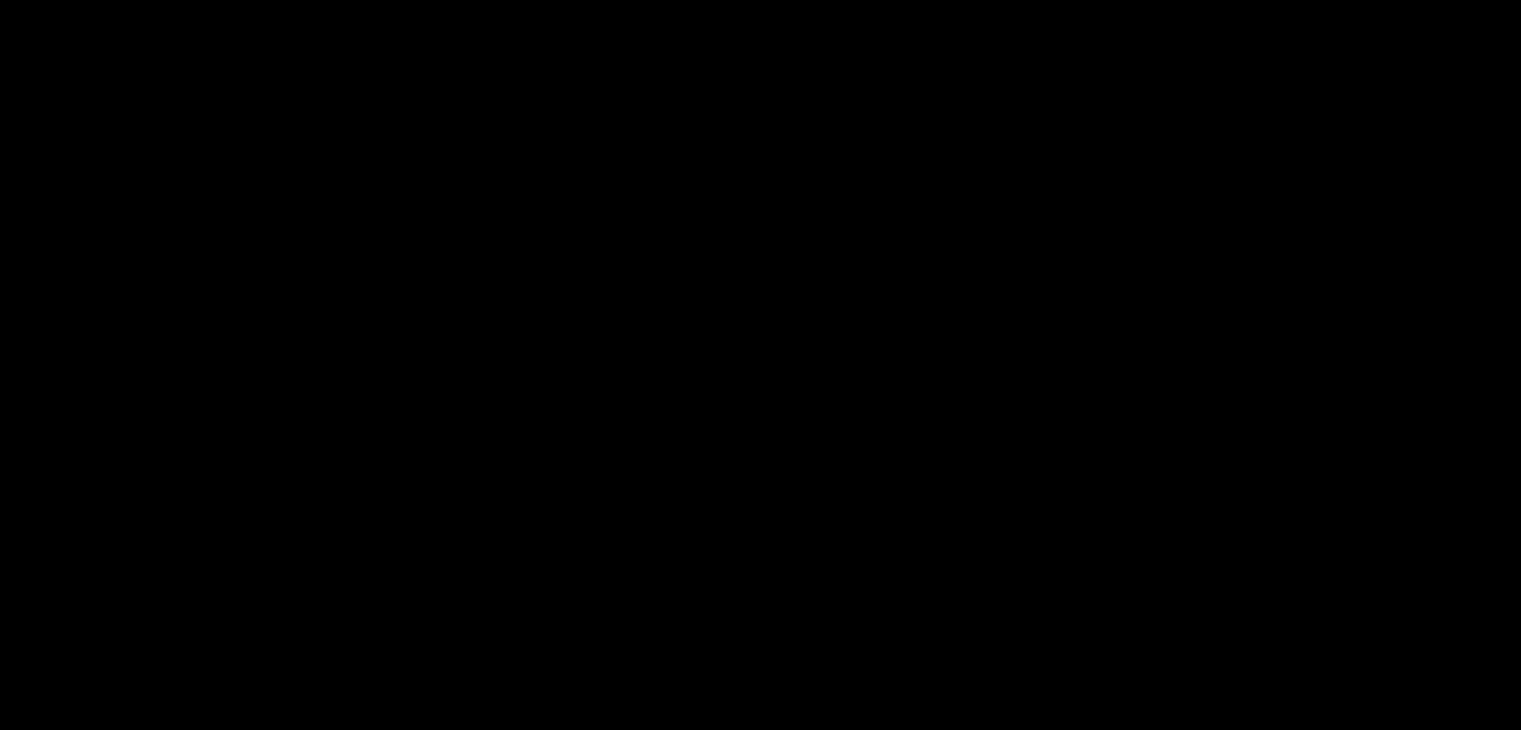 scroll, scrollTop: 114, scrollLeft: 0, axis: vertical 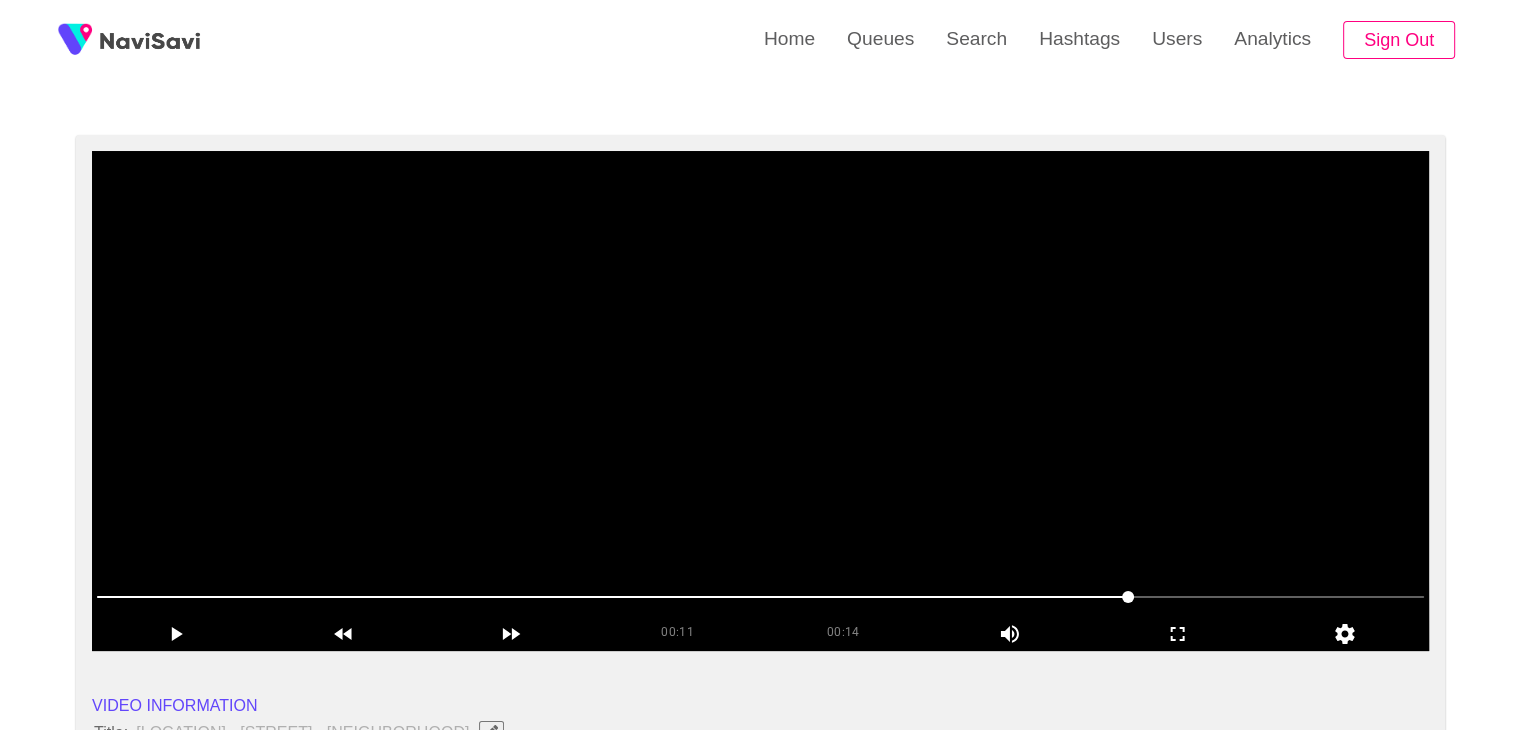 click at bounding box center [760, 401] 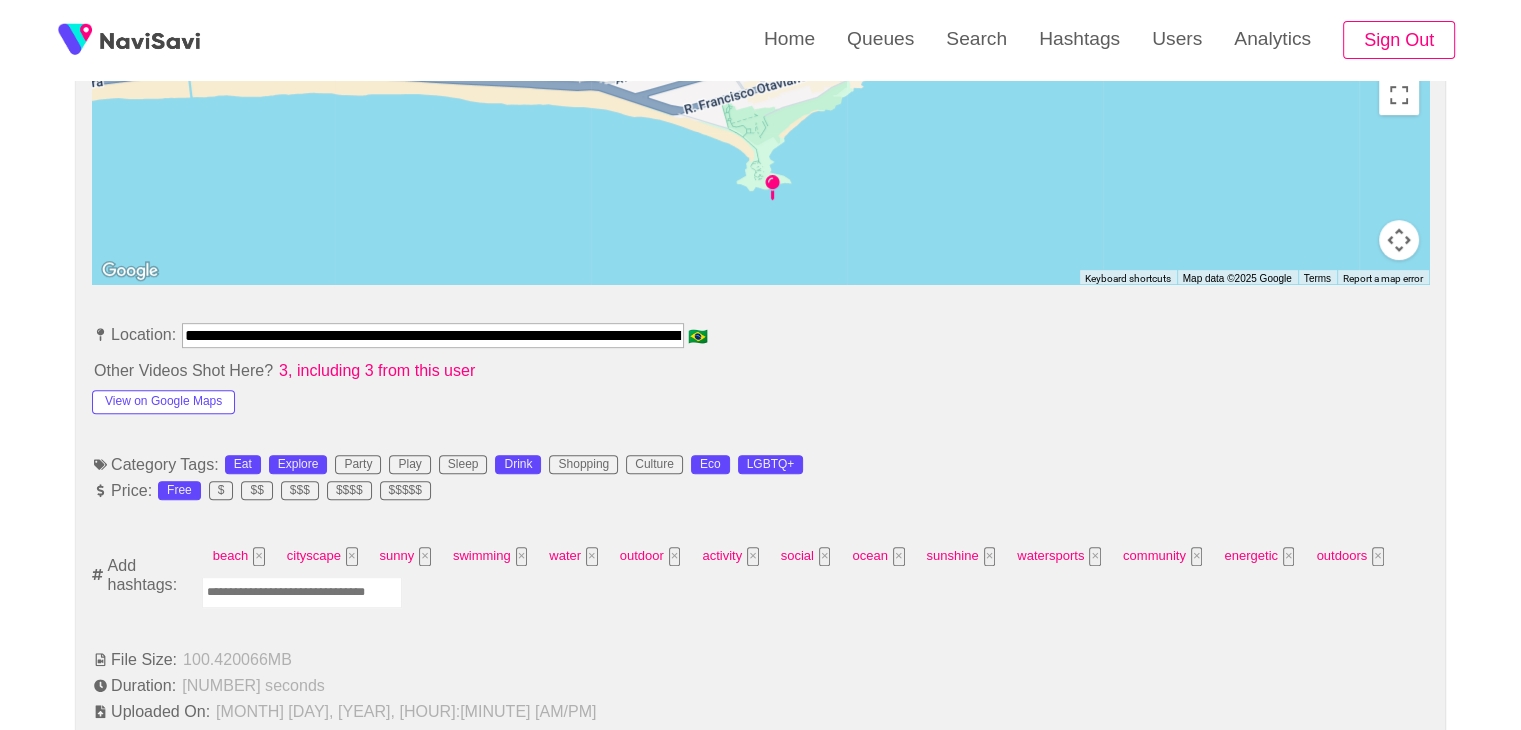 scroll, scrollTop: 928, scrollLeft: 0, axis: vertical 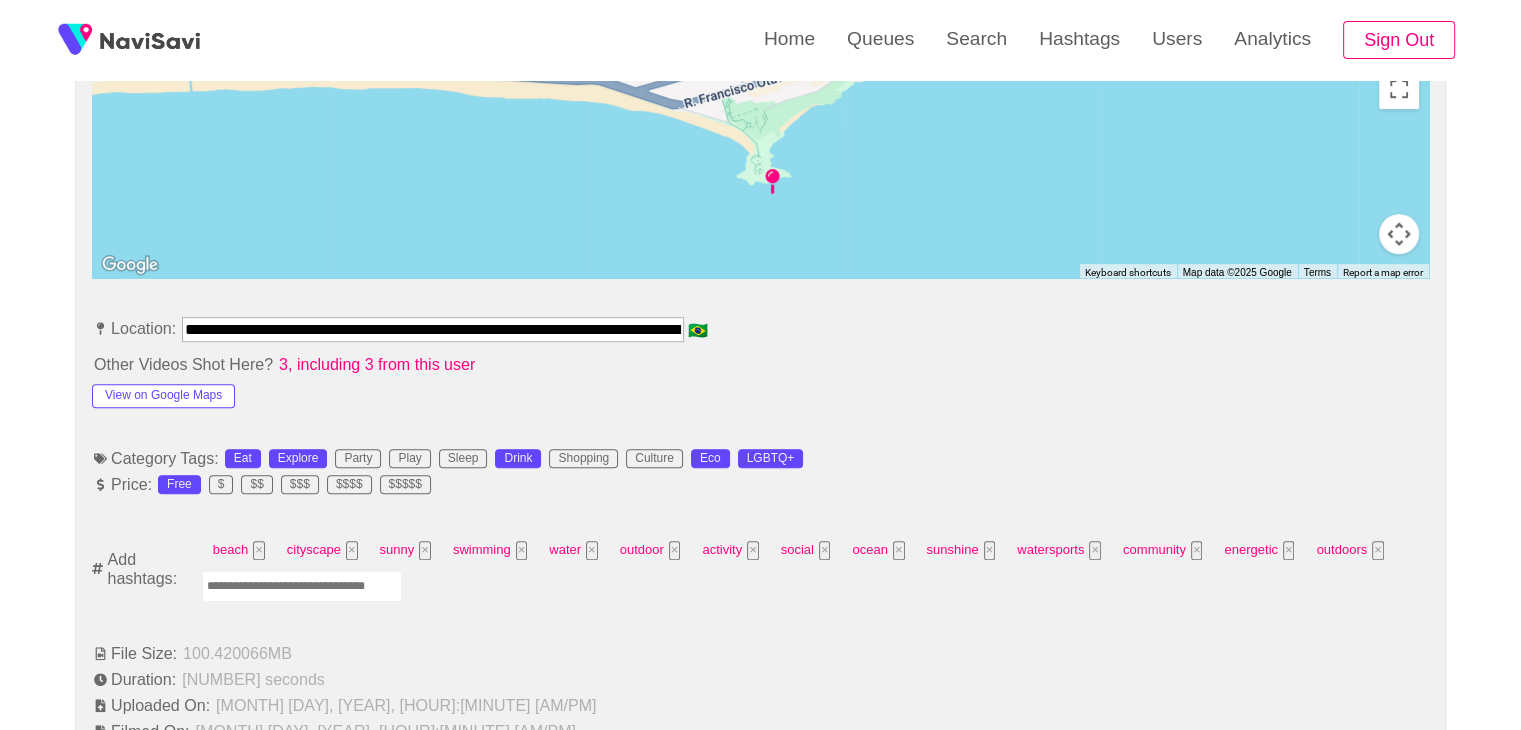 drag, startPoint x: 348, startPoint y: 597, endPoint x: 336, endPoint y: 581, distance: 20 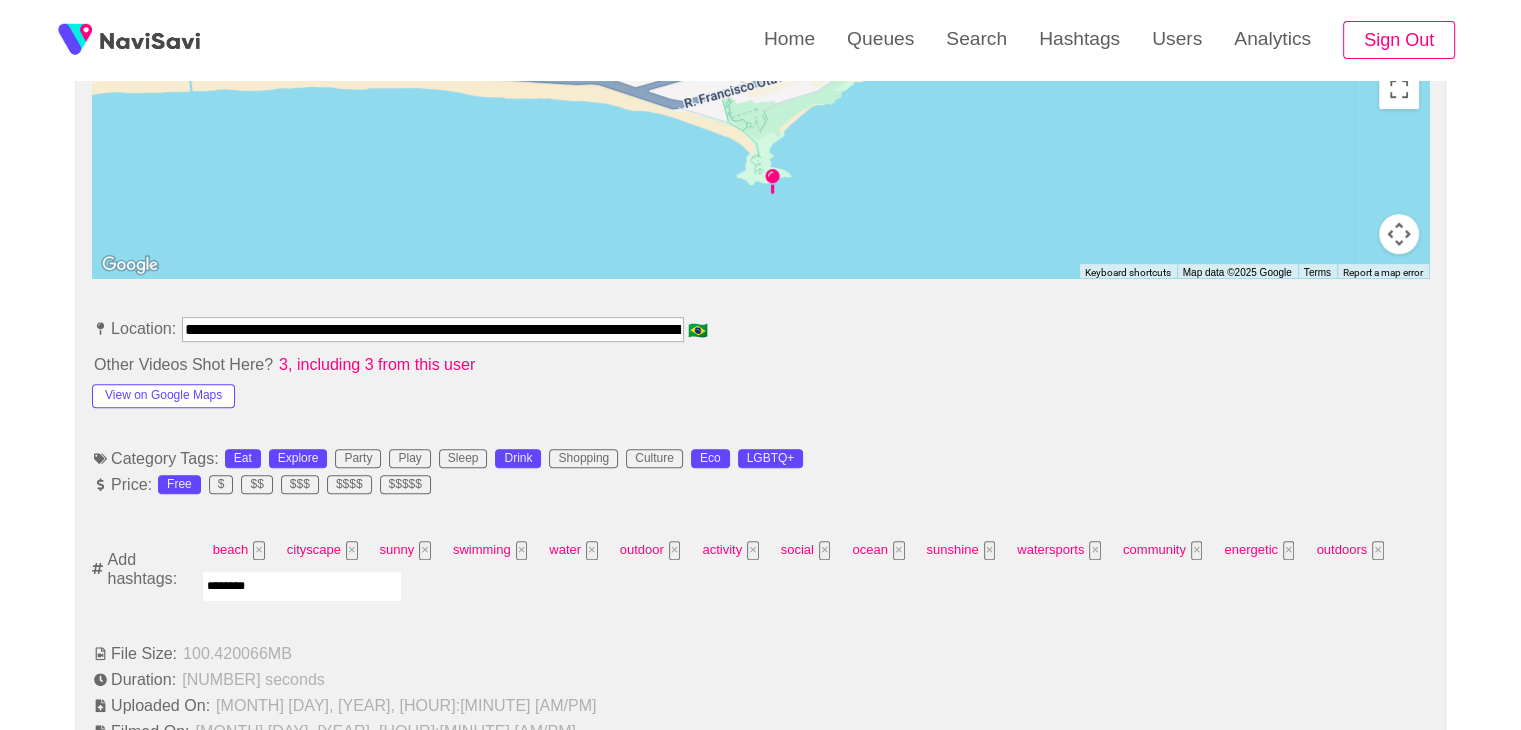 type on "*********" 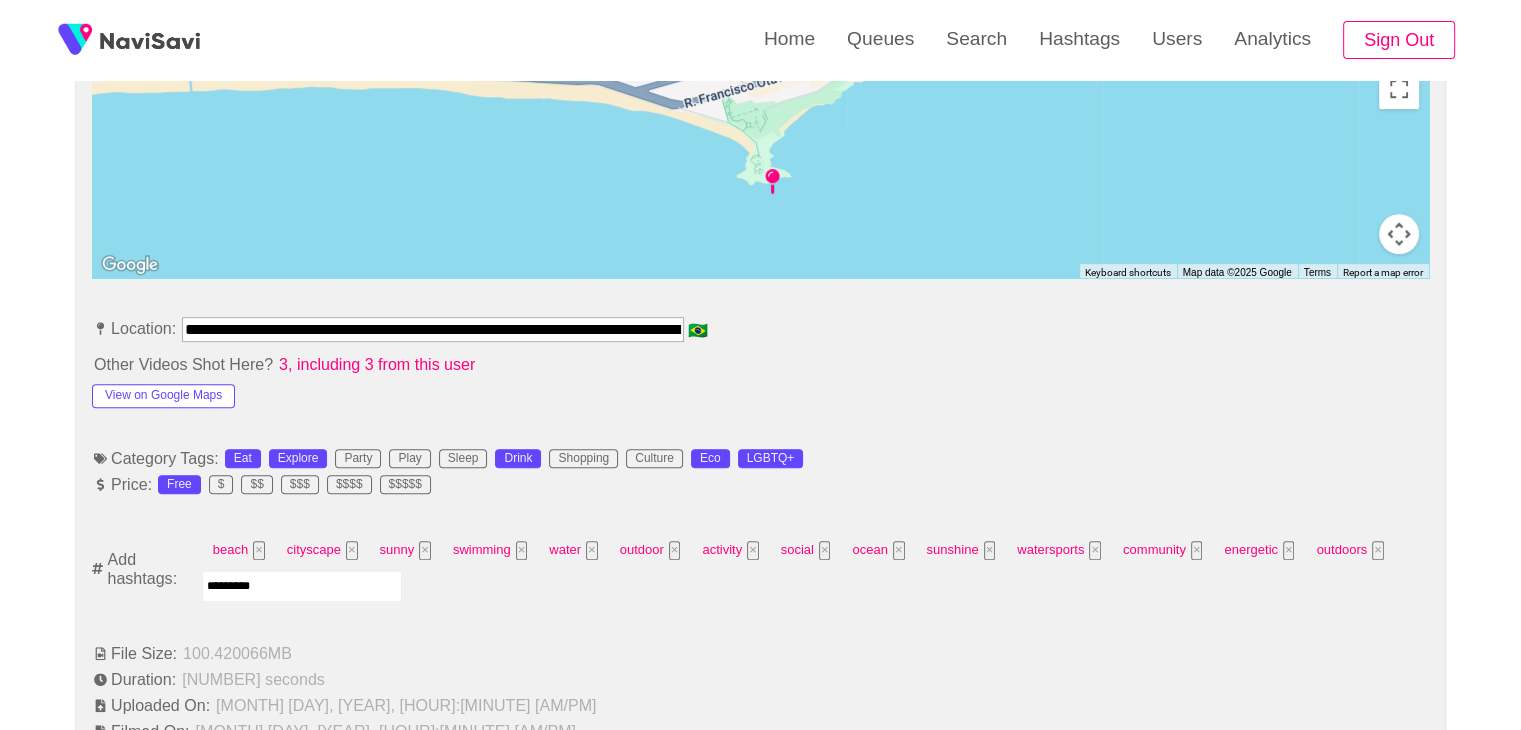 type 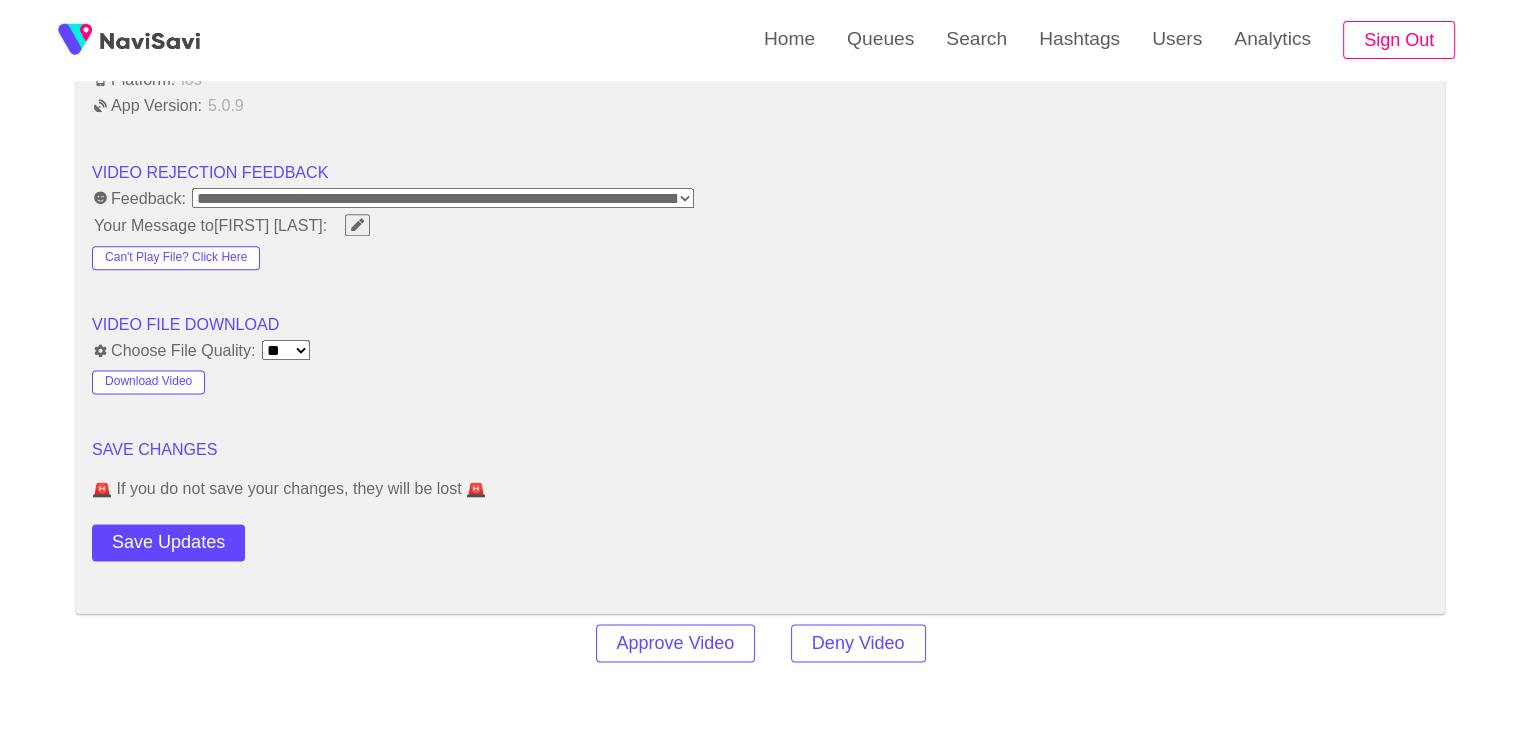 scroll, scrollTop: 2536, scrollLeft: 0, axis: vertical 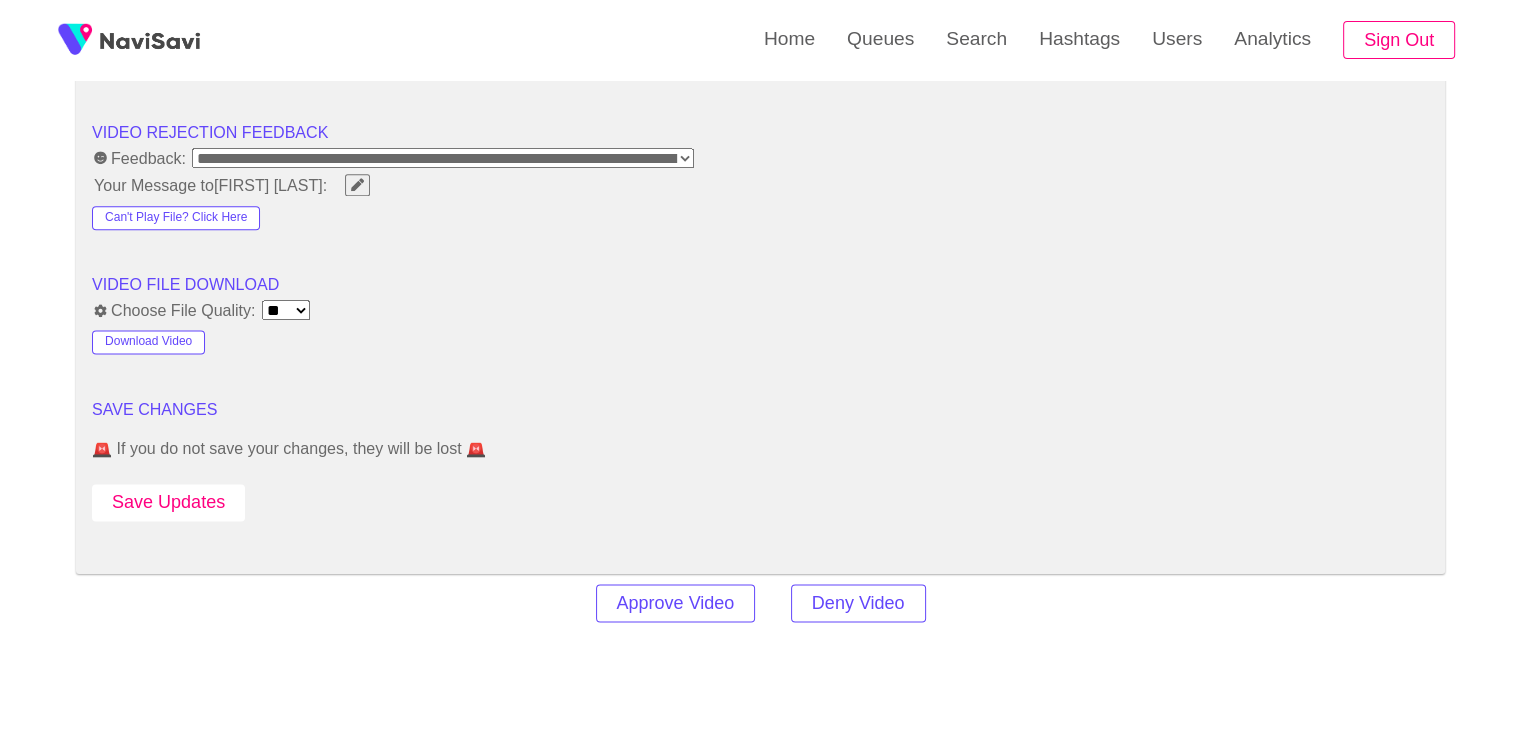 click on "Save Updates" at bounding box center [168, 502] 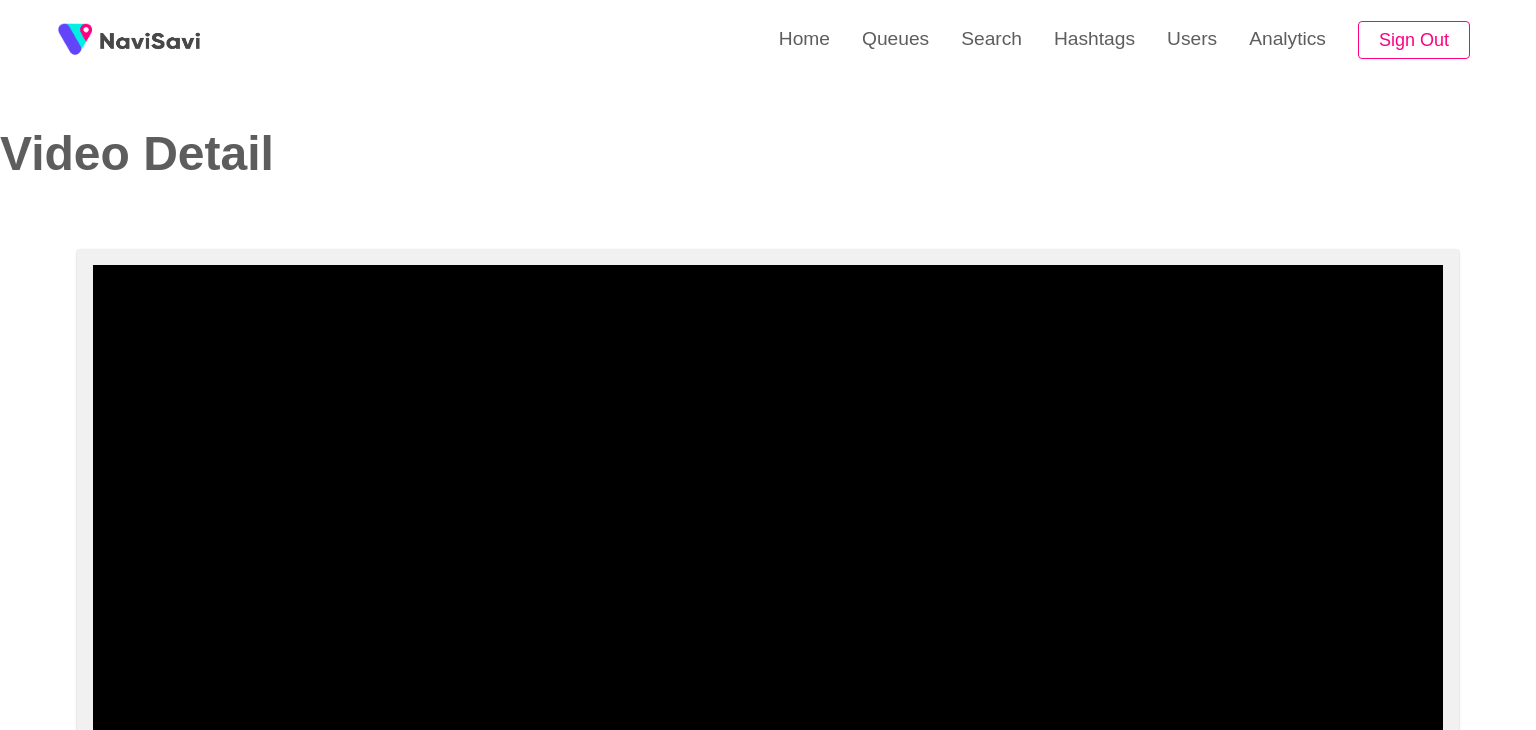 select on "**********" 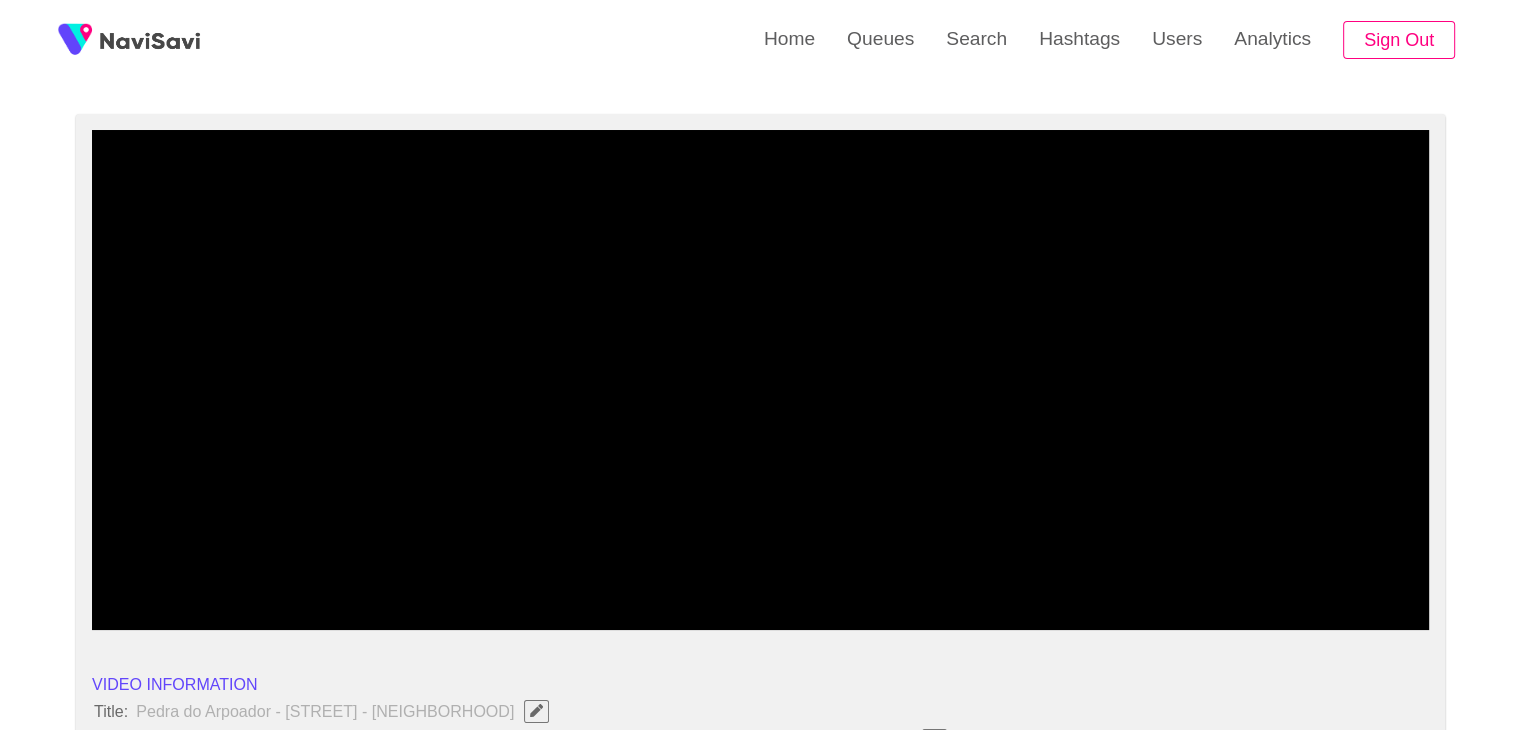 scroll, scrollTop: 90, scrollLeft: 0, axis: vertical 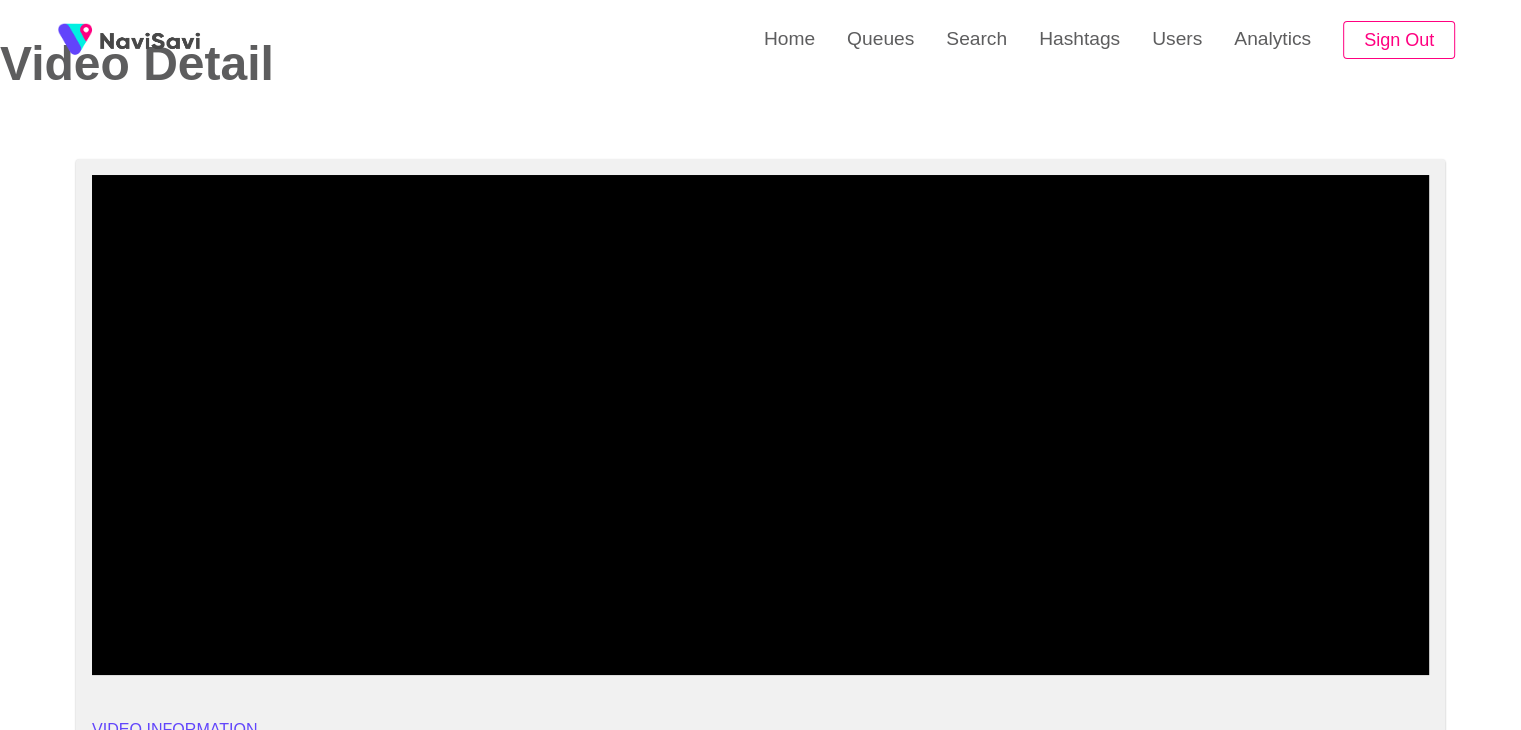 click at bounding box center [760, 425] 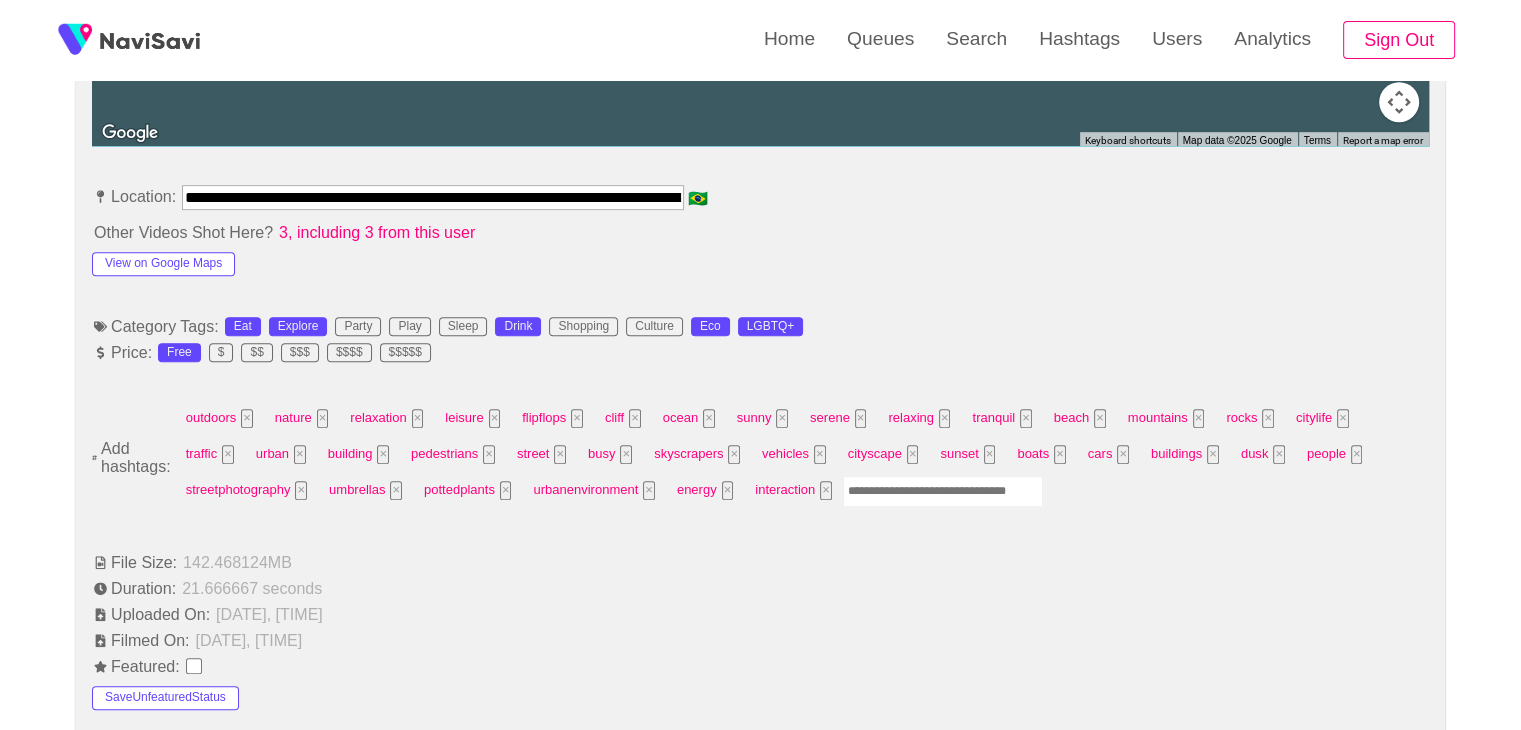 scroll, scrollTop: 1068, scrollLeft: 0, axis: vertical 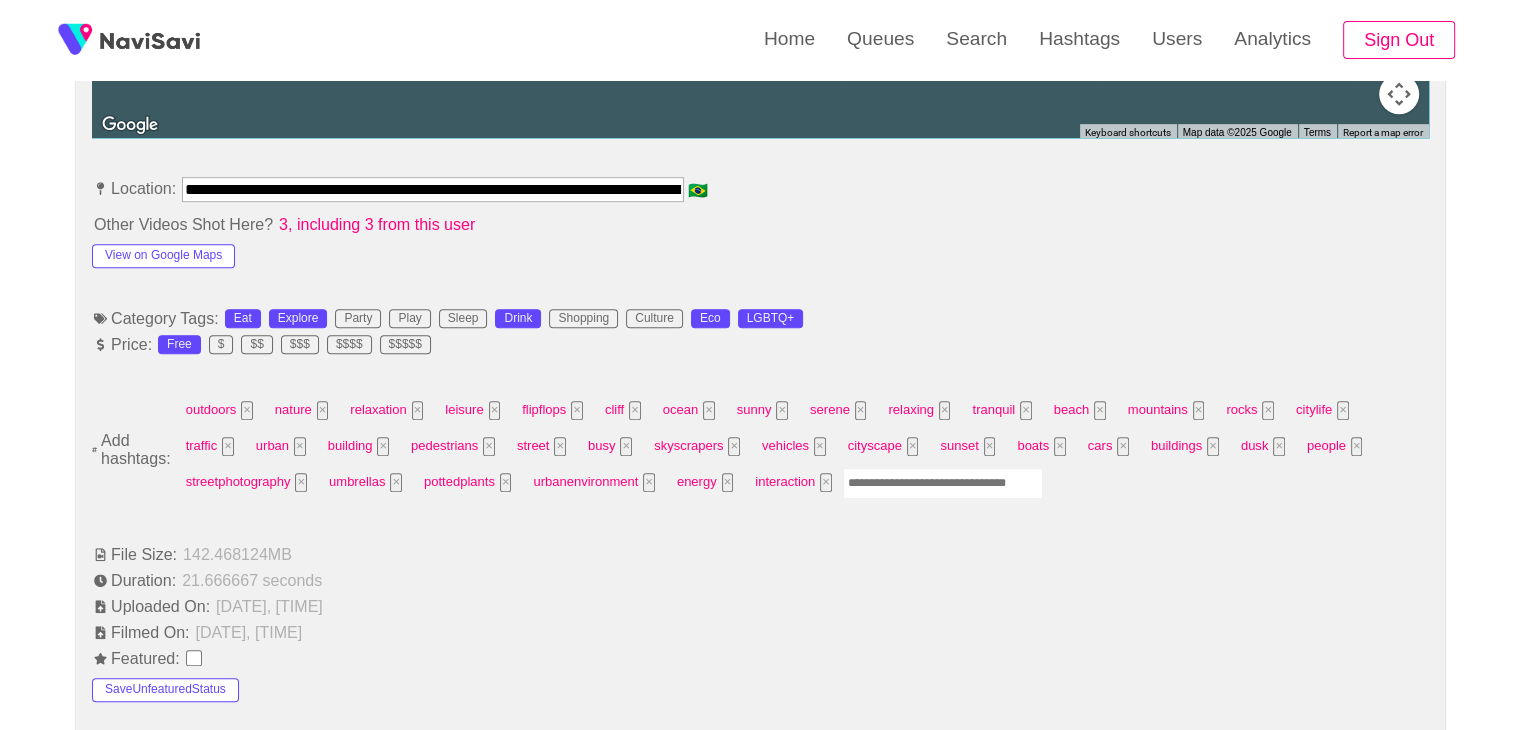 click at bounding box center (943, 483) 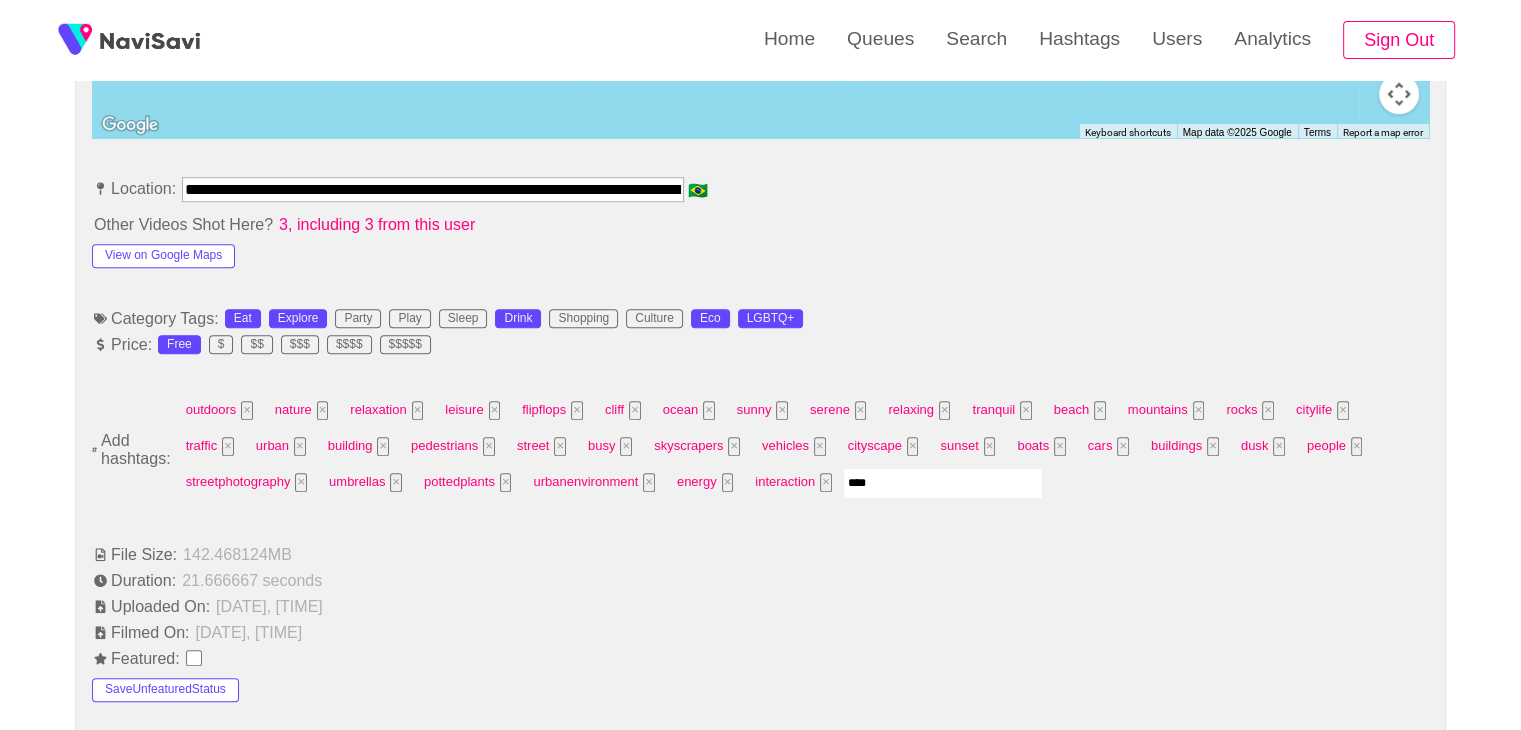 type on "*****" 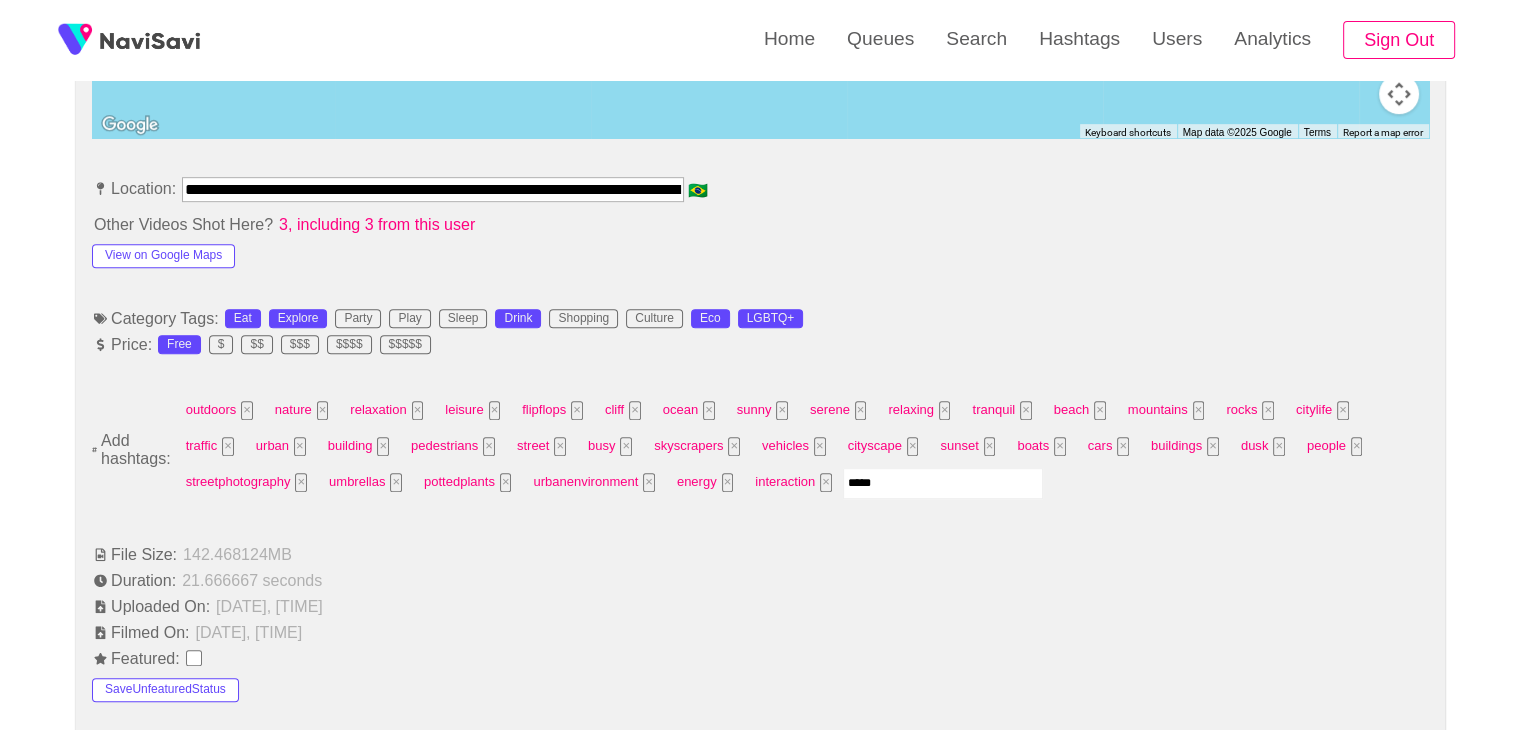 type 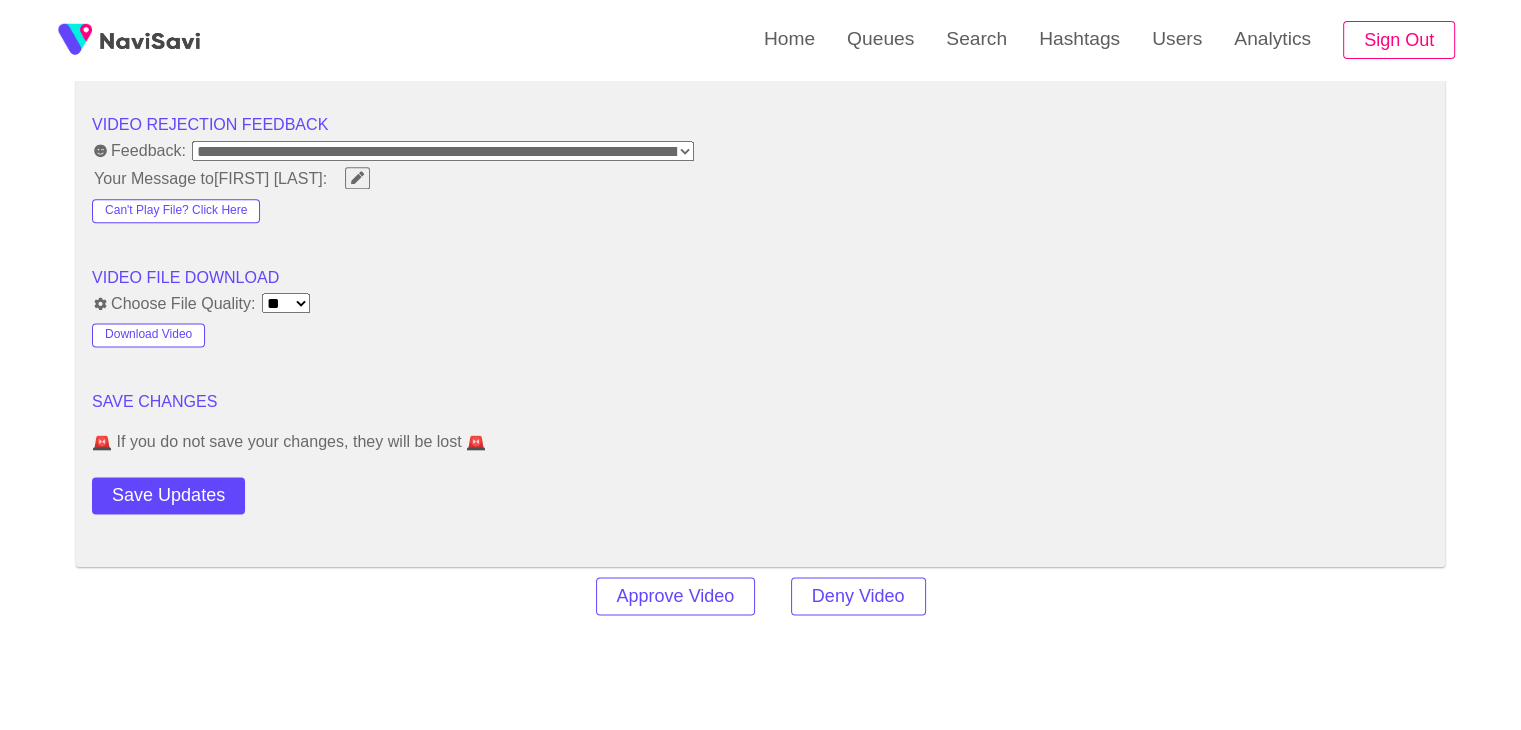 scroll, scrollTop: 2580, scrollLeft: 0, axis: vertical 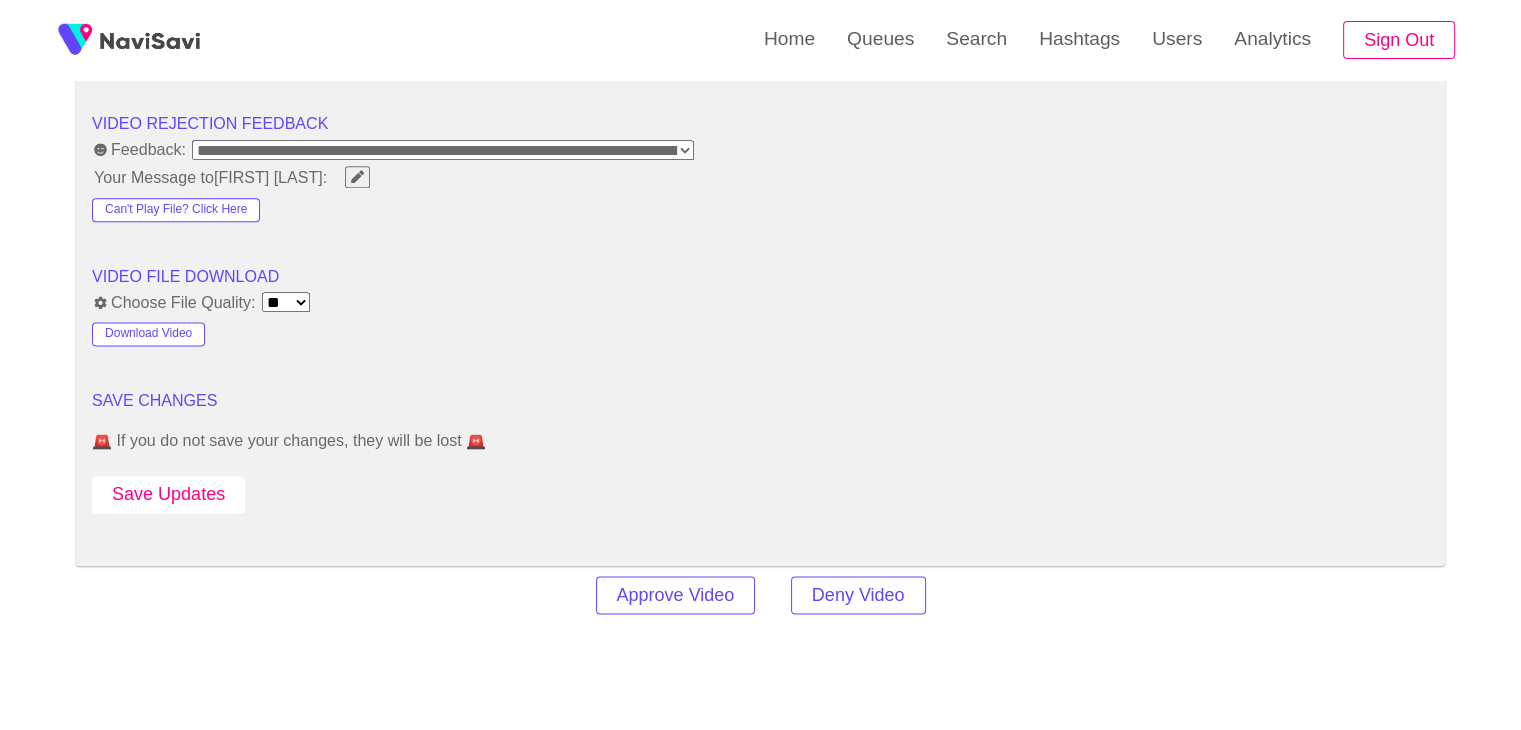 click on "Save Updates" at bounding box center (168, 494) 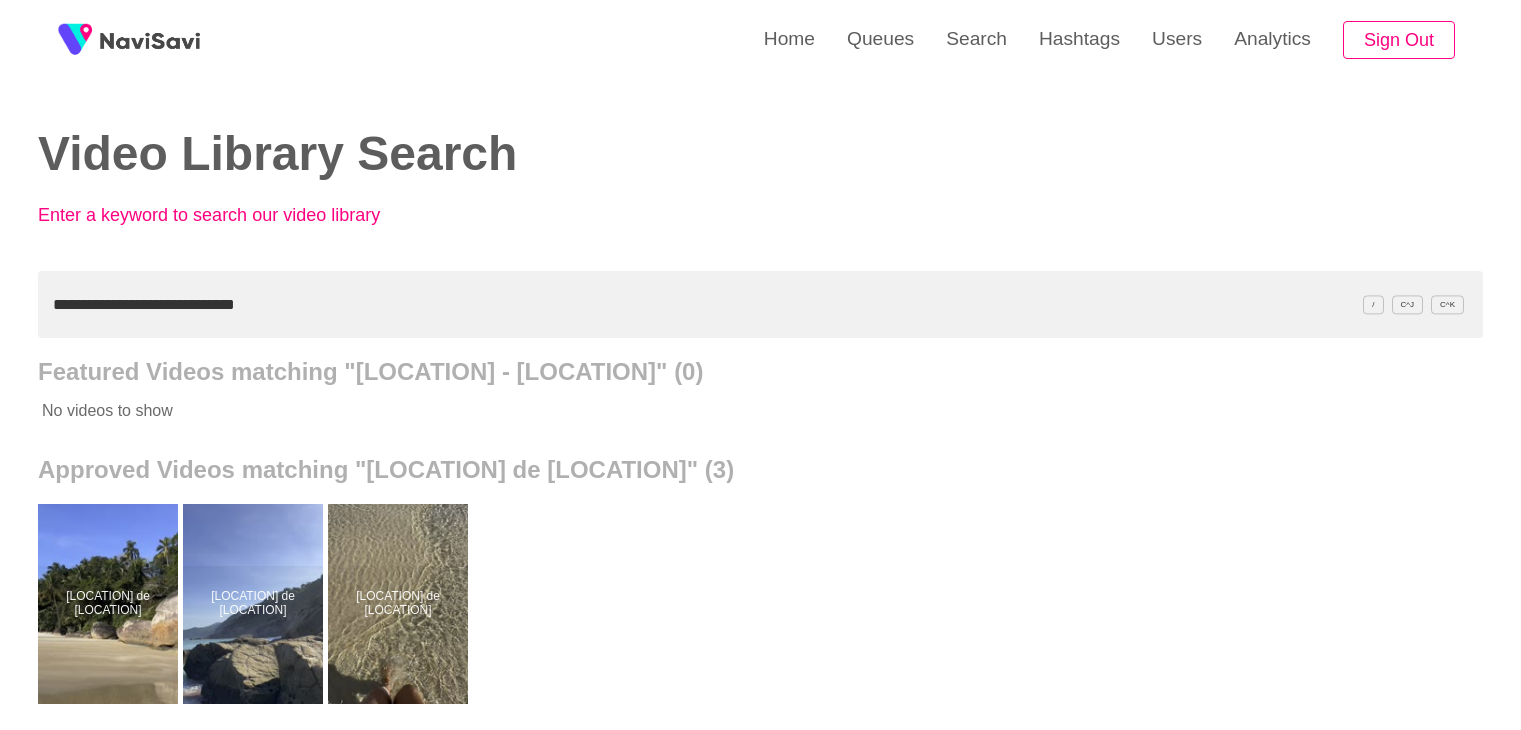 scroll, scrollTop: 0, scrollLeft: 0, axis: both 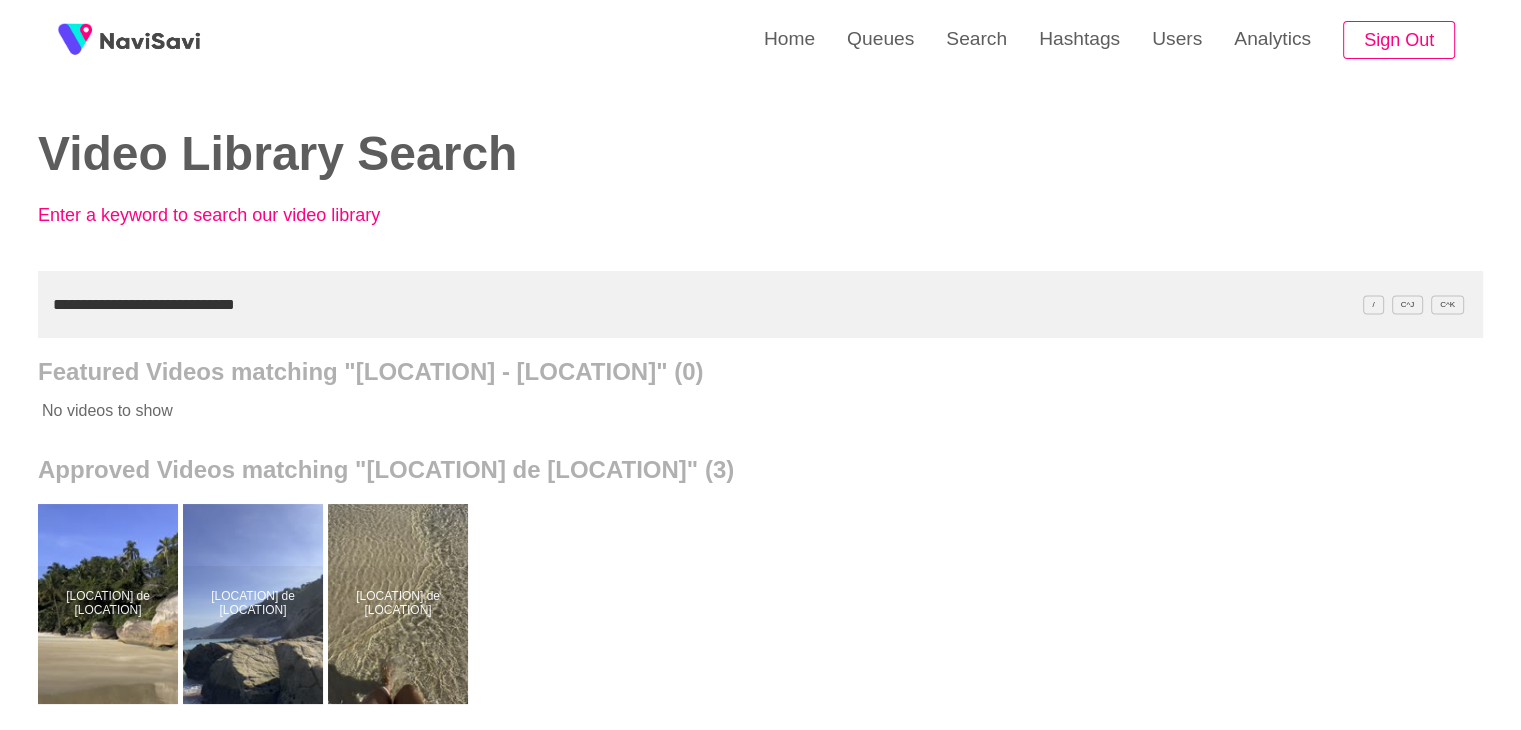 click on "**********" at bounding box center (760, 304) 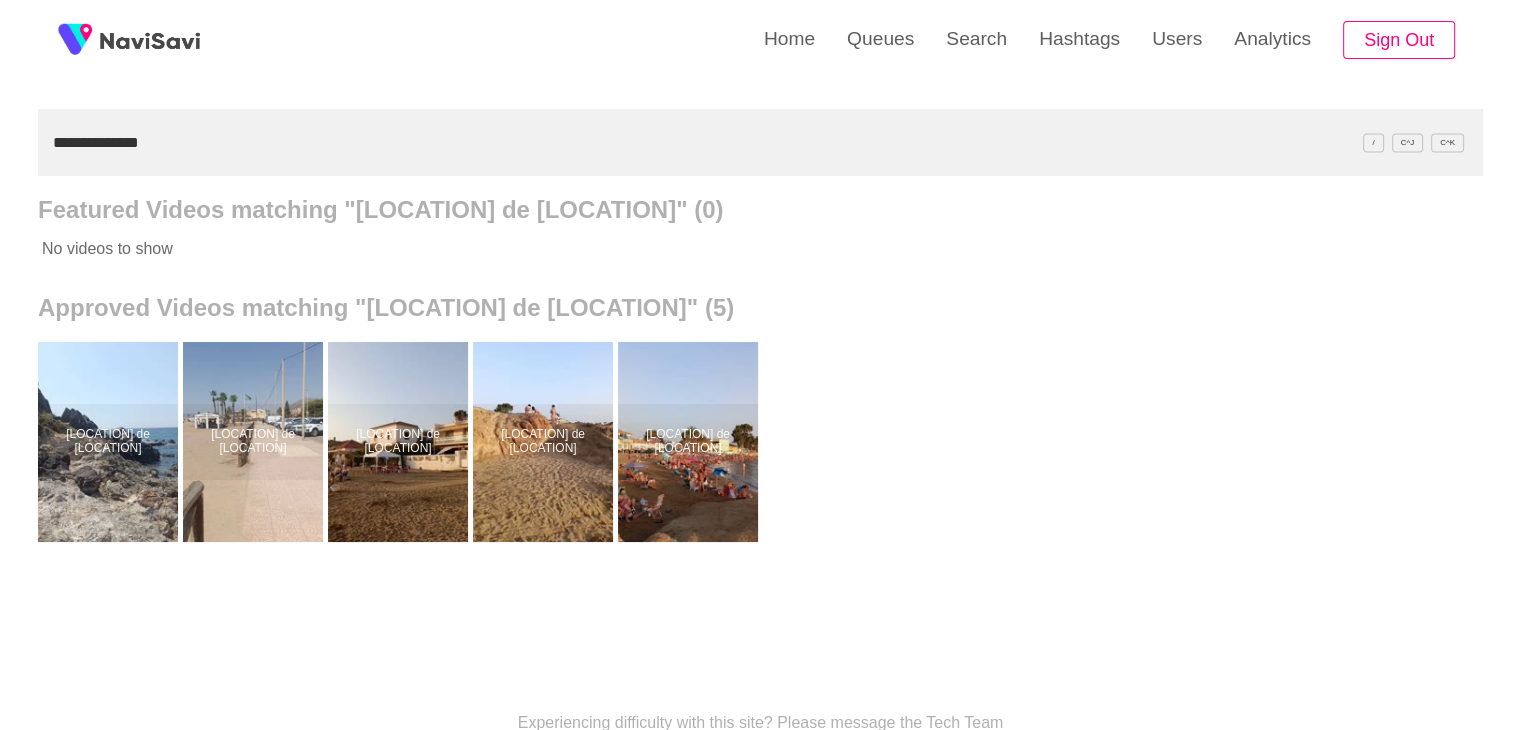scroll, scrollTop: 175, scrollLeft: 0, axis: vertical 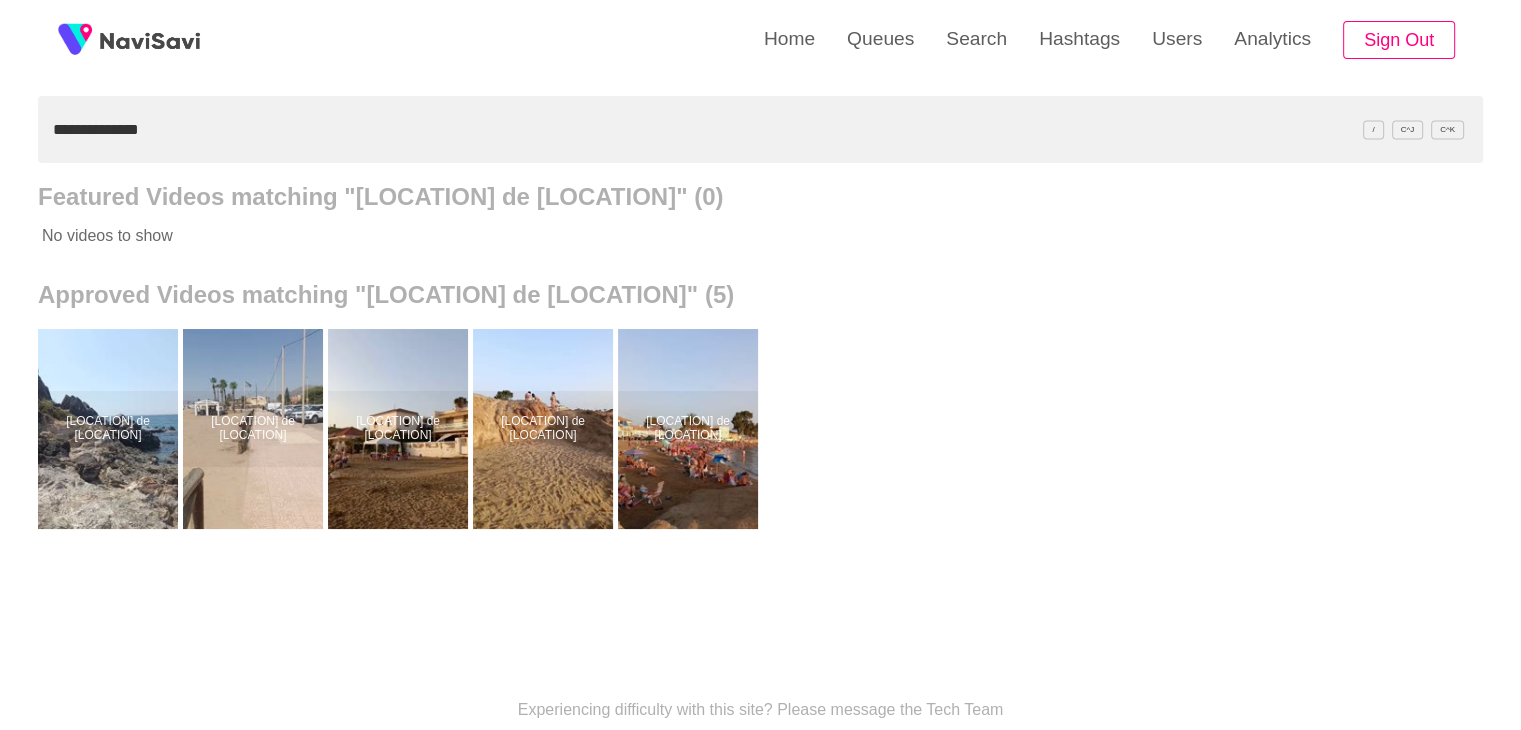 click on "**********" at bounding box center (760, 129) 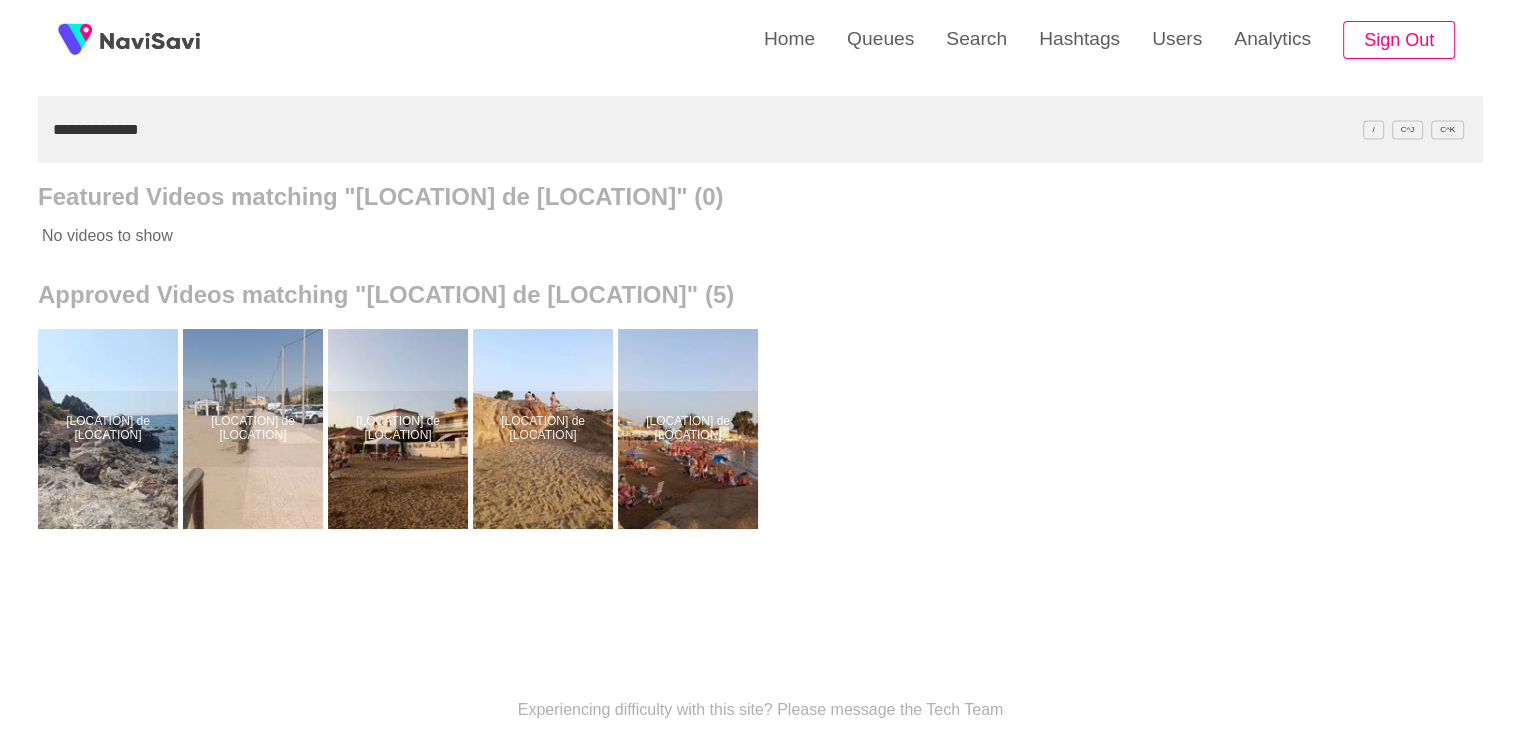 click on "**********" at bounding box center (760, 129) 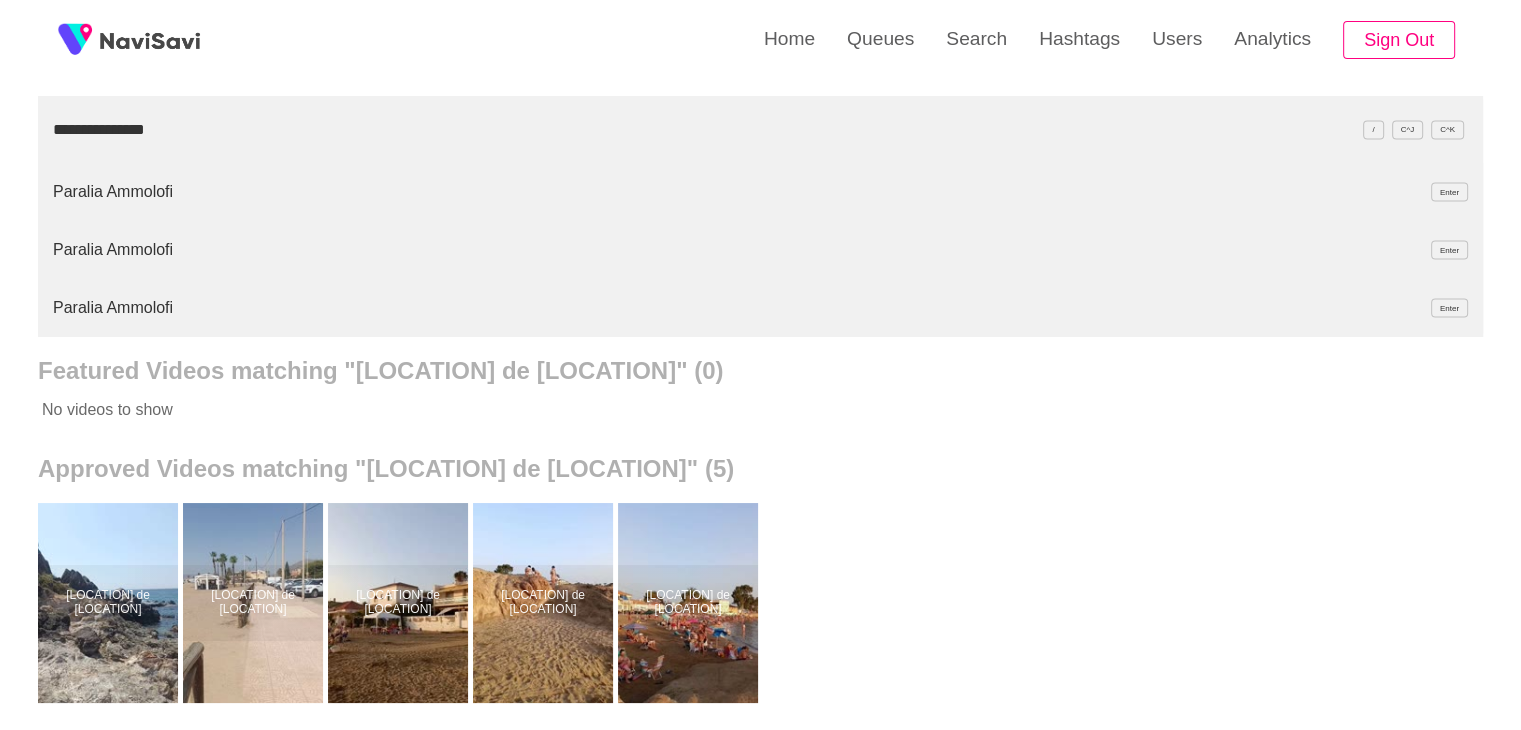 click on "**********" at bounding box center (760, 129) 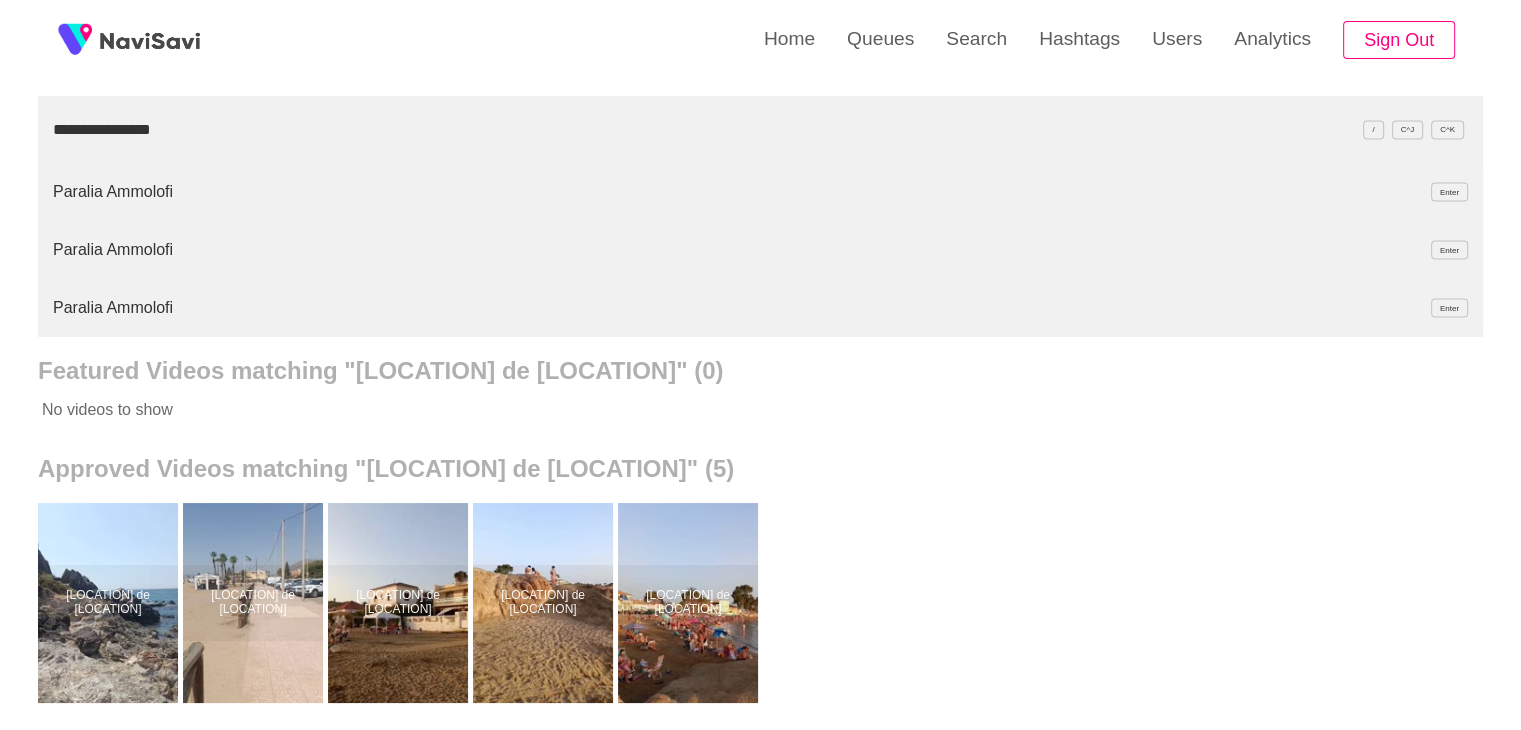 type on "**********" 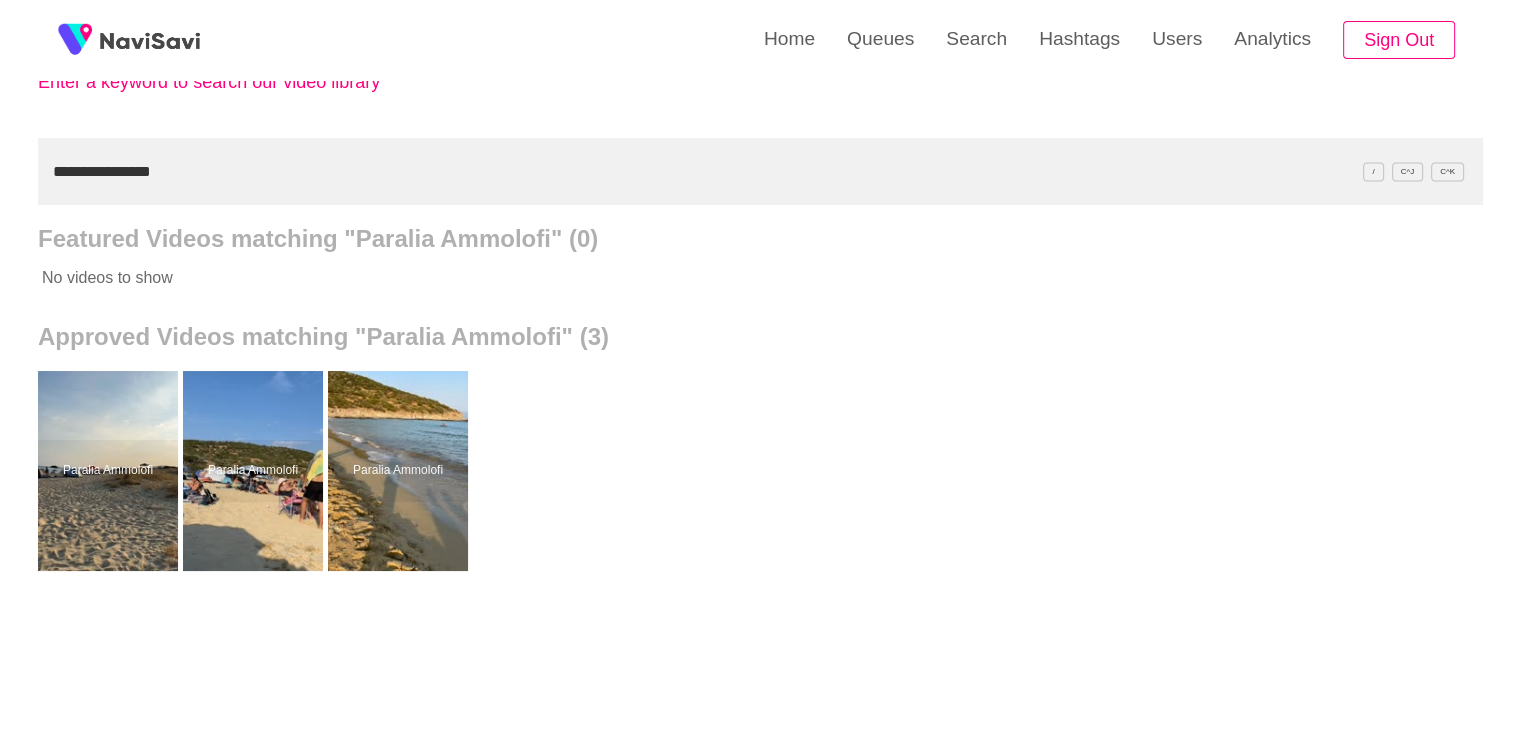 scroll, scrollTop: 175, scrollLeft: 0, axis: vertical 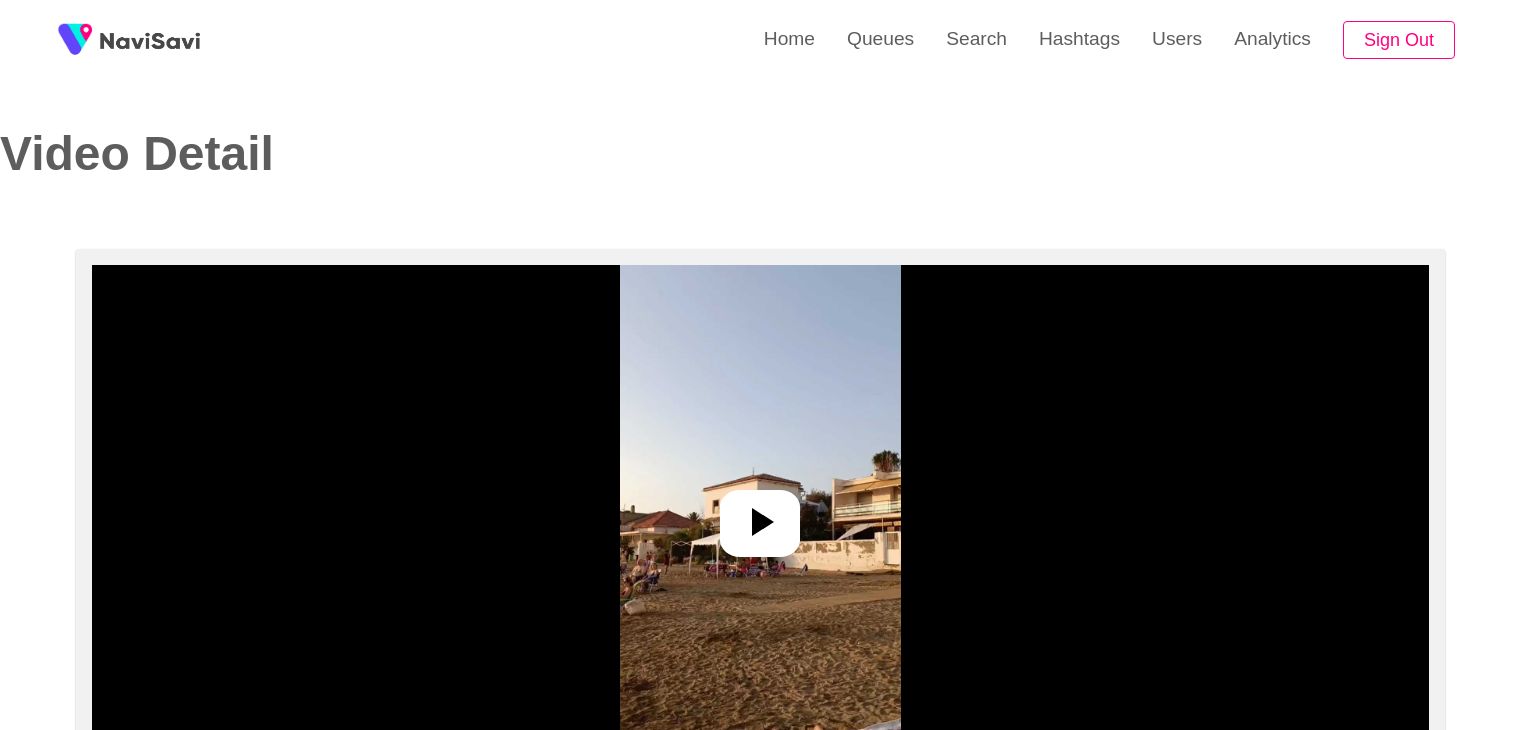 select on "**********" 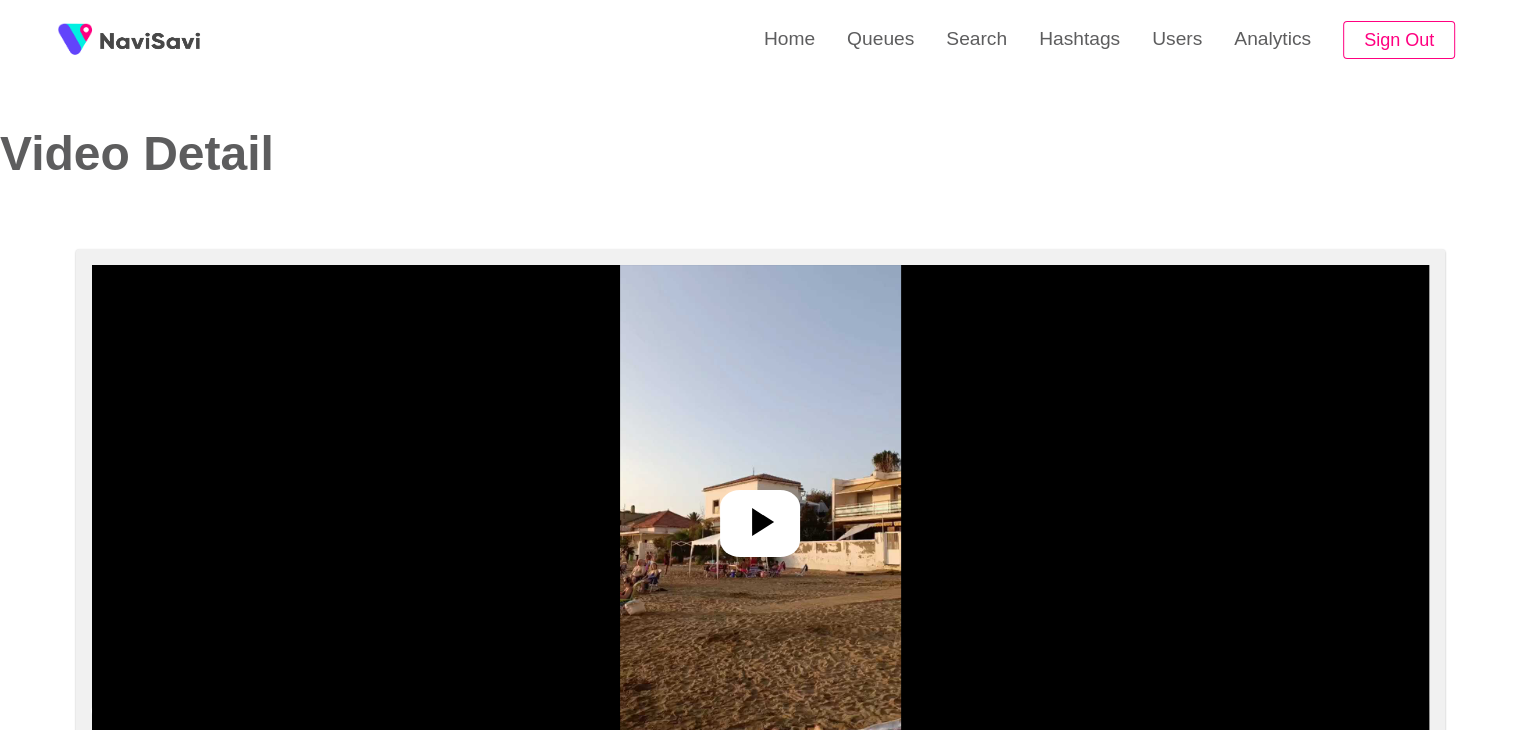 click at bounding box center (760, 515) 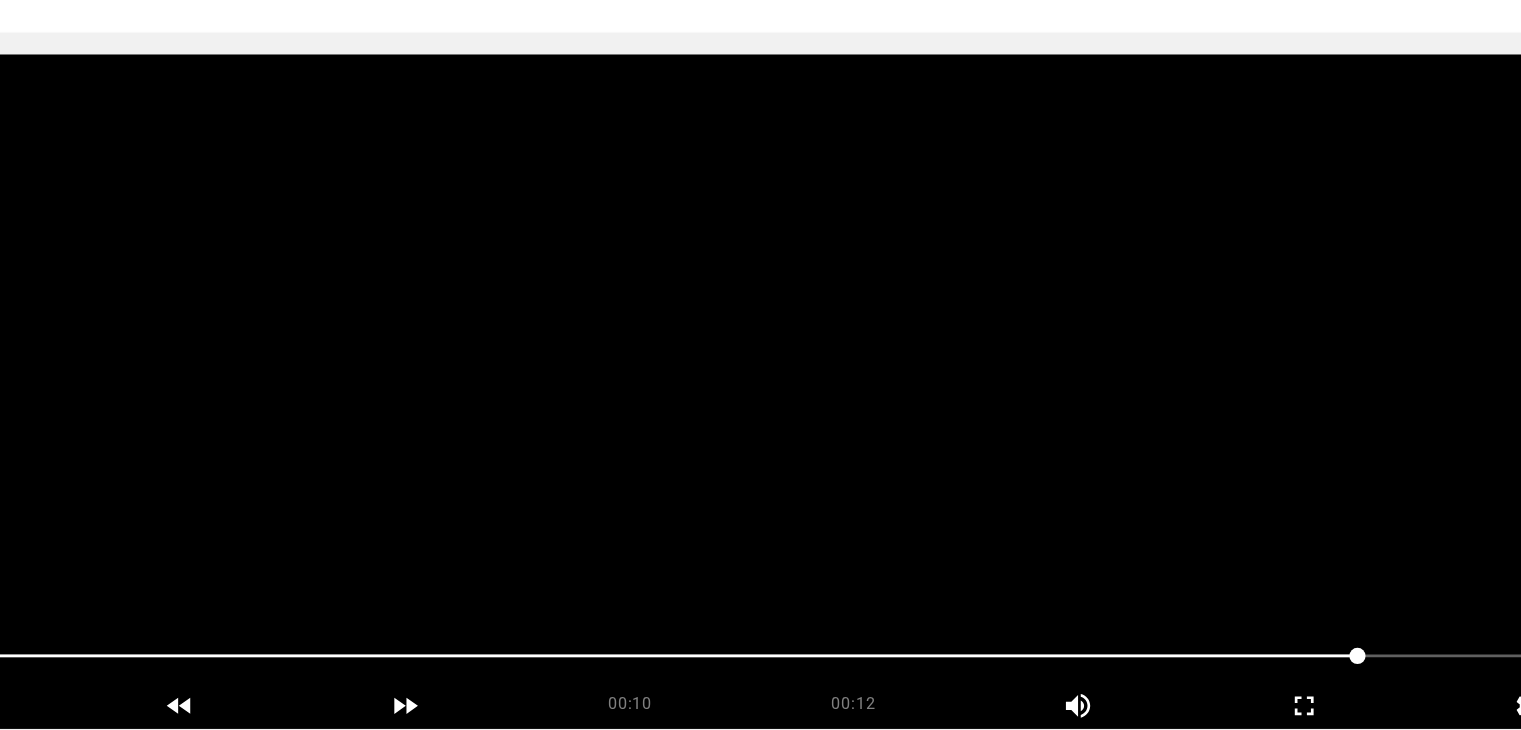 scroll, scrollTop: 131, scrollLeft: 0, axis: vertical 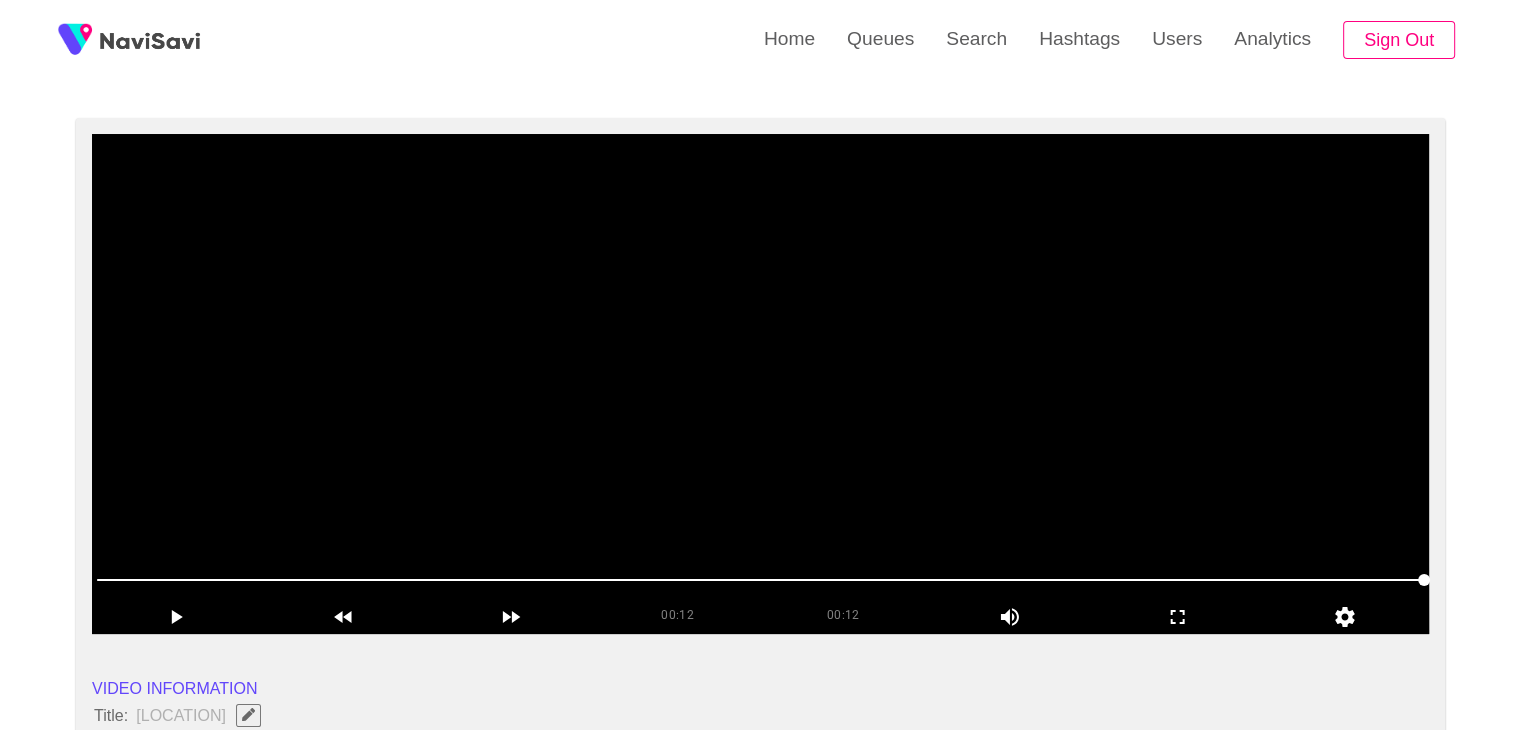 click at bounding box center [760, 384] 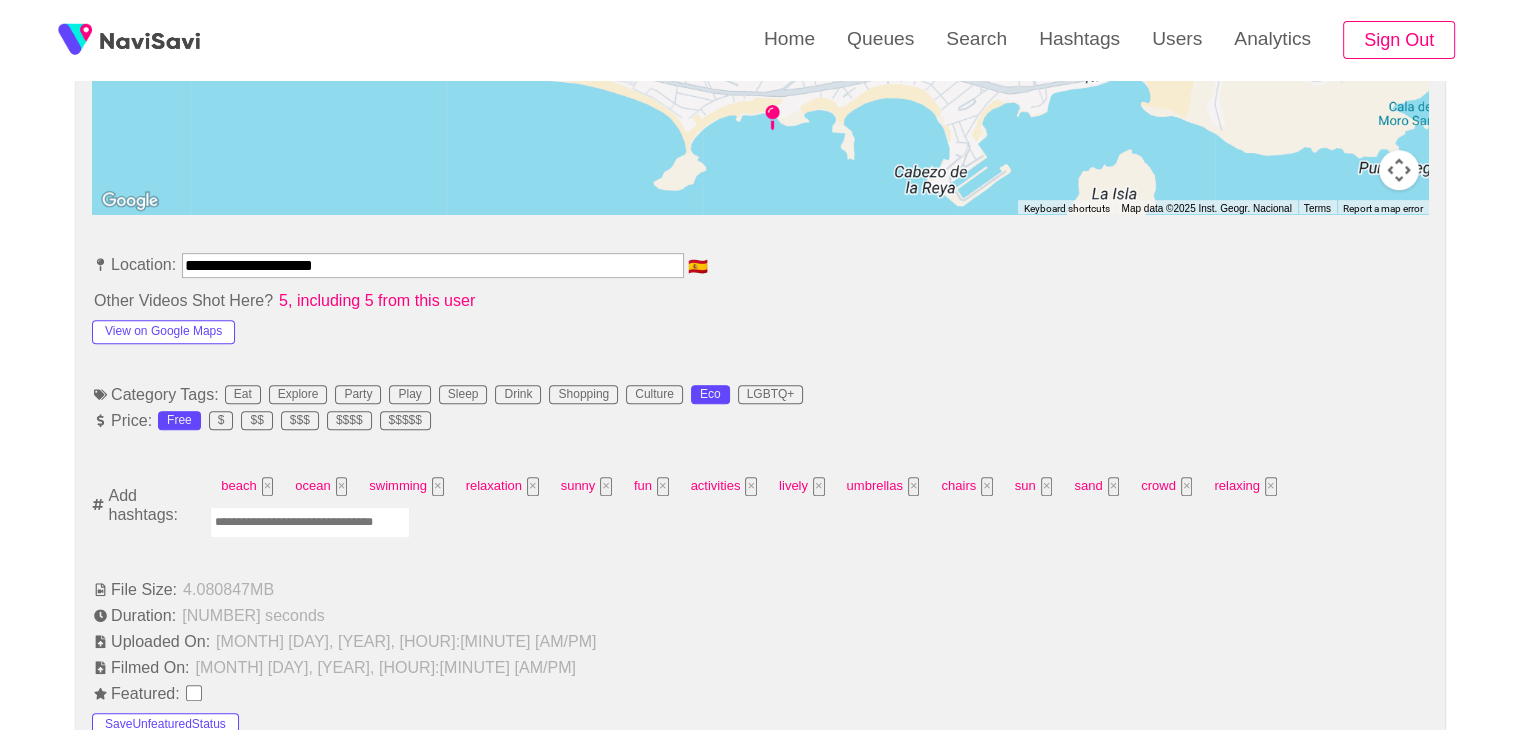 scroll, scrollTop: 998, scrollLeft: 0, axis: vertical 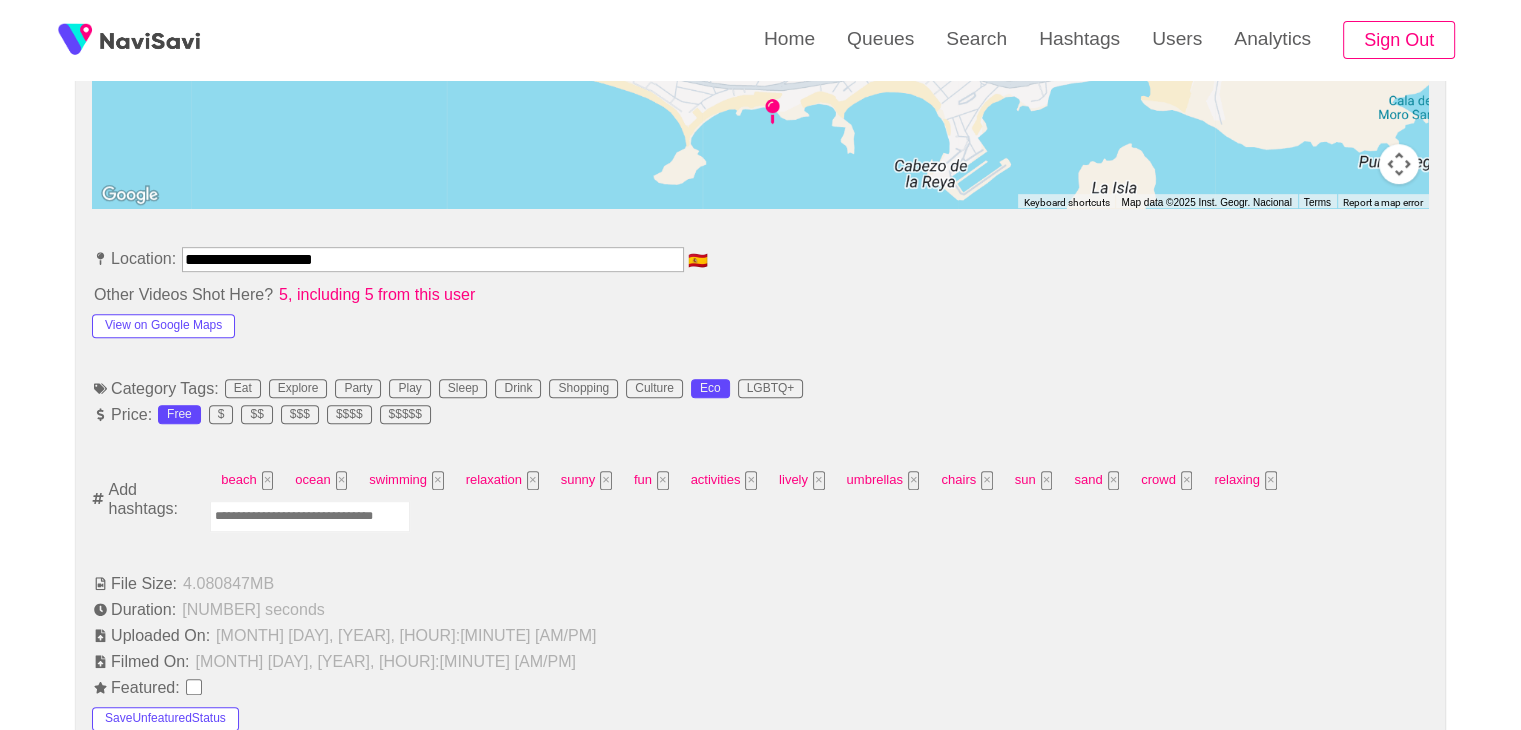 click at bounding box center (310, 516) 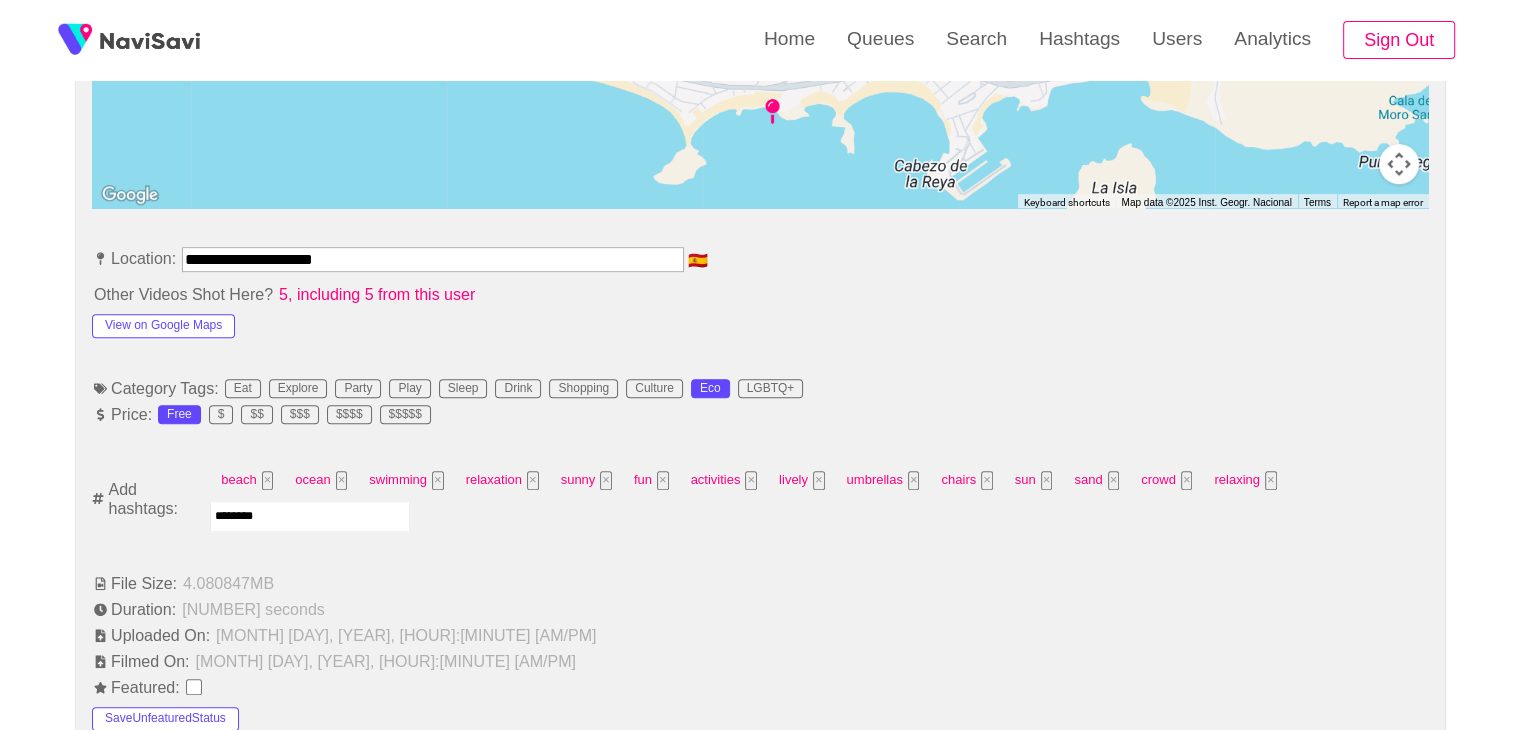 type on "*********" 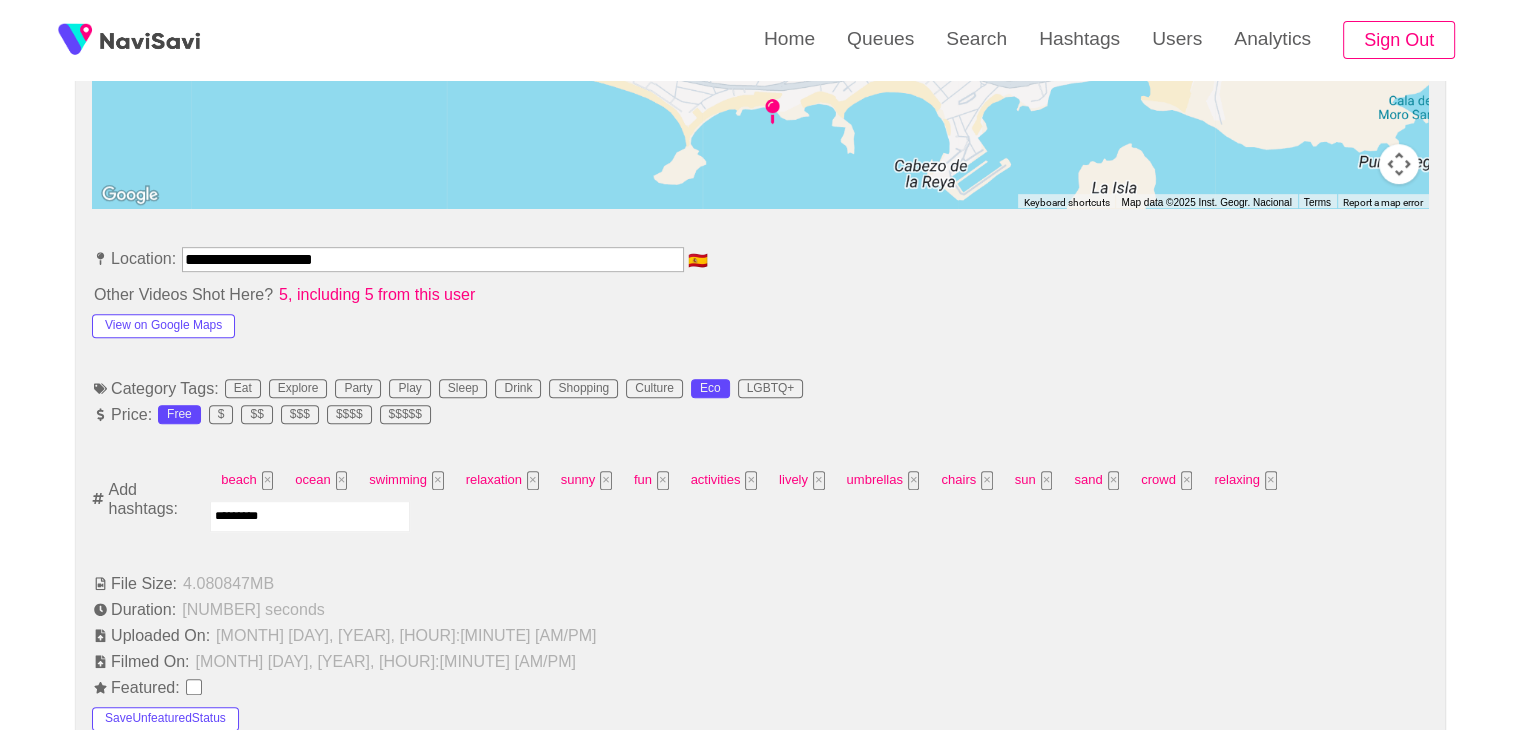 type 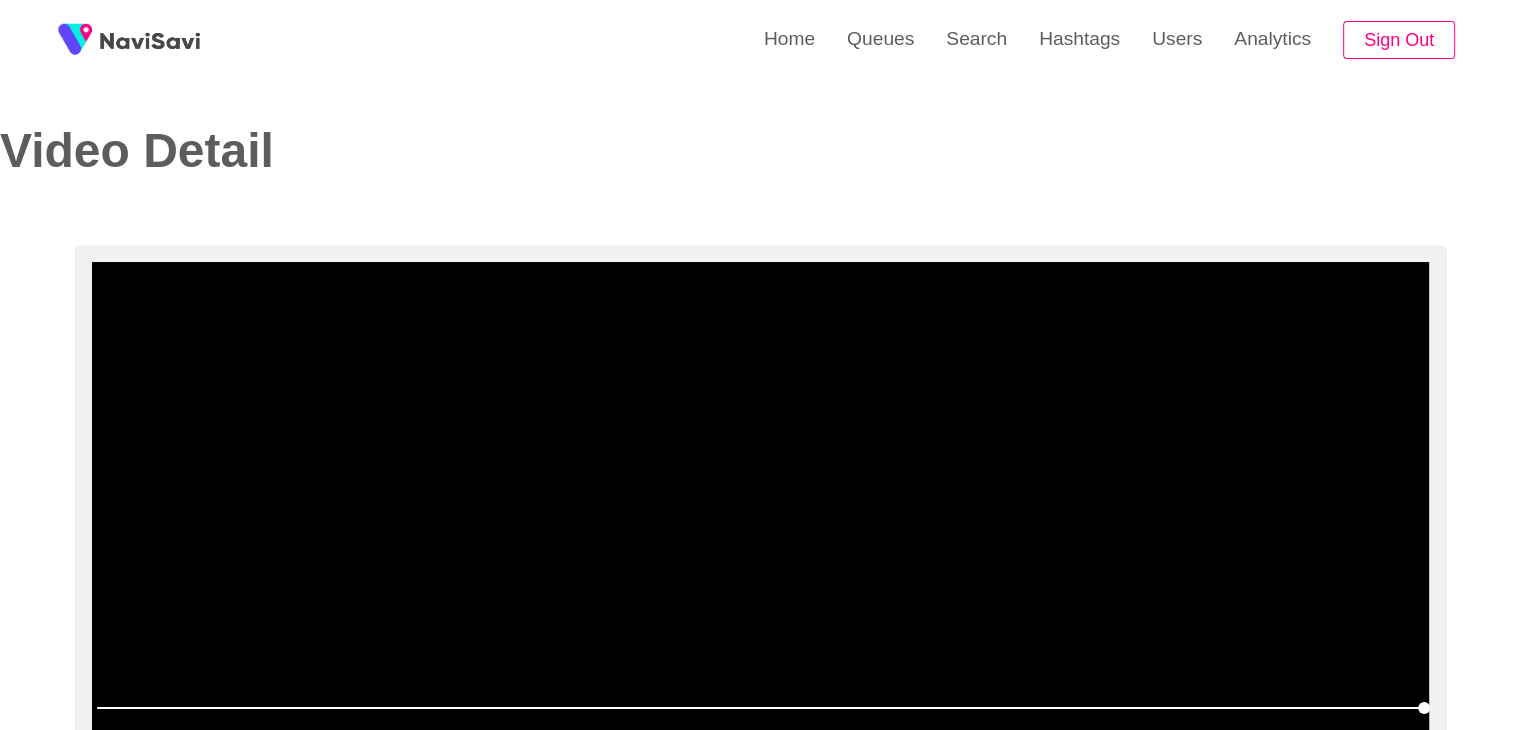 scroll, scrollTop: 2, scrollLeft: 0, axis: vertical 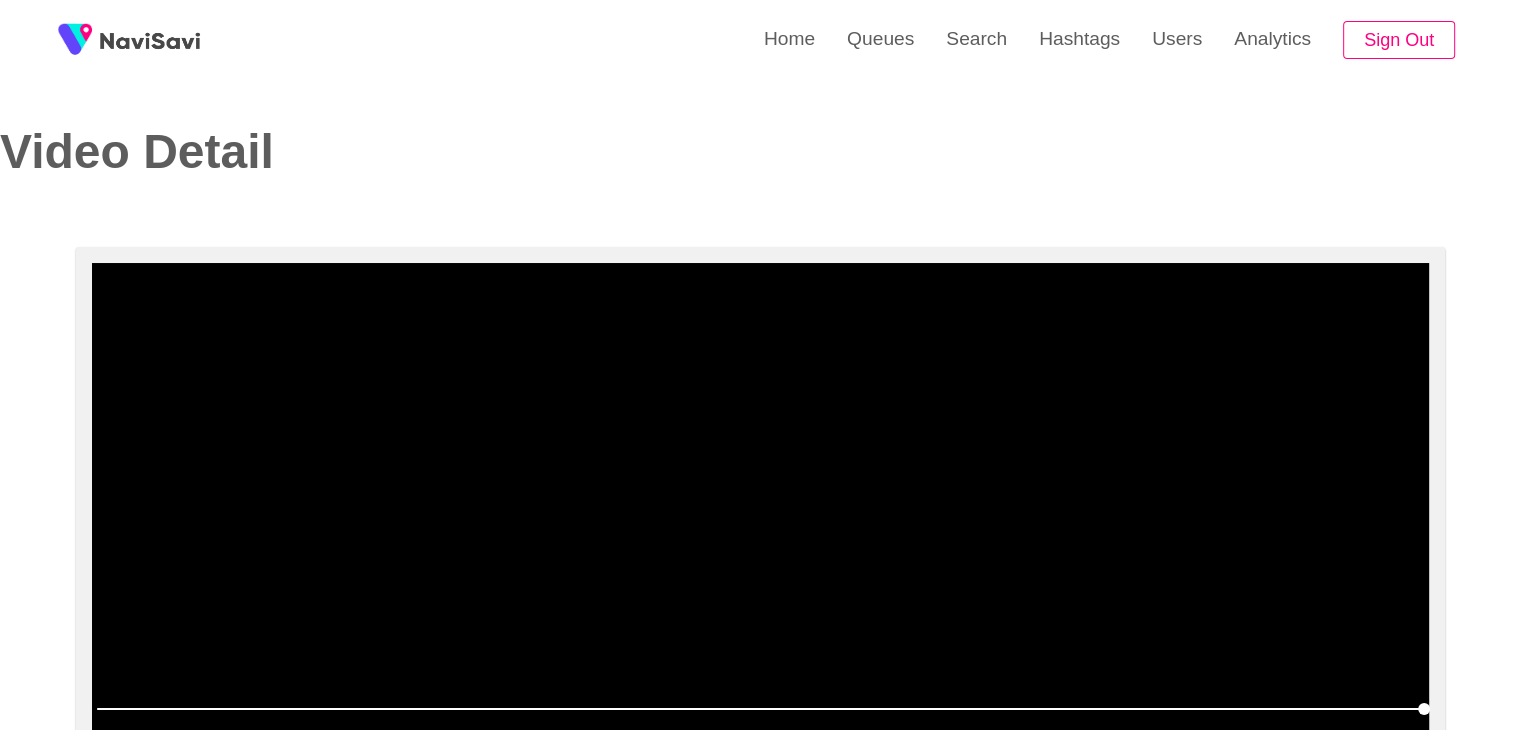 click at bounding box center [760, 513] 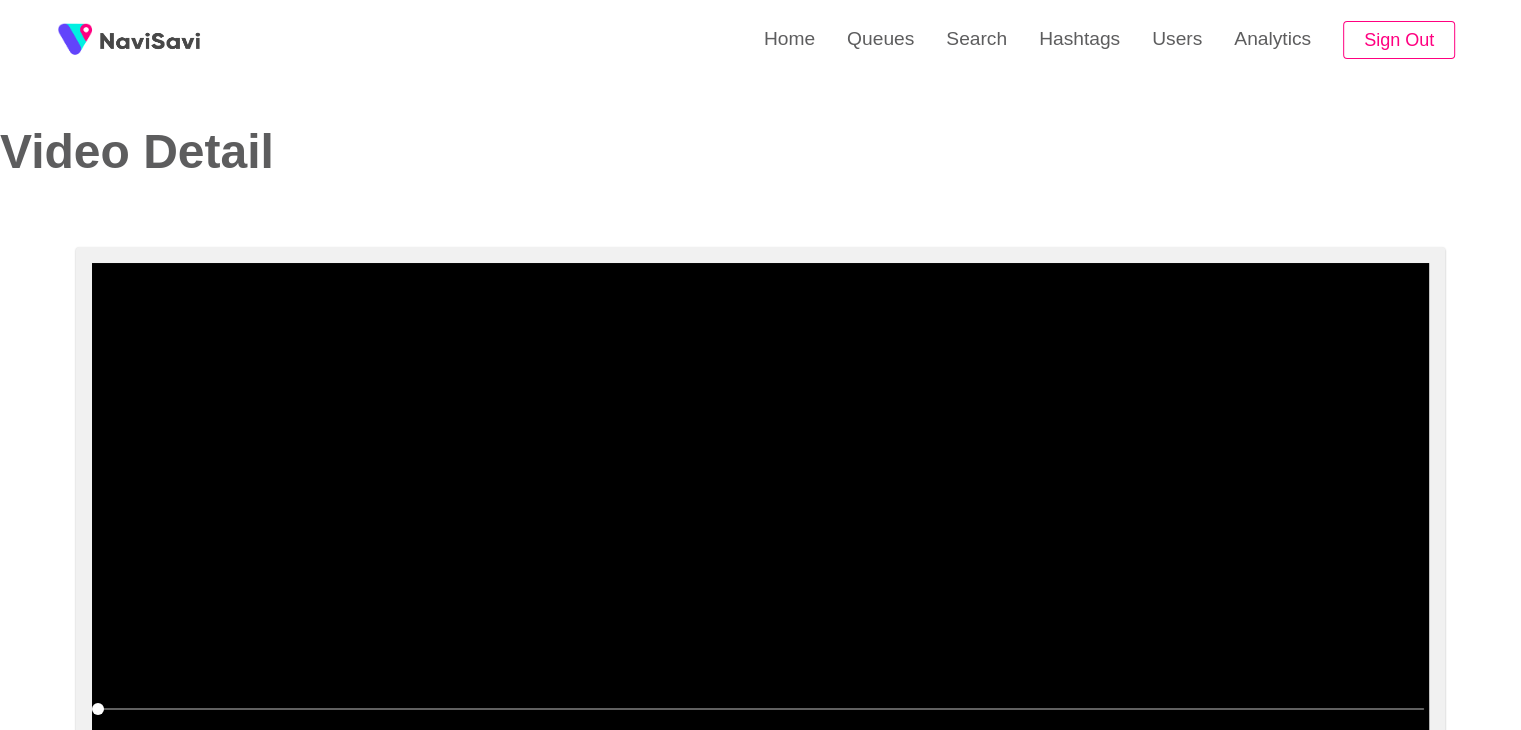 click at bounding box center [760, 513] 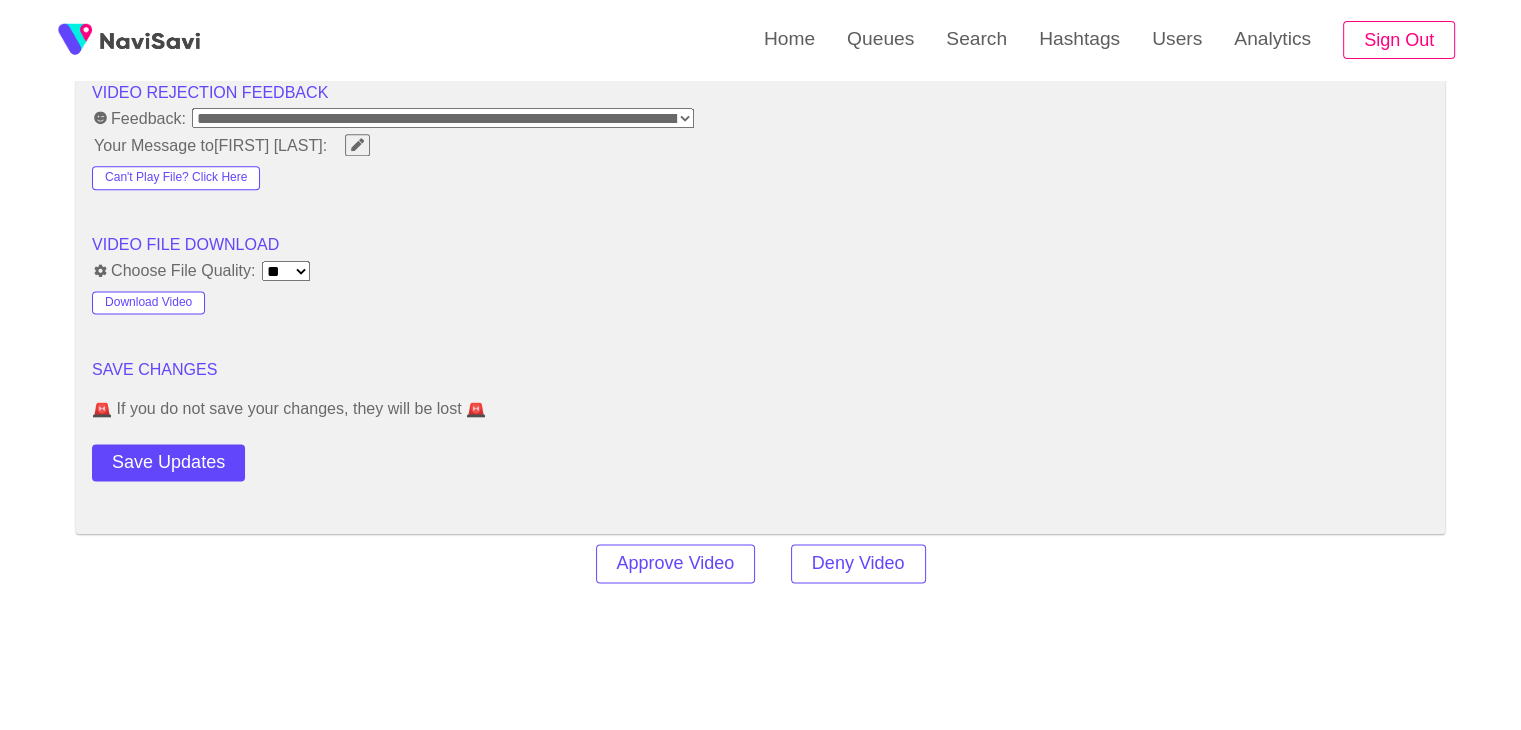 scroll, scrollTop: 2600, scrollLeft: 0, axis: vertical 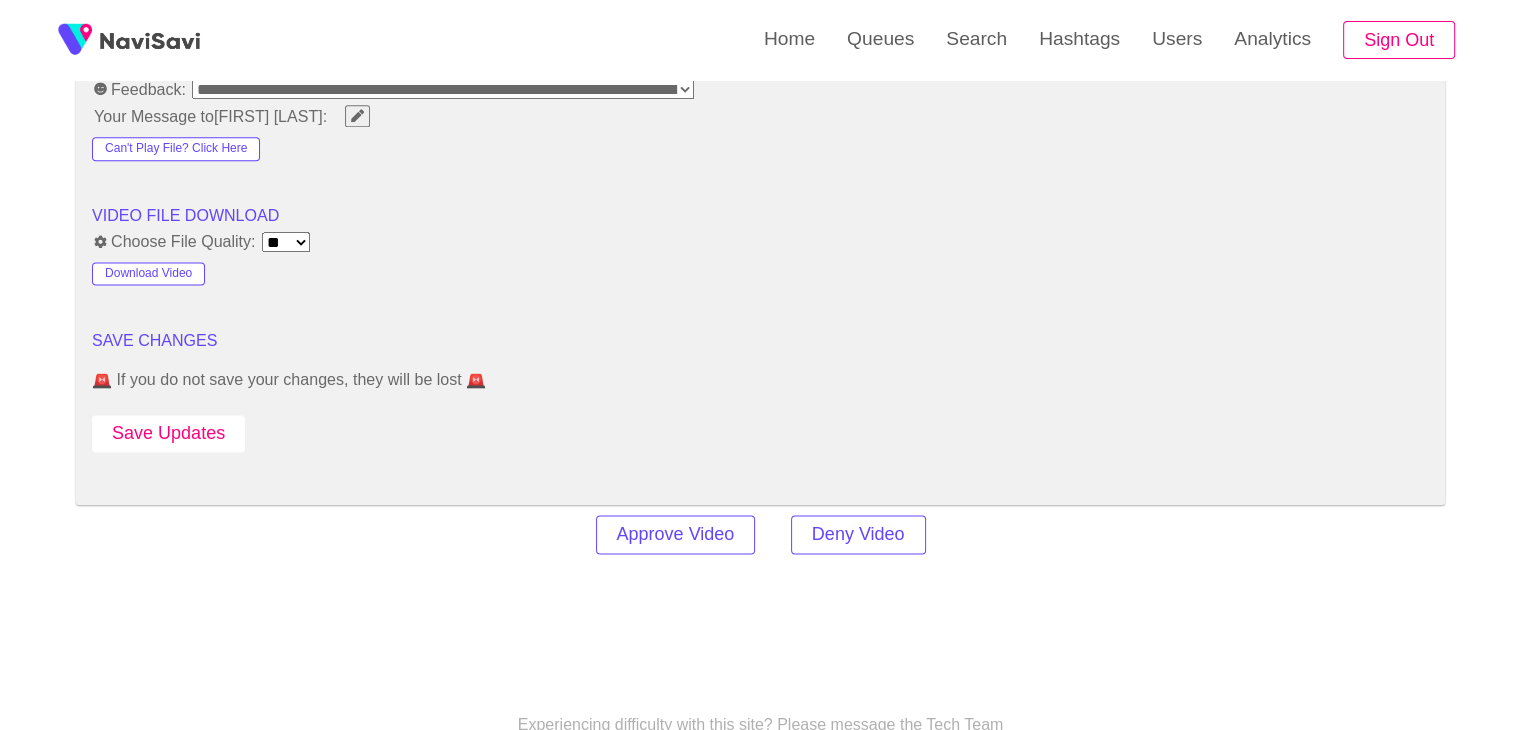 click on "Save Updates" at bounding box center [168, 433] 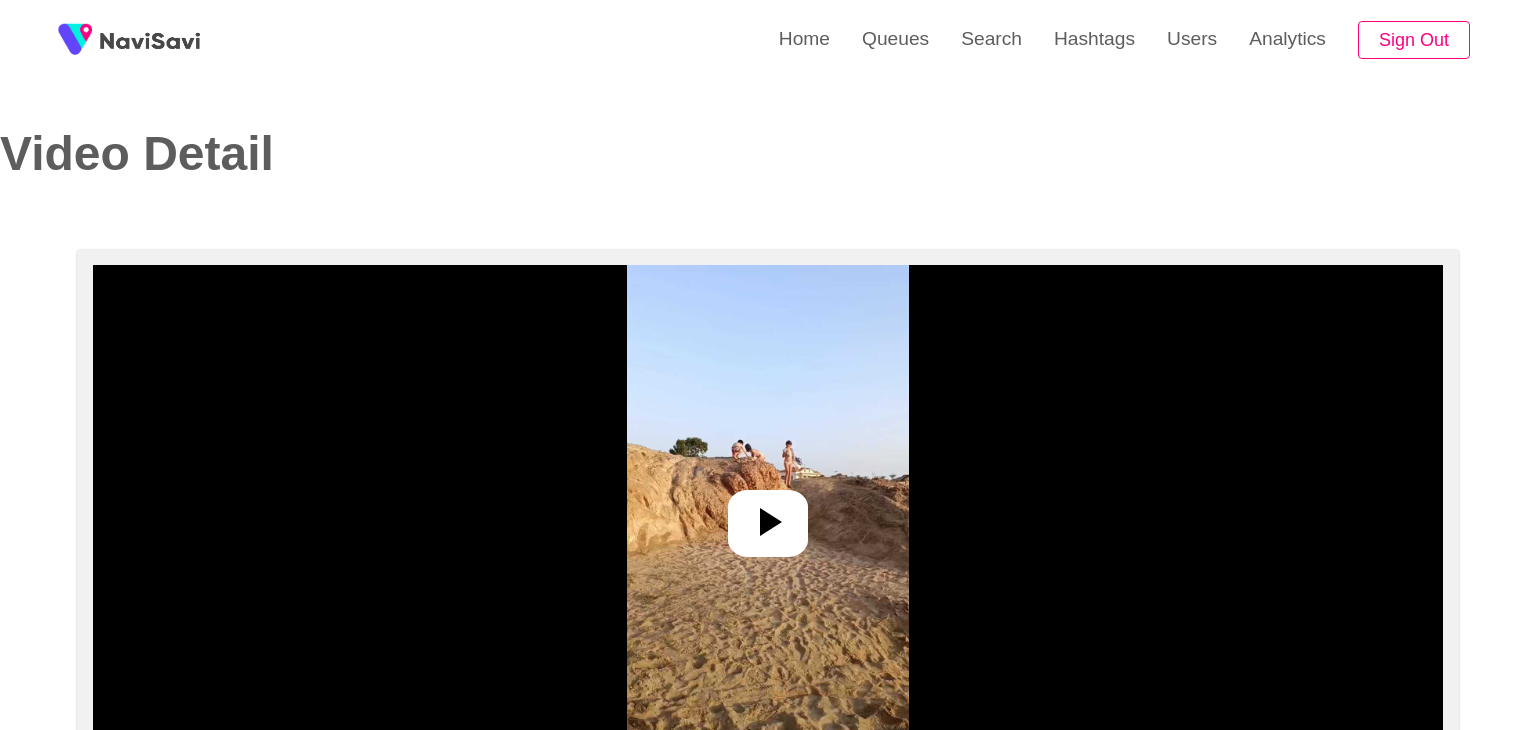 select on "**********" 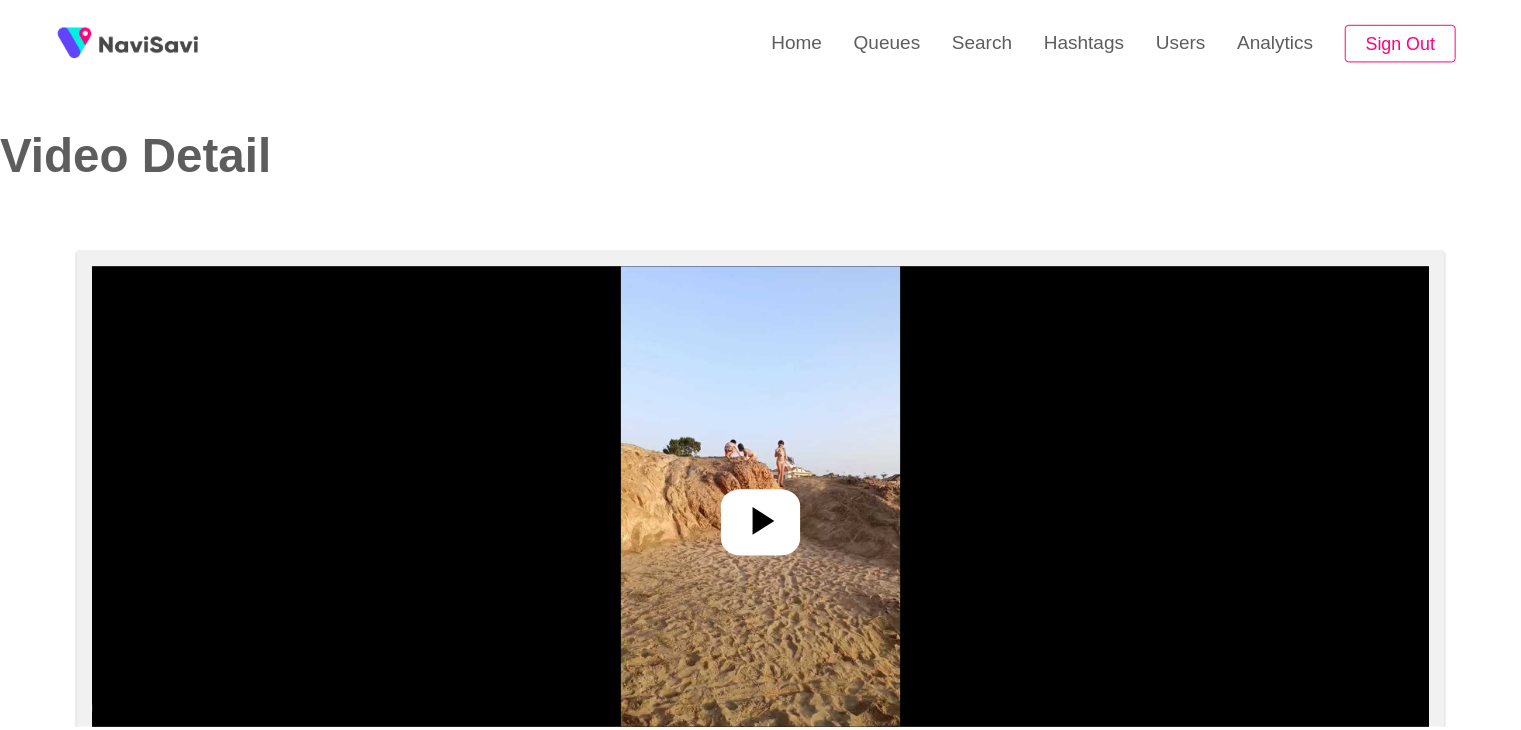 scroll, scrollTop: 0, scrollLeft: 0, axis: both 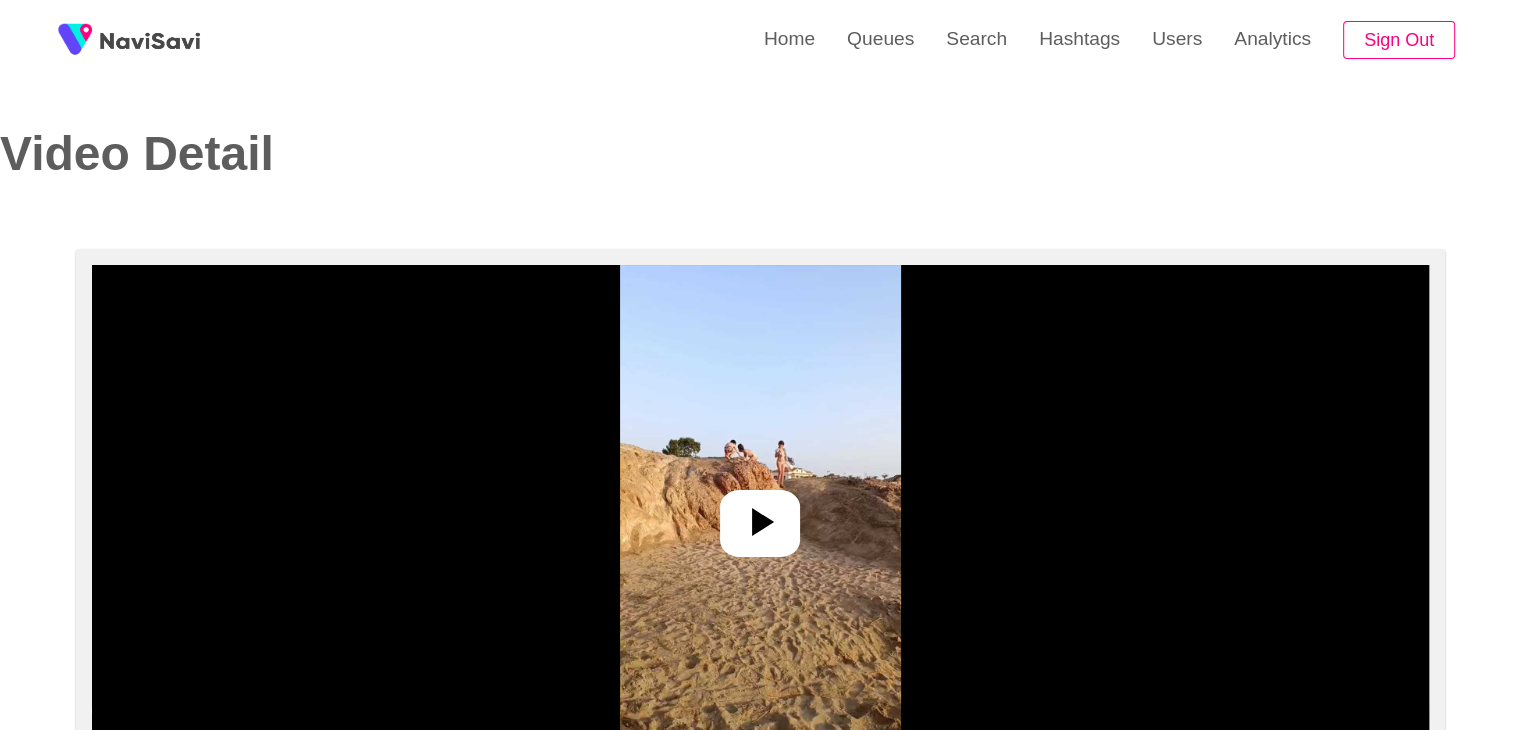 click at bounding box center (760, 515) 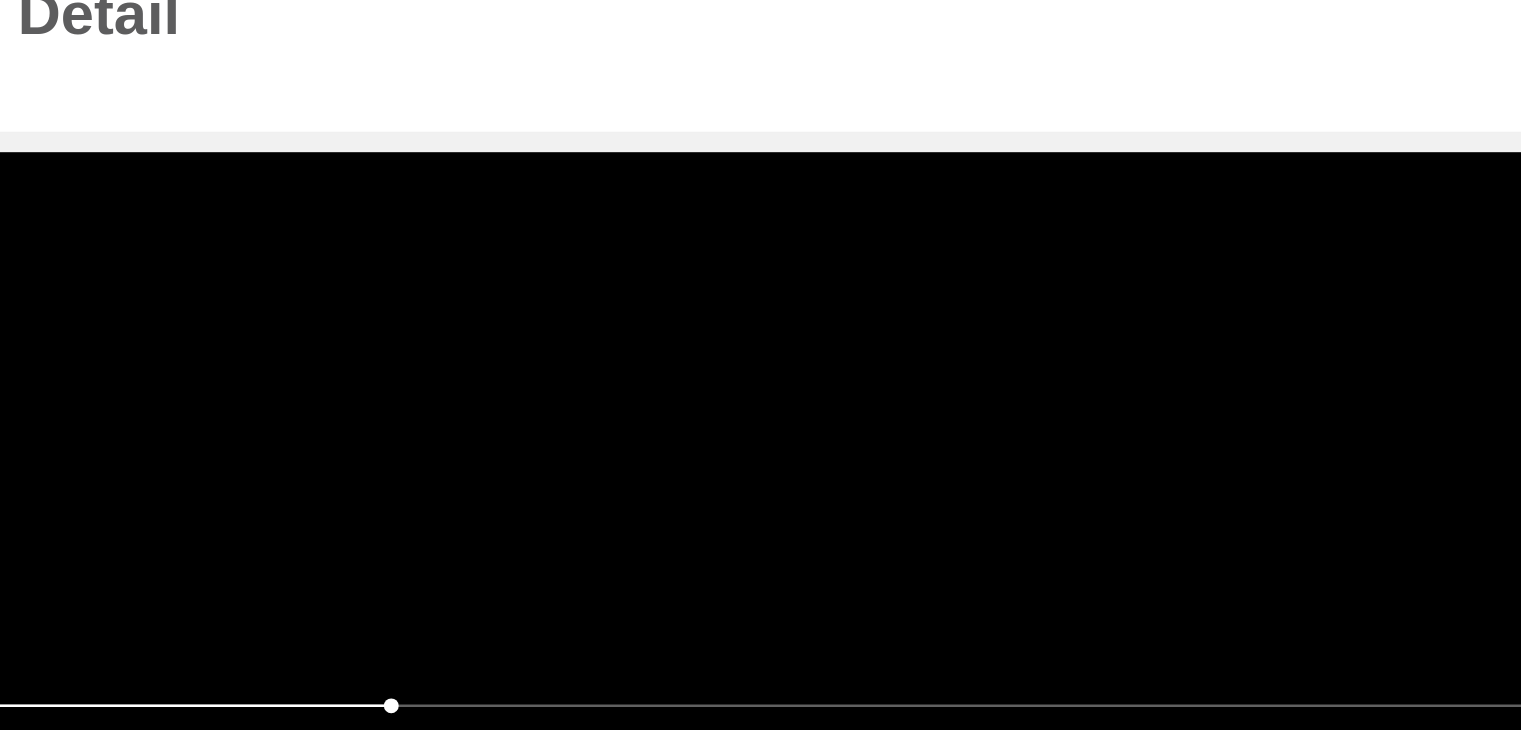 scroll, scrollTop: 52, scrollLeft: 0, axis: vertical 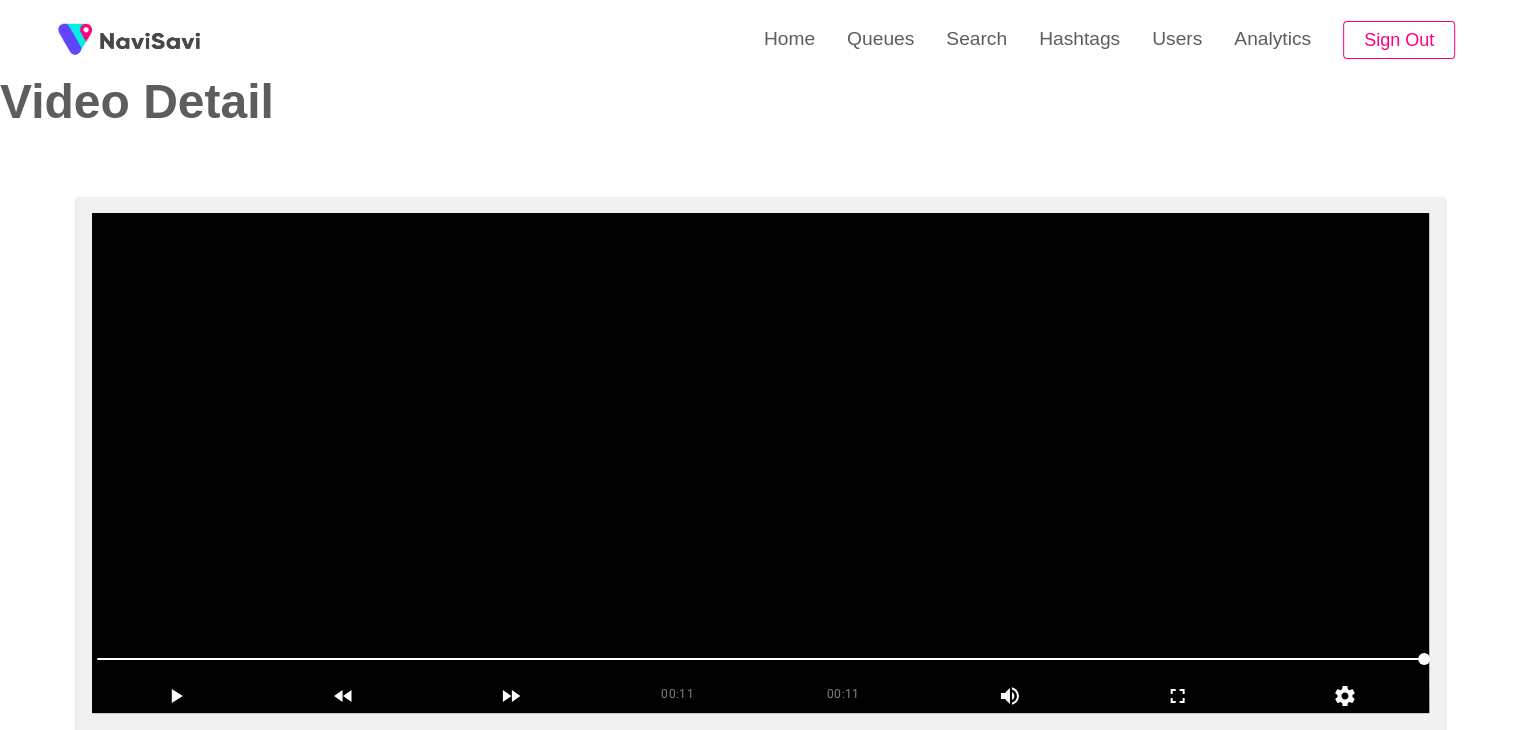 click at bounding box center [760, 463] 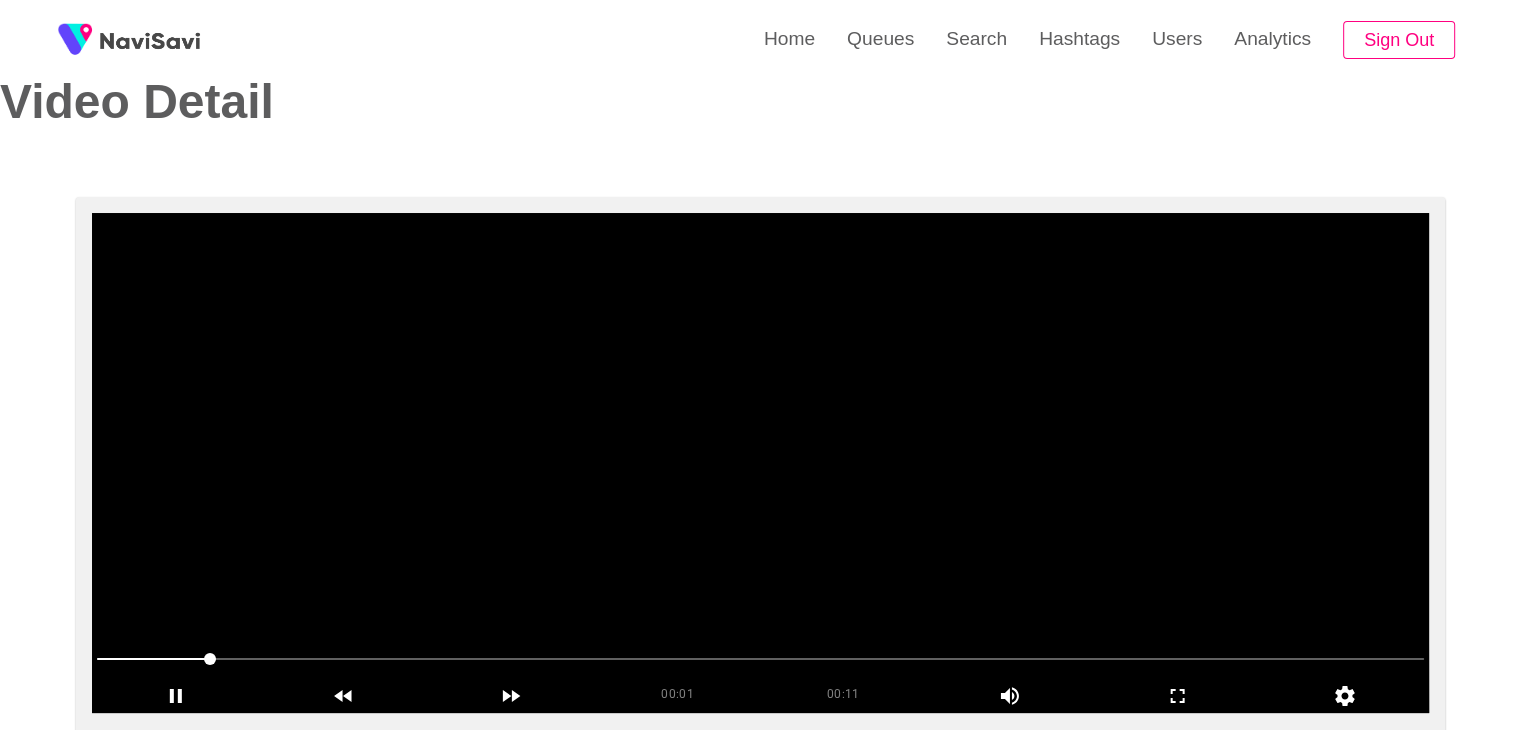 click at bounding box center [760, 463] 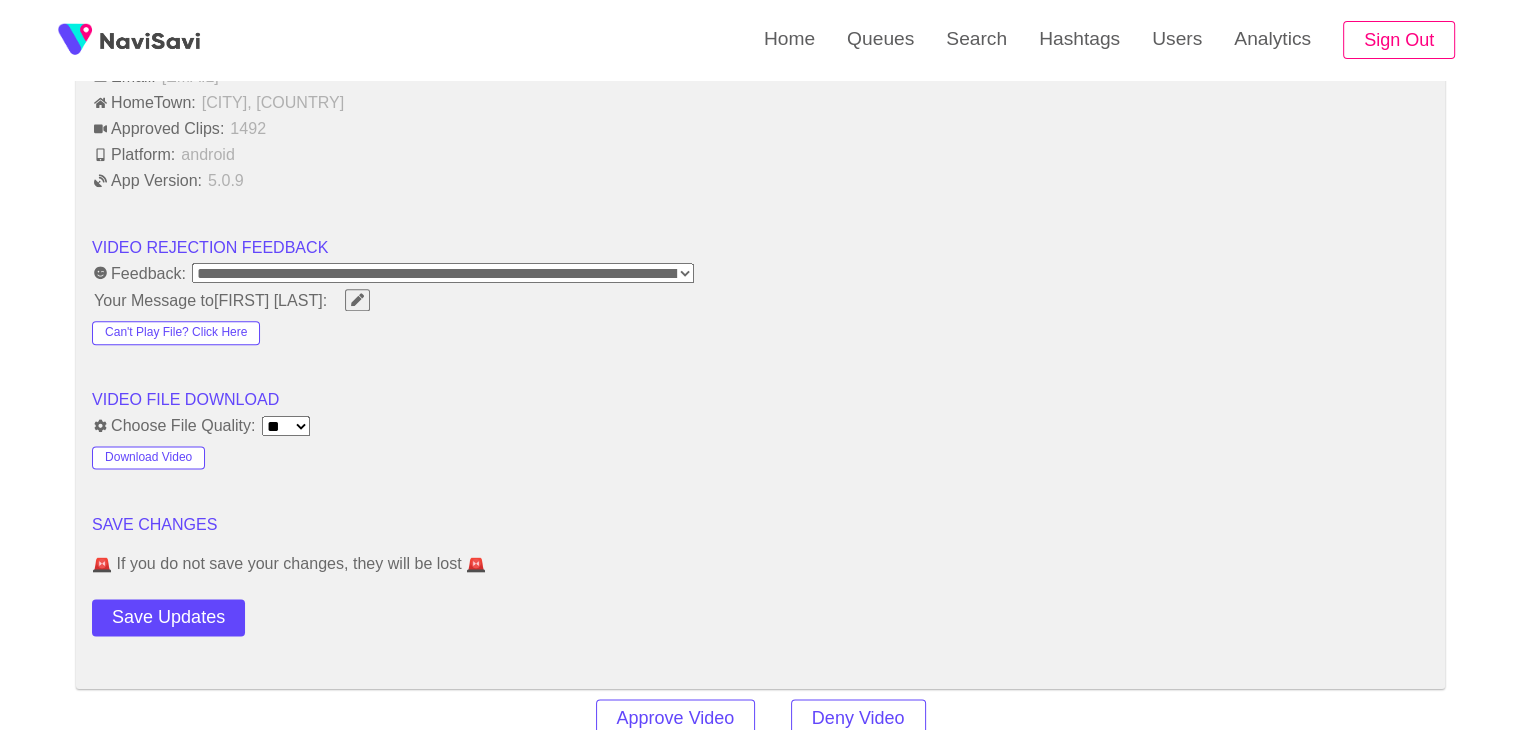 scroll, scrollTop: 2435, scrollLeft: 0, axis: vertical 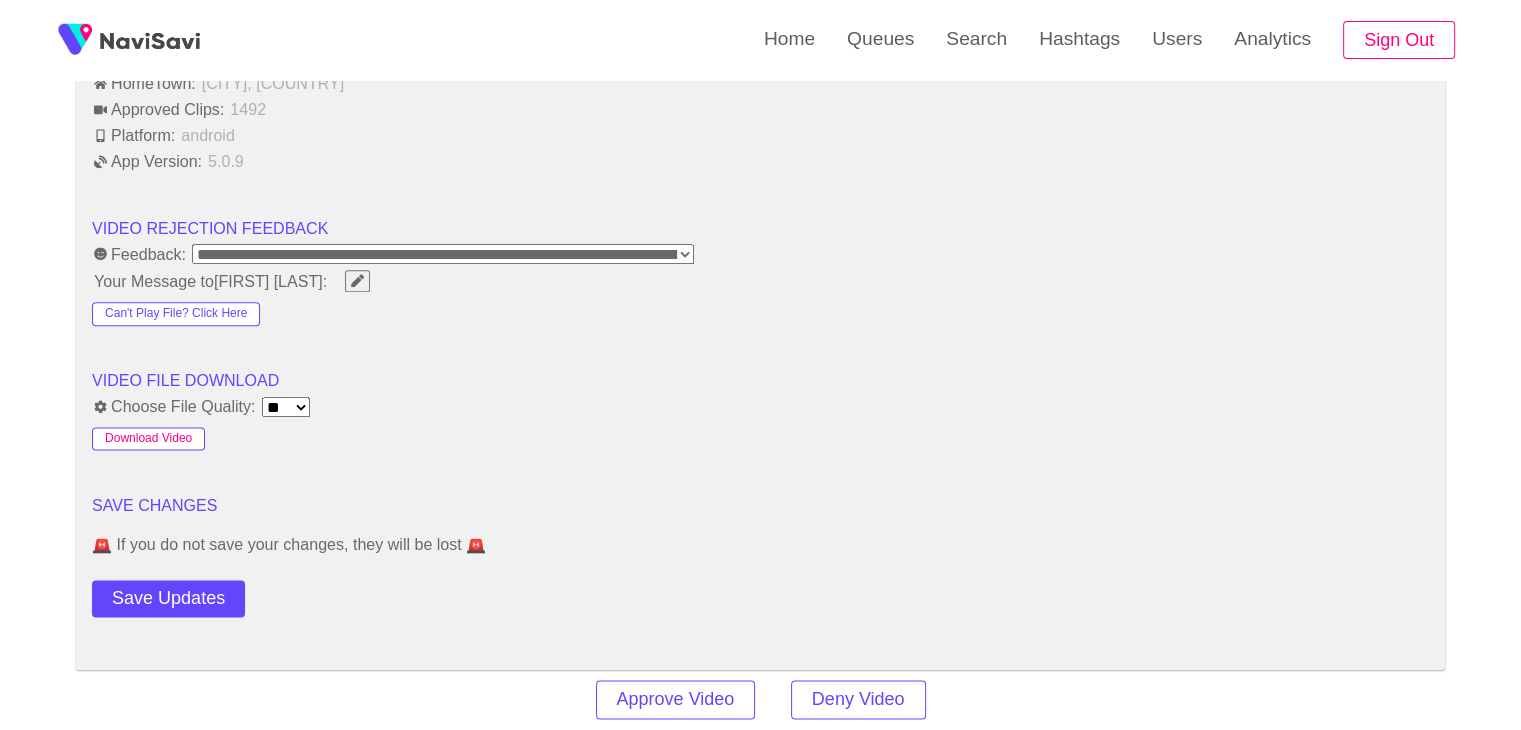 click on "Download Video" at bounding box center (148, 439) 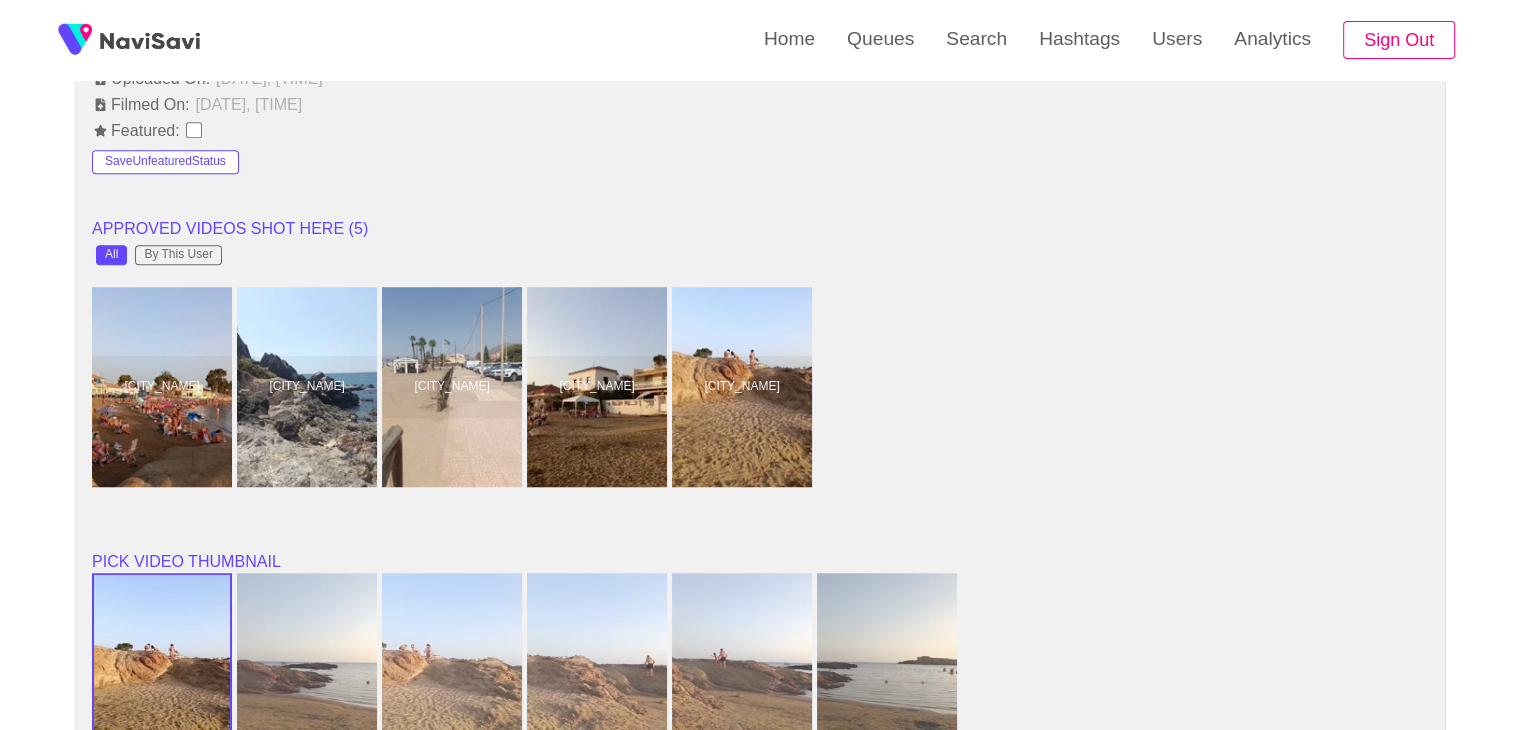 scroll, scrollTop: 1574, scrollLeft: 0, axis: vertical 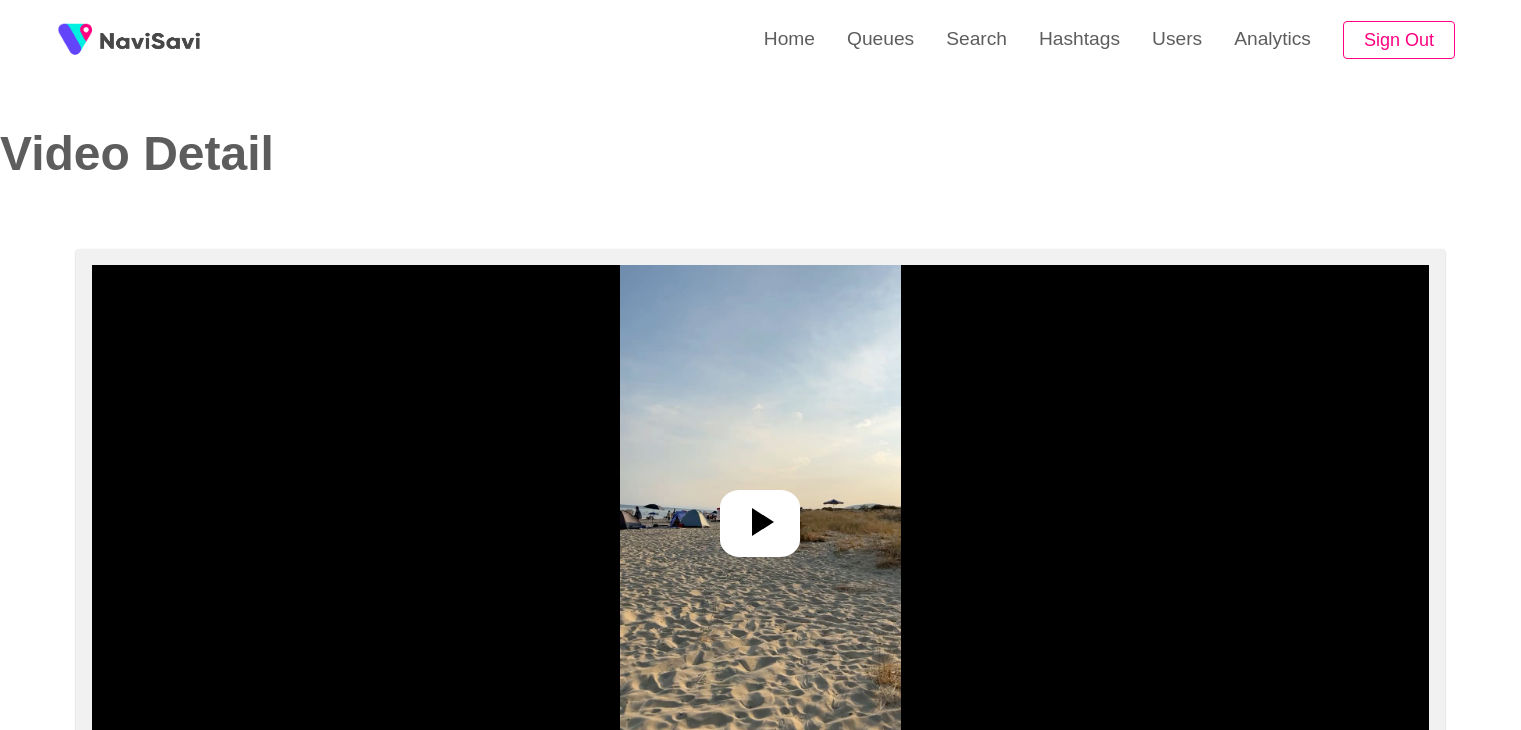 select on "**********" 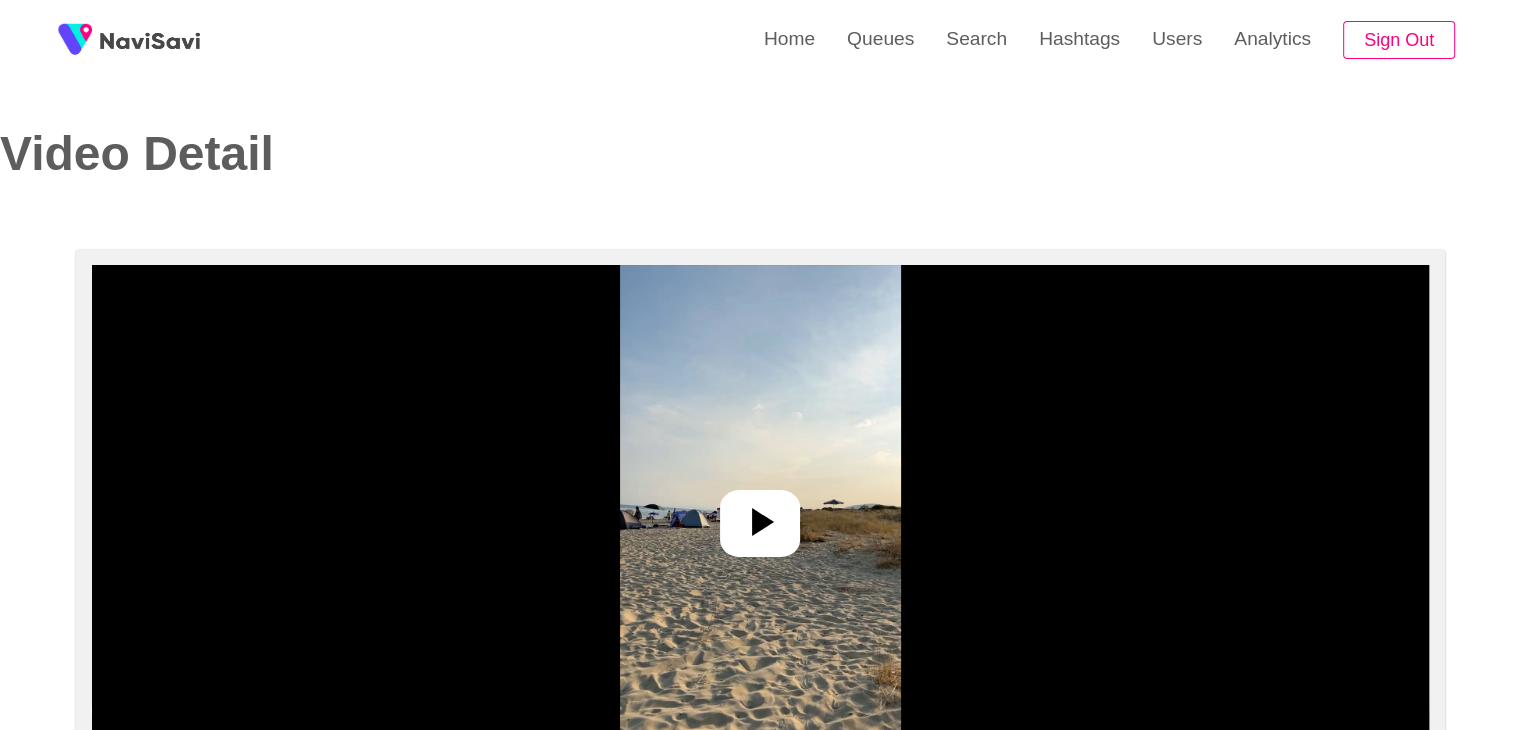 click at bounding box center (760, 515) 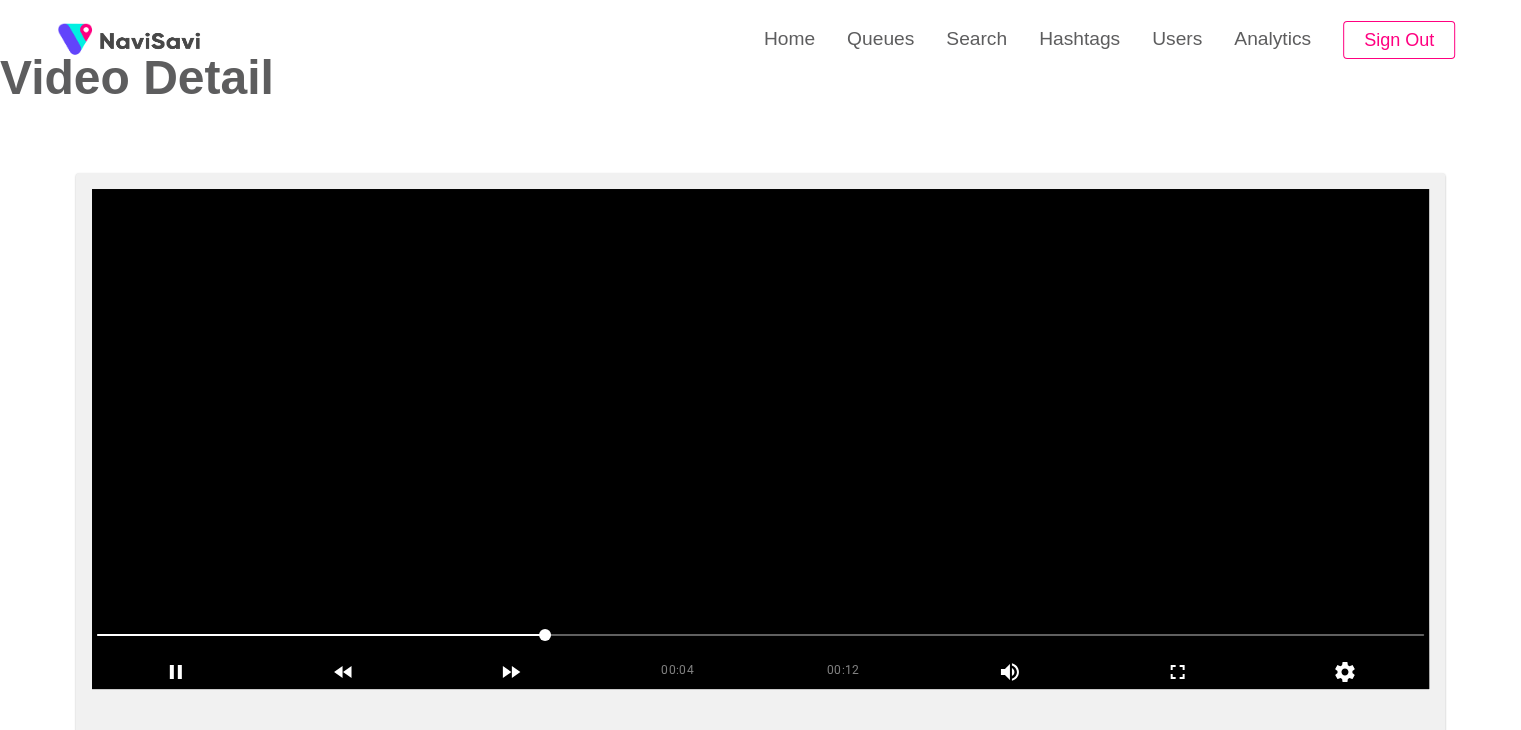 scroll, scrollTop: 75, scrollLeft: 0, axis: vertical 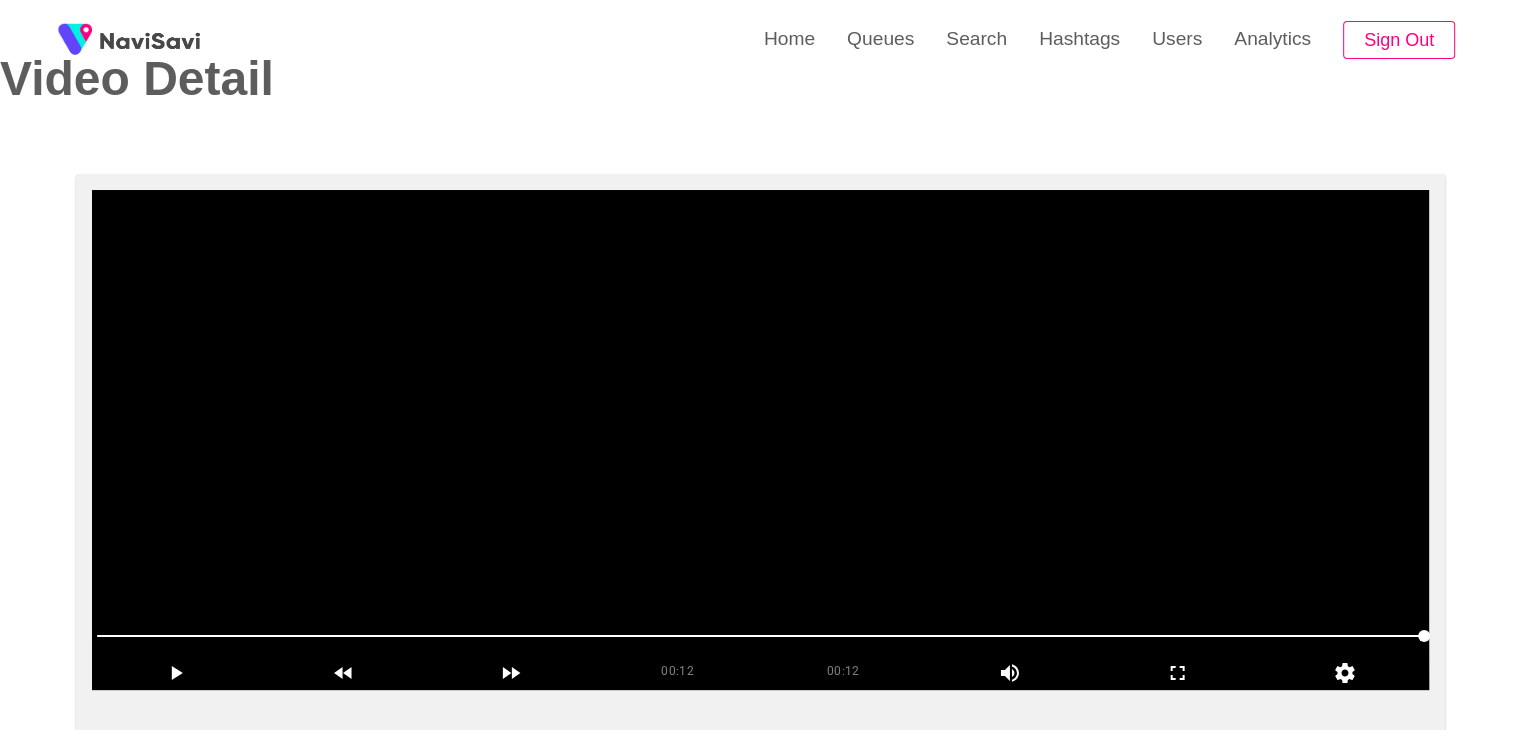 click at bounding box center [760, 440] 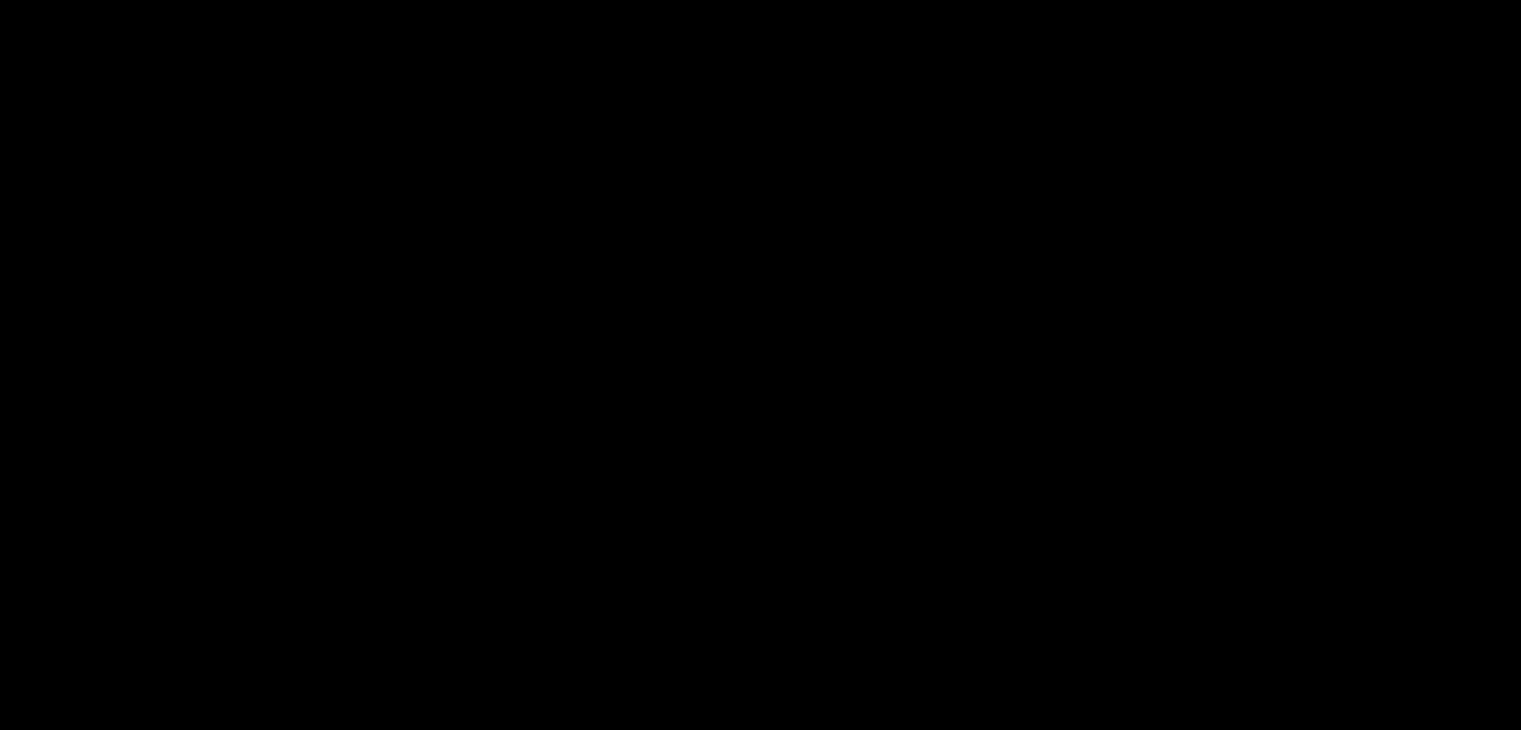 scroll, scrollTop: 75, scrollLeft: 0, axis: vertical 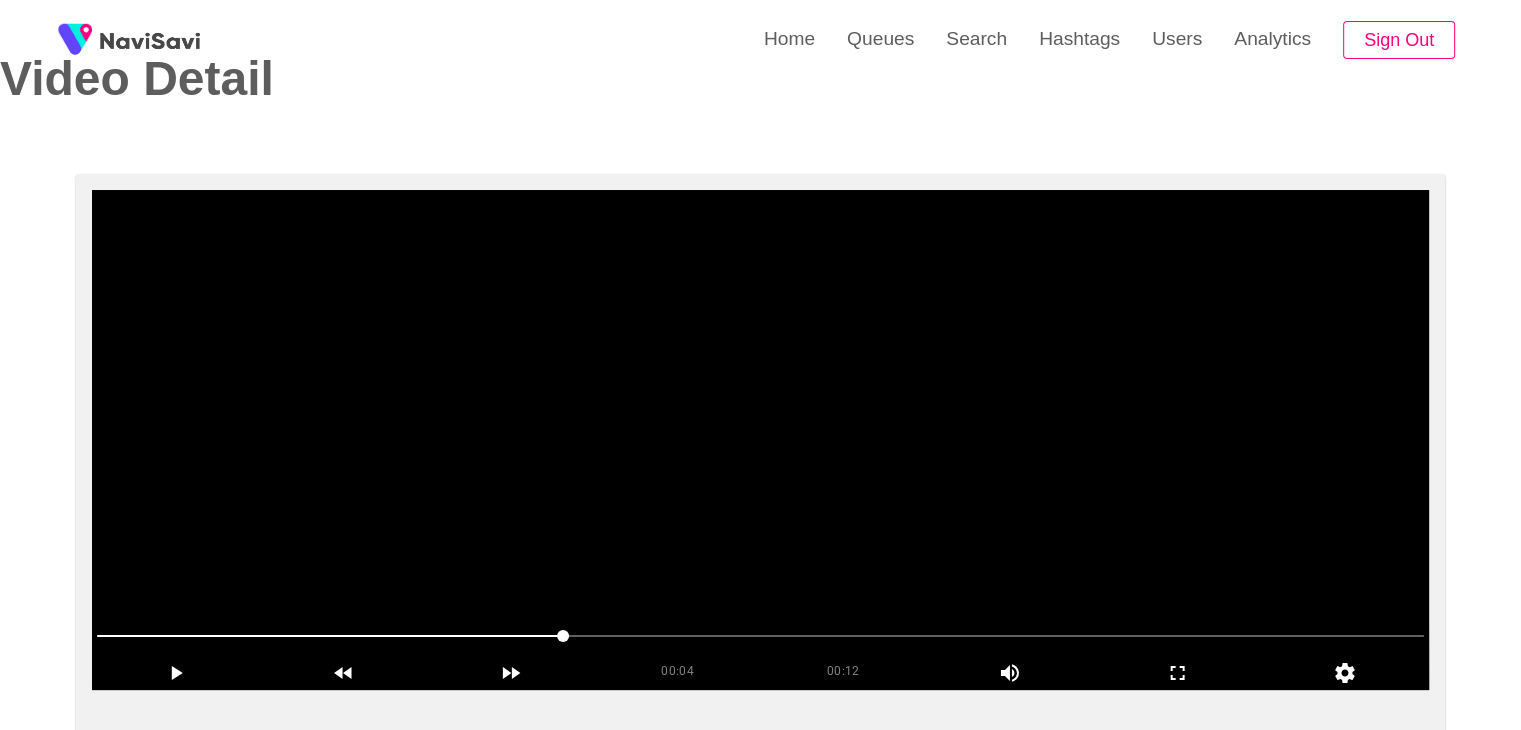 click at bounding box center [760, 440] 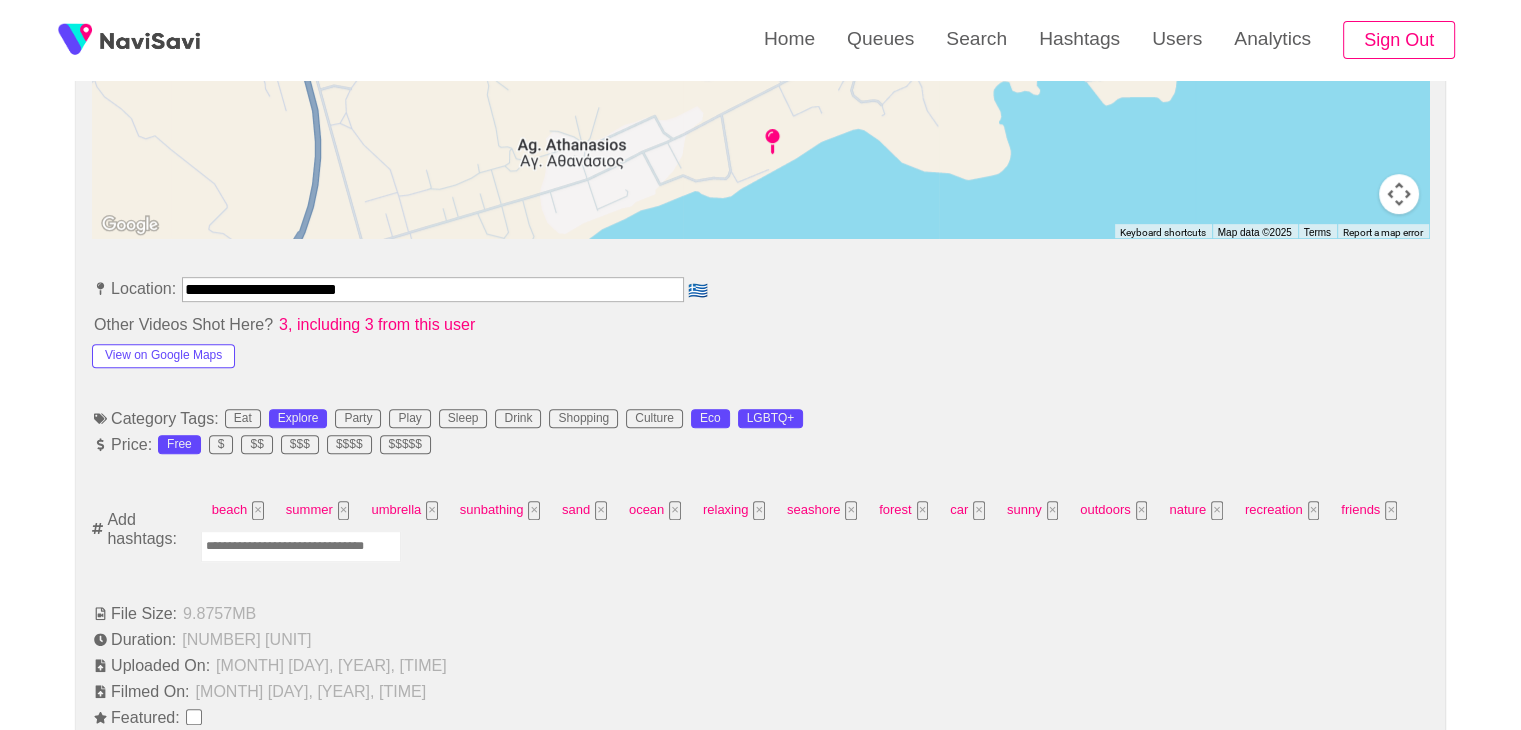 scroll, scrollTop: 984, scrollLeft: 0, axis: vertical 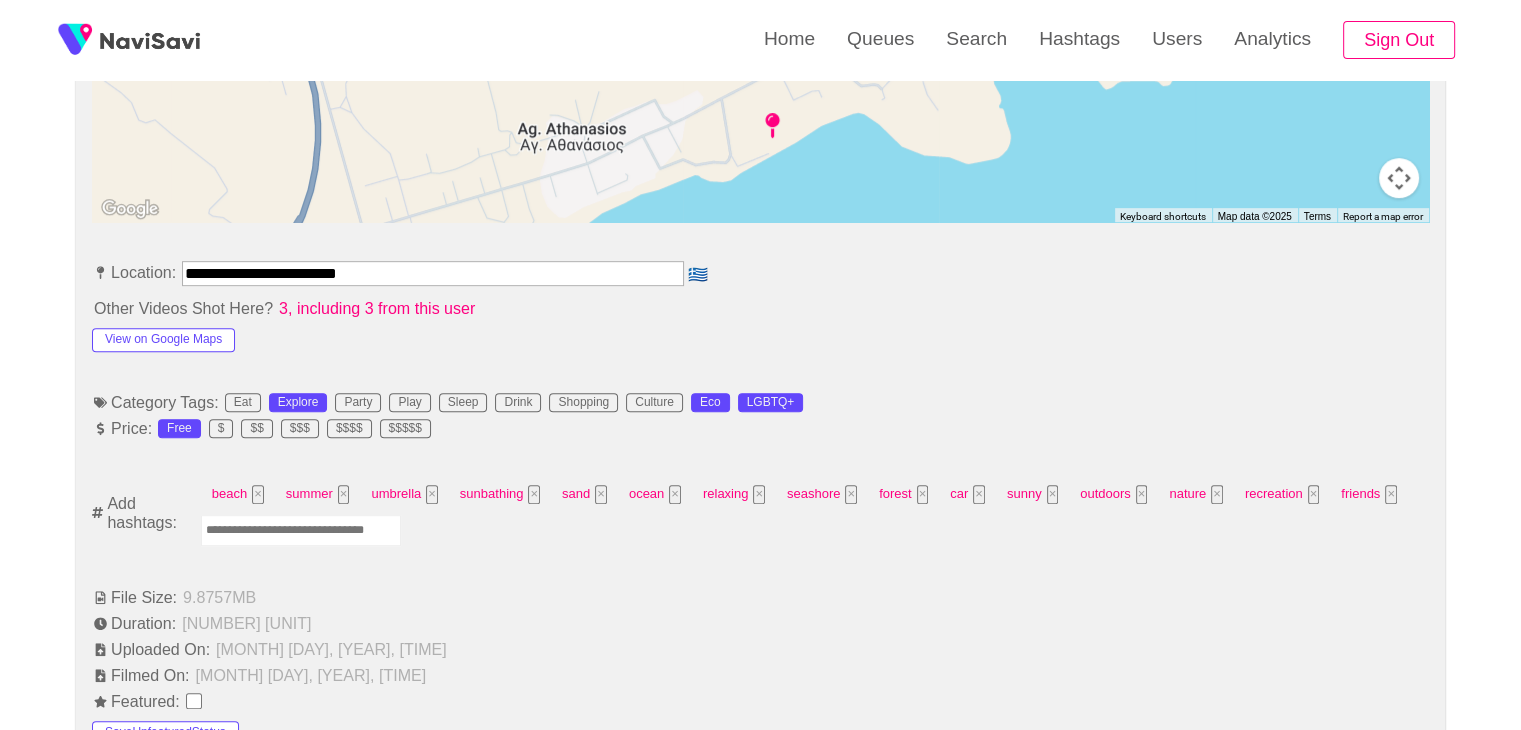 click at bounding box center (301, 530) 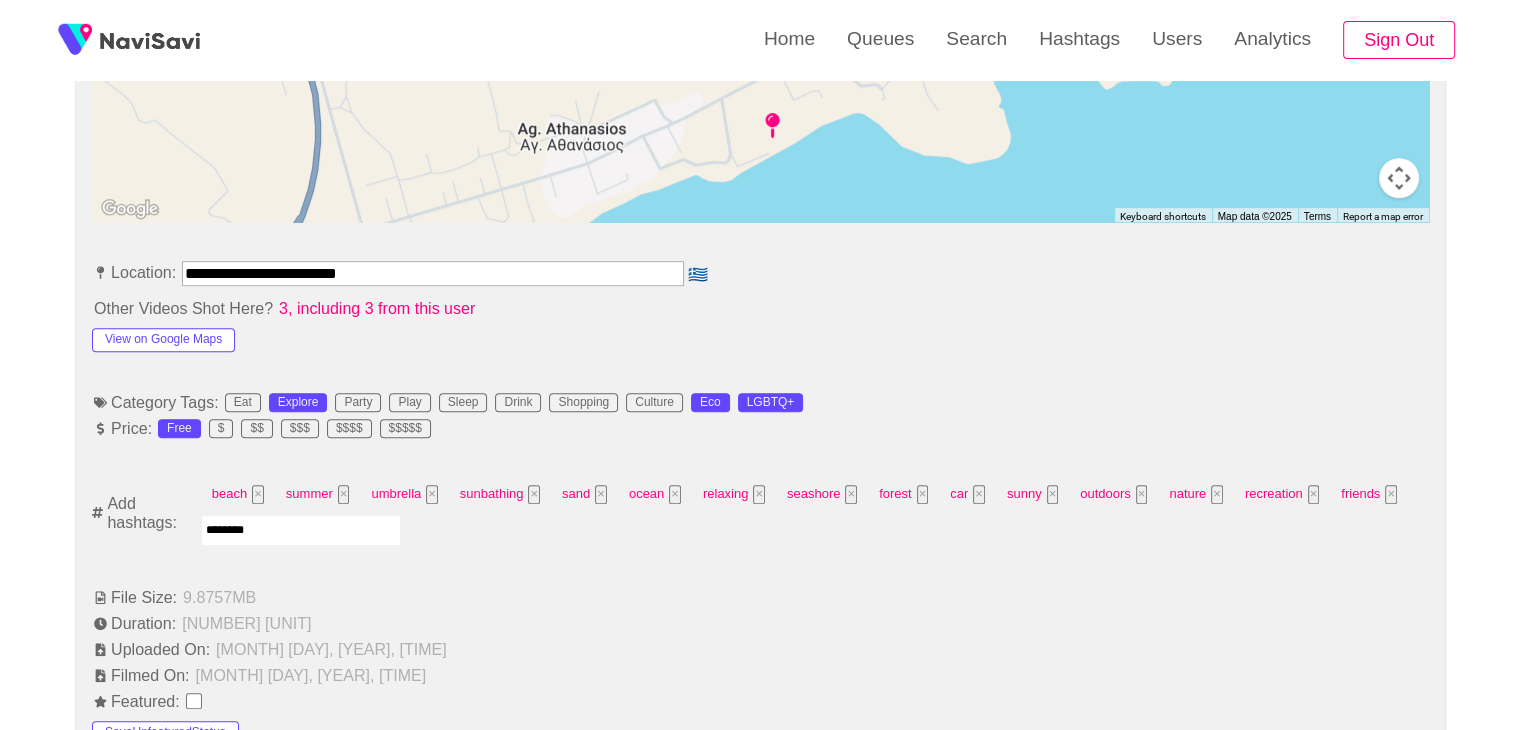 type on "*********" 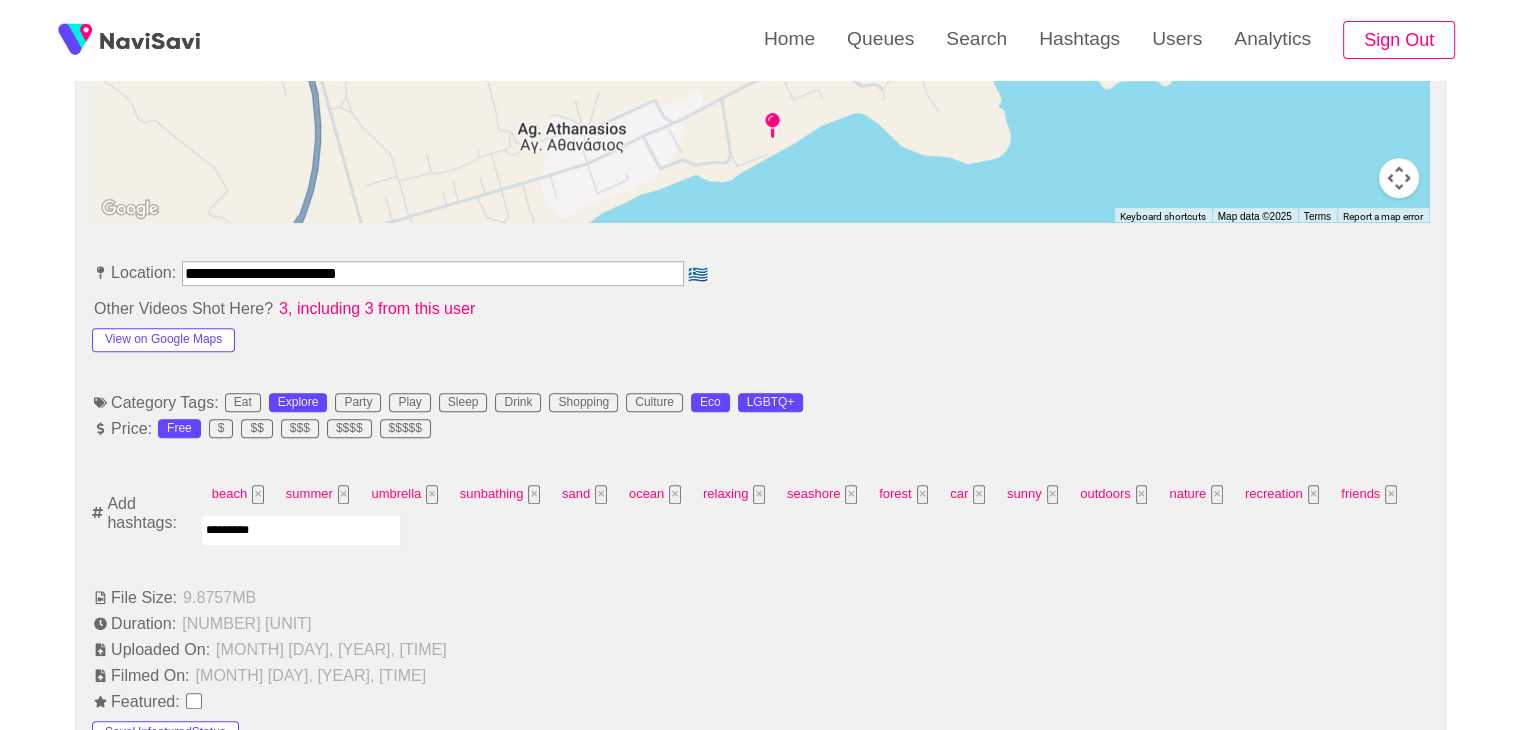 type 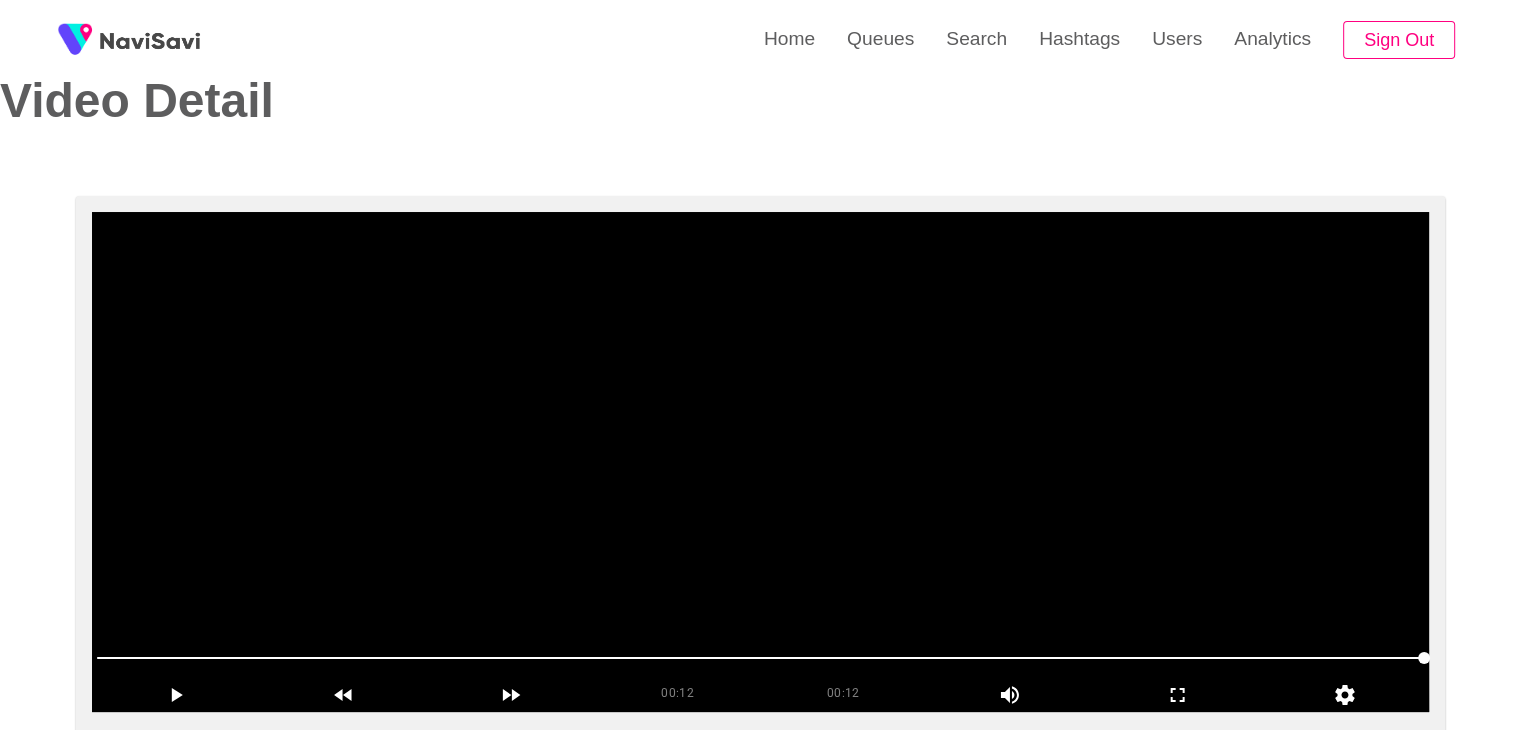 scroll, scrollTop: 52, scrollLeft: 0, axis: vertical 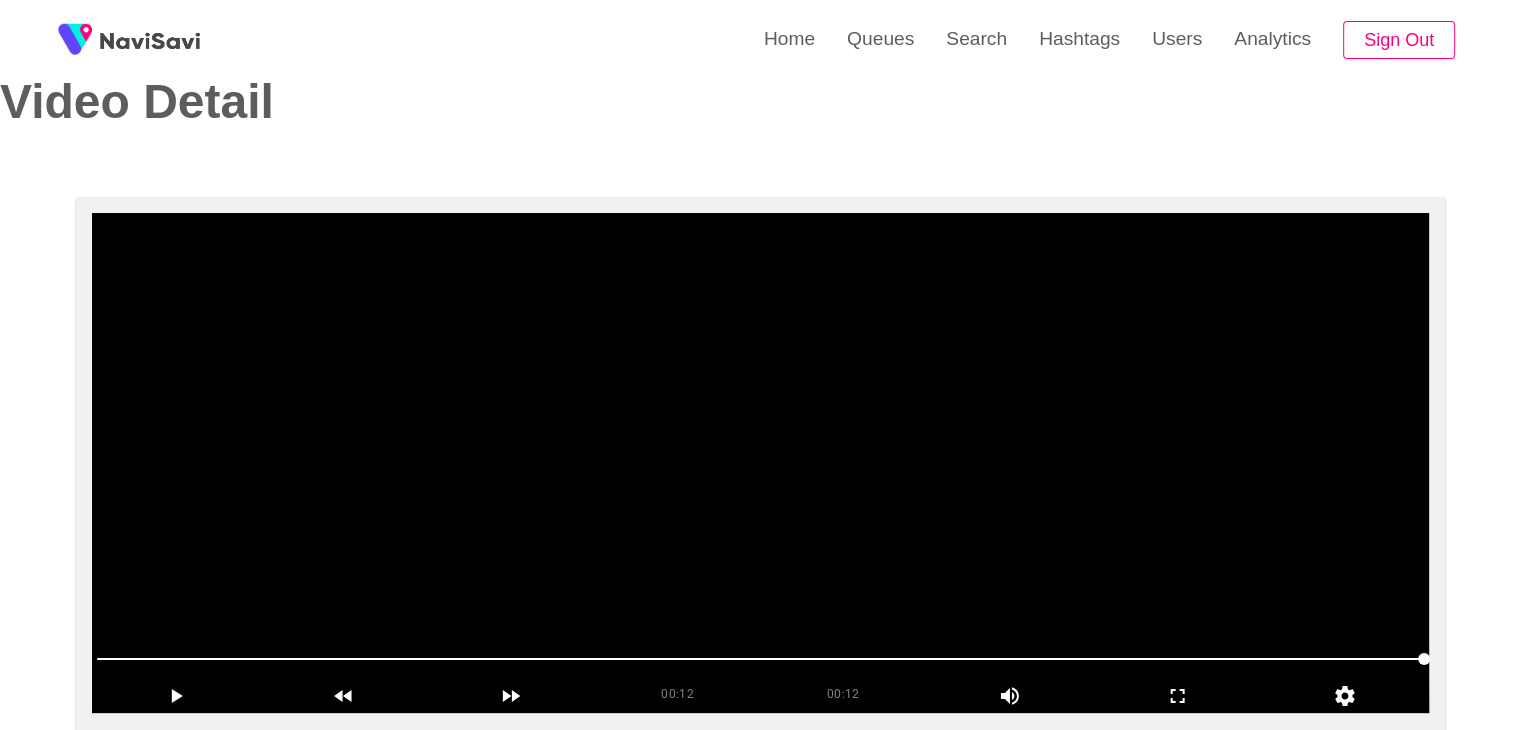 click at bounding box center (760, 463) 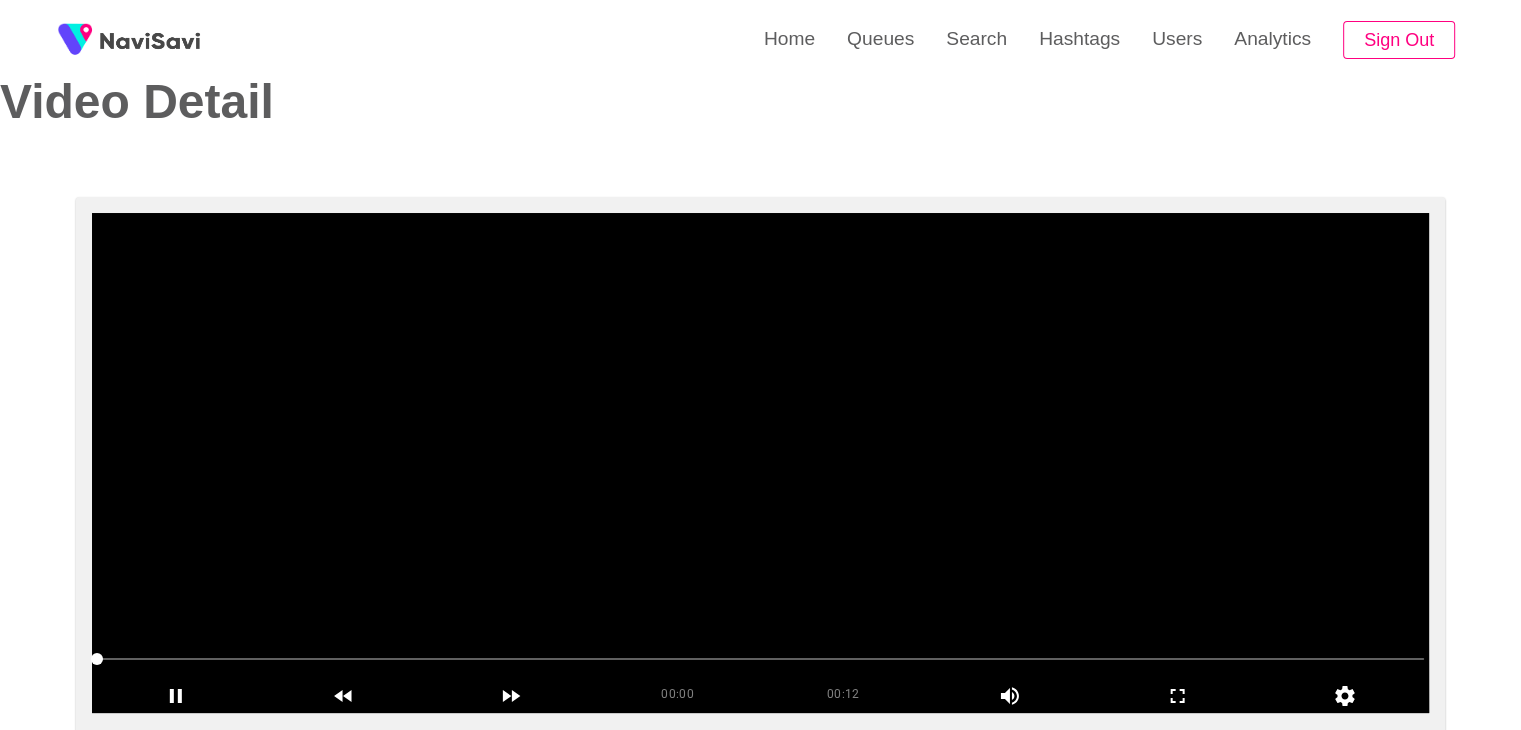 click at bounding box center [760, 463] 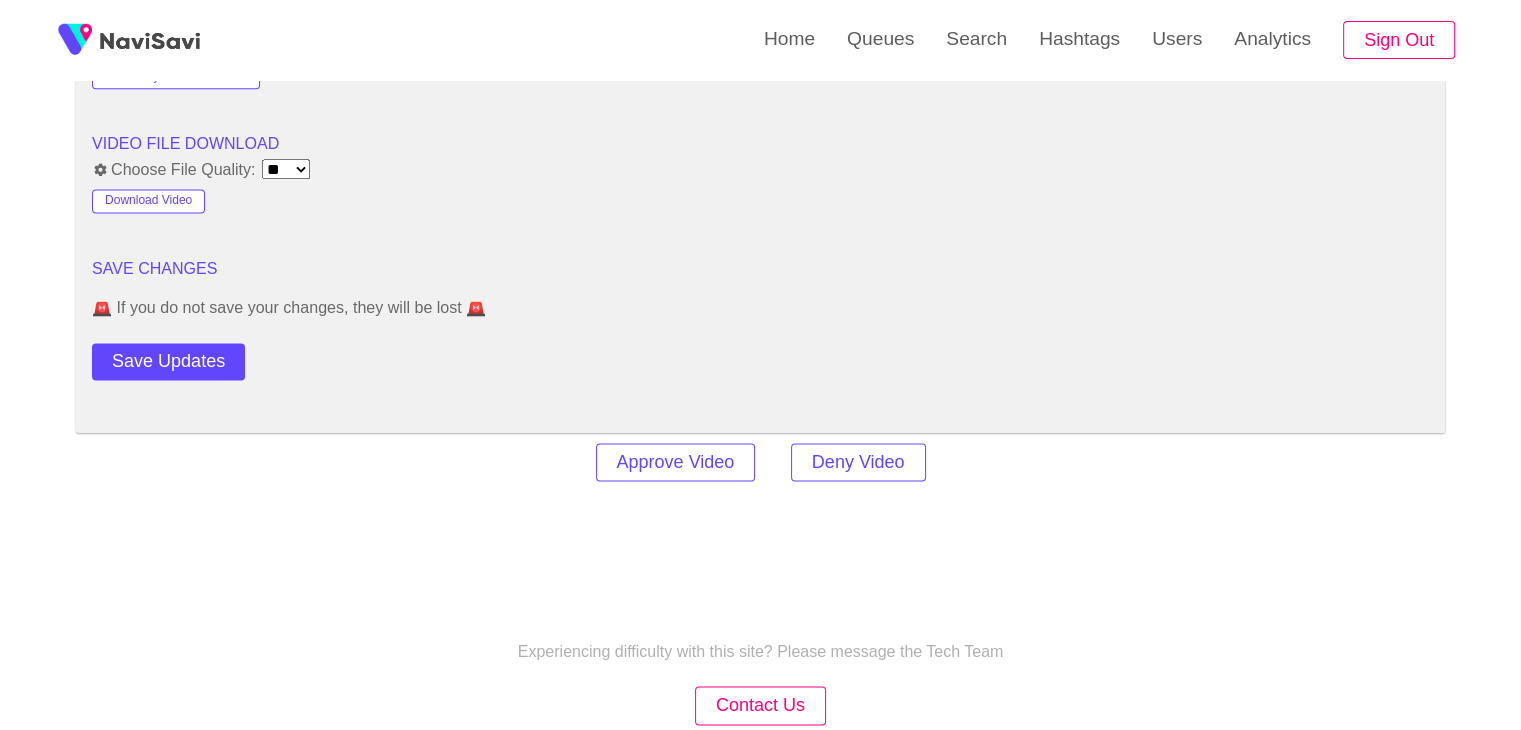 scroll, scrollTop: 2813, scrollLeft: 0, axis: vertical 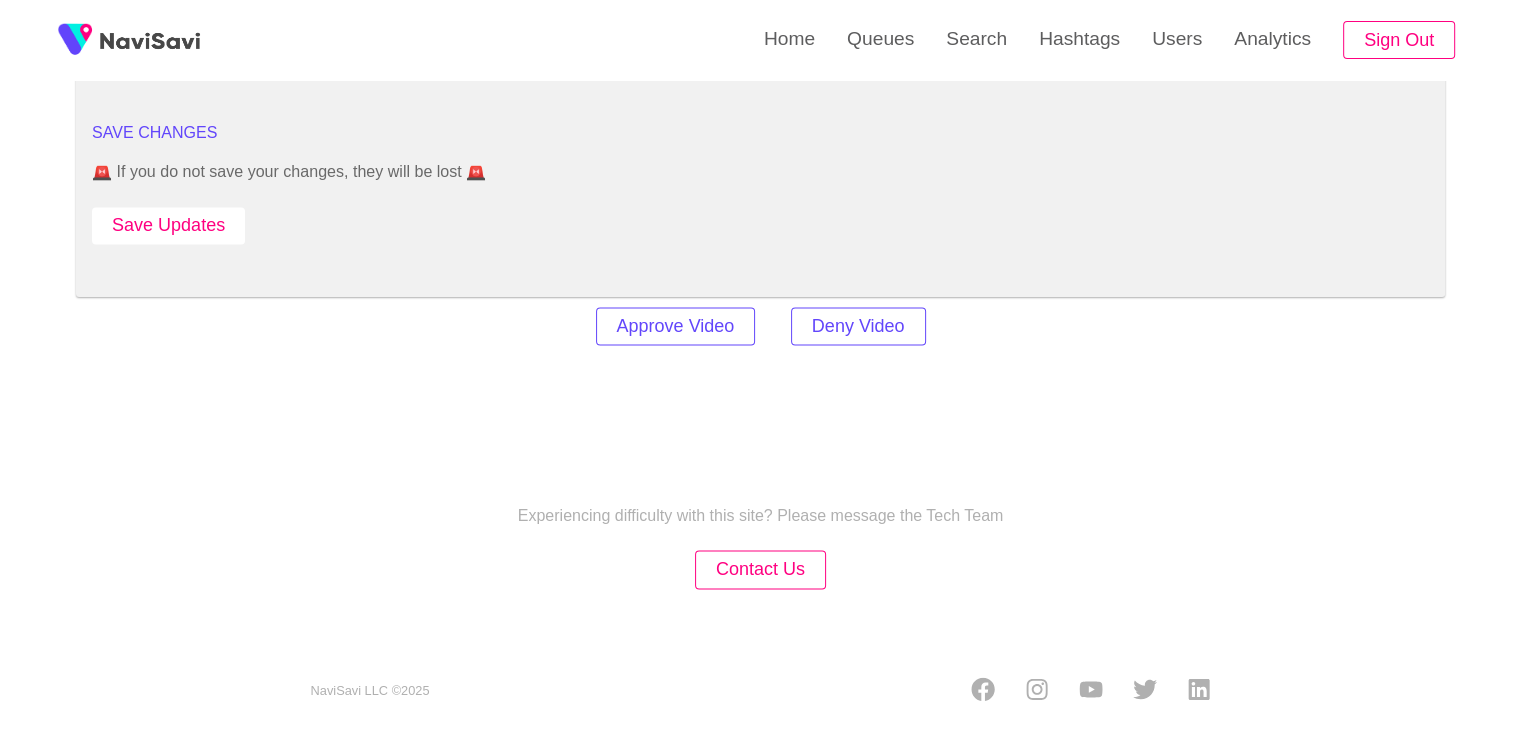 click on "Save Updates" at bounding box center [168, 225] 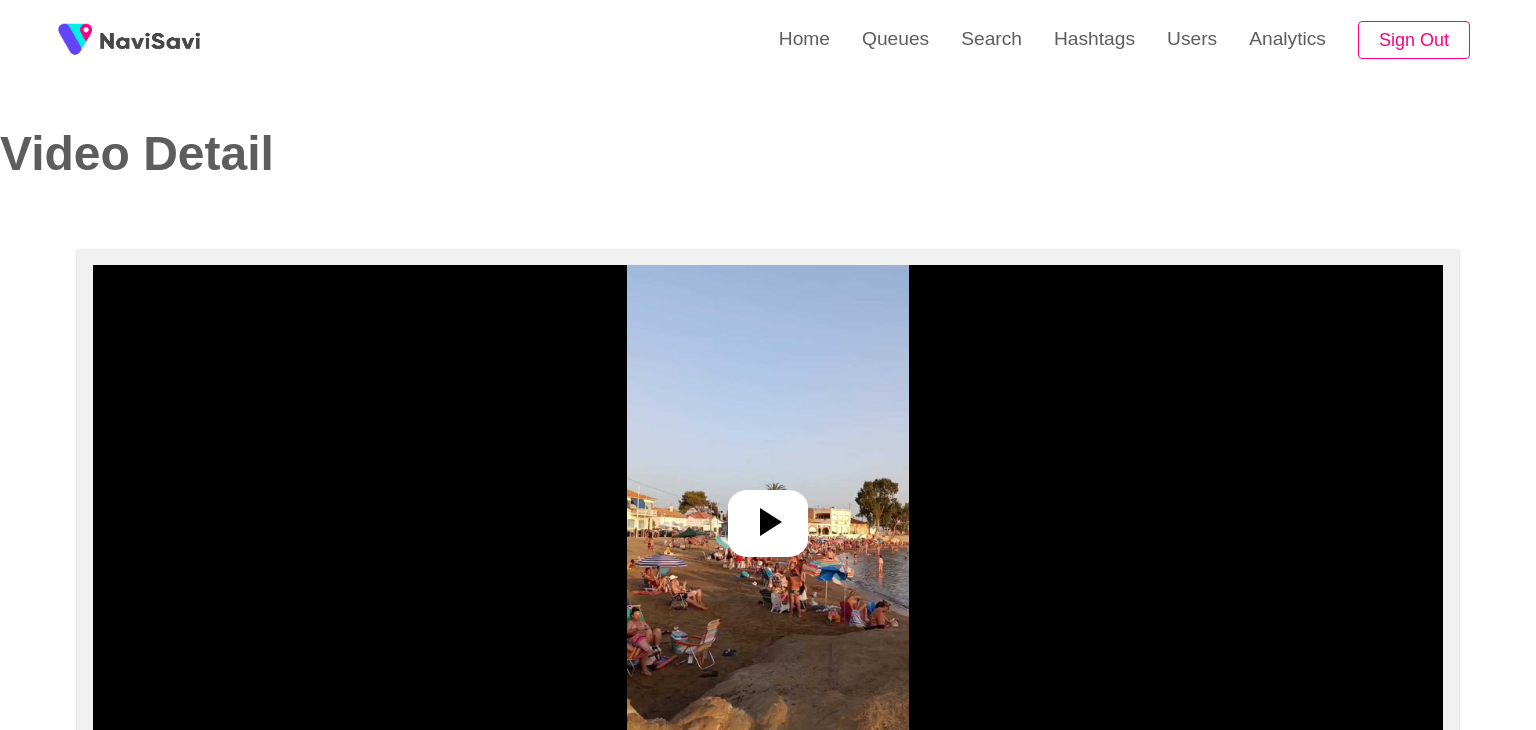select on "**********" 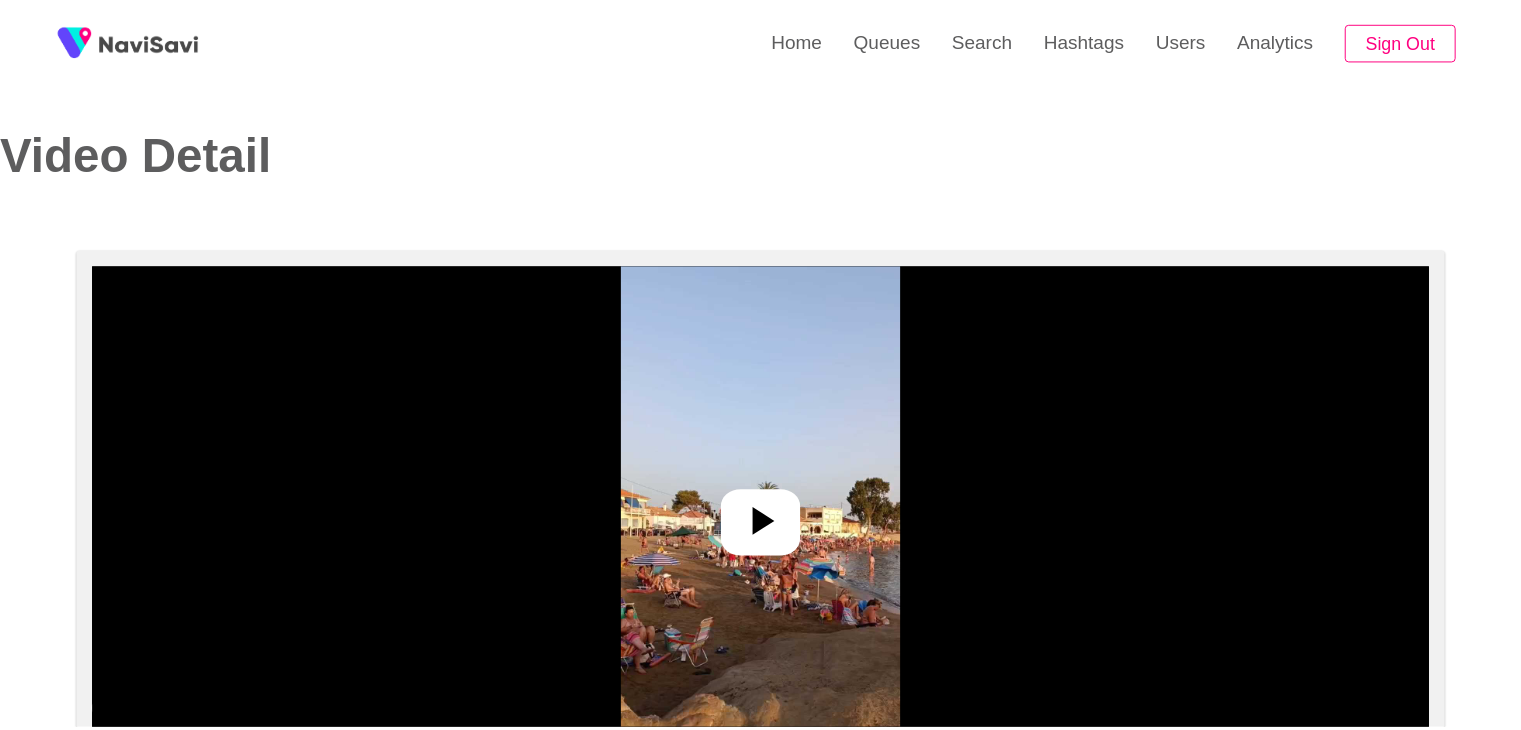 scroll, scrollTop: 0, scrollLeft: 0, axis: both 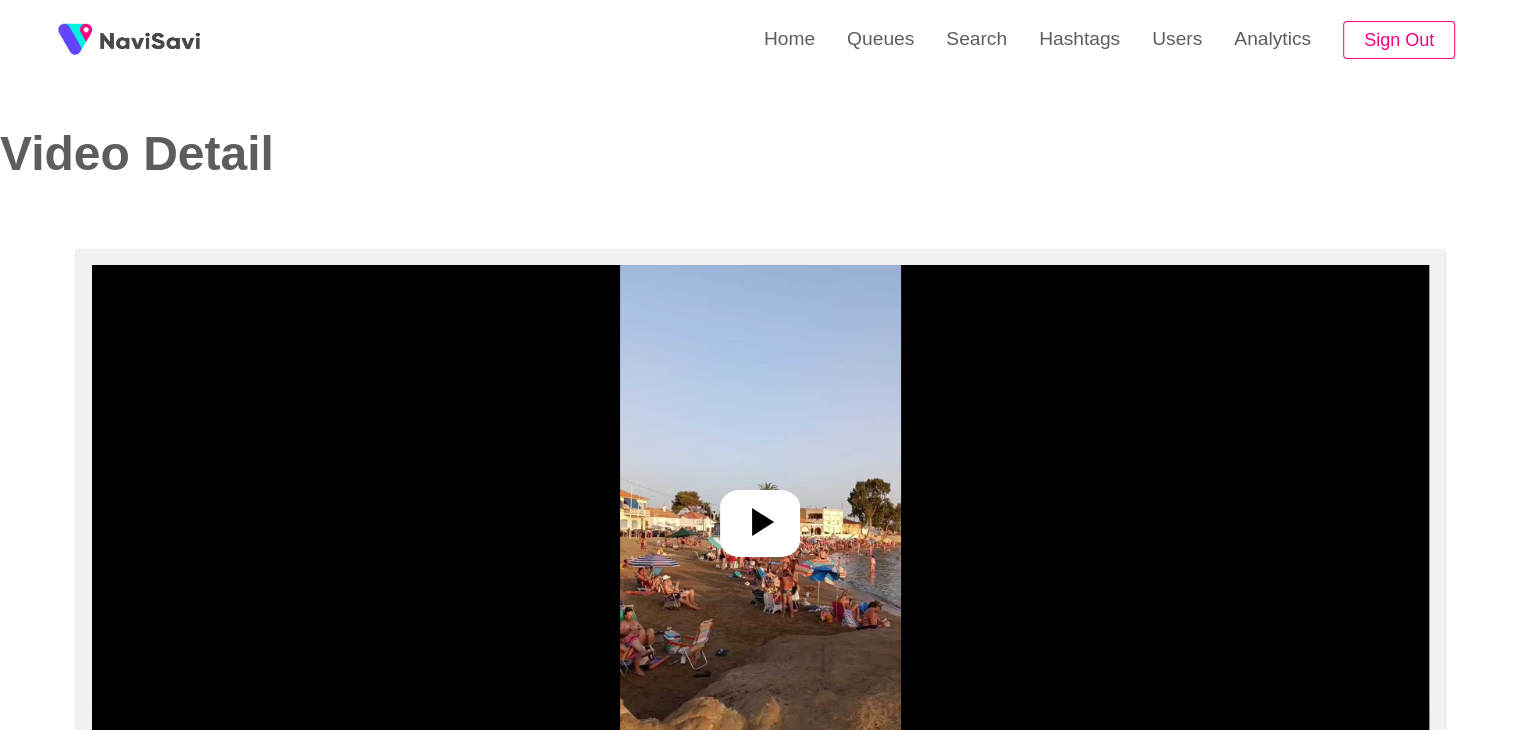 click 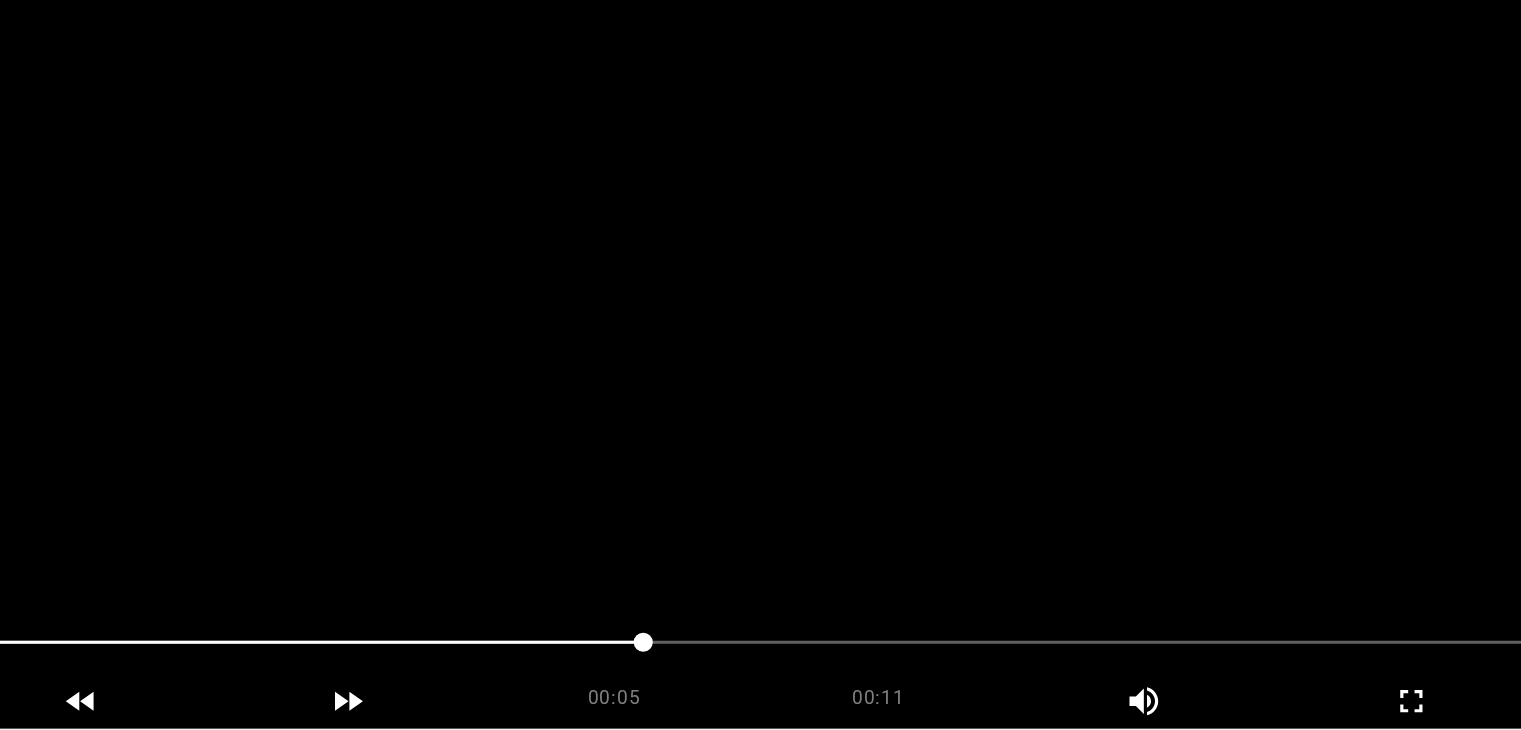 scroll, scrollTop: 118, scrollLeft: 0, axis: vertical 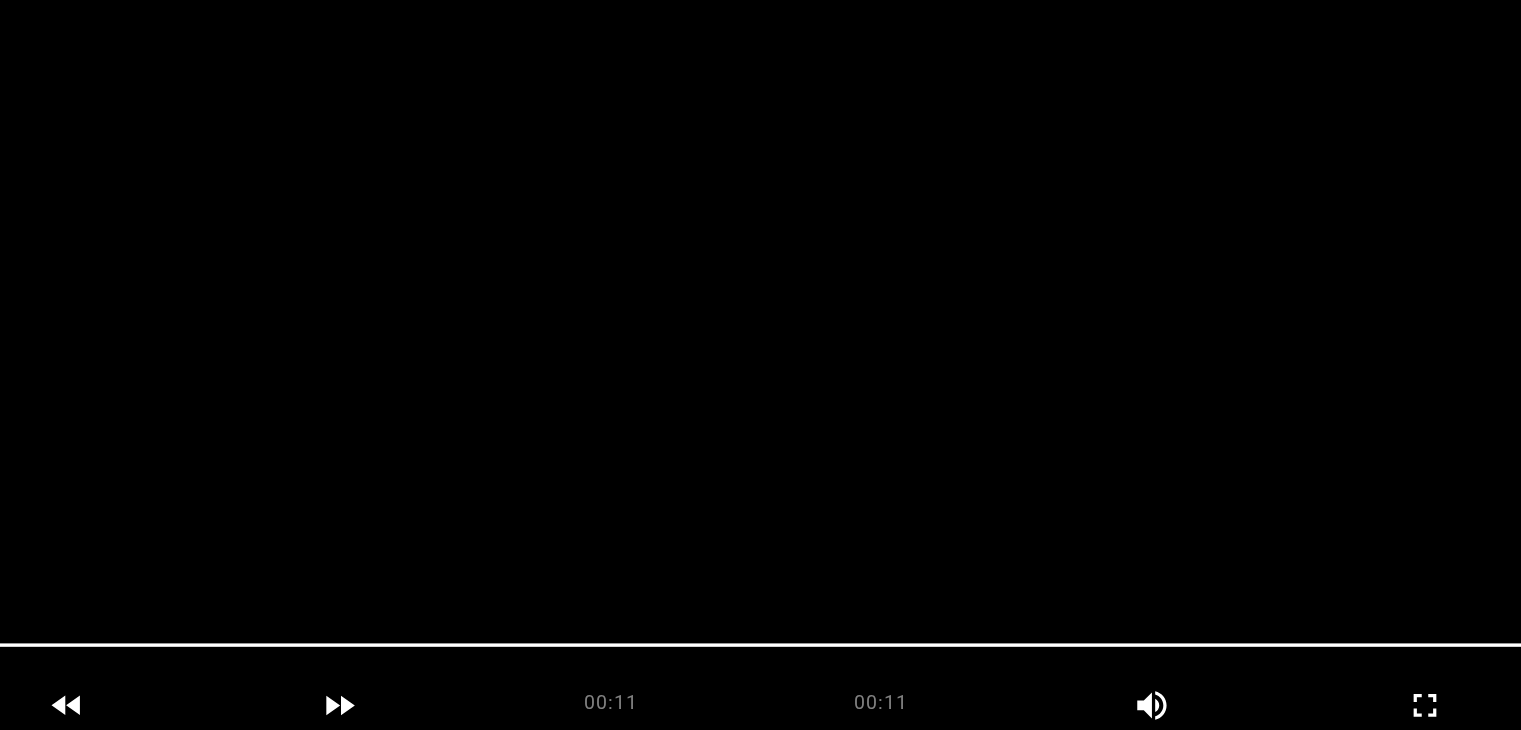 click at bounding box center [760, 397] 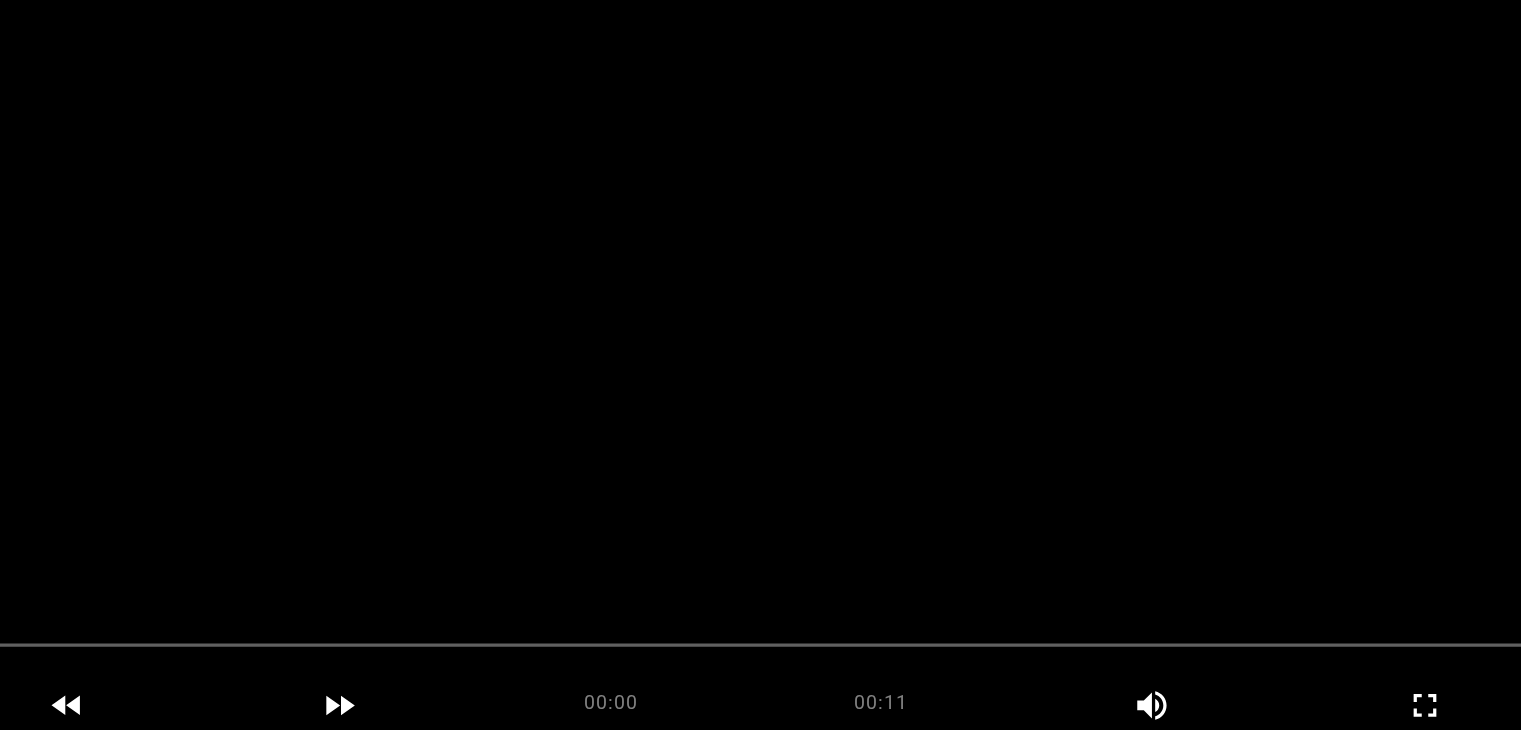 scroll, scrollTop: 118, scrollLeft: 0, axis: vertical 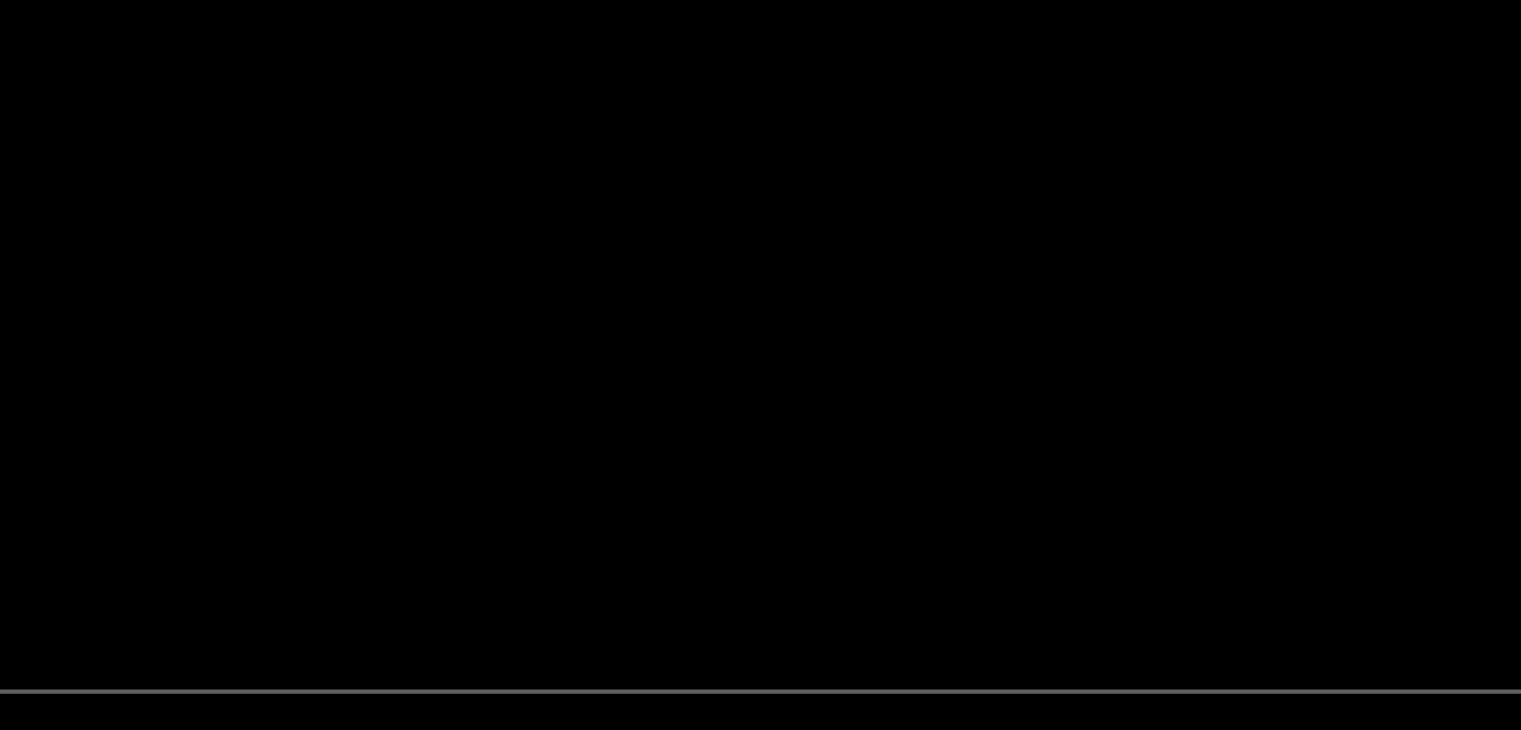 click at bounding box center [760, 397] 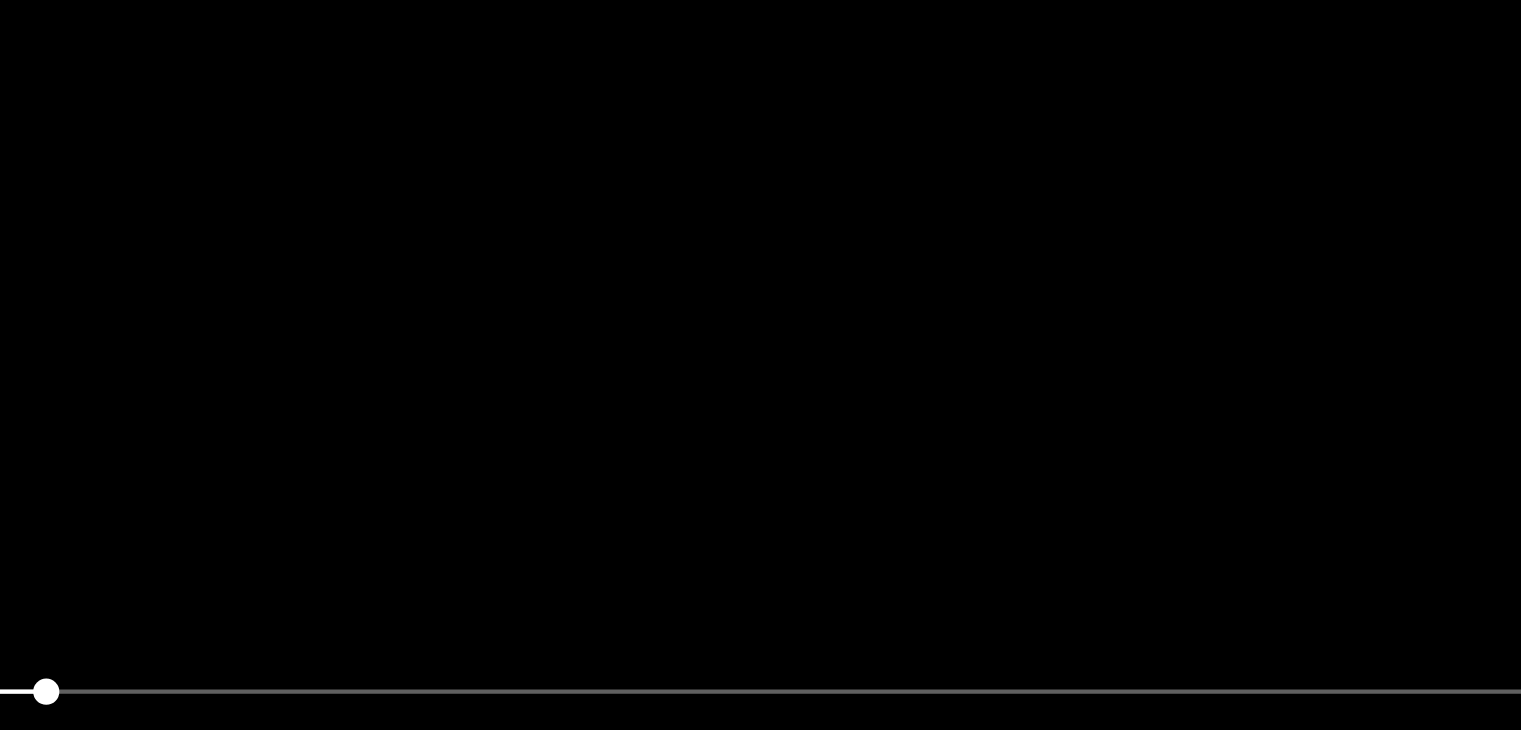 click at bounding box center [760, 397] 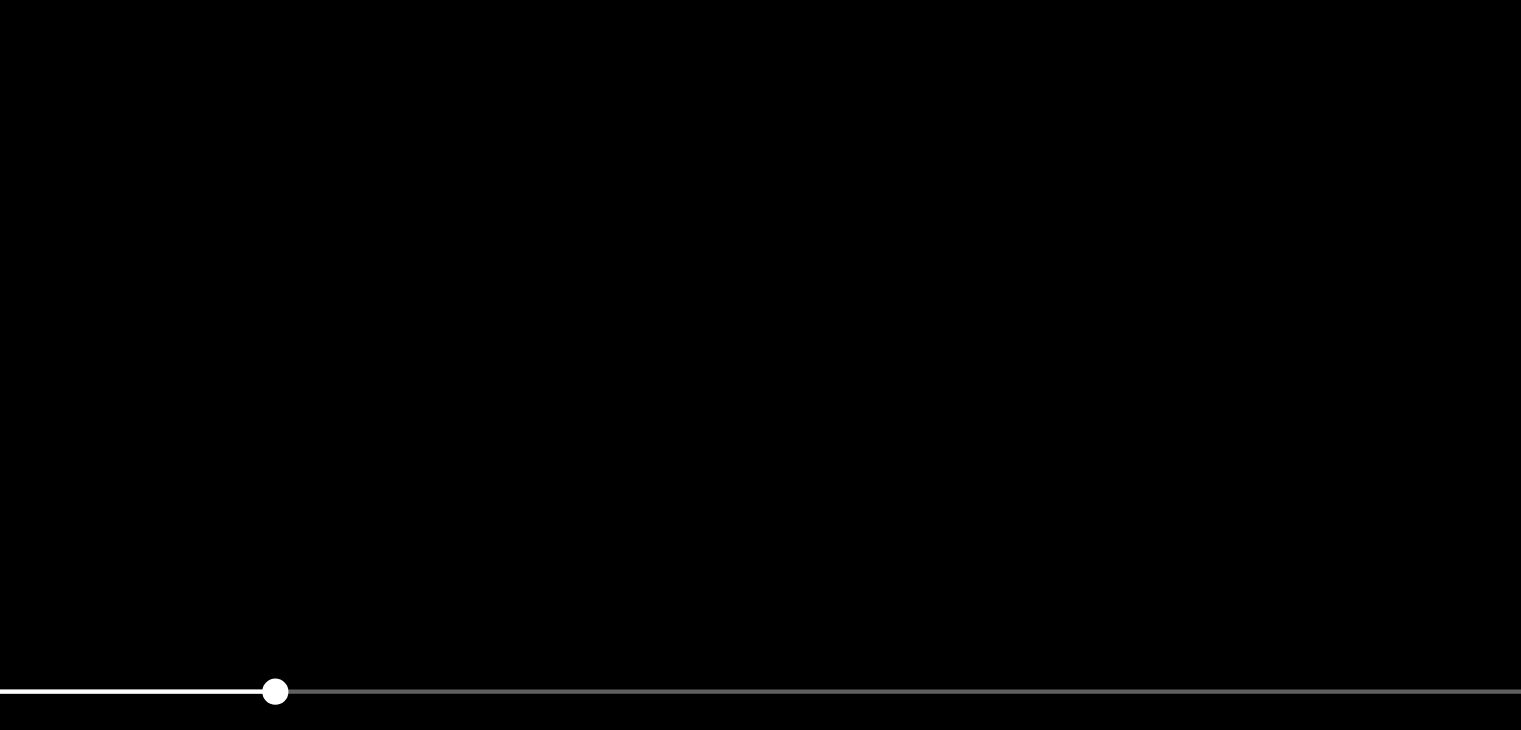 click at bounding box center [760, 397] 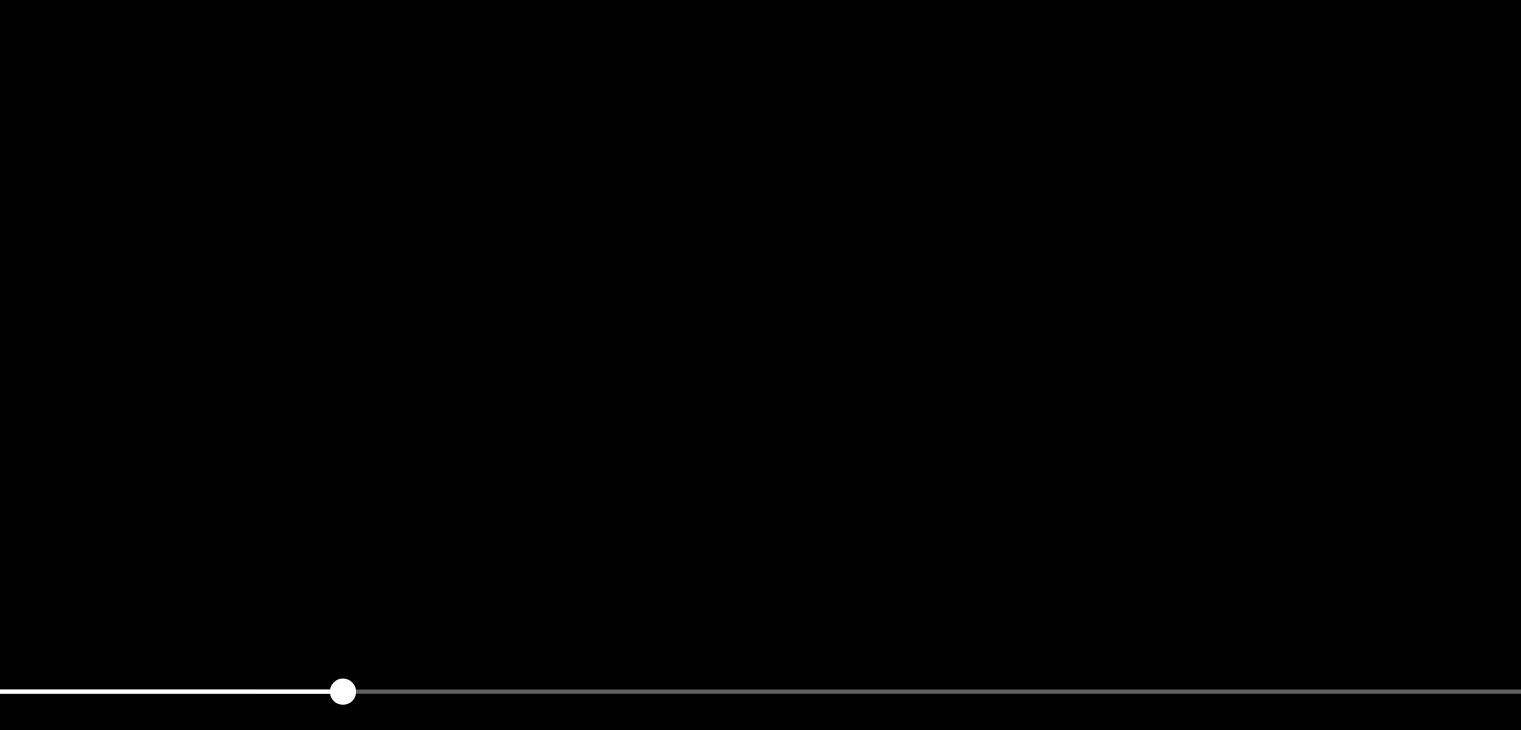 scroll, scrollTop: 118, scrollLeft: 0, axis: vertical 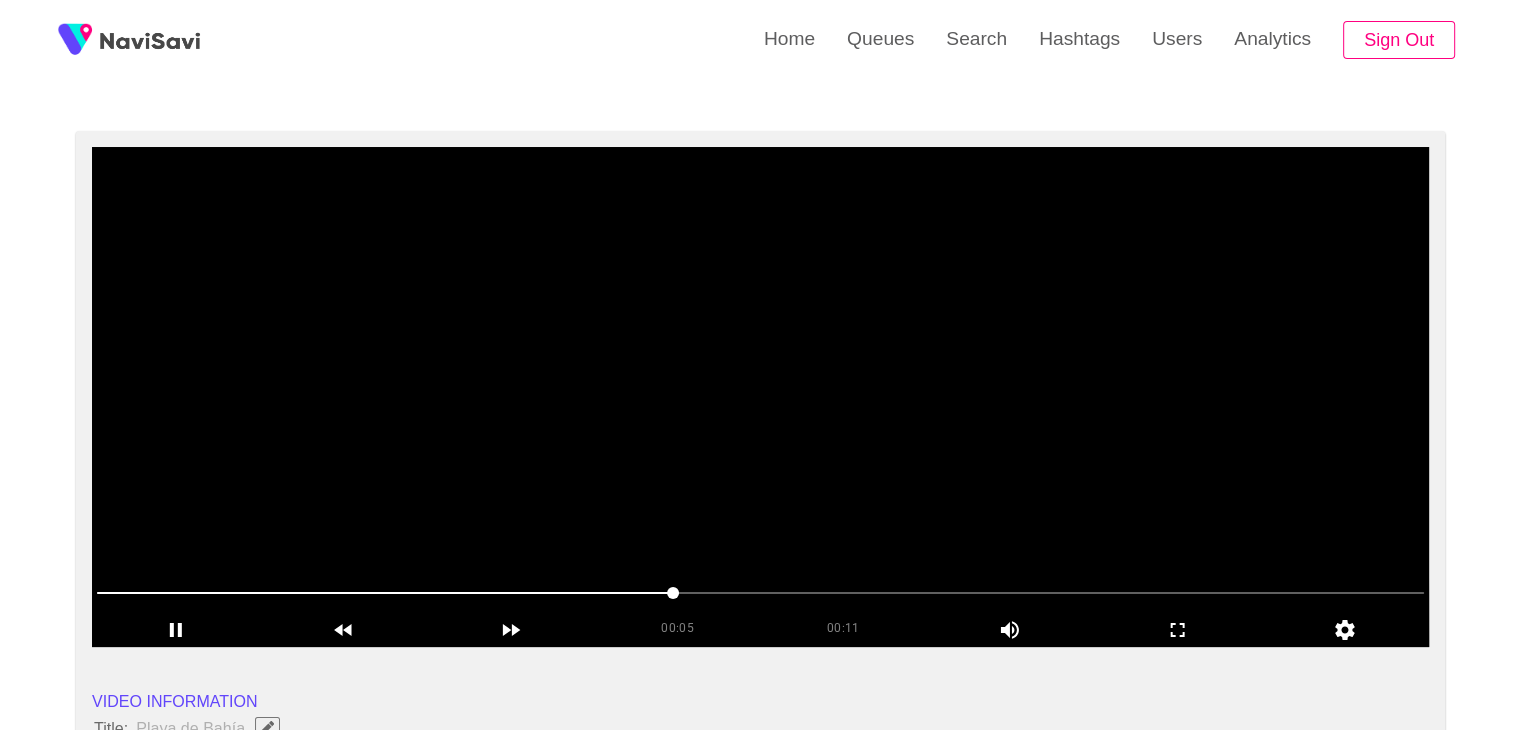 click at bounding box center [760, 397] 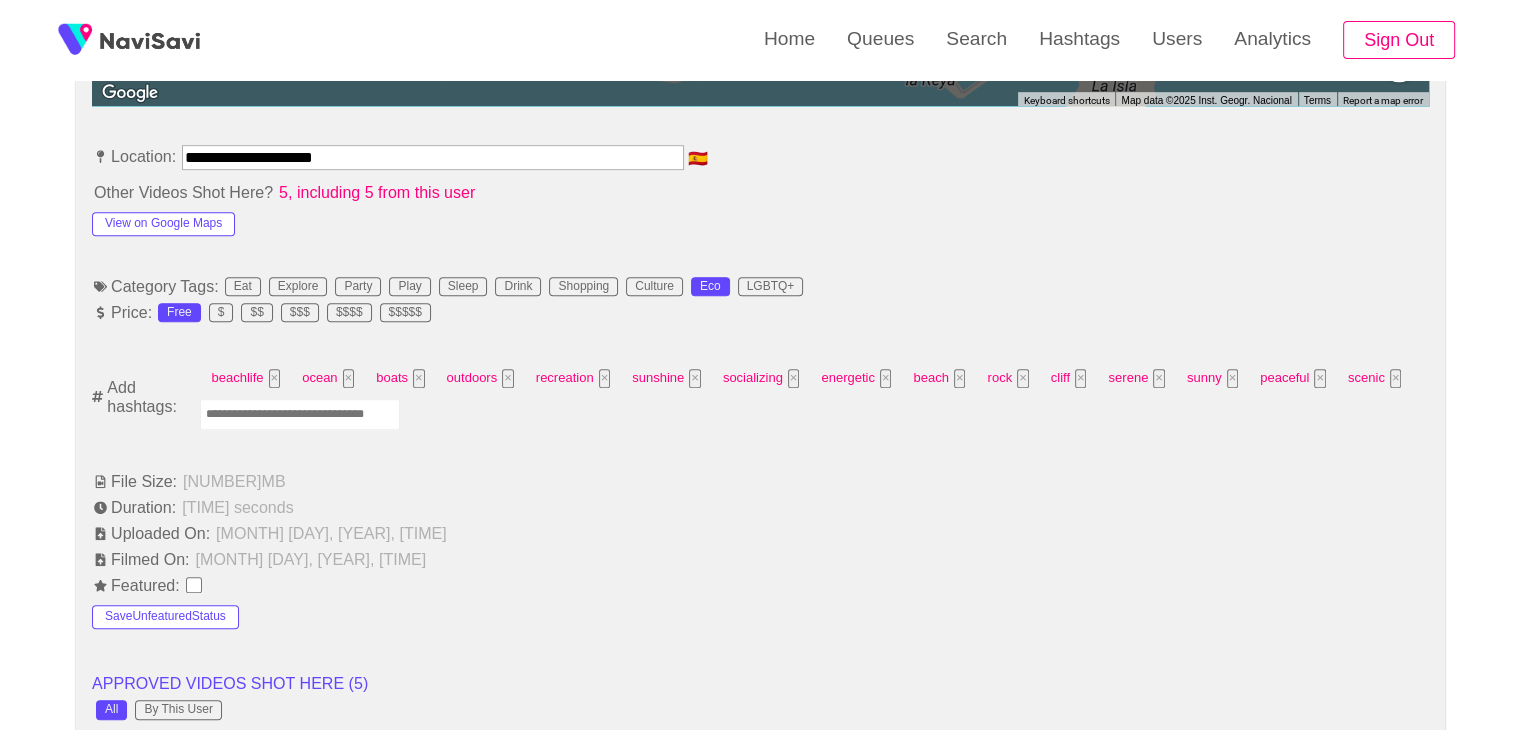 scroll, scrollTop: 1164, scrollLeft: 0, axis: vertical 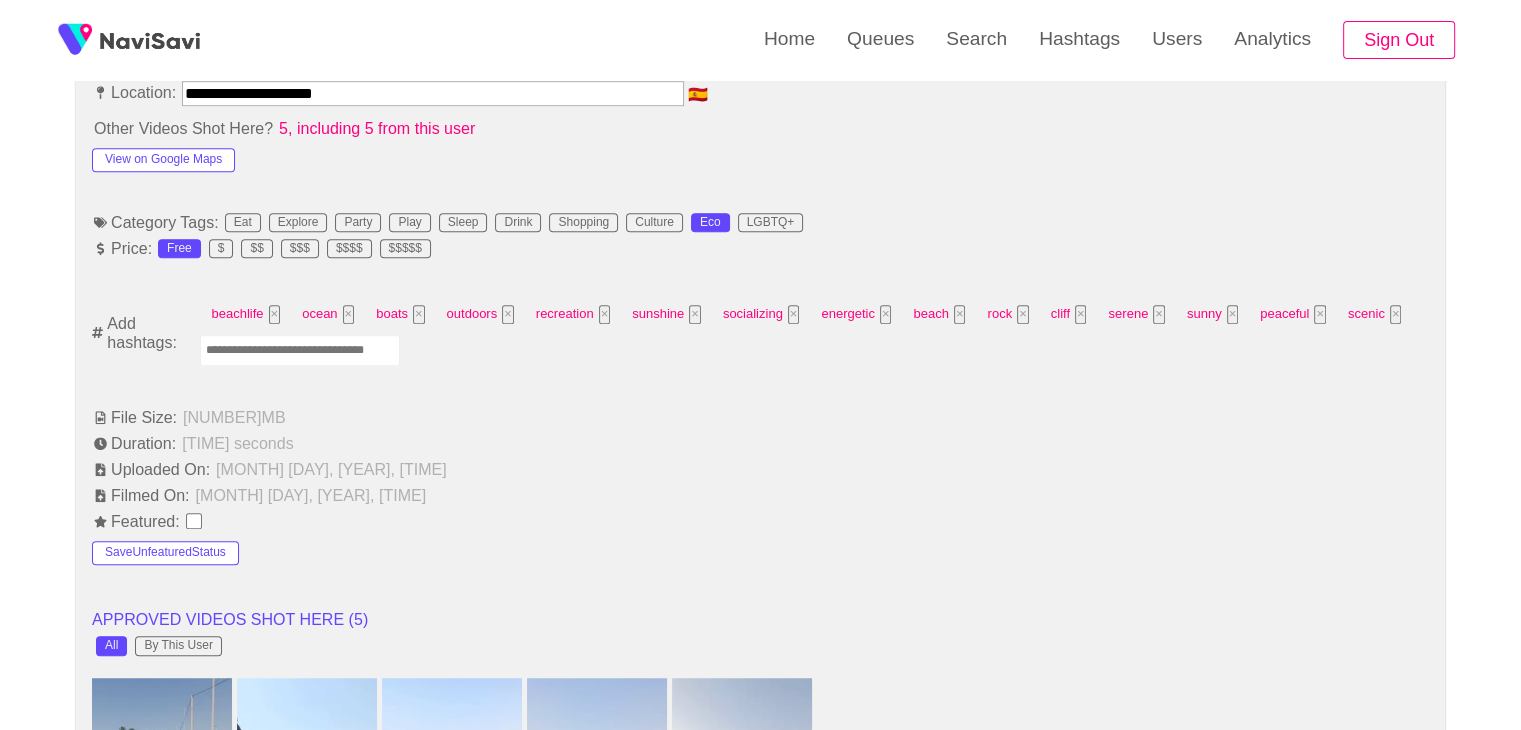click at bounding box center (300, 350) 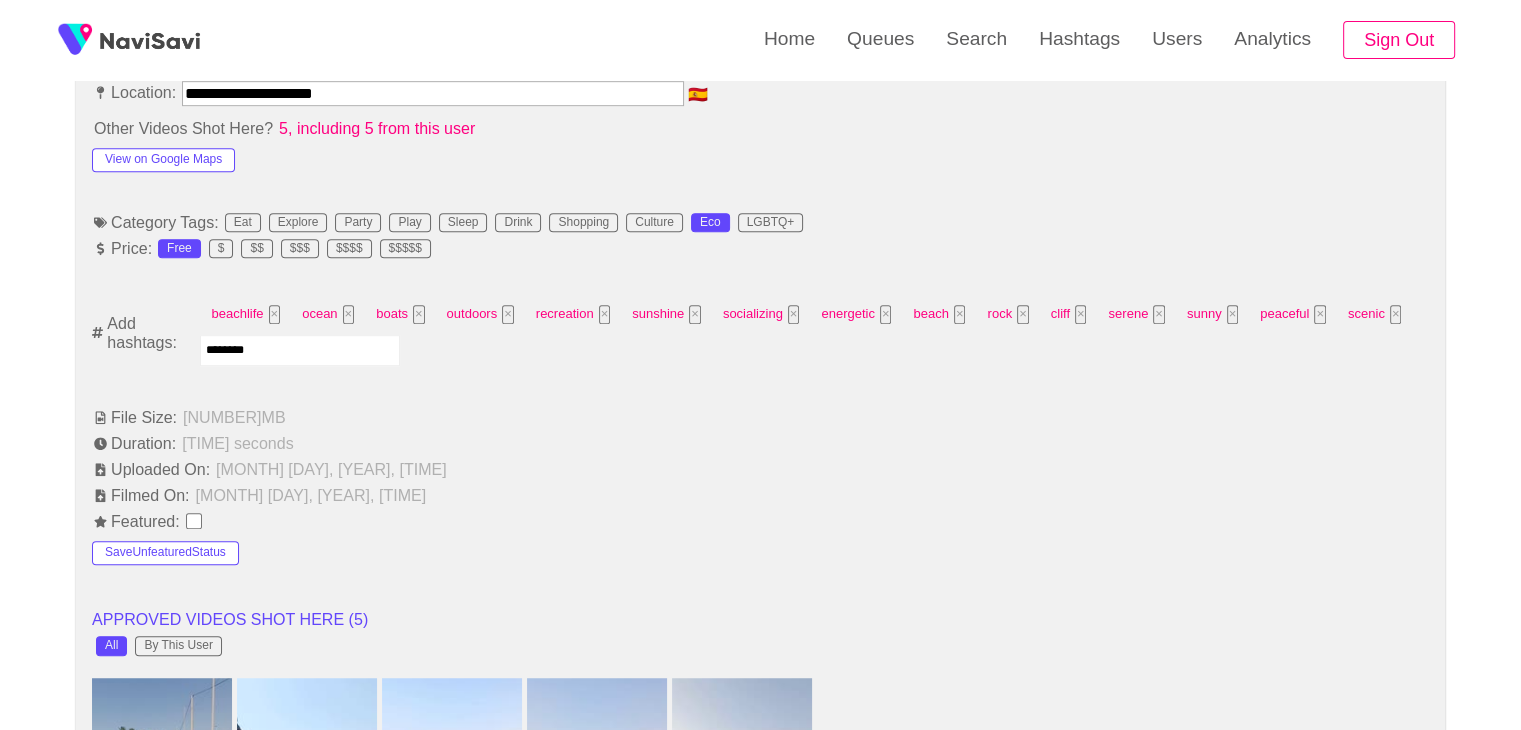 type on "*********" 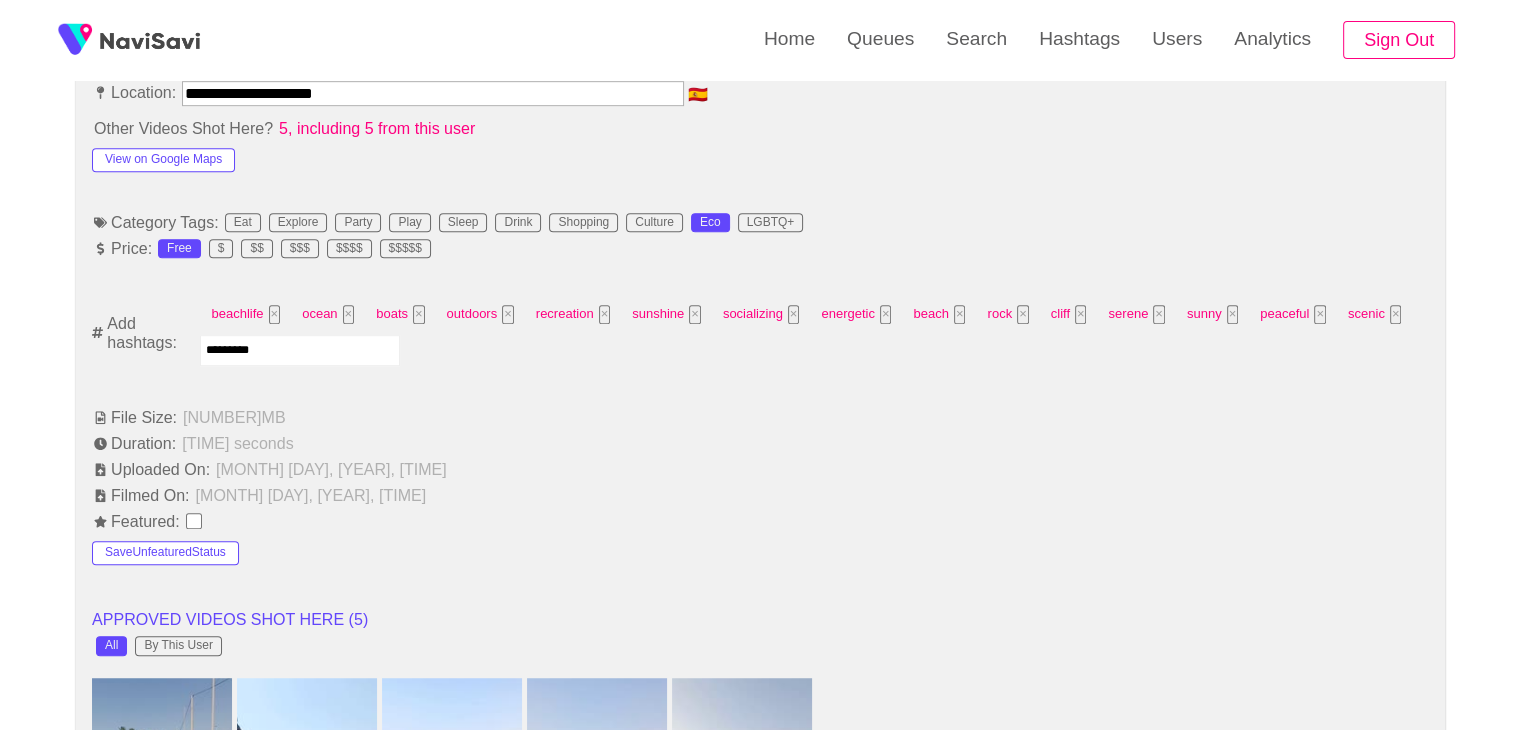 type 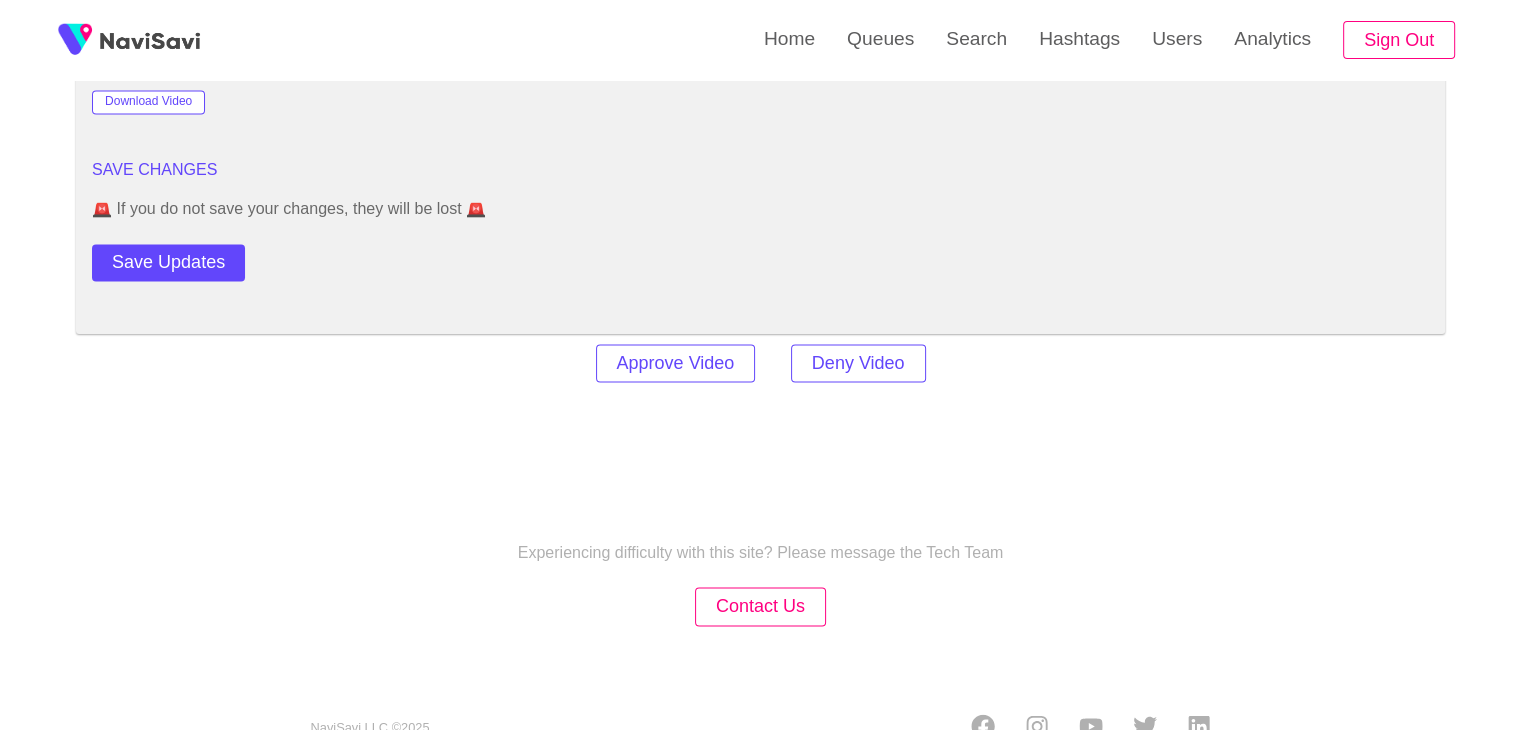scroll, scrollTop: 2806, scrollLeft: 0, axis: vertical 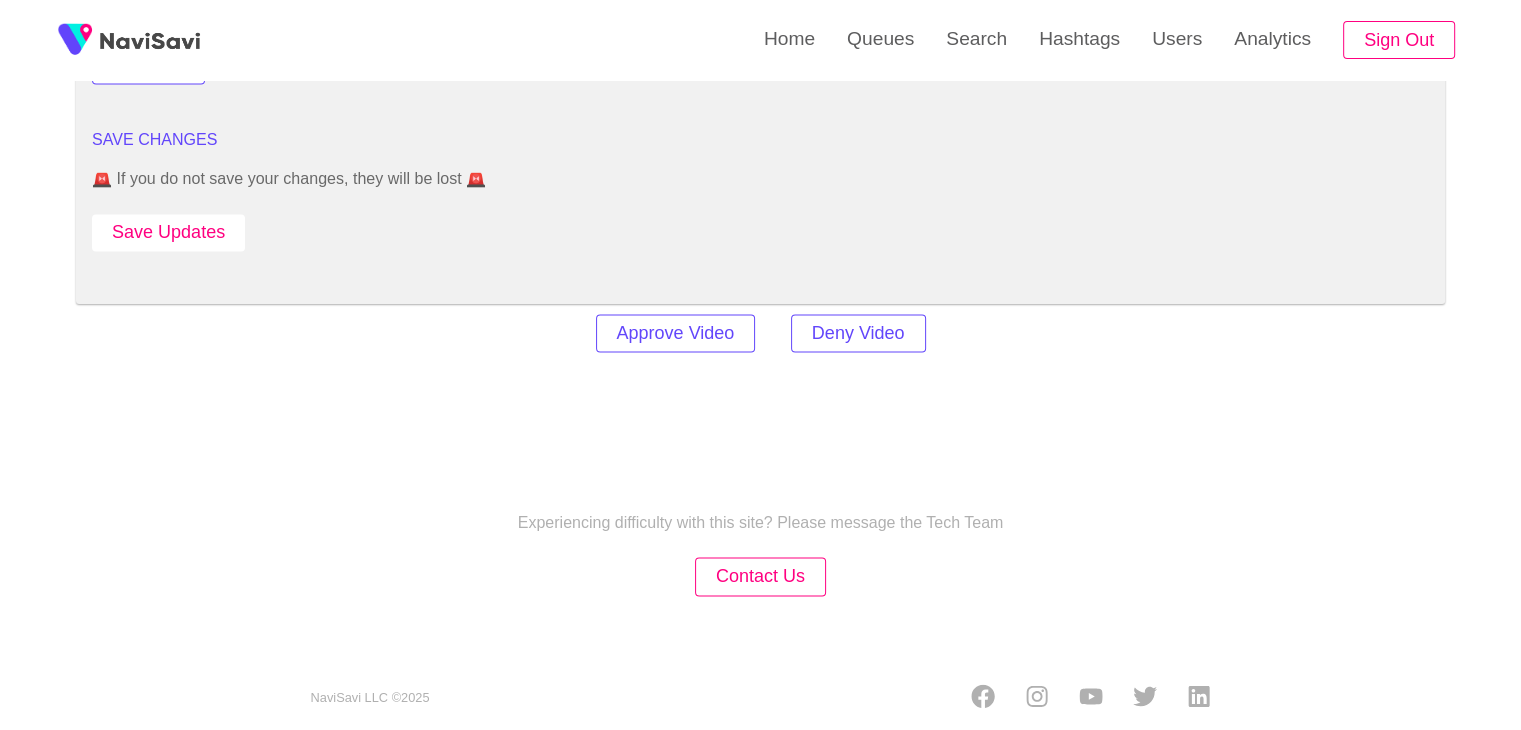 click on "Save Updates" at bounding box center [168, 232] 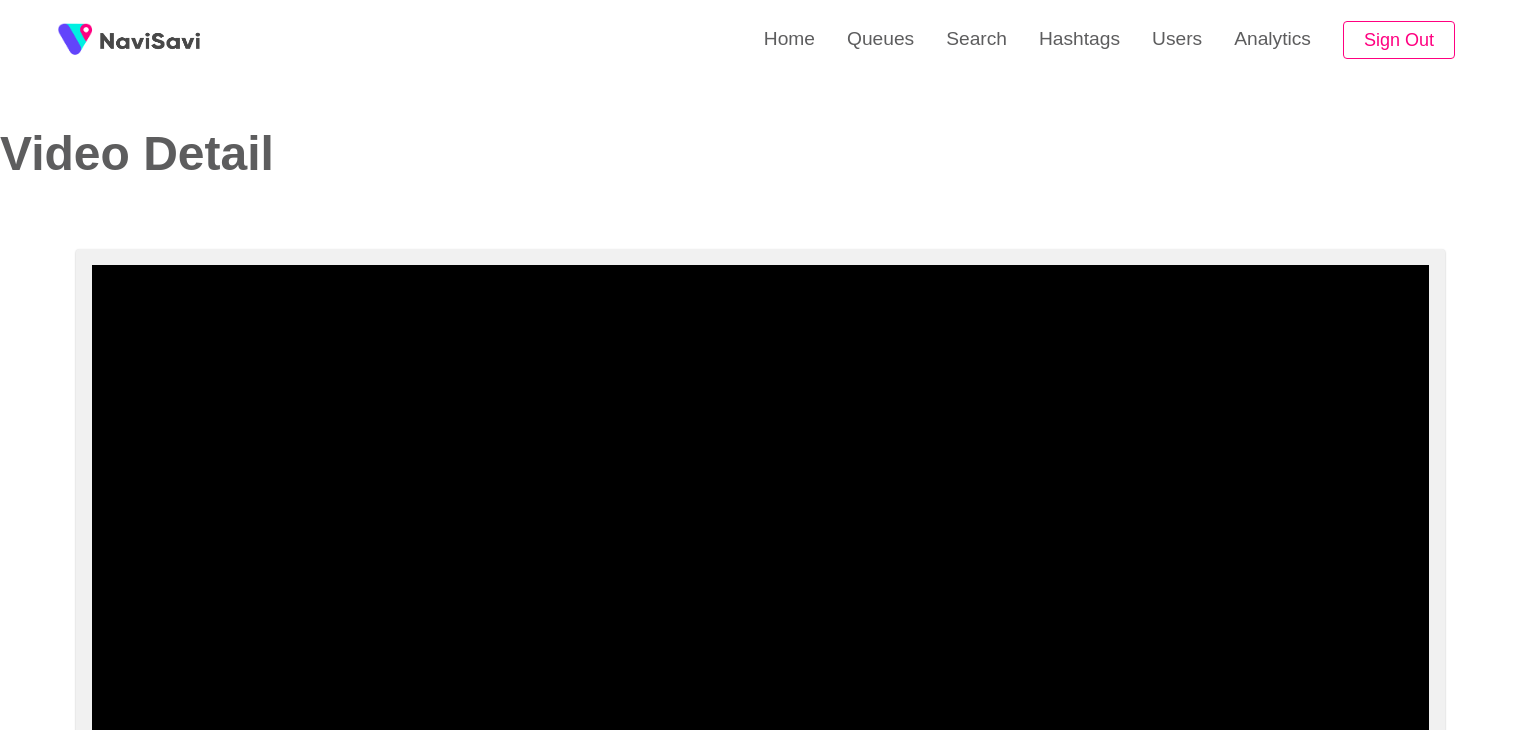 select on "**********" 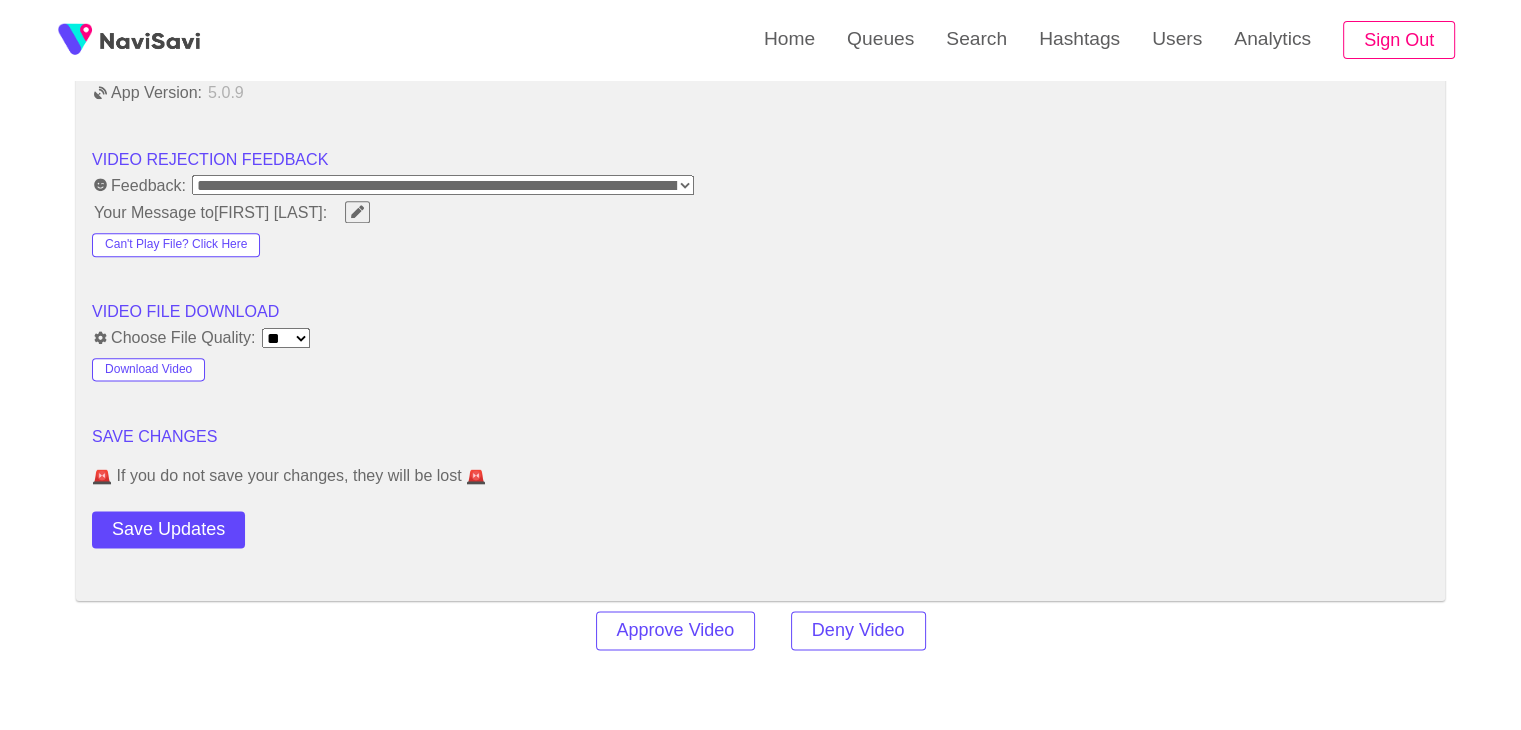 scroll, scrollTop: 2472, scrollLeft: 0, axis: vertical 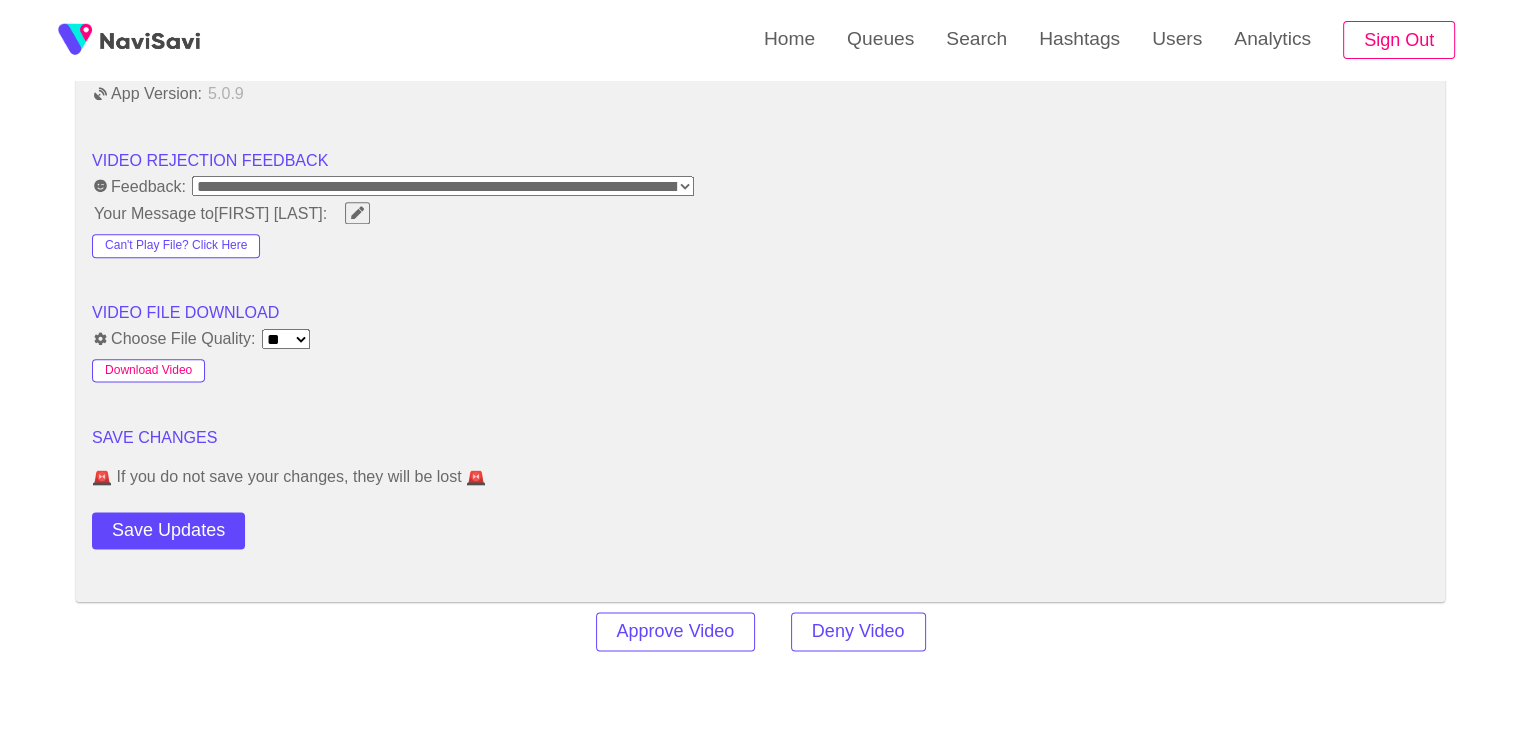 click on "Download Video" at bounding box center (148, 371) 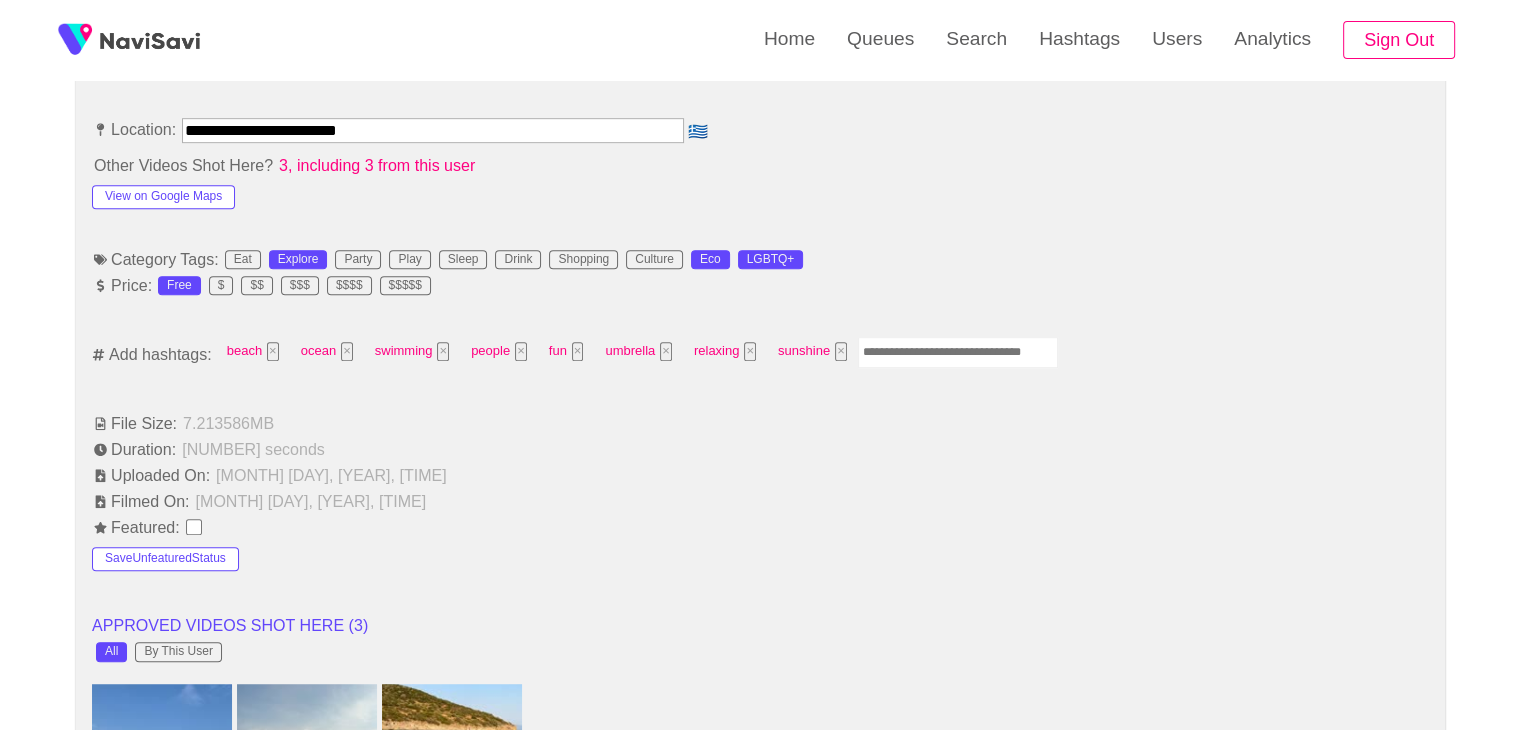 scroll, scrollTop: 1091, scrollLeft: 0, axis: vertical 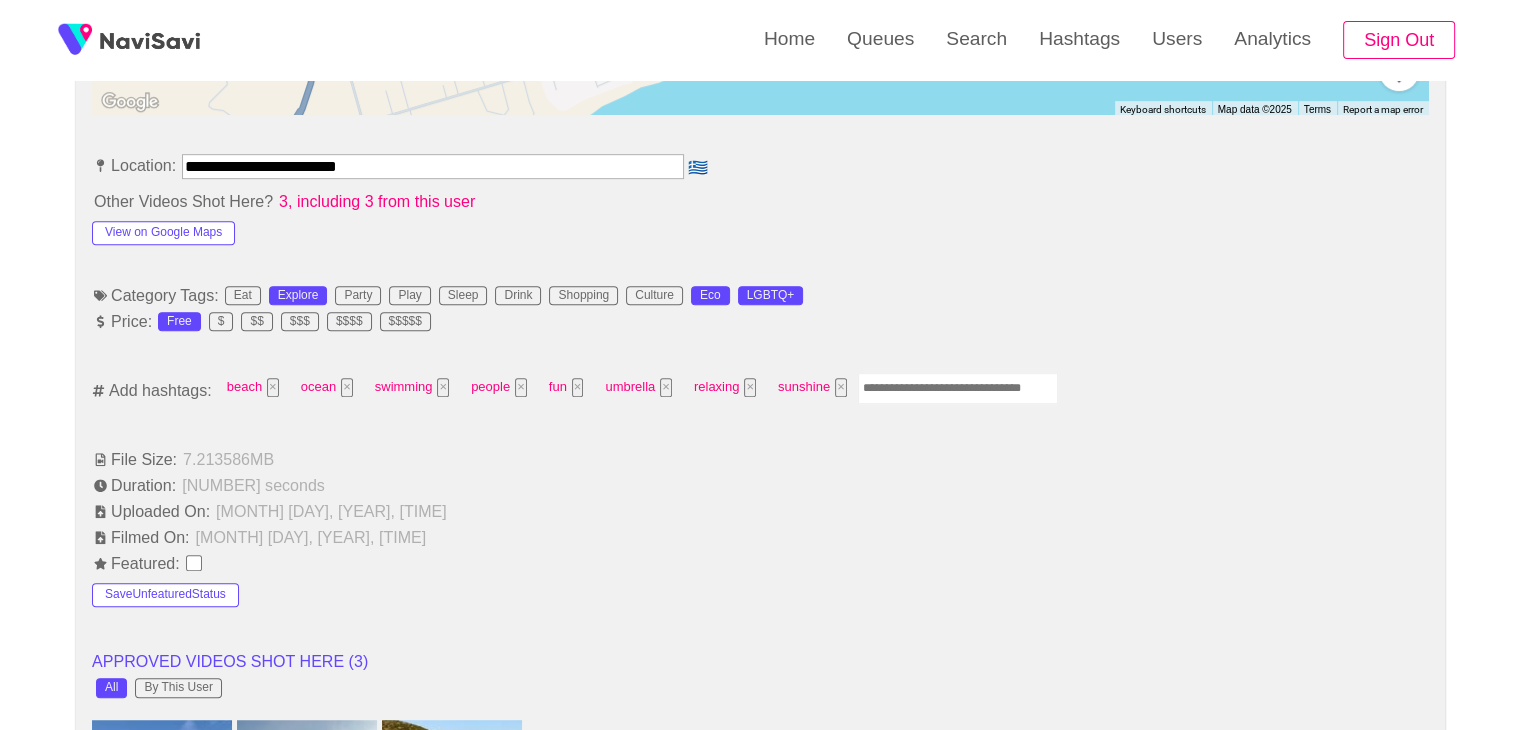 click at bounding box center (958, 388) 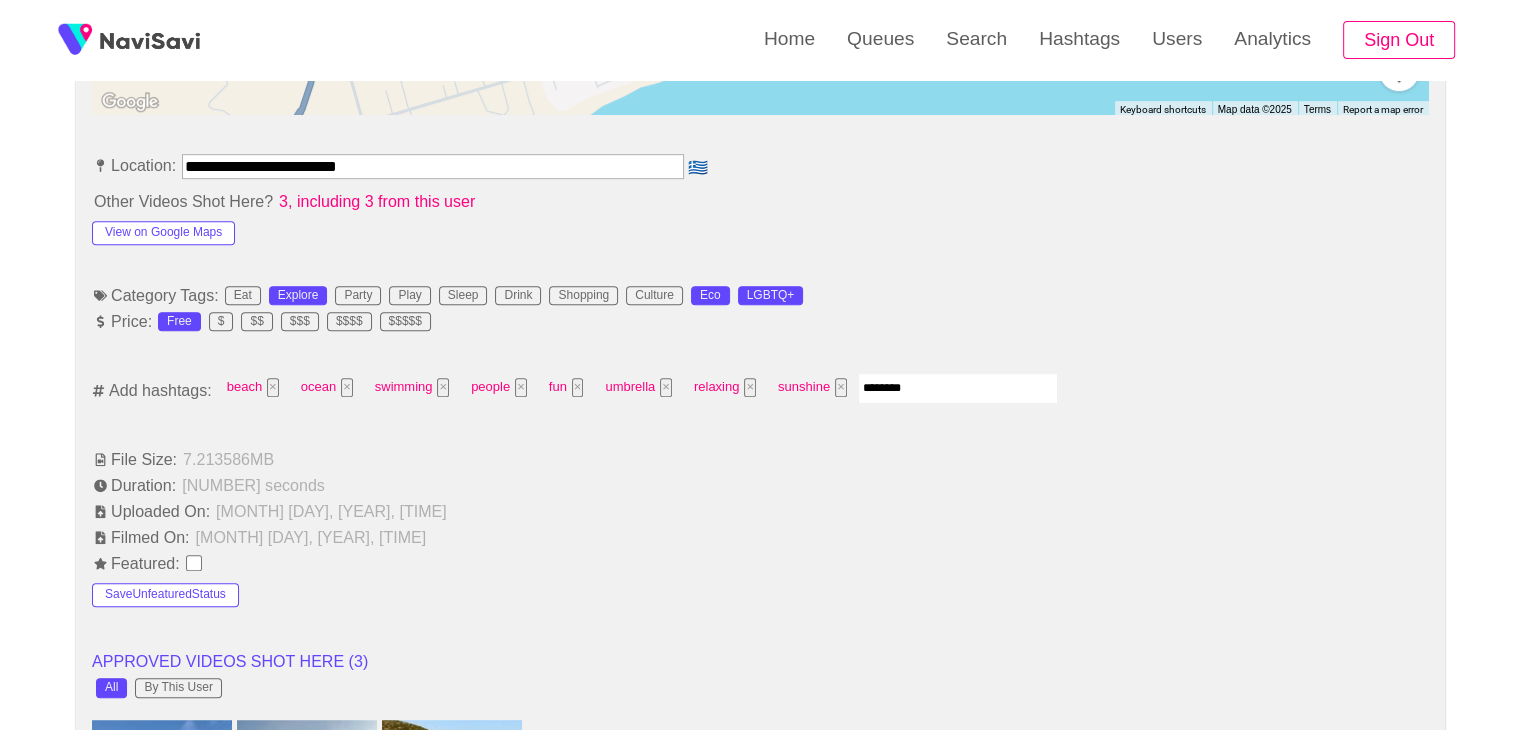 type on "*********" 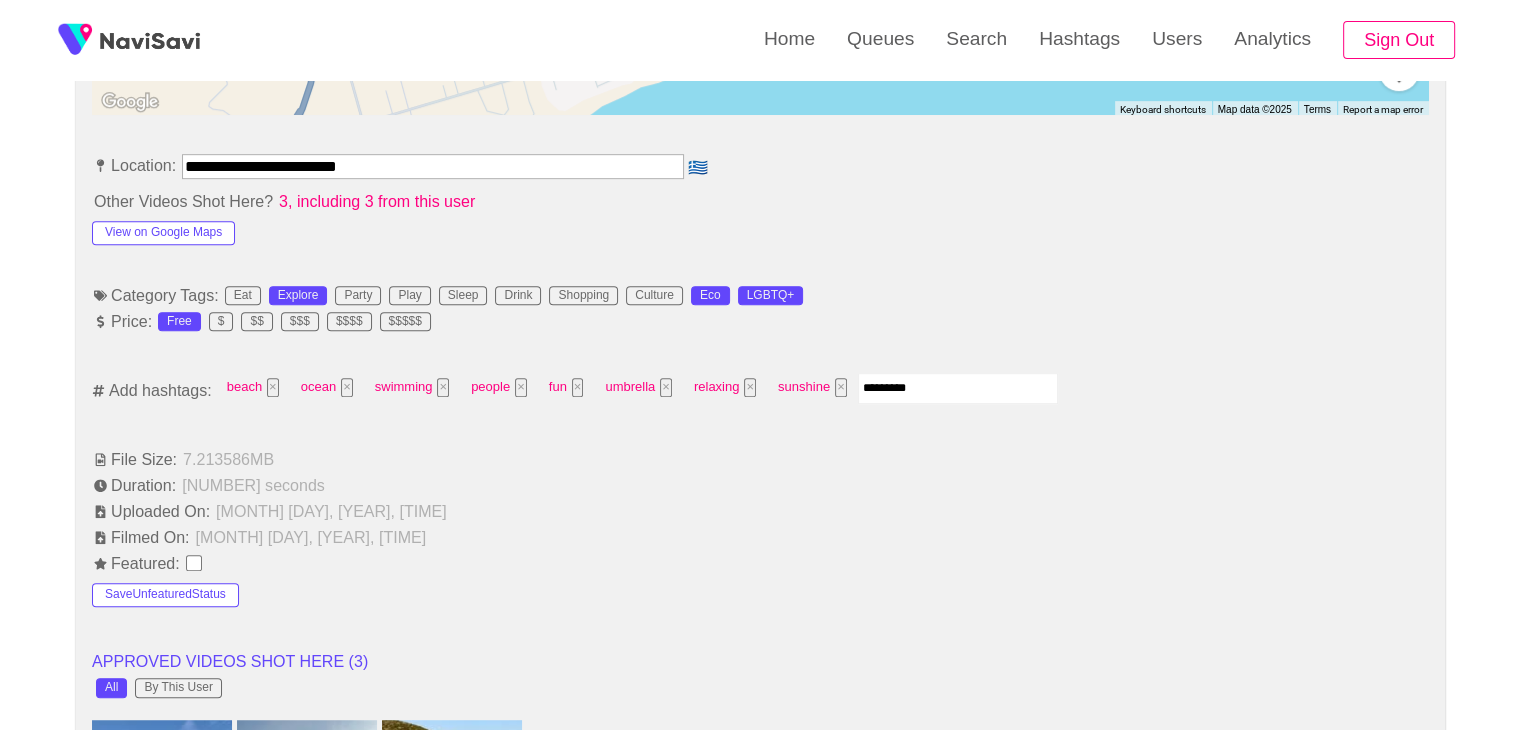 type 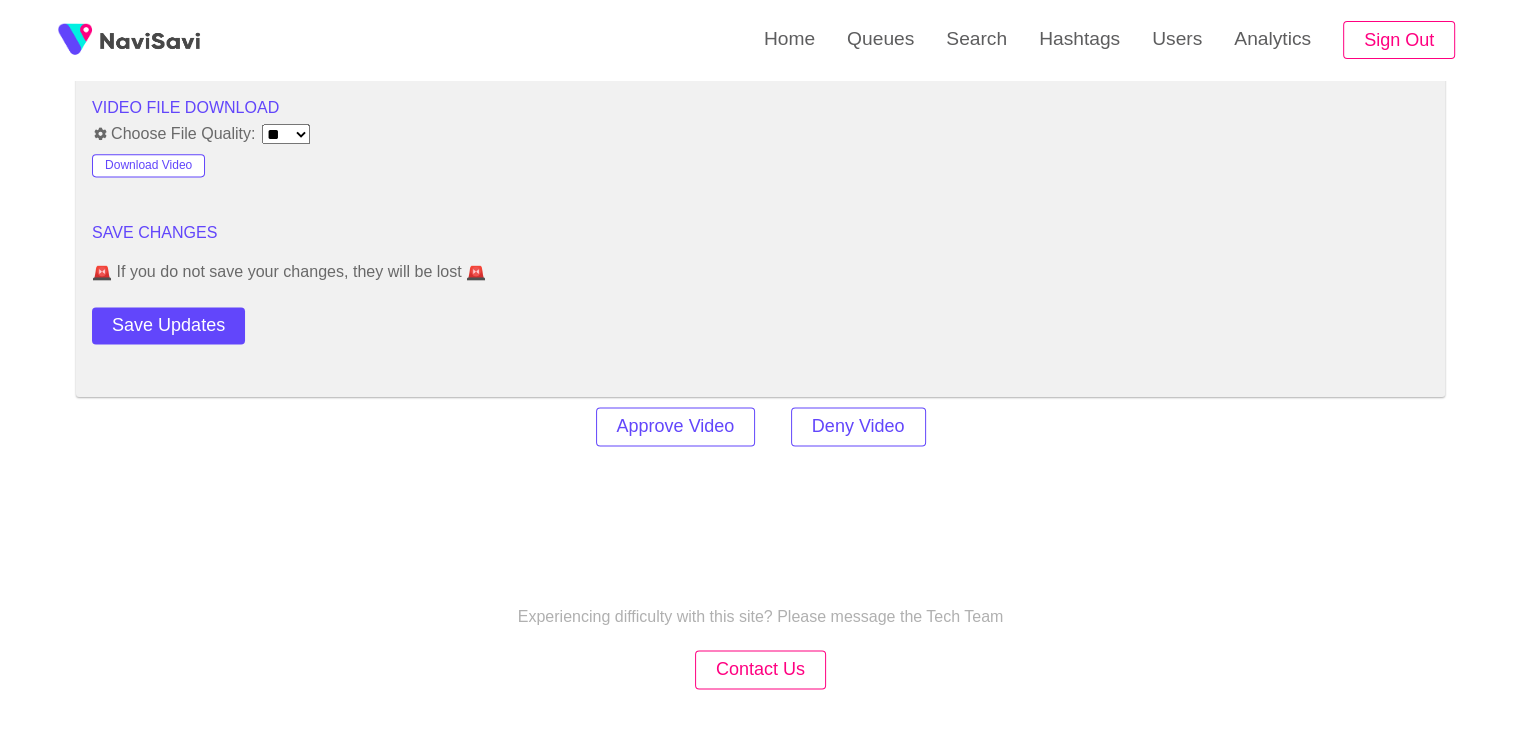 scroll, scrollTop: 2778, scrollLeft: 0, axis: vertical 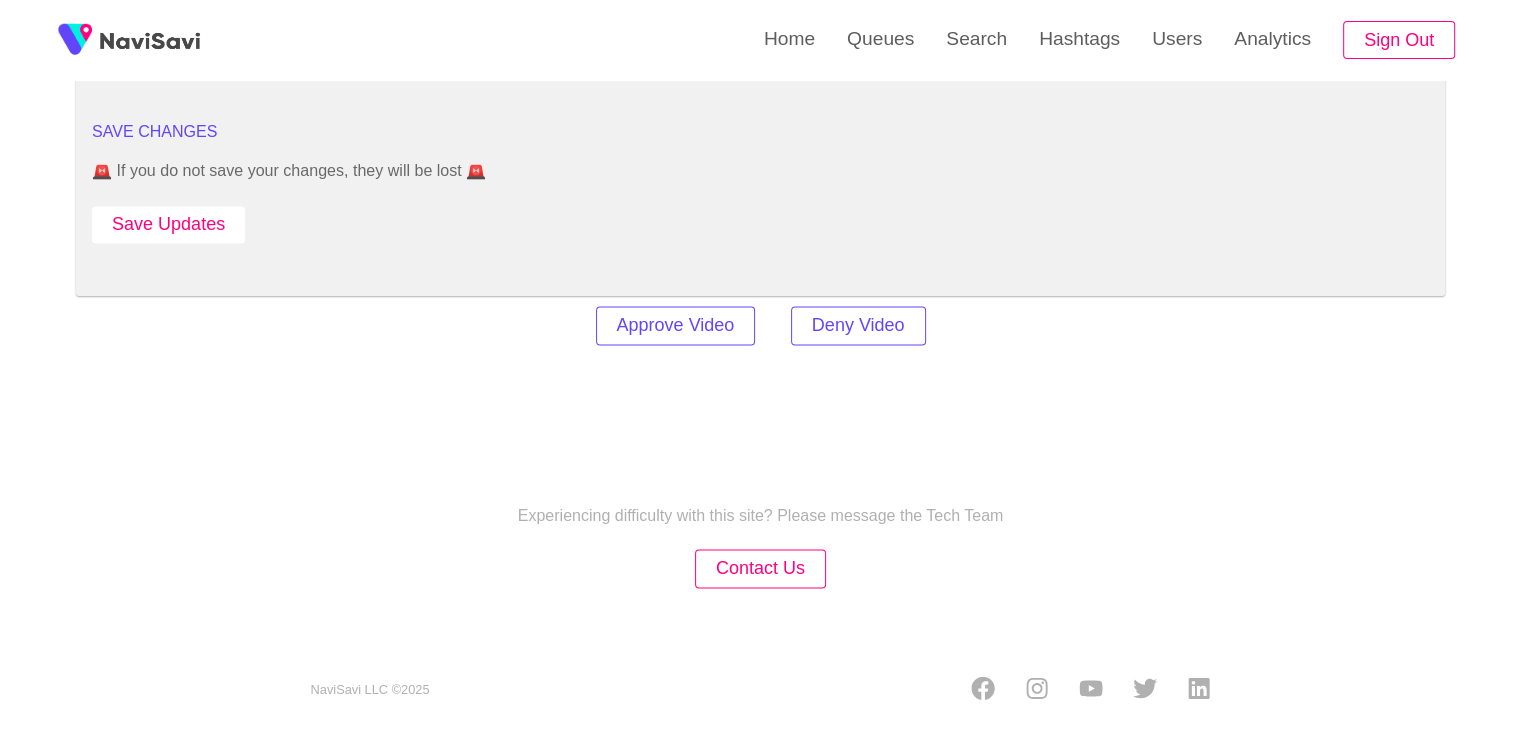 click on "Save Updates" at bounding box center (168, 224) 